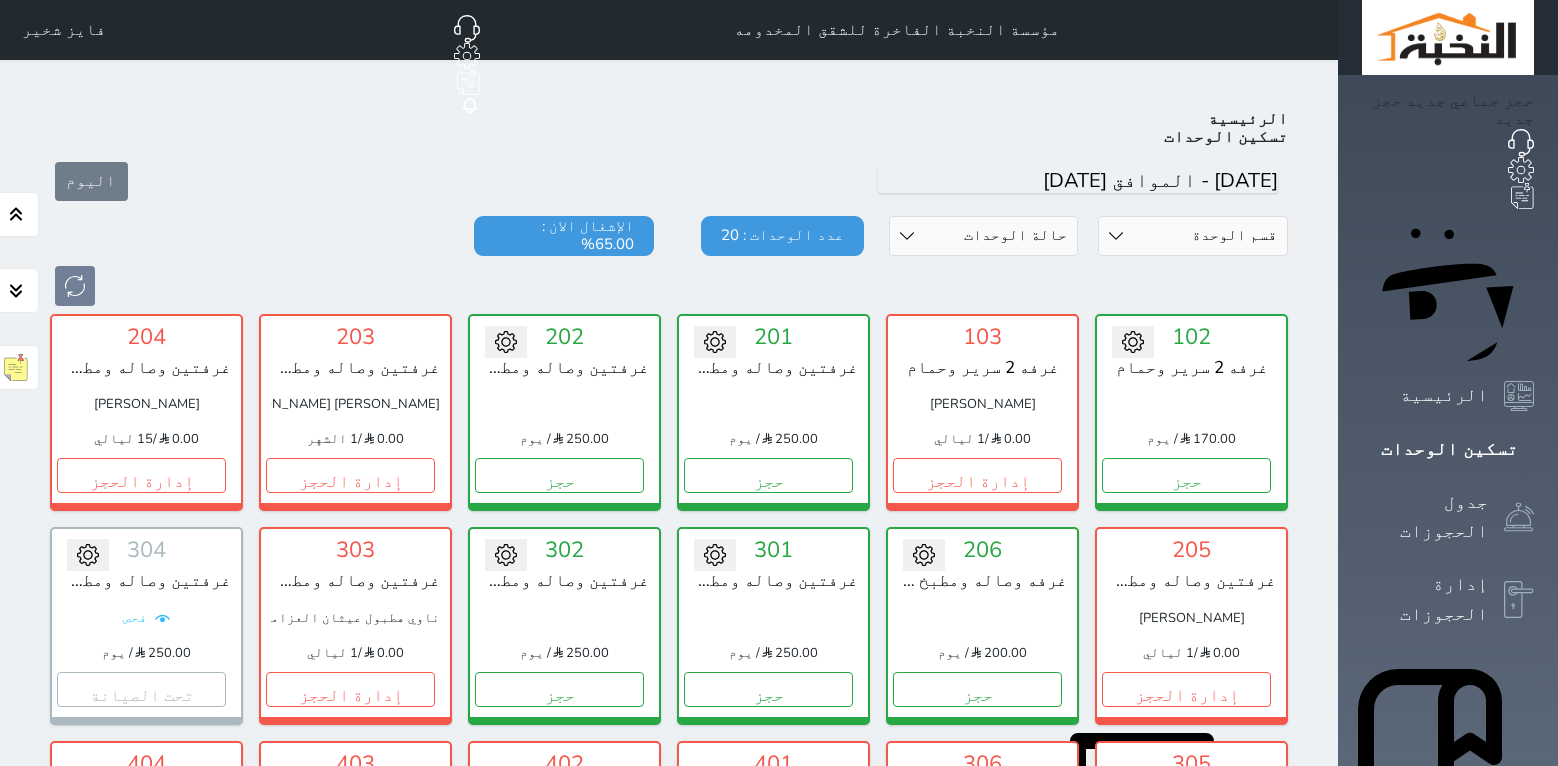 scroll, scrollTop: 217, scrollLeft: 0, axis: vertical 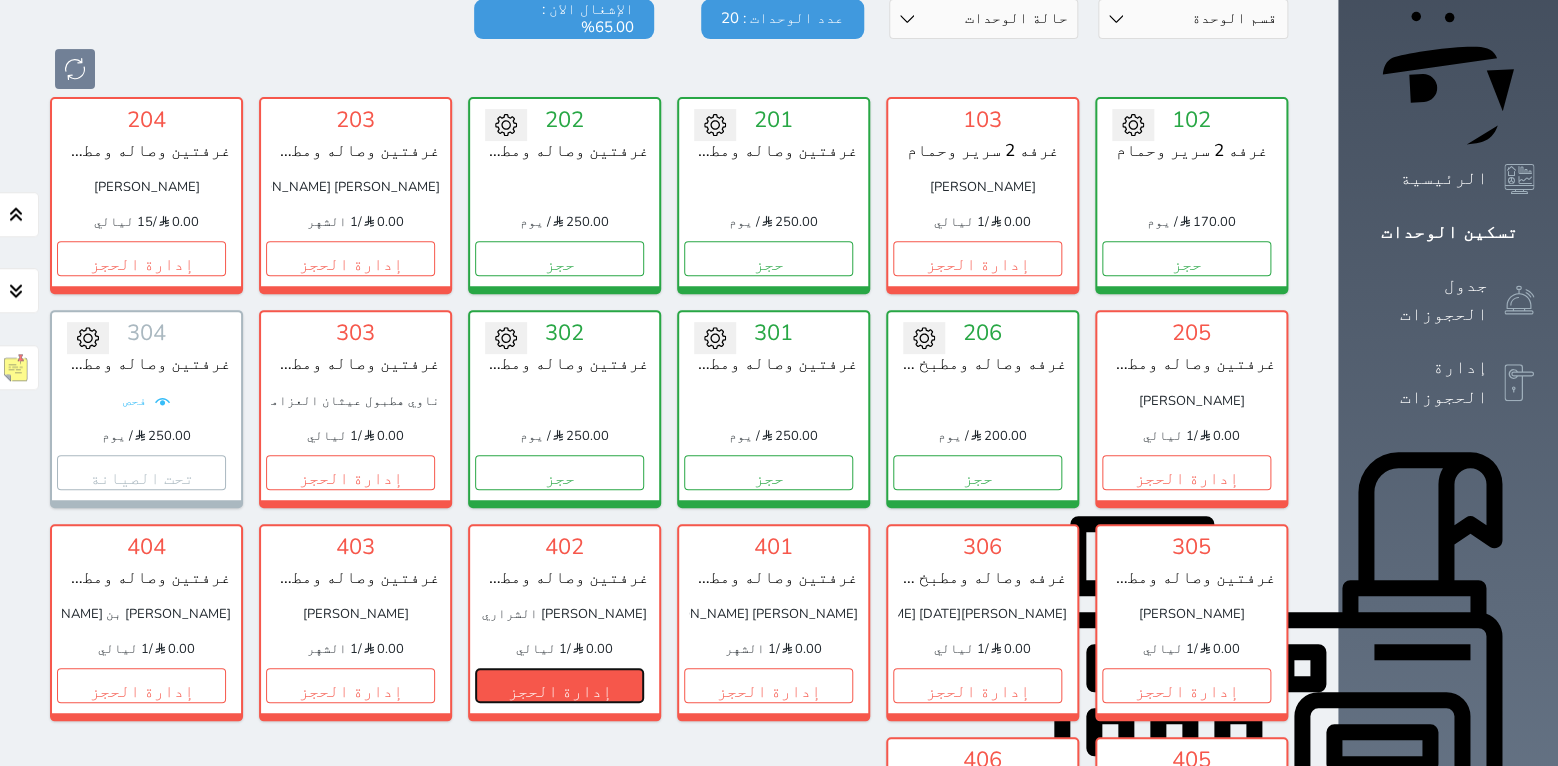 click on "إدارة الحجز" at bounding box center (559, 685) 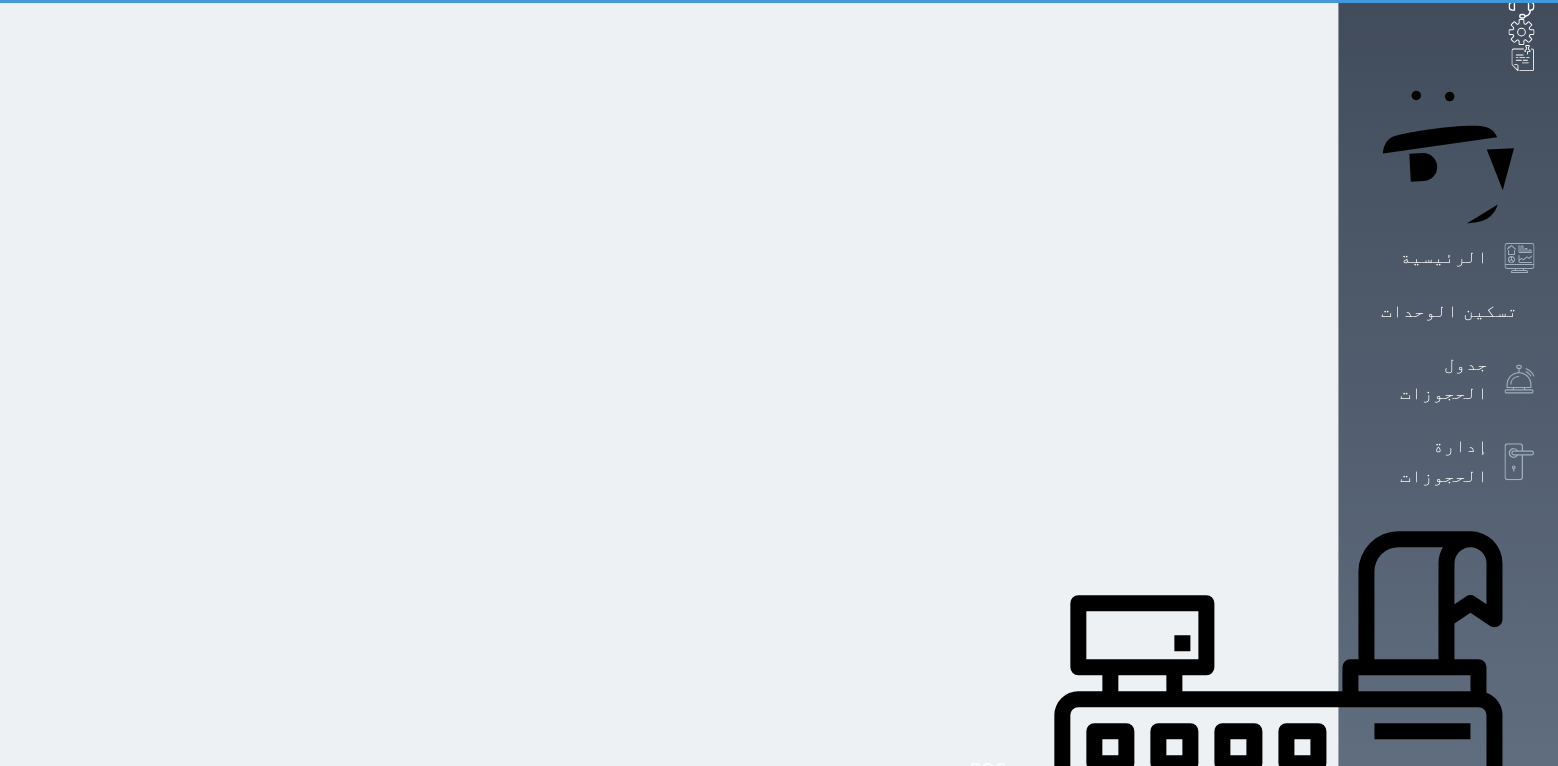 scroll, scrollTop: 0, scrollLeft: 0, axis: both 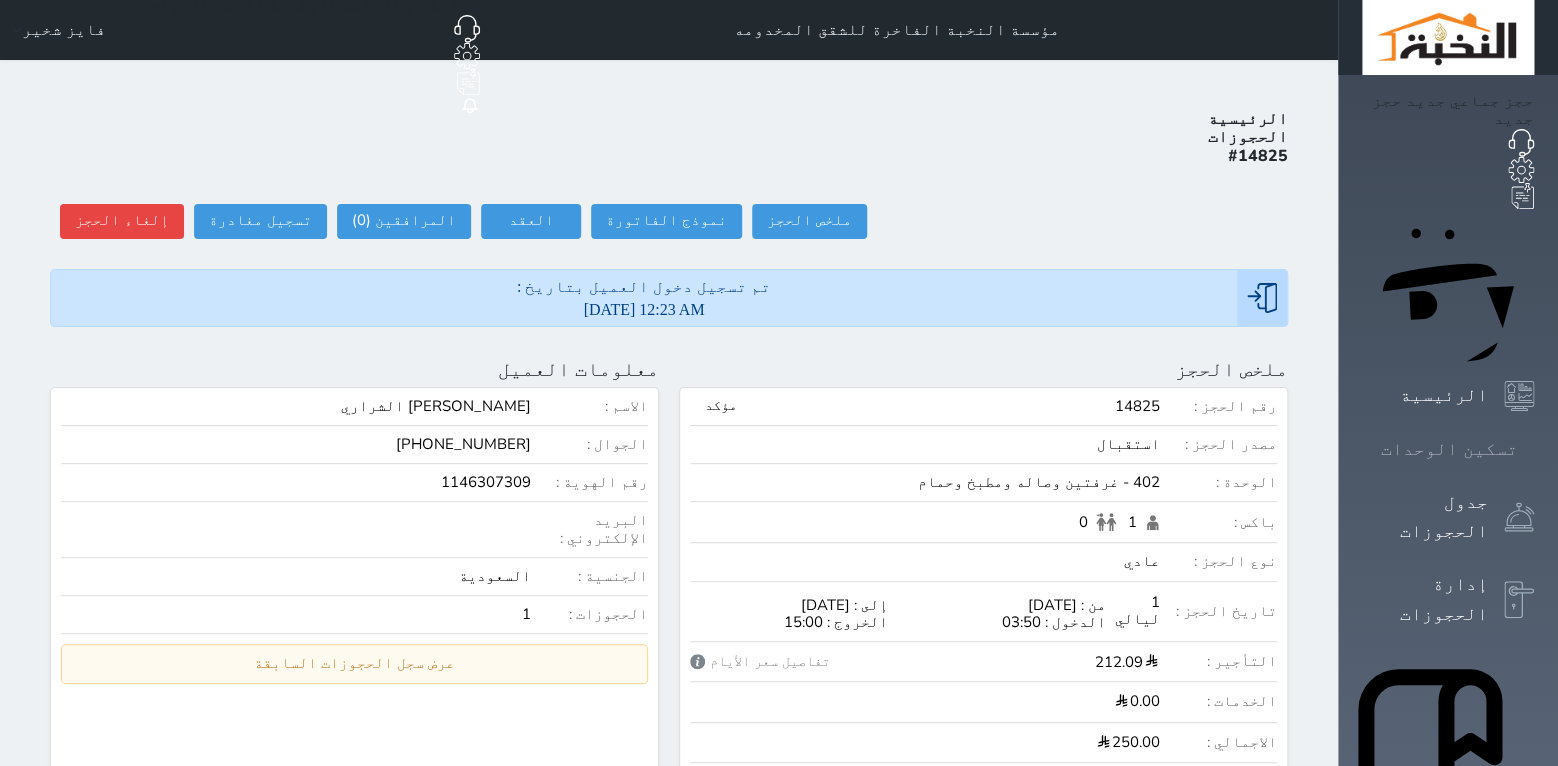 click 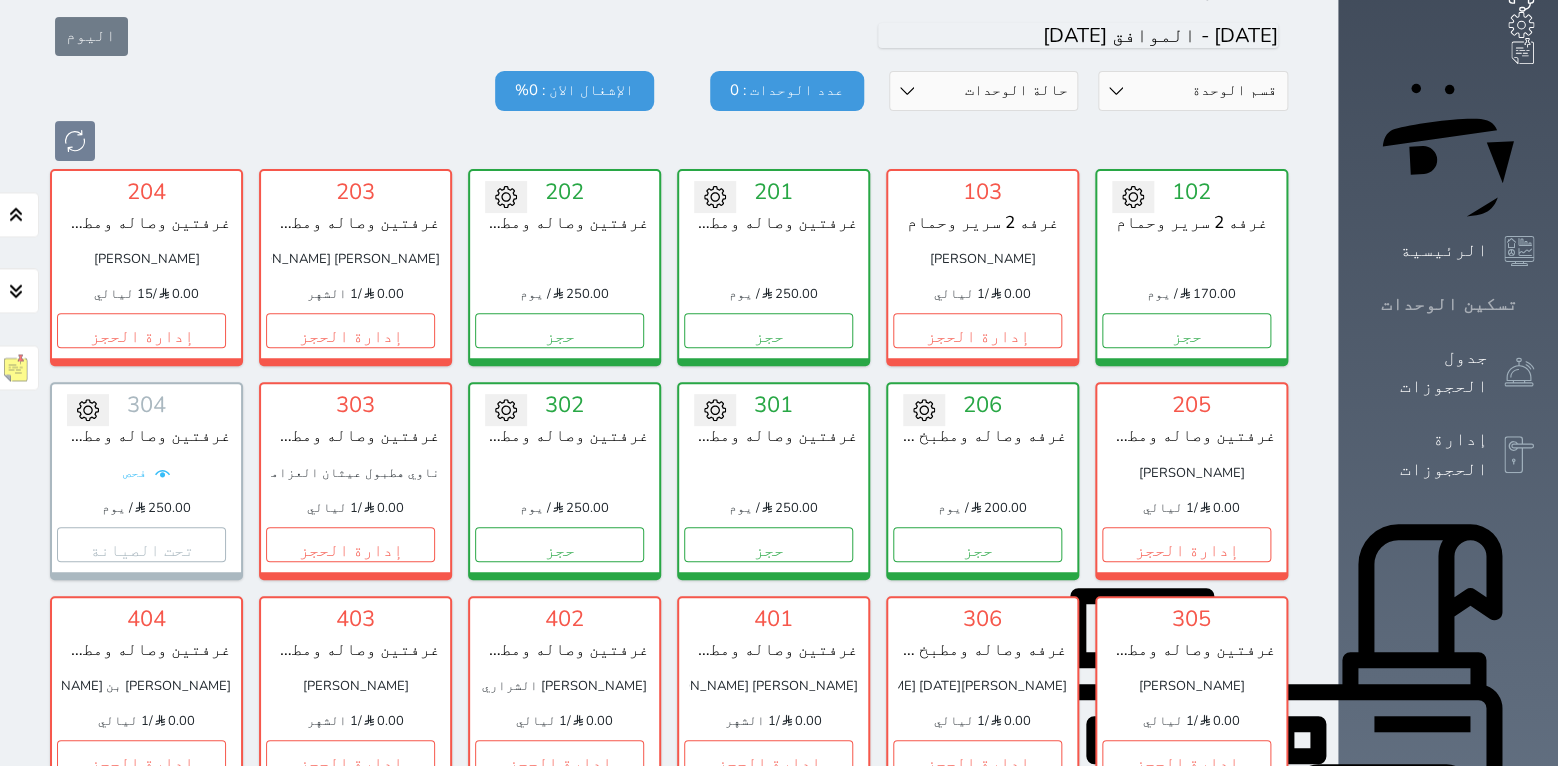 scroll, scrollTop: 210, scrollLeft: 0, axis: vertical 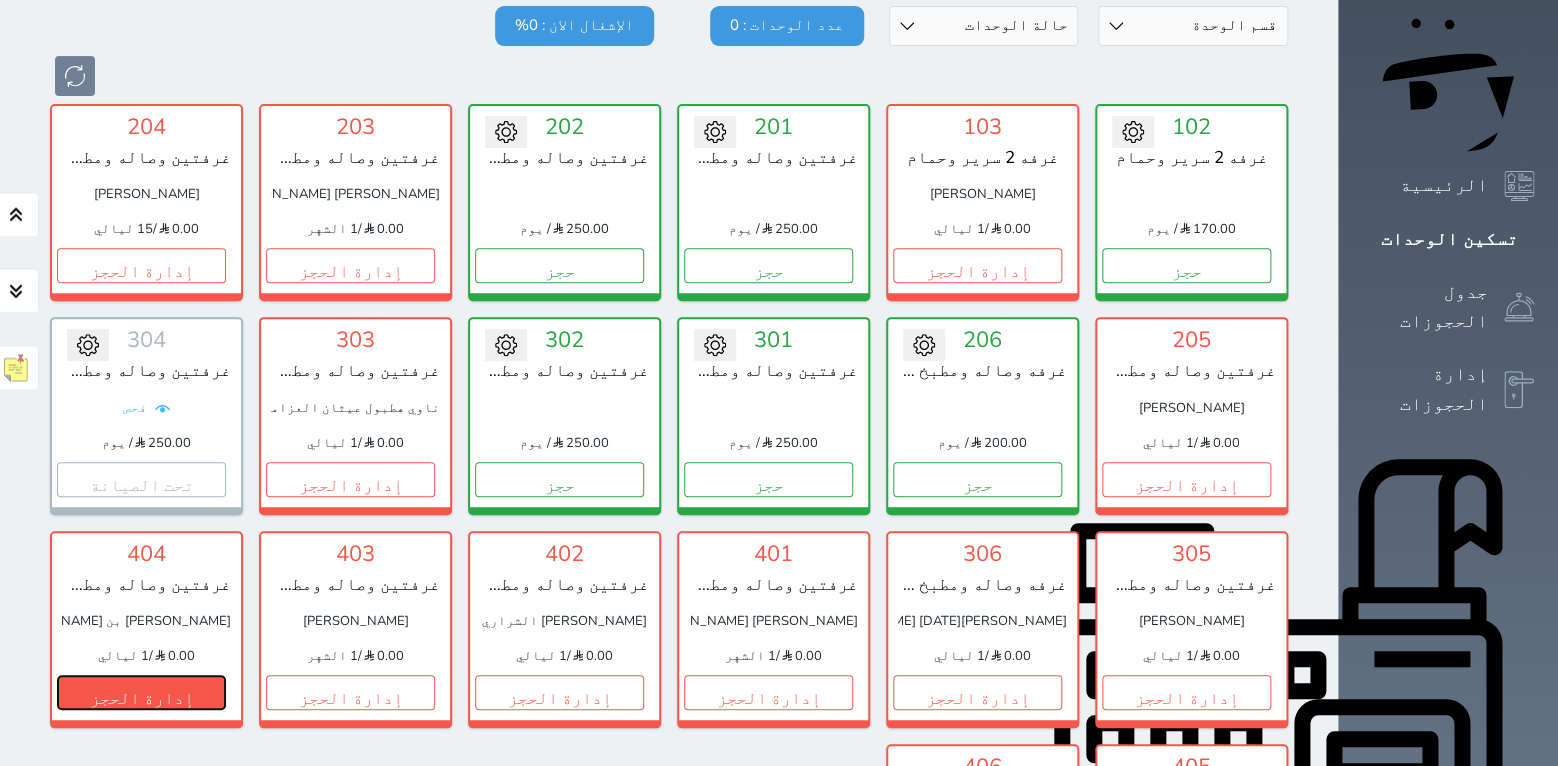 click on "إدارة الحجز" at bounding box center [141, 692] 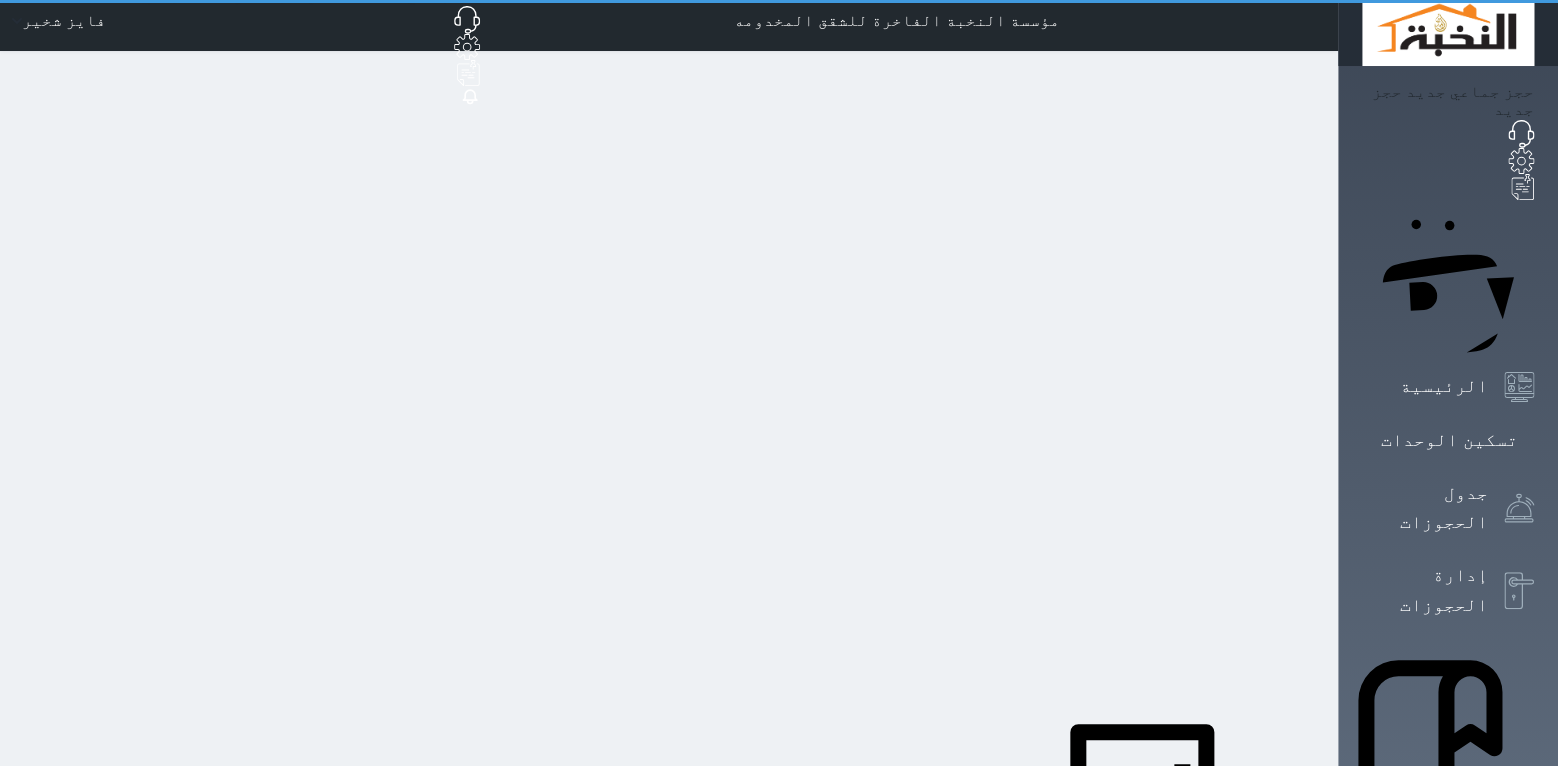 scroll, scrollTop: 0, scrollLeft: 0, axis: both 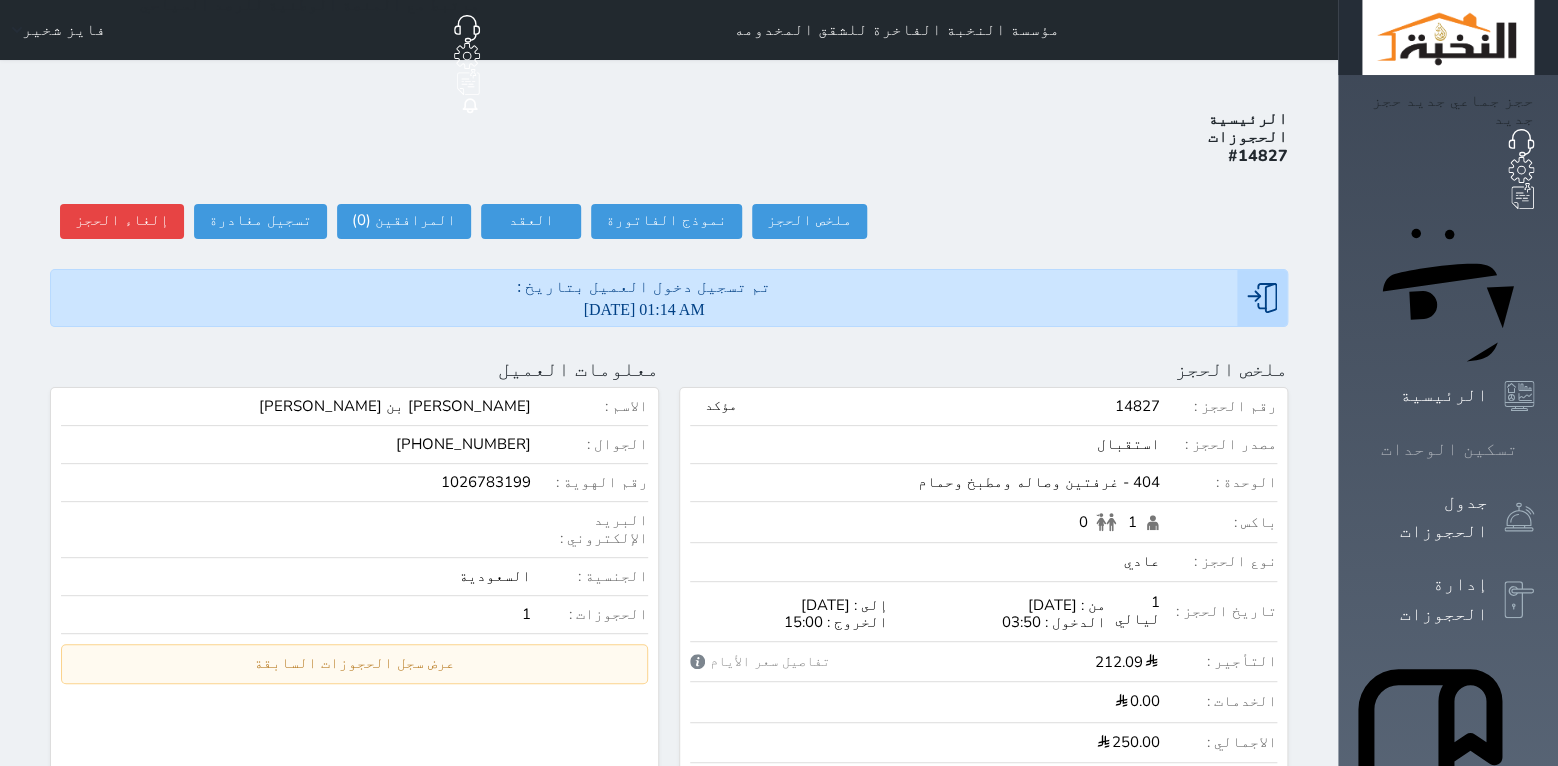 click 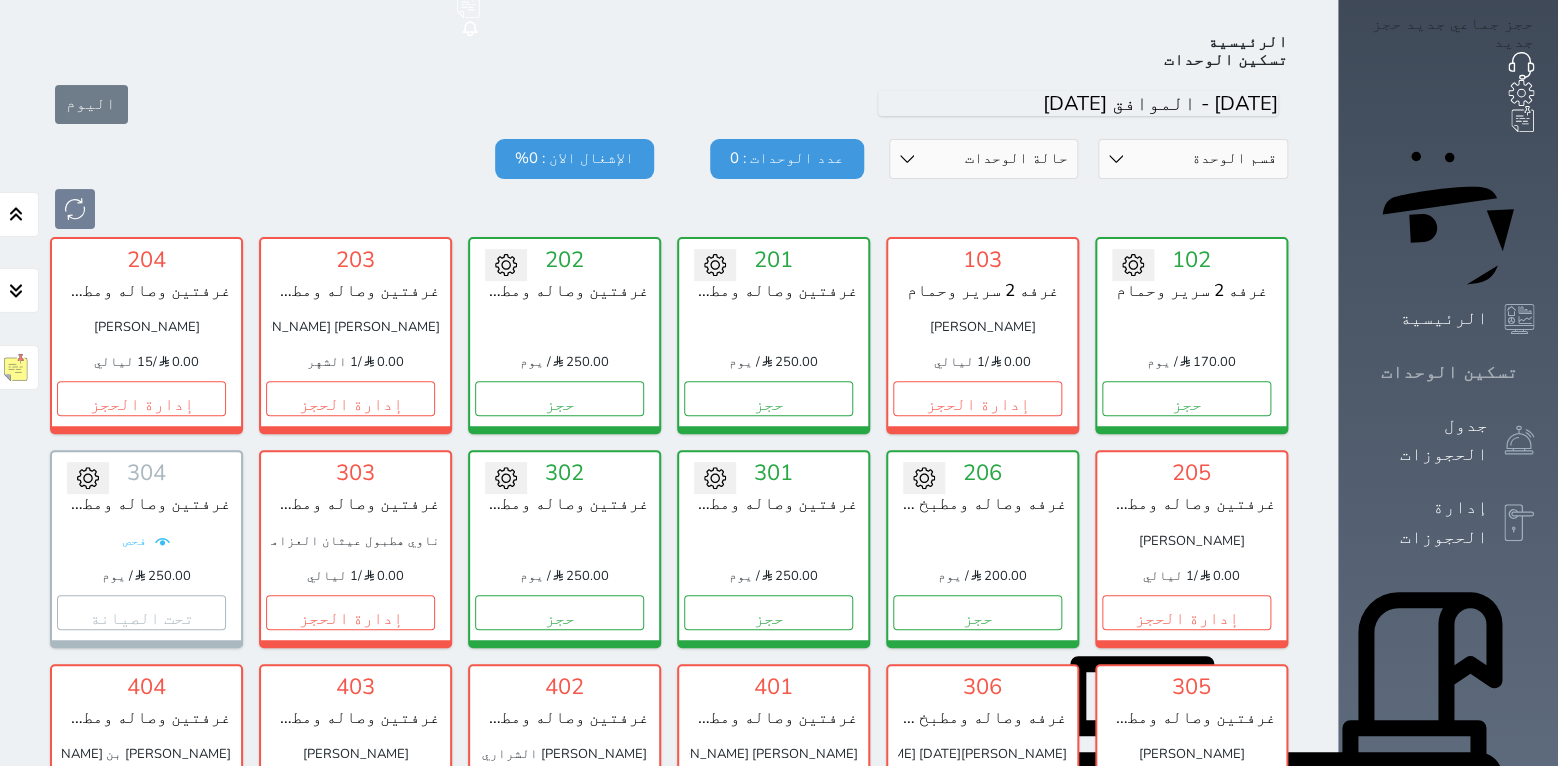 scroll, scrollTop: 78, scrollLeft: 0, axis: vertical 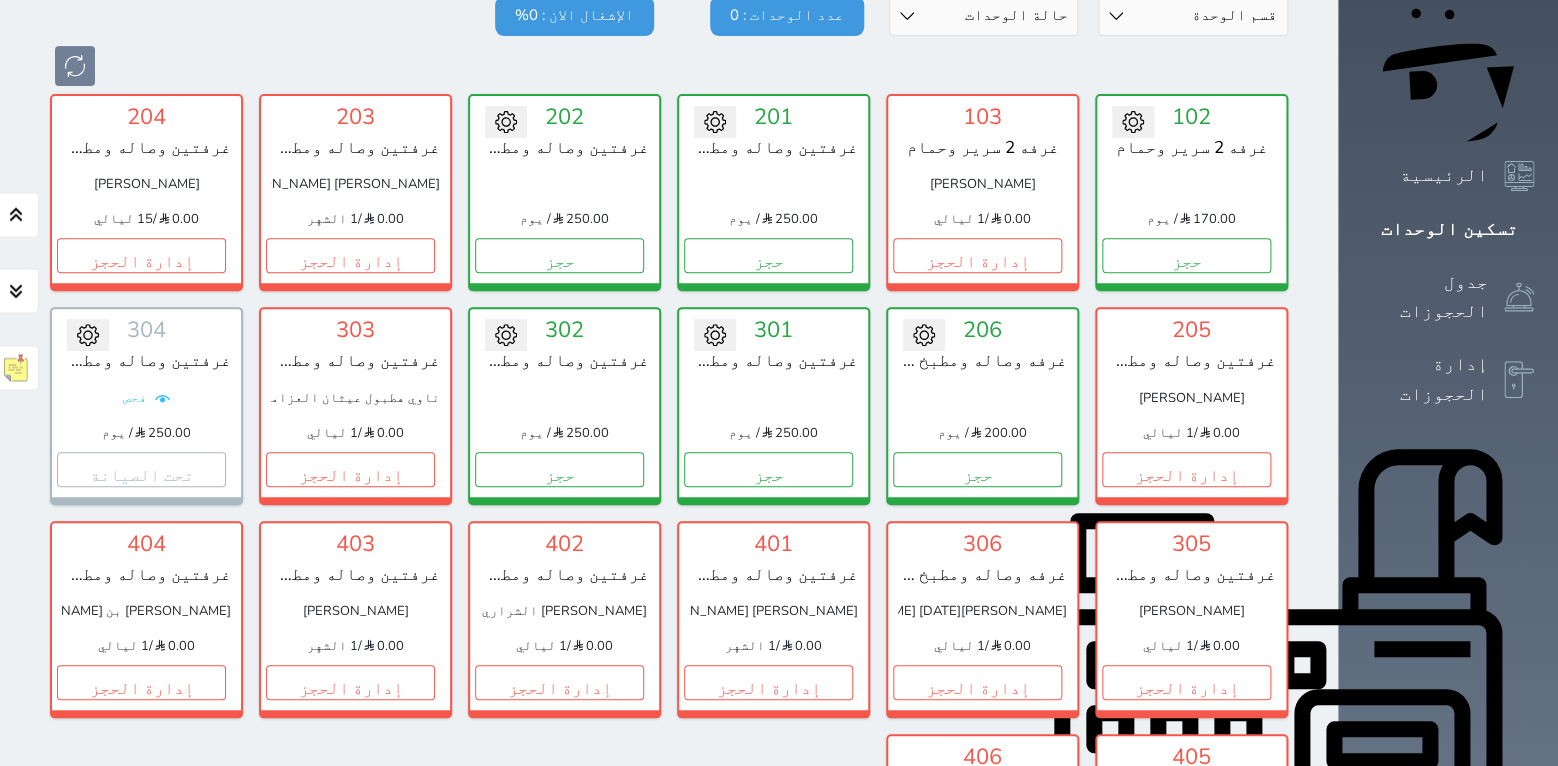 click on "إدارة الحجز" at bounding box center [977, 896] 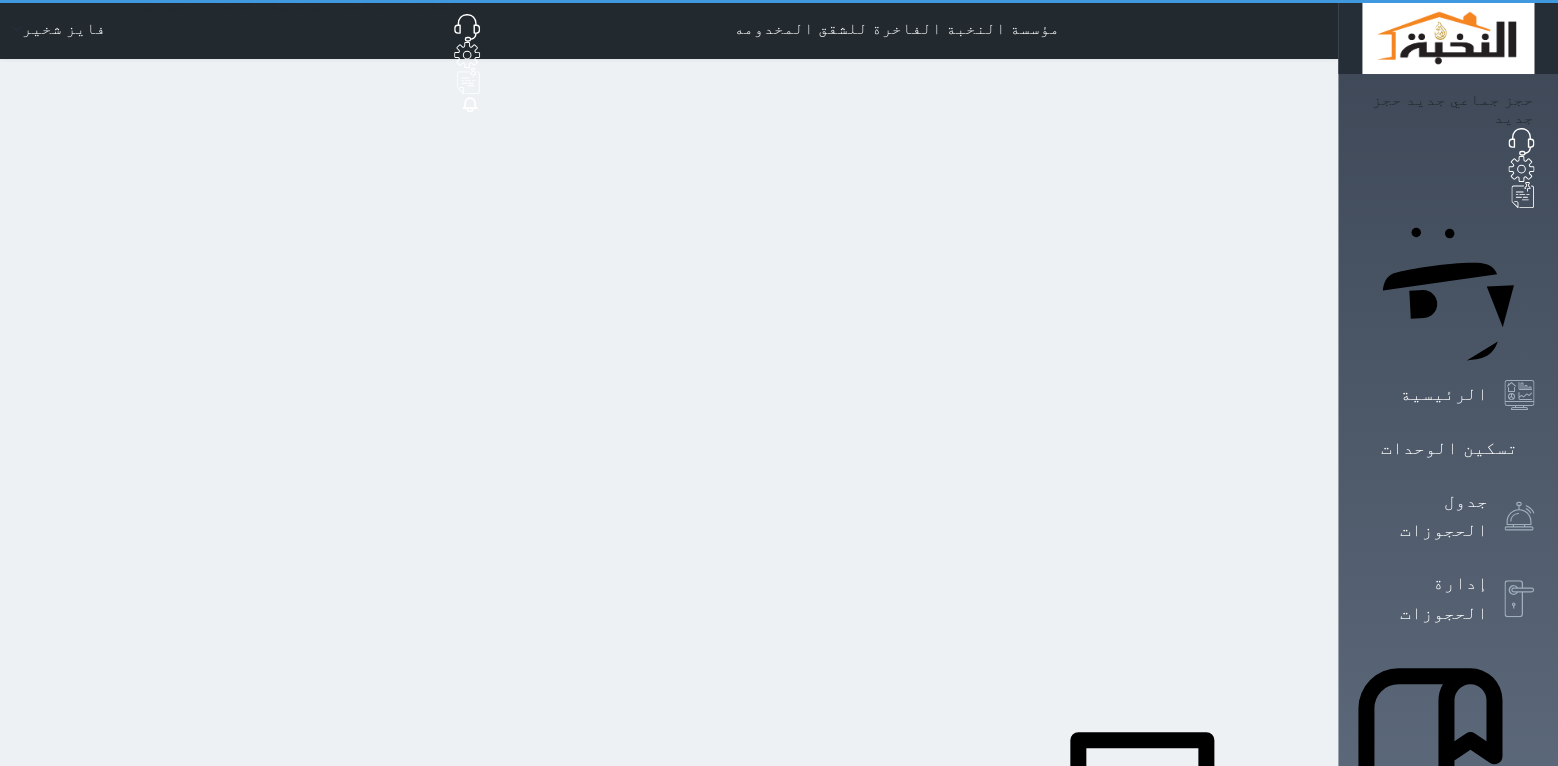 scroll, scrollTop: 0, scrollLeft: 0, axis: both 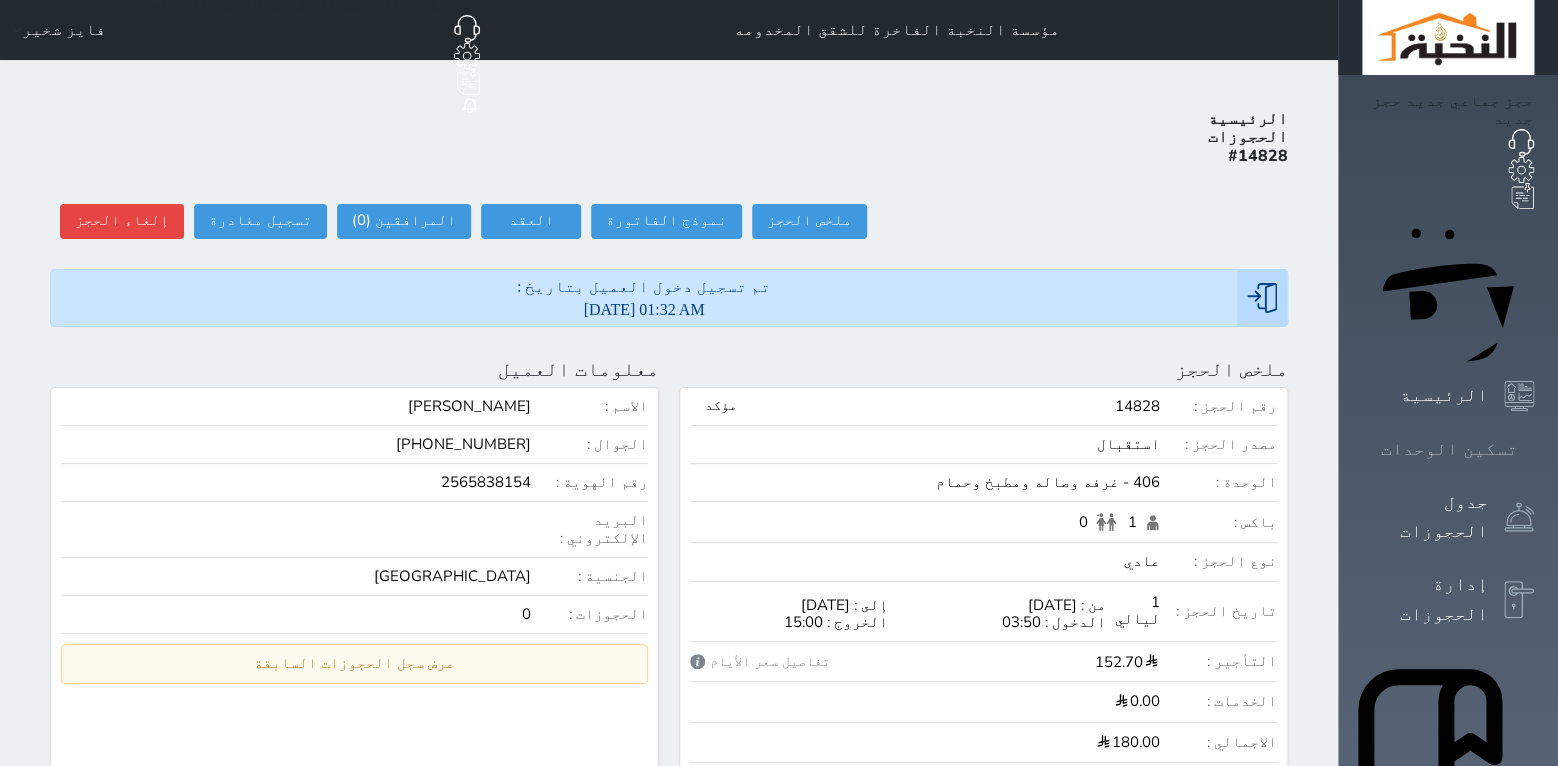 click 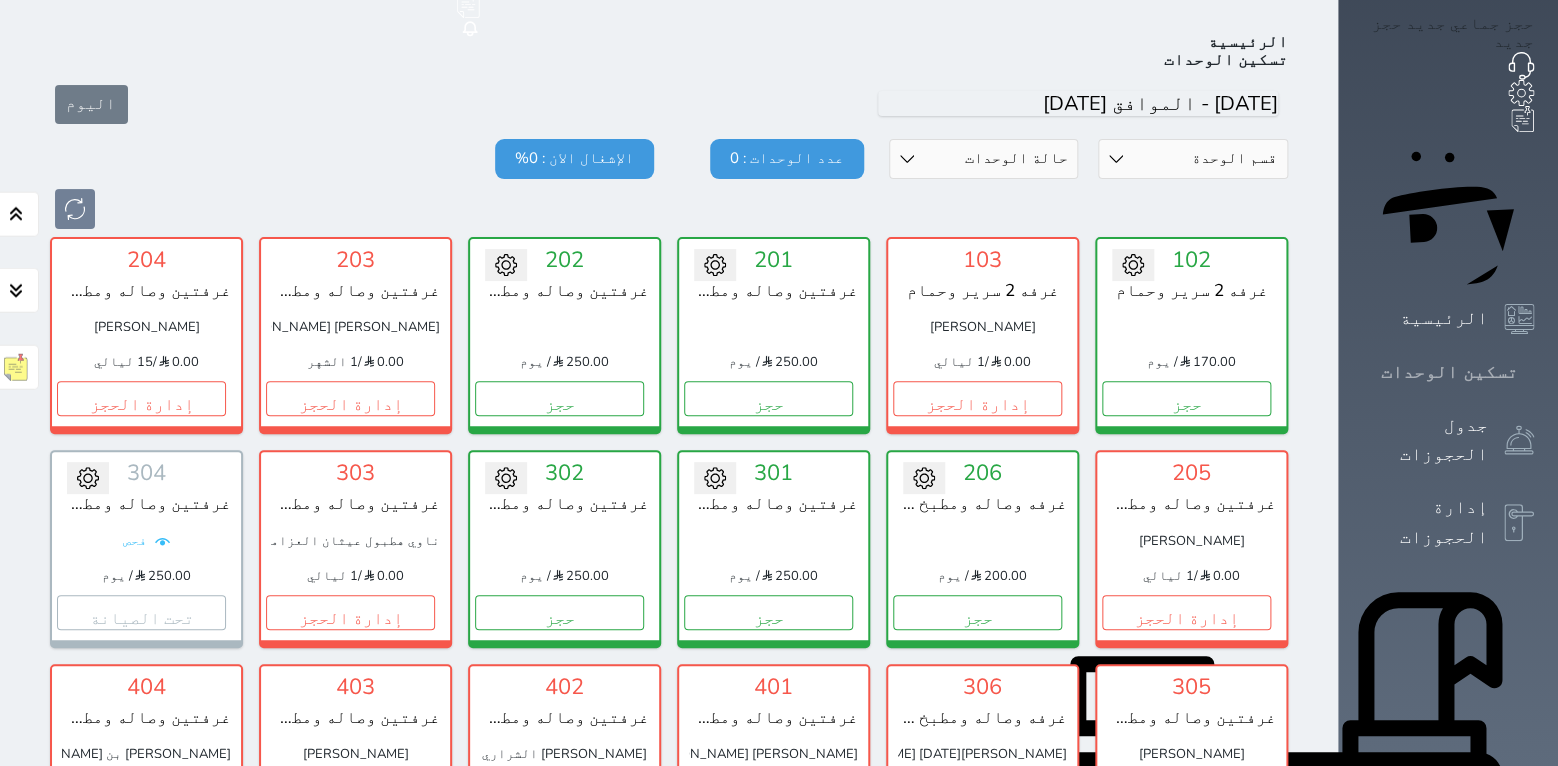 scroll, scrollTop: 78, scrollLeft: 0, axis: vertical 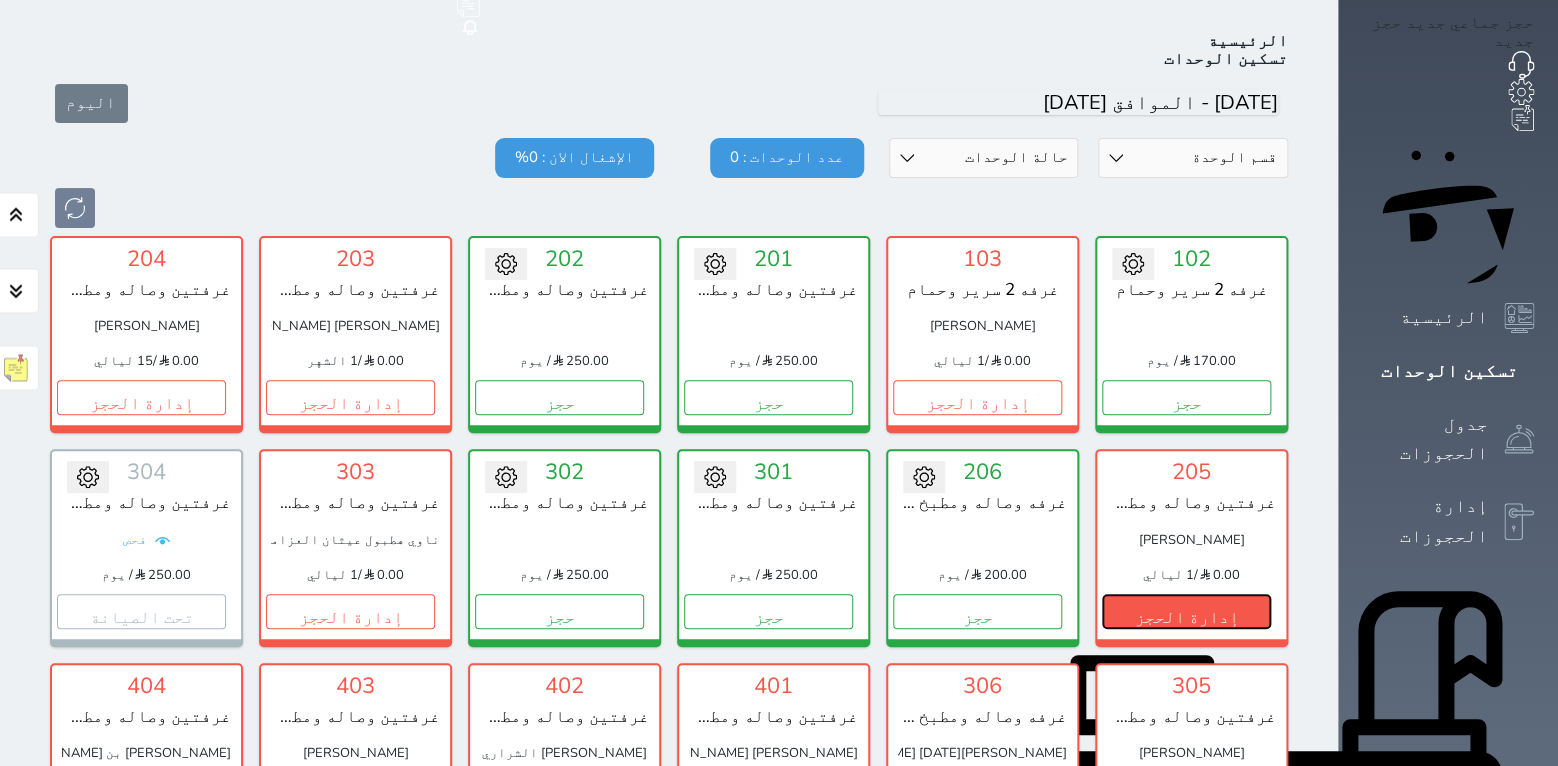 click on "إدارة الحجز" at bounding box center (1186, 611) 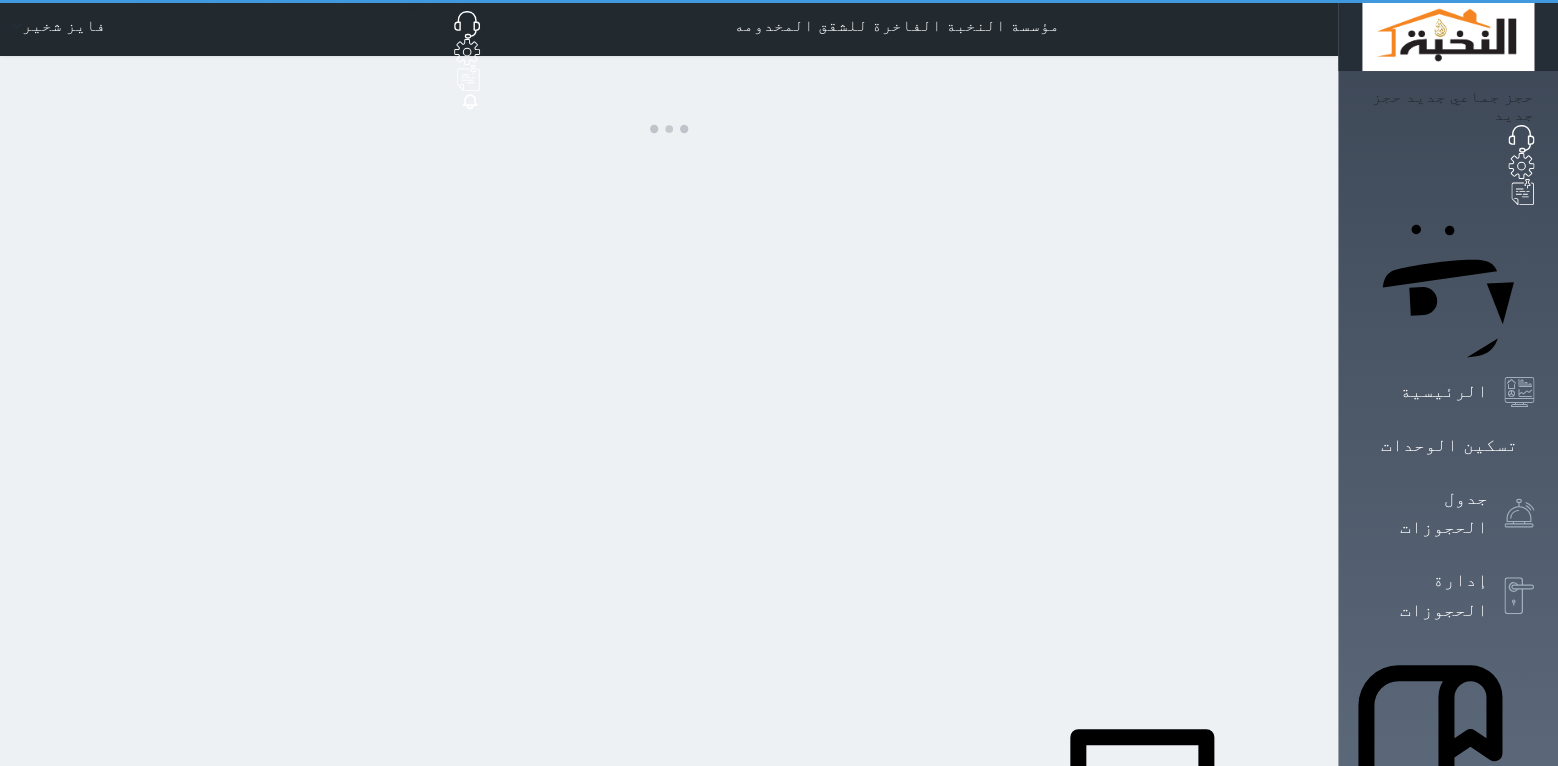 scroll, scrollTop: 0, scrollLeft: 0, axis: both 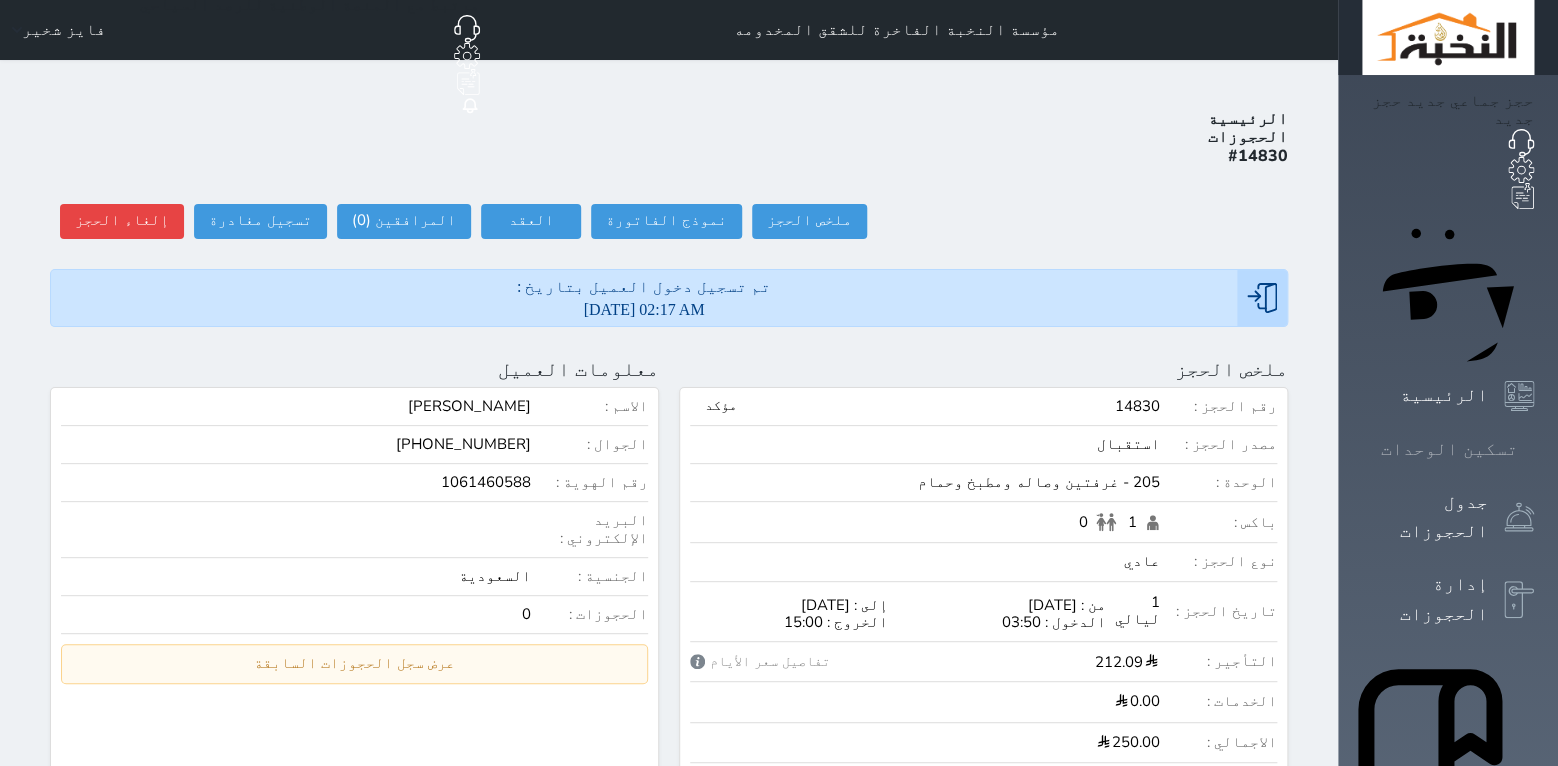 click 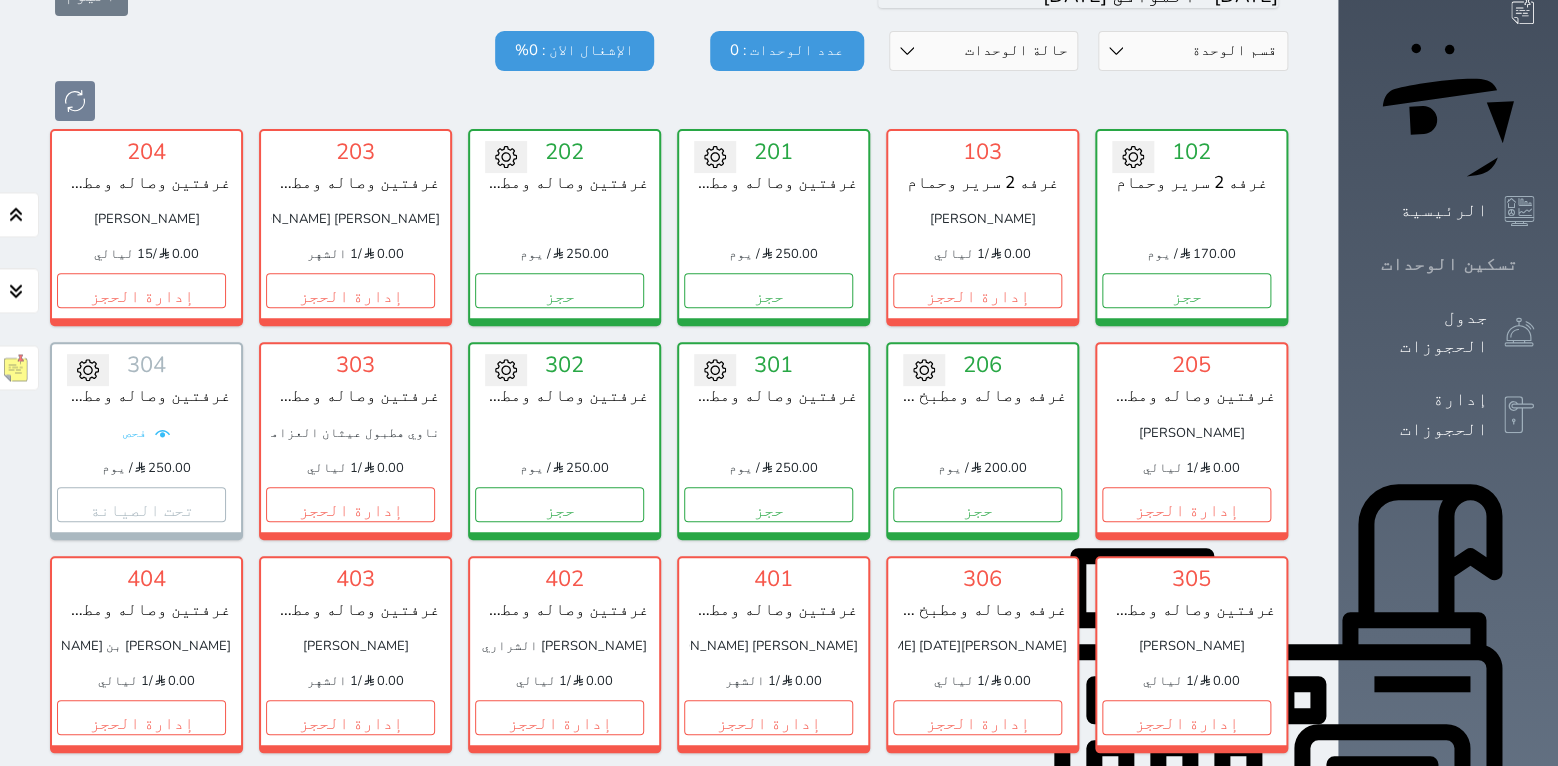 scroll, scrollTop: 183, scrollLeft: 0, axis: vertical 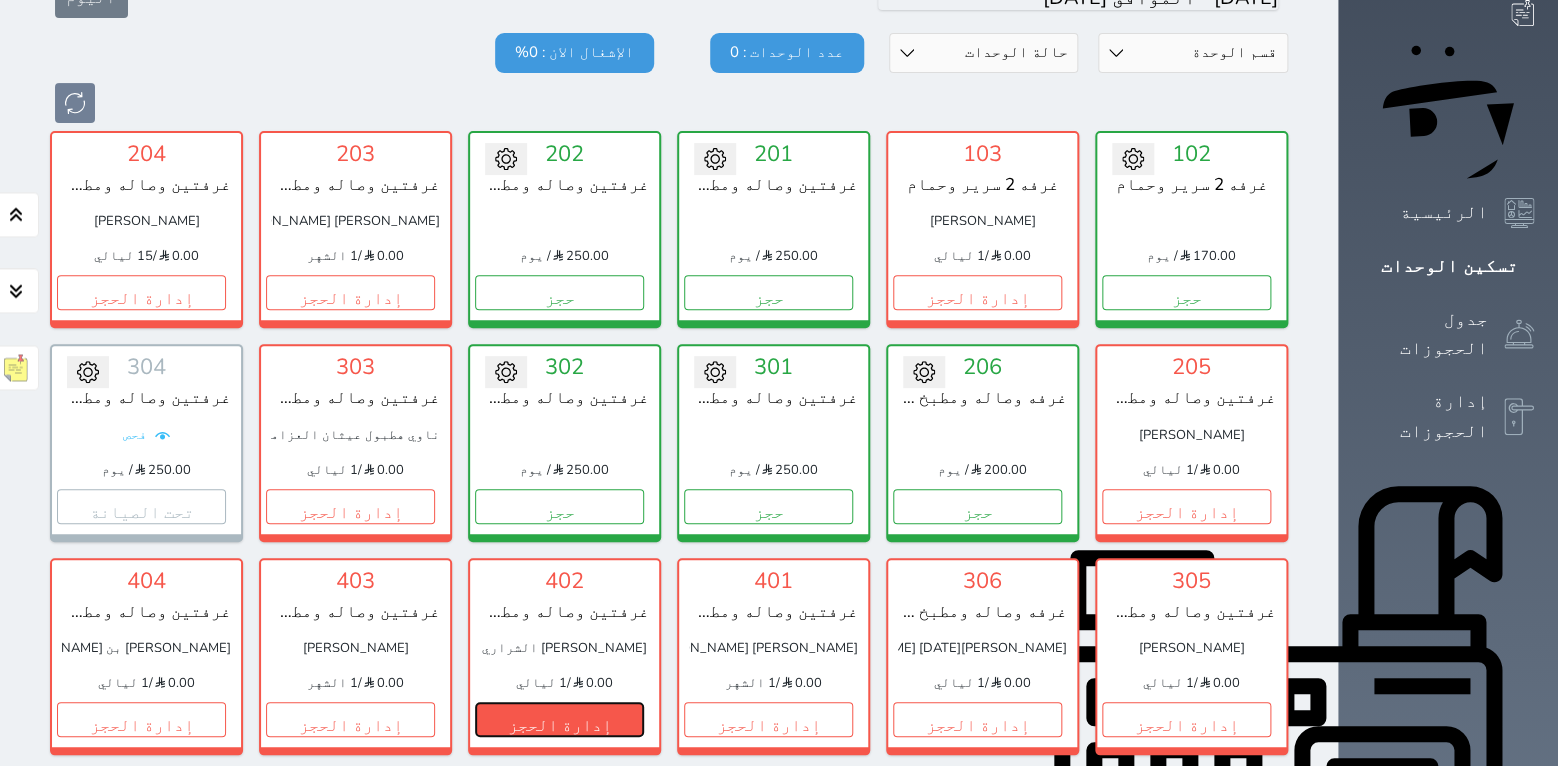 click on "إدارة الحجز" at bounding box center (559, 719) 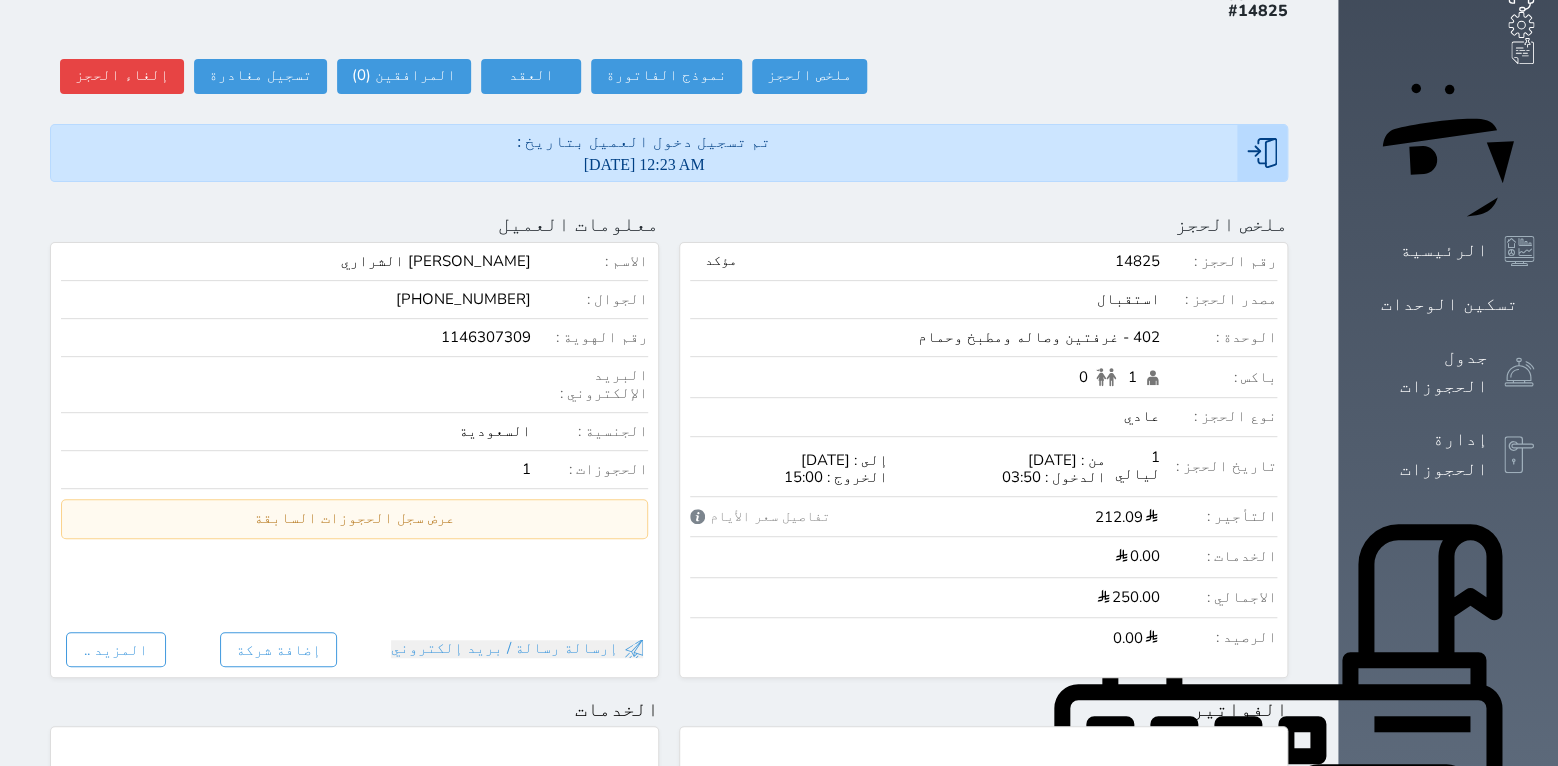 scroll, scrollTop: 0, scrollLeft: 0, axis: both 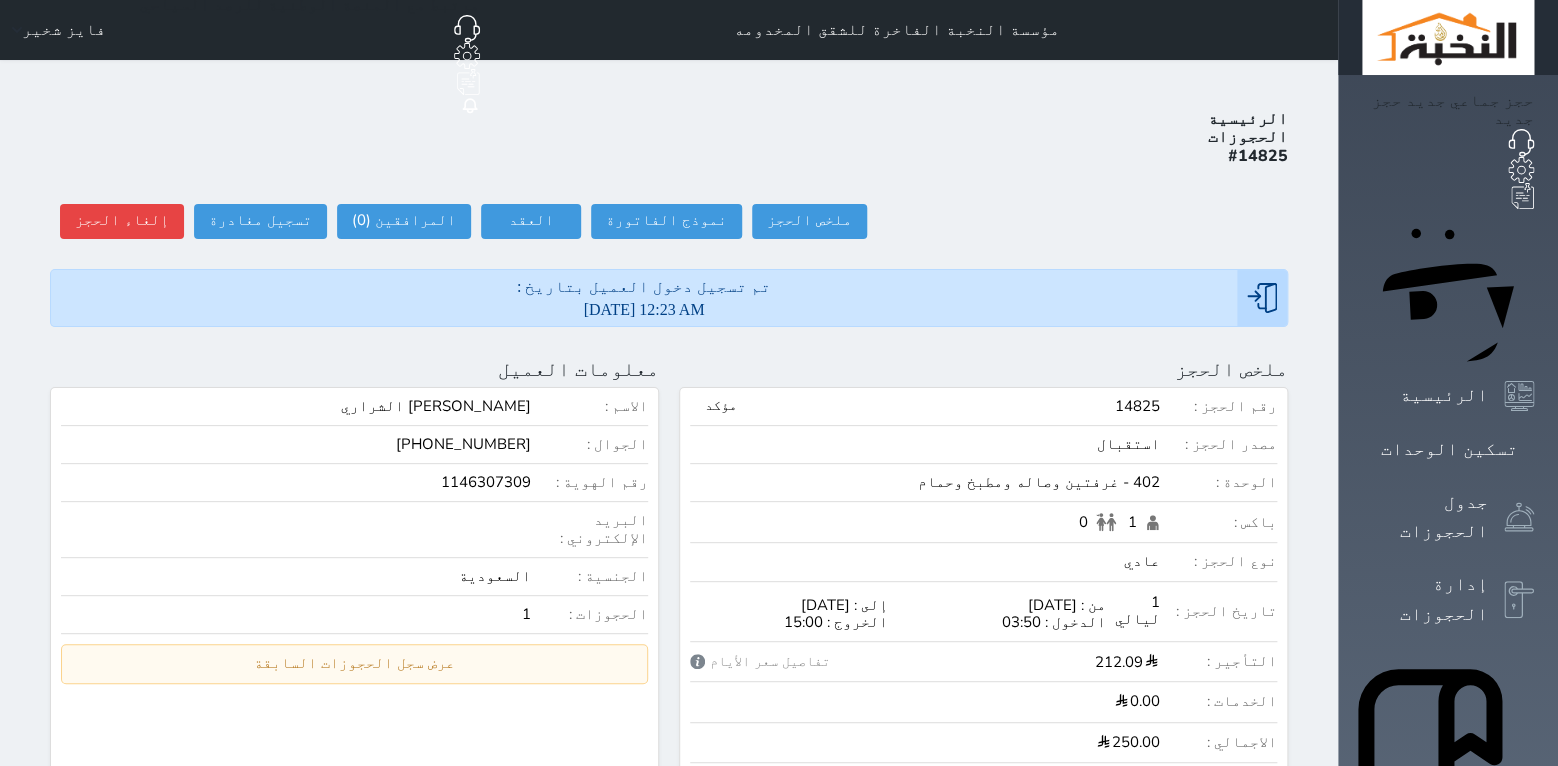 click on "تم تسجيل دخول العميل بتاريخ :   [DATE] 12:23 AM" at bounding box center [669, 298] 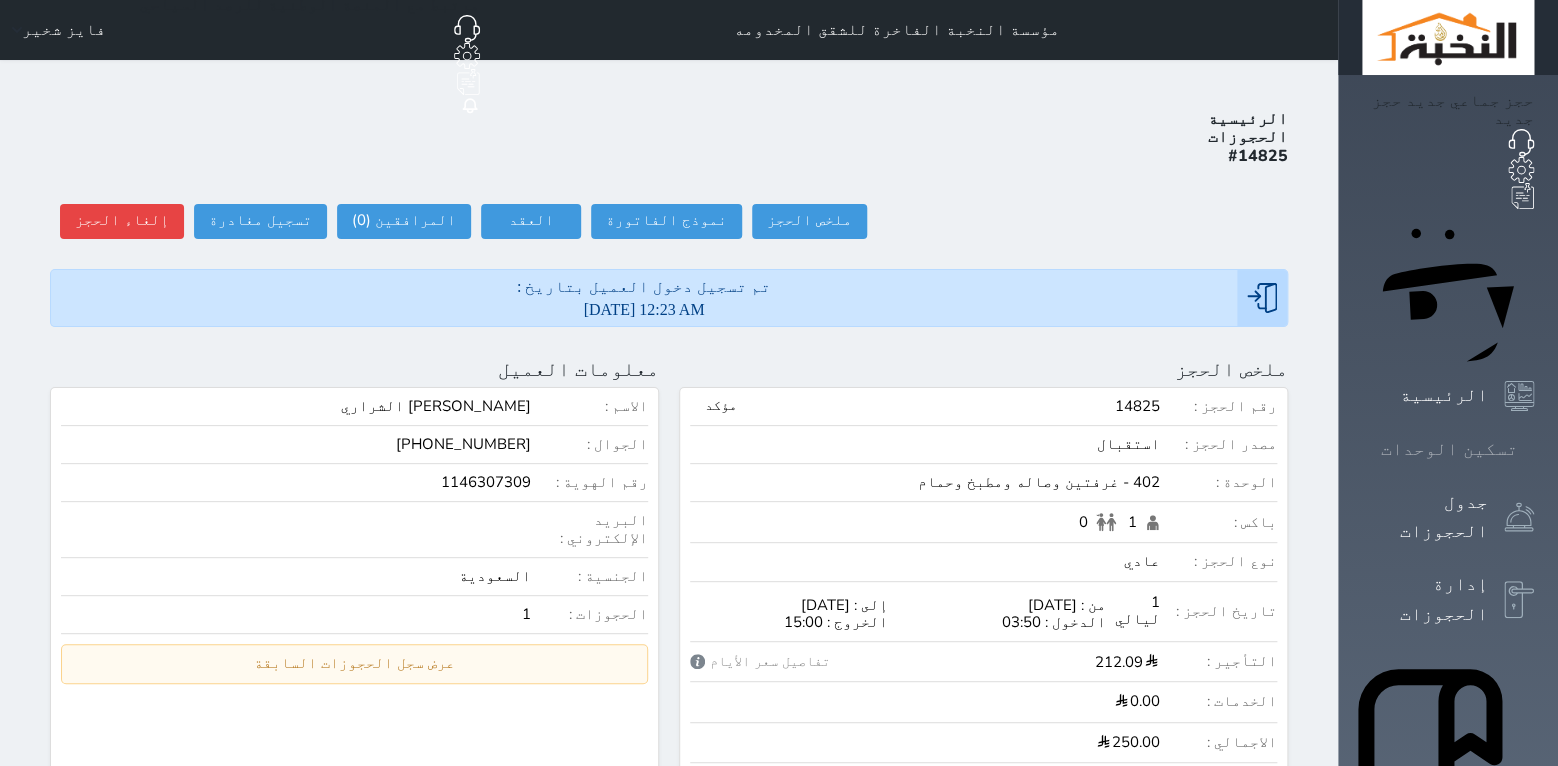 click 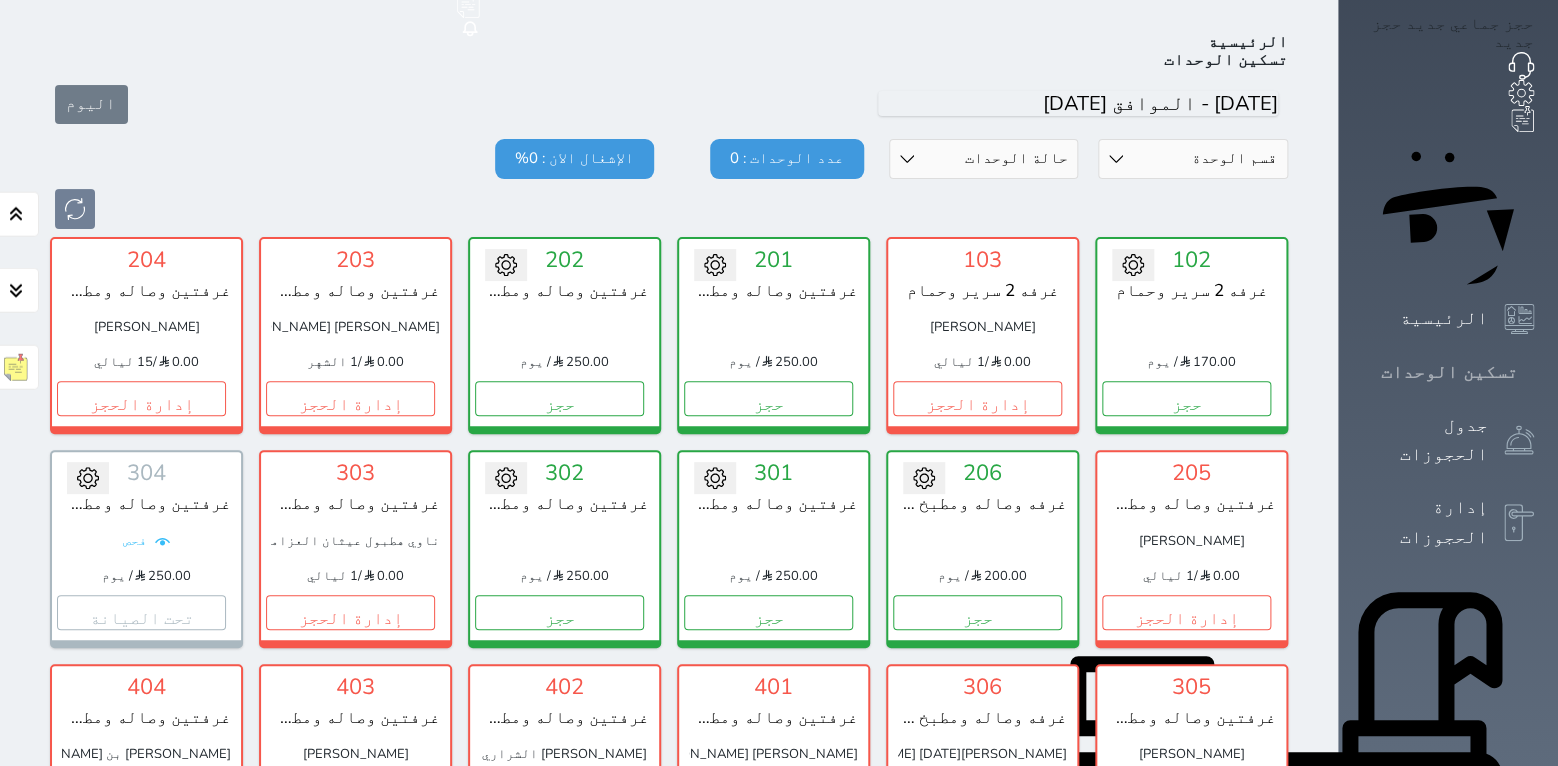 scroll, scrollTop: 78, scrollLeft: 0, axis: vertical 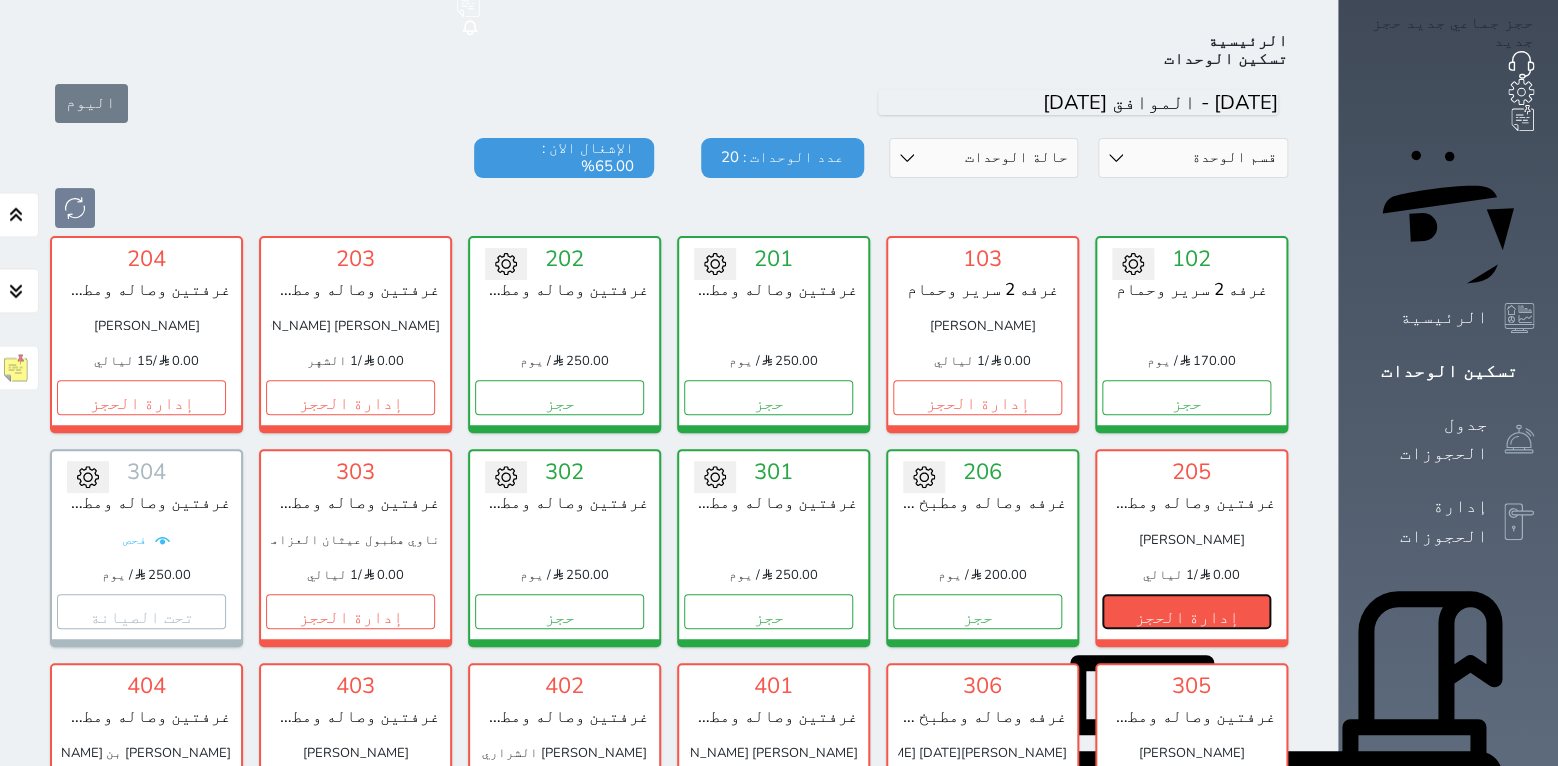 click on "إدارة الحجز" at bounding box center (1186, 611) 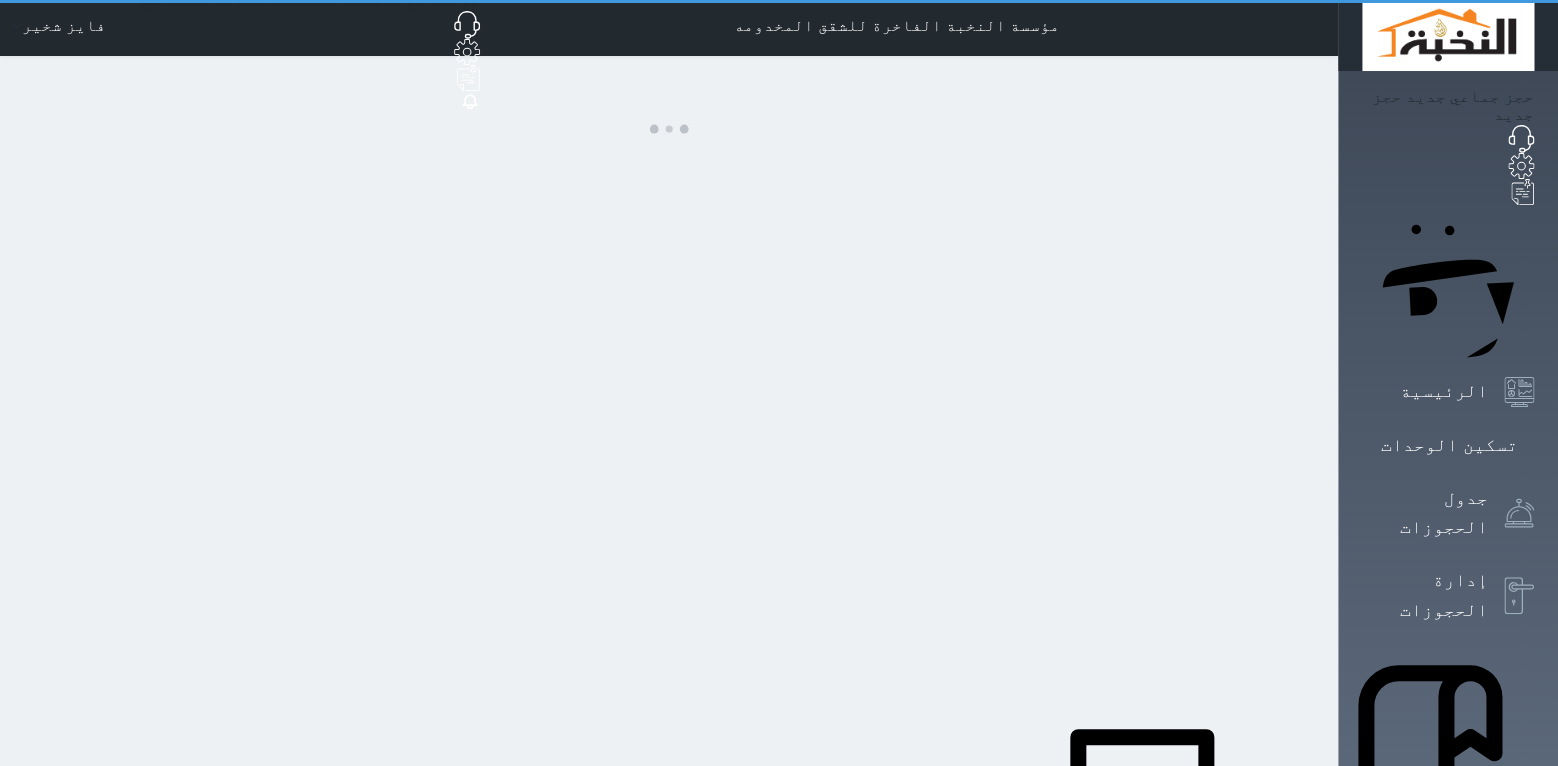 scroll, scrollTop: 0, scrollLeft: 0, axis: both 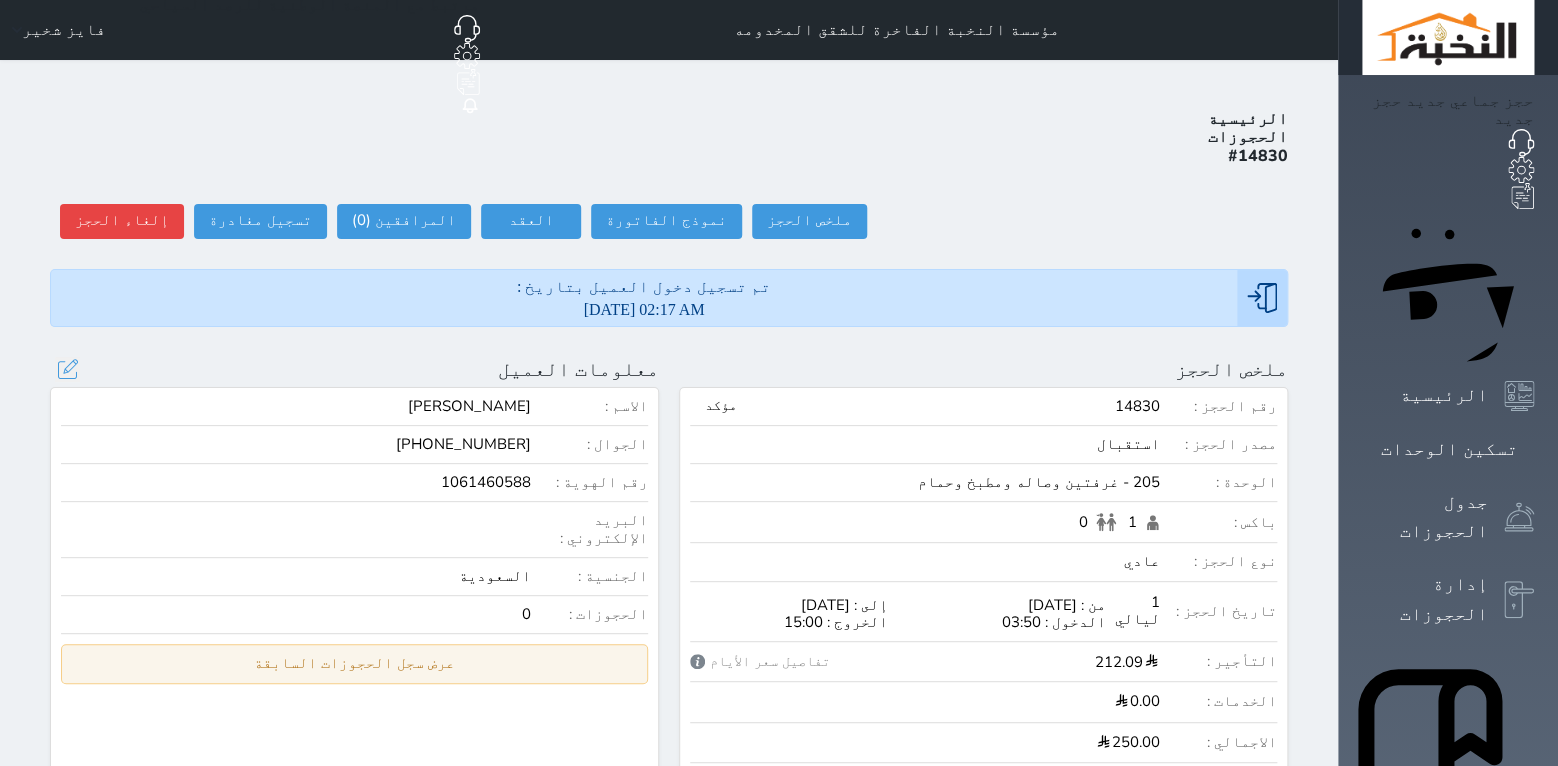 click on "عرض سجل الحجوزات السابقة" at bounding box center (354, 663) 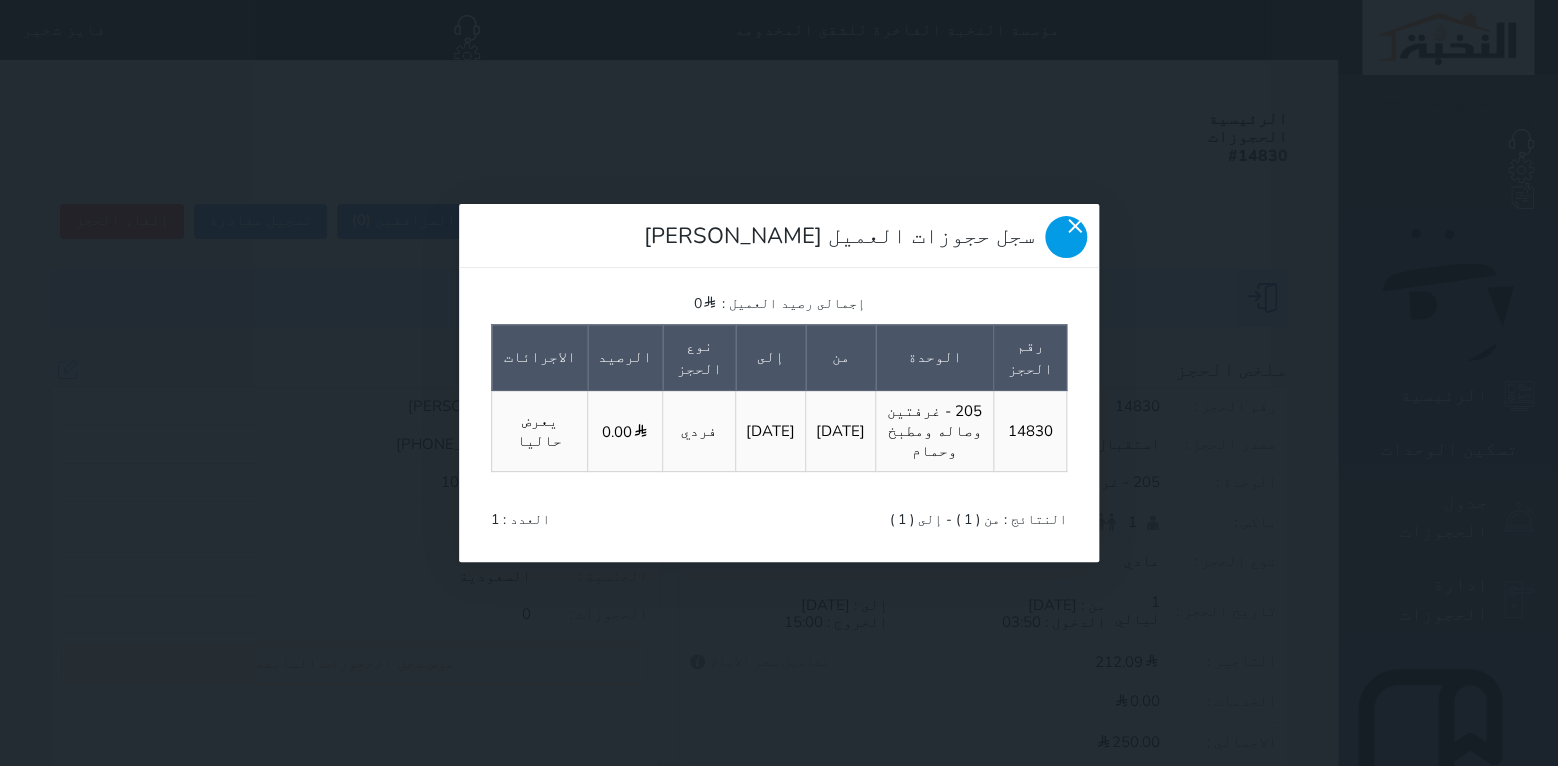 click 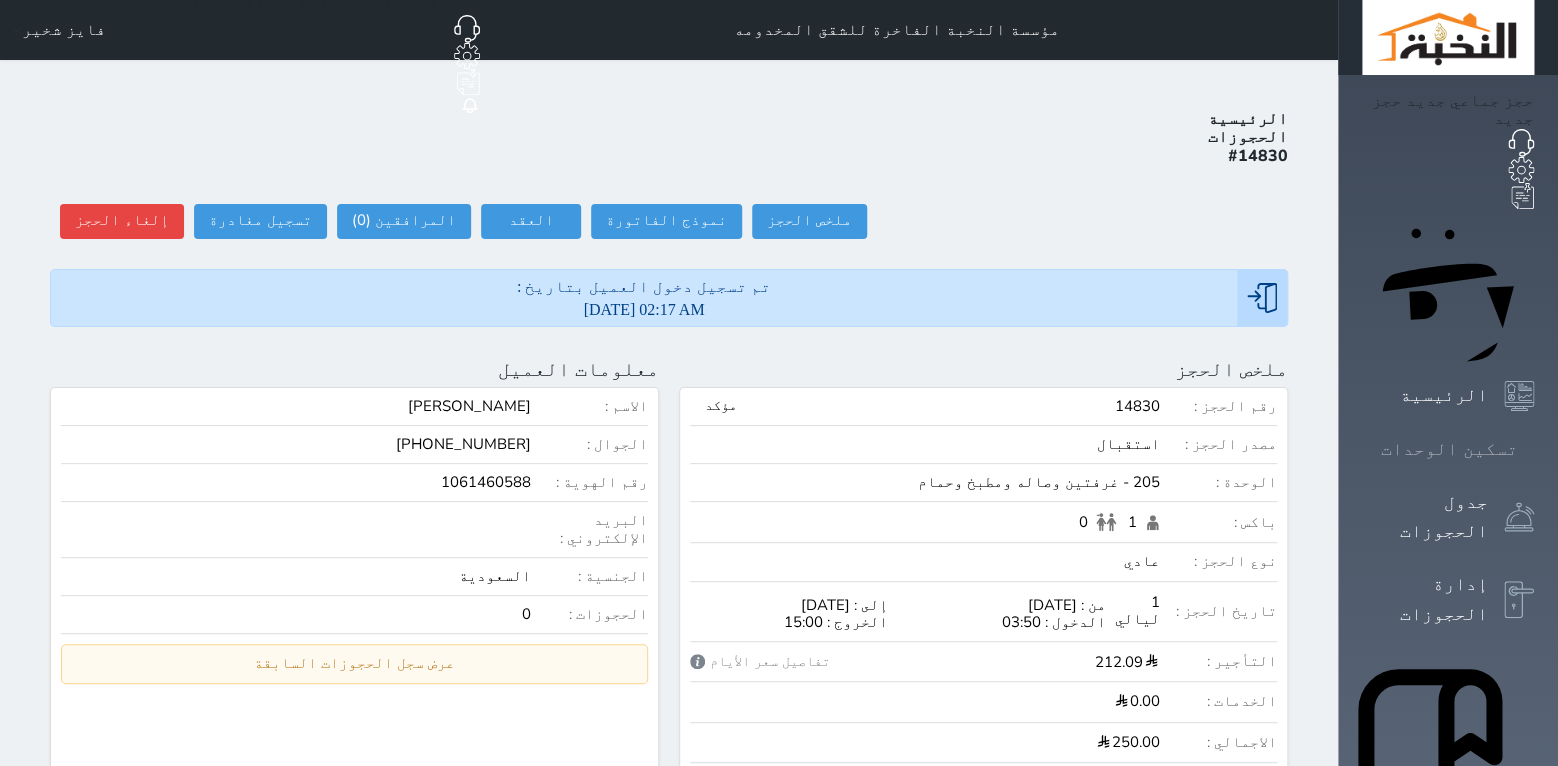 click at bounding box center [1534, 449] 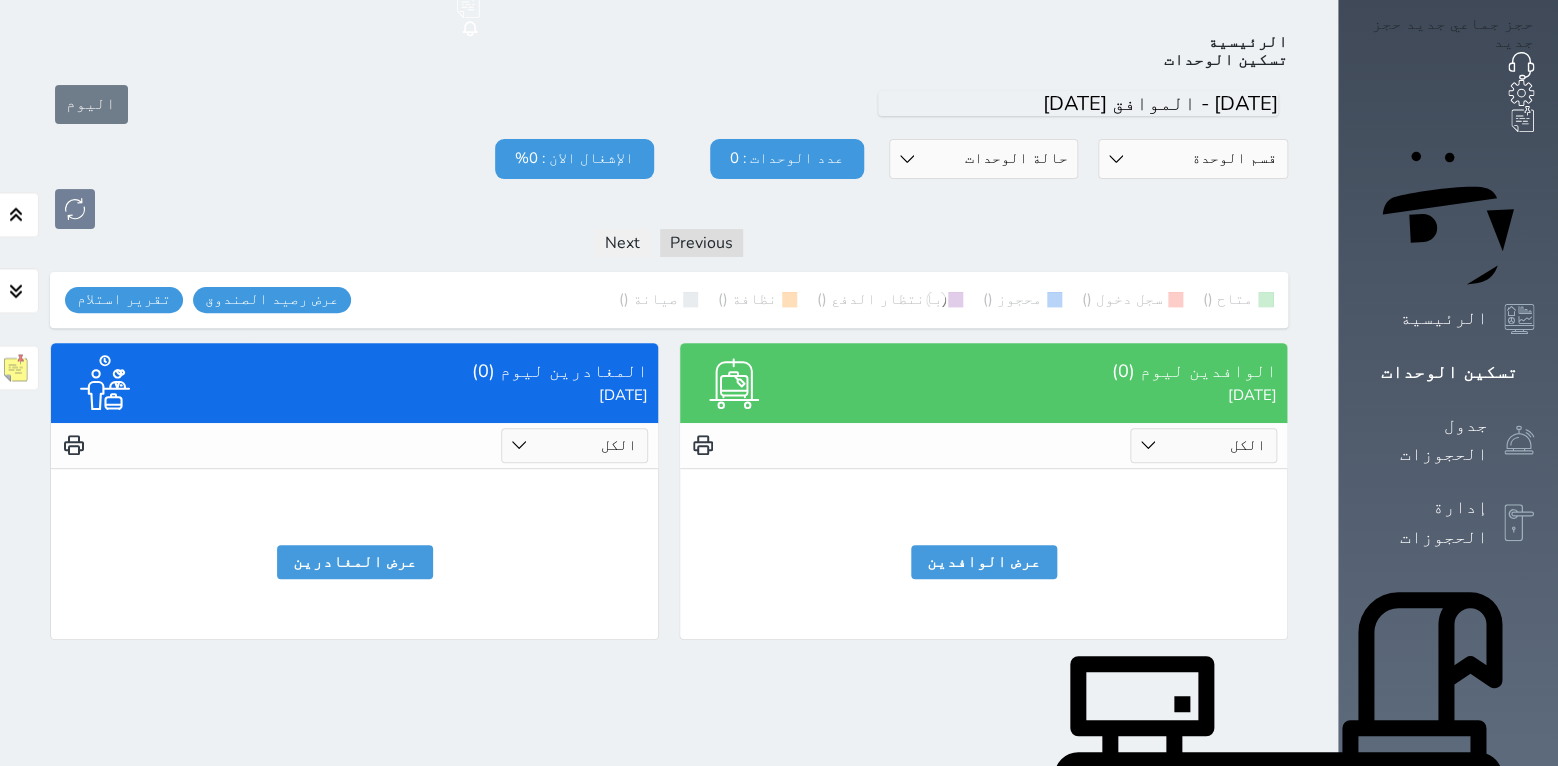 scroll, scrollTop: 78, scrollLeft: 0, axis: vertical 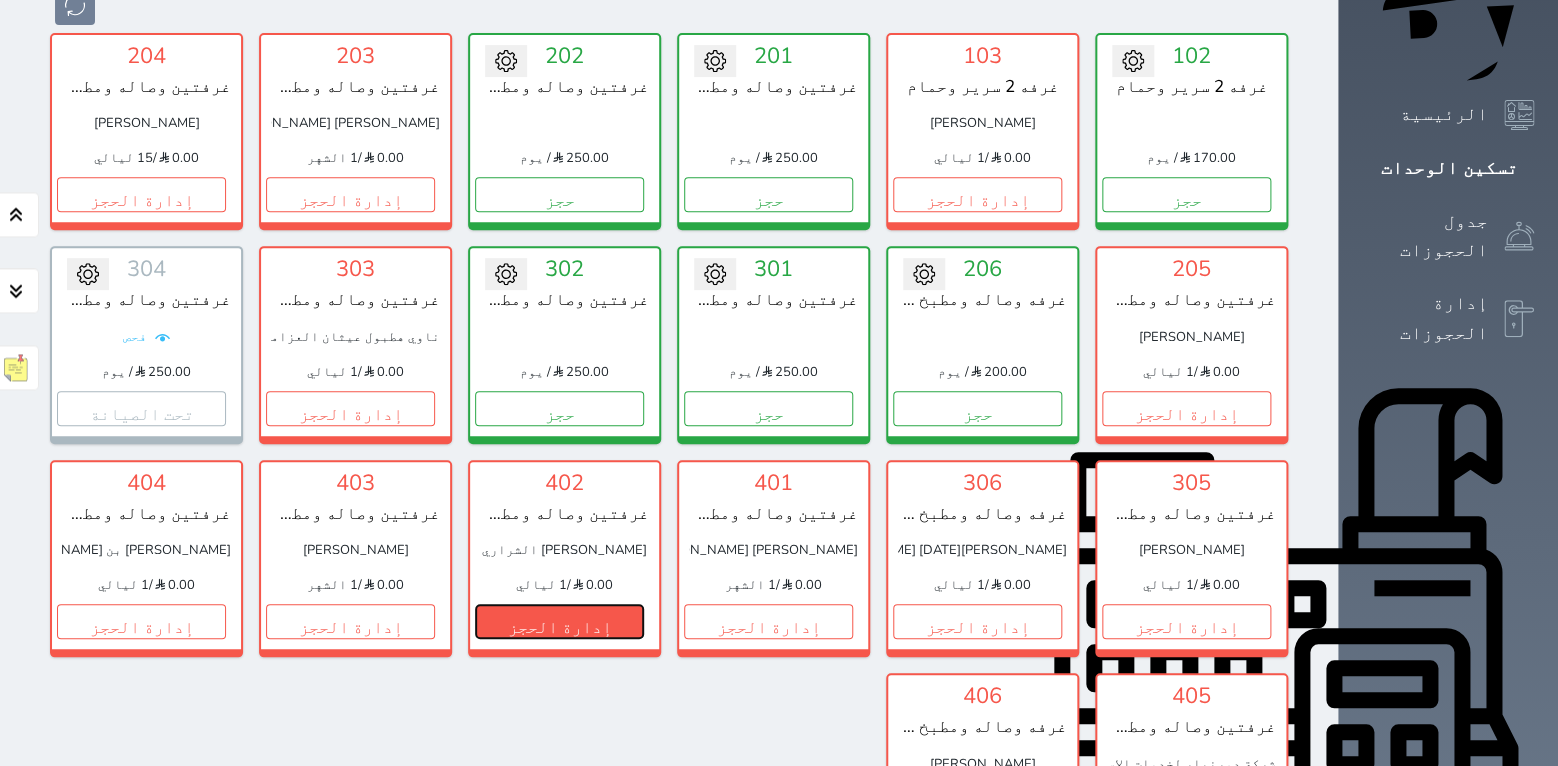 click on "إدارة الحجز" at bounding box center [559, 621] 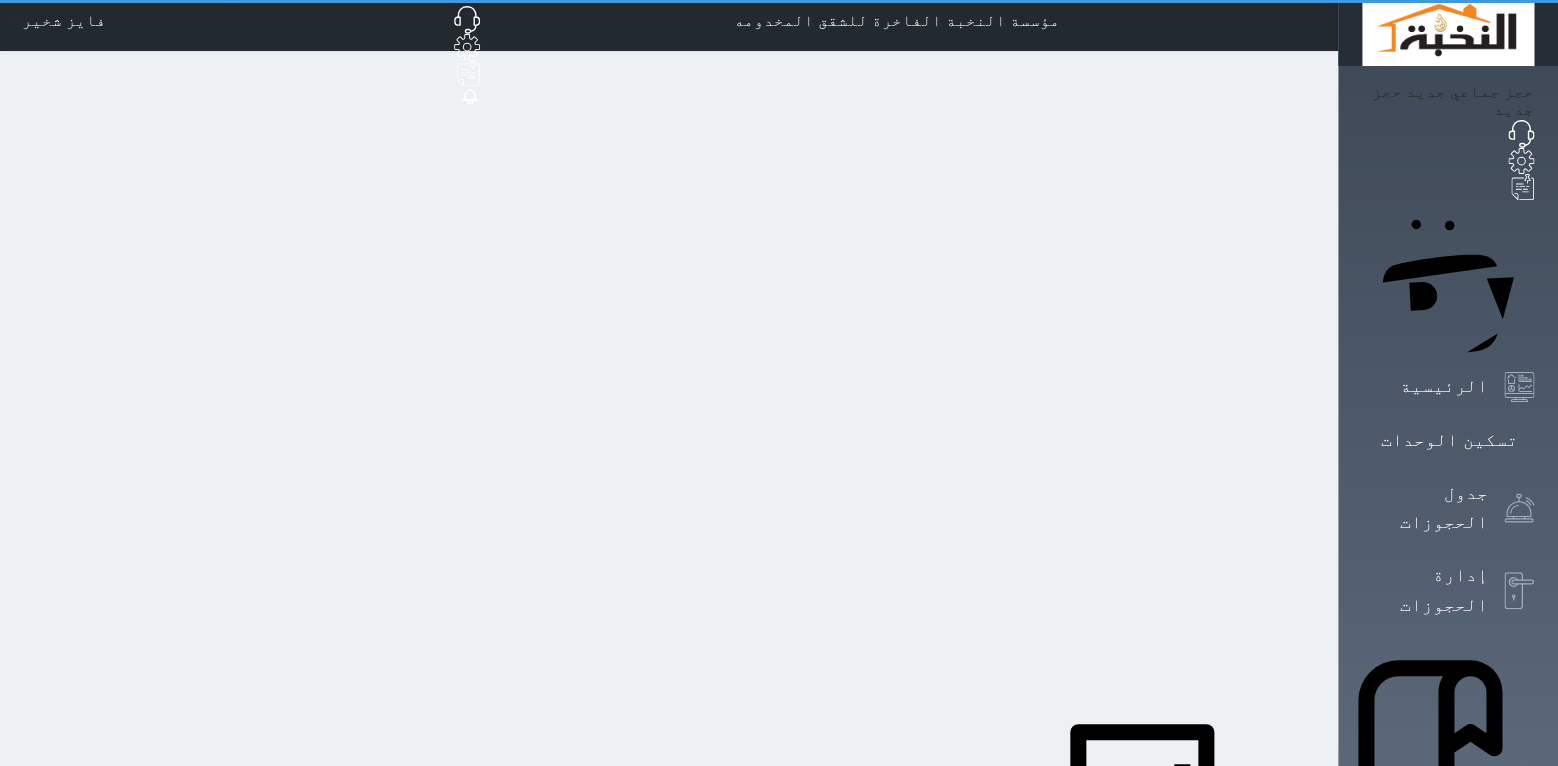scroll, scrollTop: 0, scrollLeft: 0, axis: both 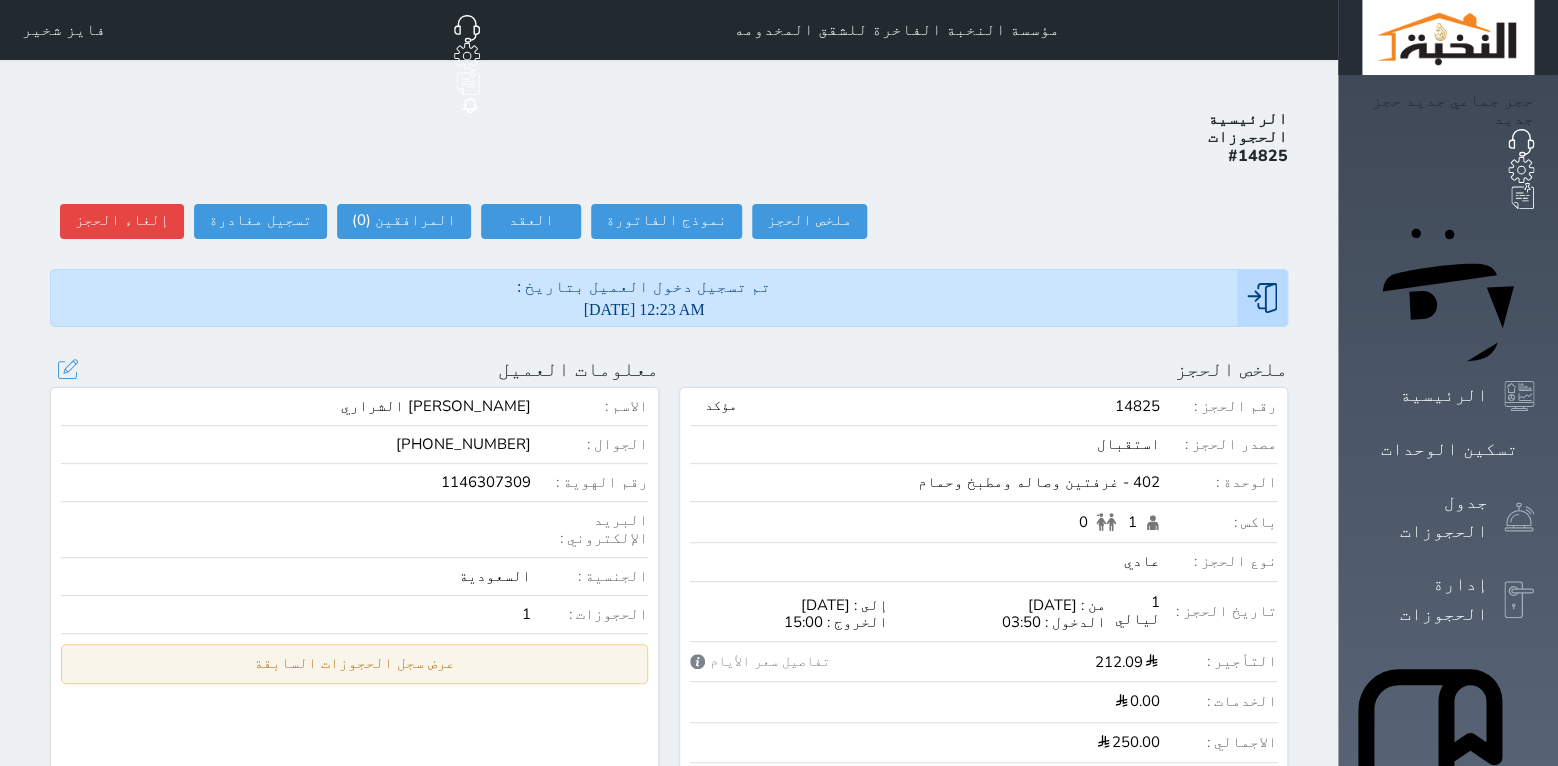 click on "عرض سجل الحجوزات السابقة" at bounding box center [354, 663] 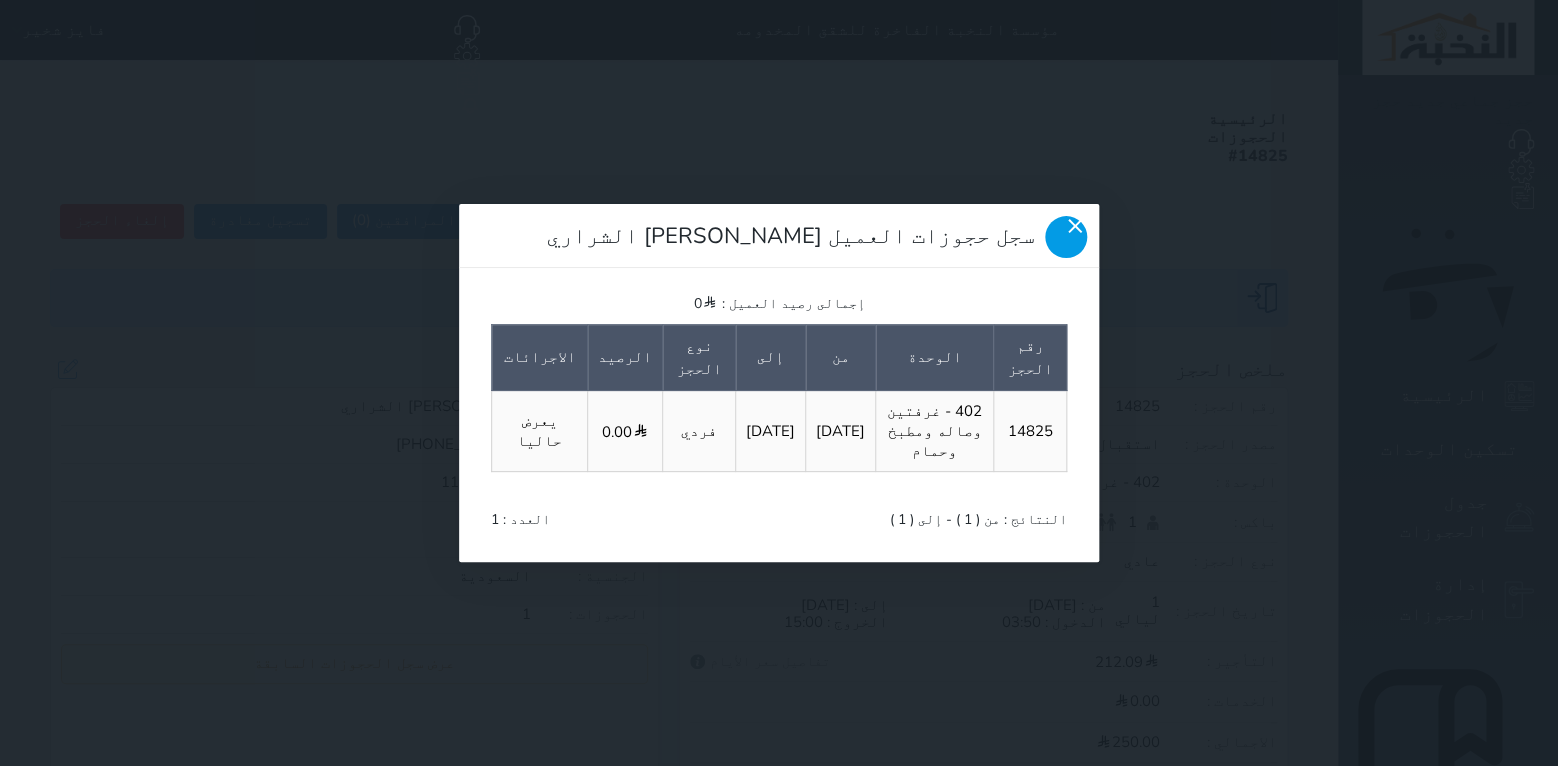 click 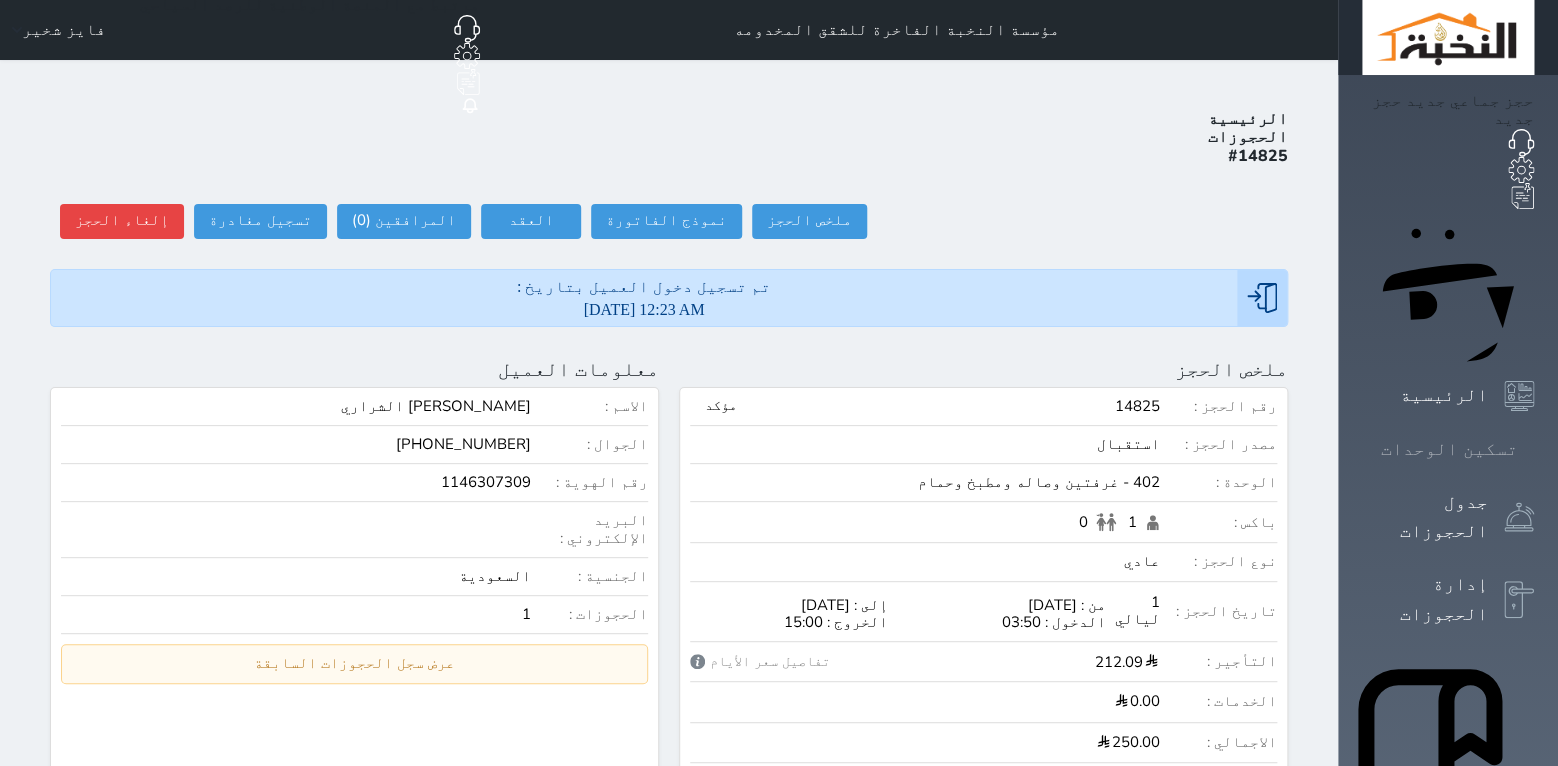 click 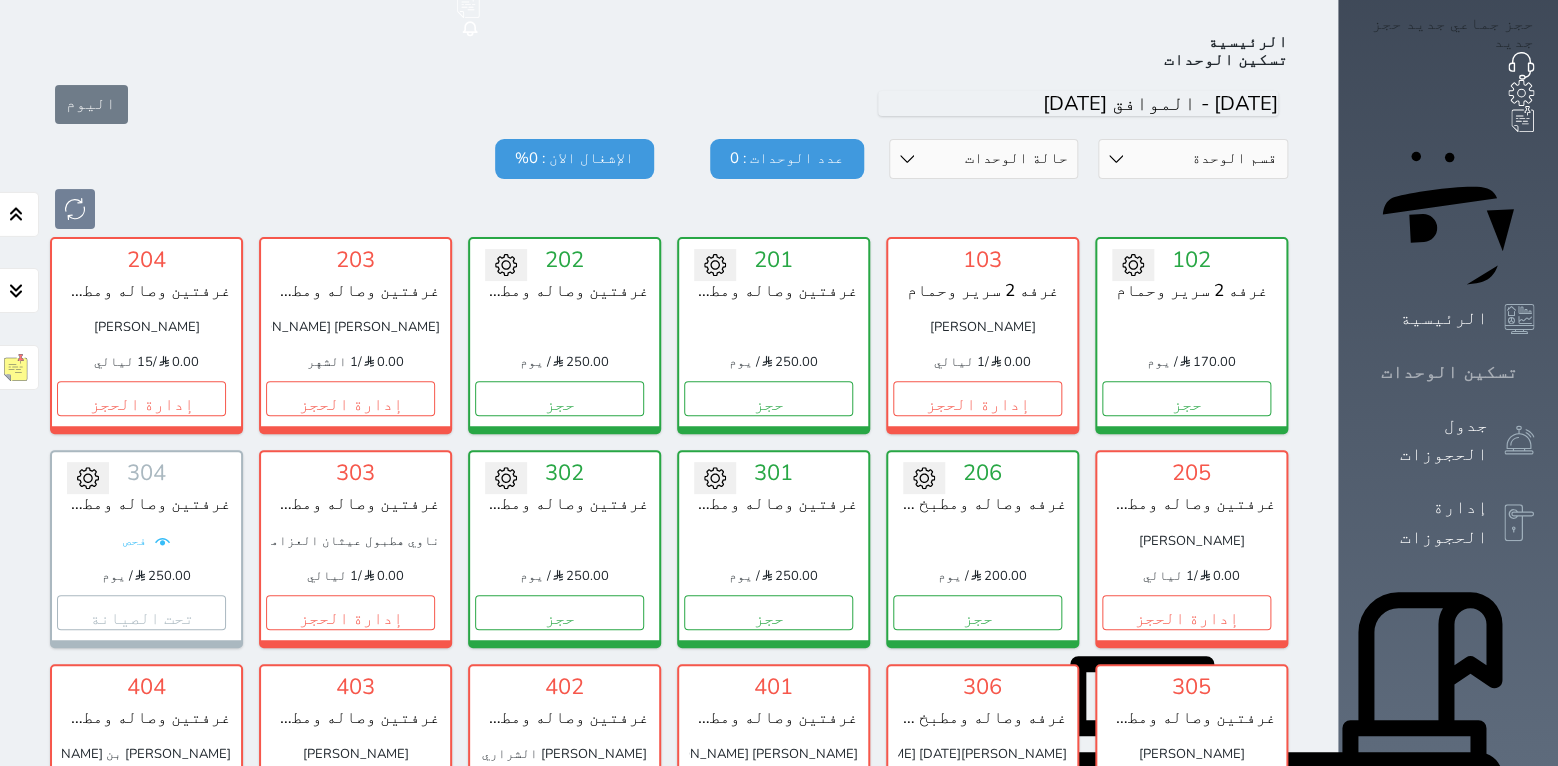 scroll, scrollTop: 78, scrollLeft: 0, axis: vertical 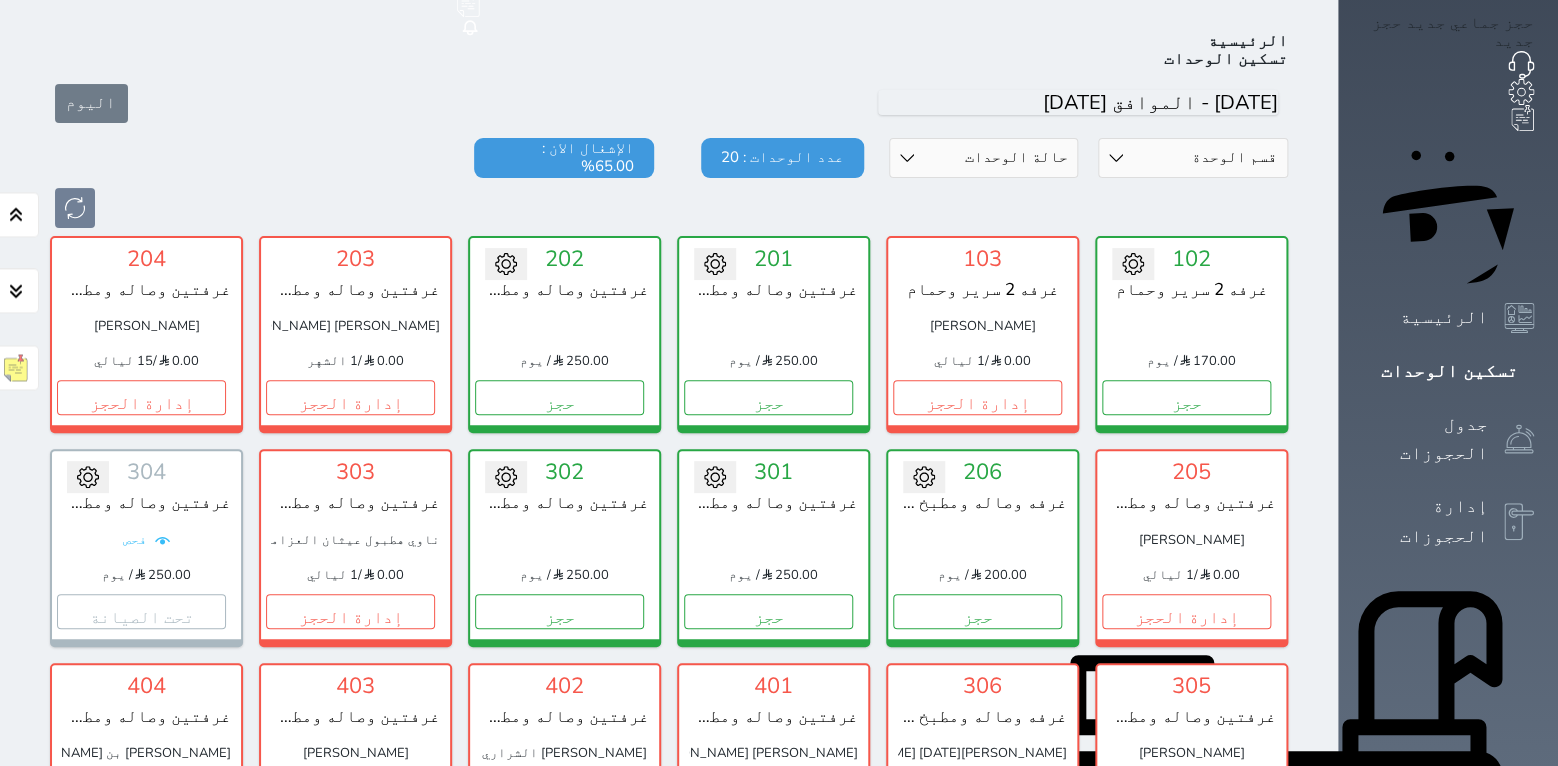 click on "حالة الوحدات متاح تحت التنظيف تحت الصيانة سجل دخول  لم يتم تسجيل الدخول" at bounding box center (984, 158) 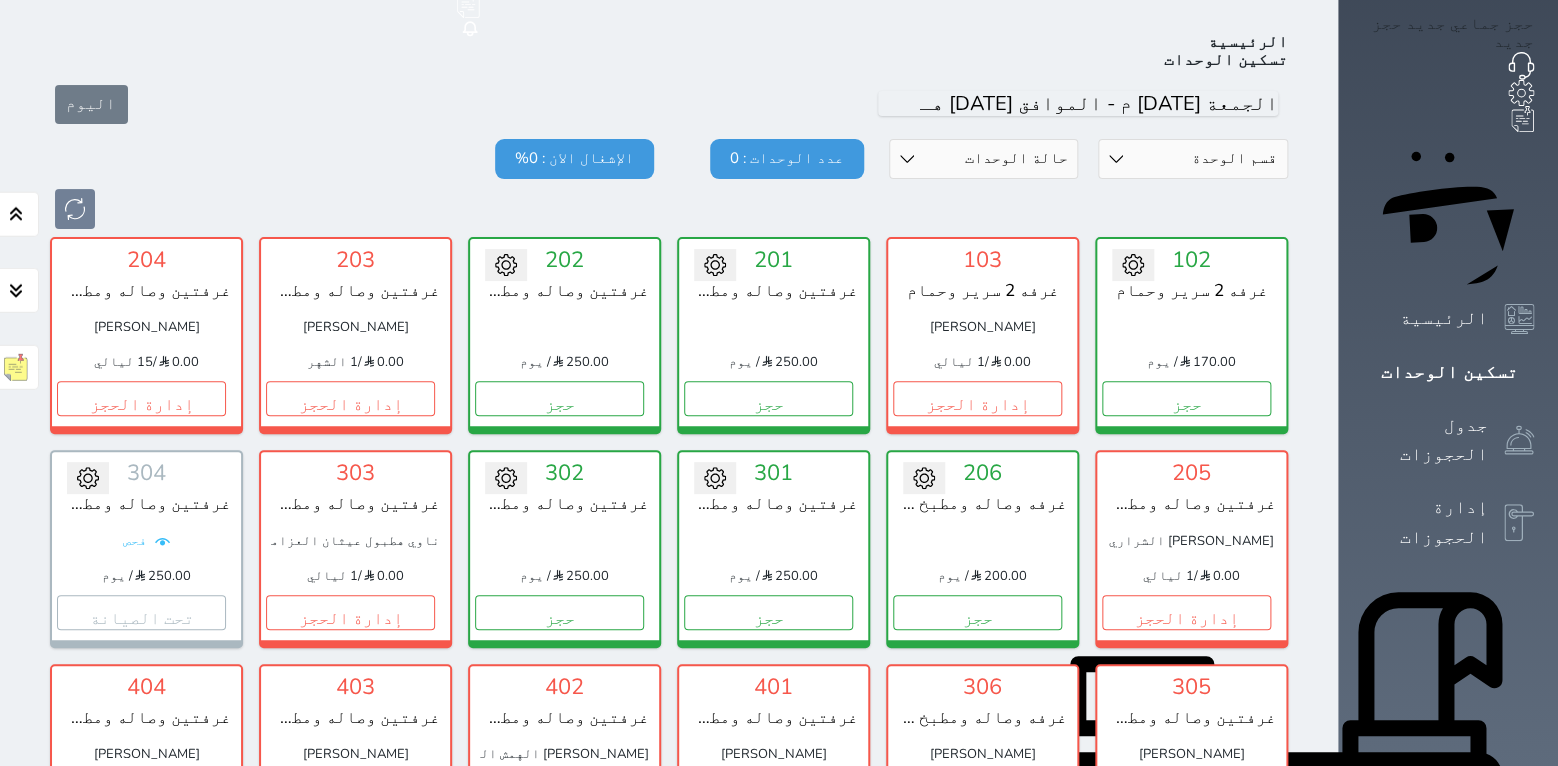 scroll, scrollTop: 78, scrollLeft: 0, axis: vertical 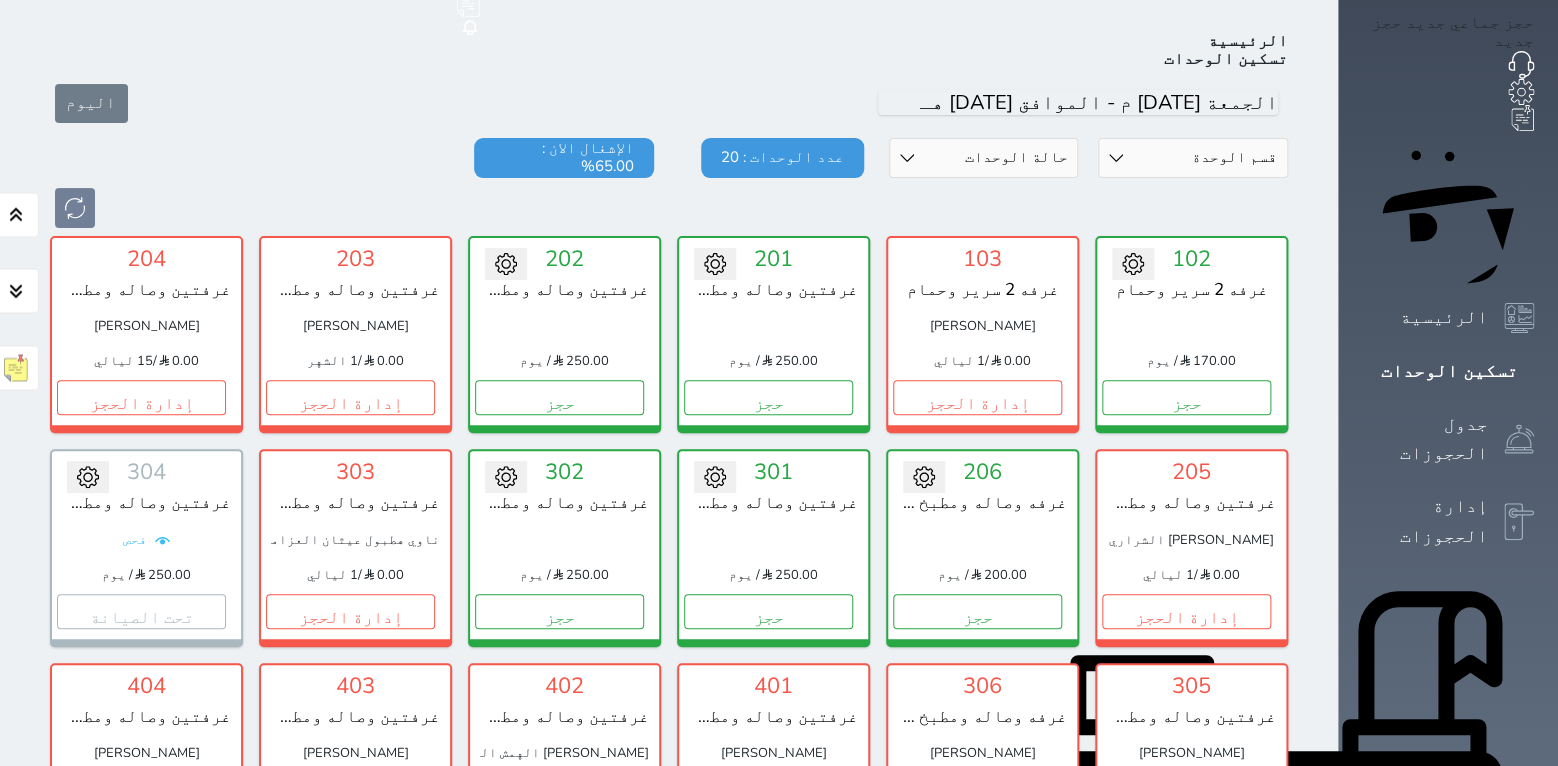 click on "قسم الوحدة   غرفه وصاله ومطبخ وحمام غرفه 2 سرير وحمام غرفتين وصاله ومطبخ وحمام" at bounding box center (1193, 158) 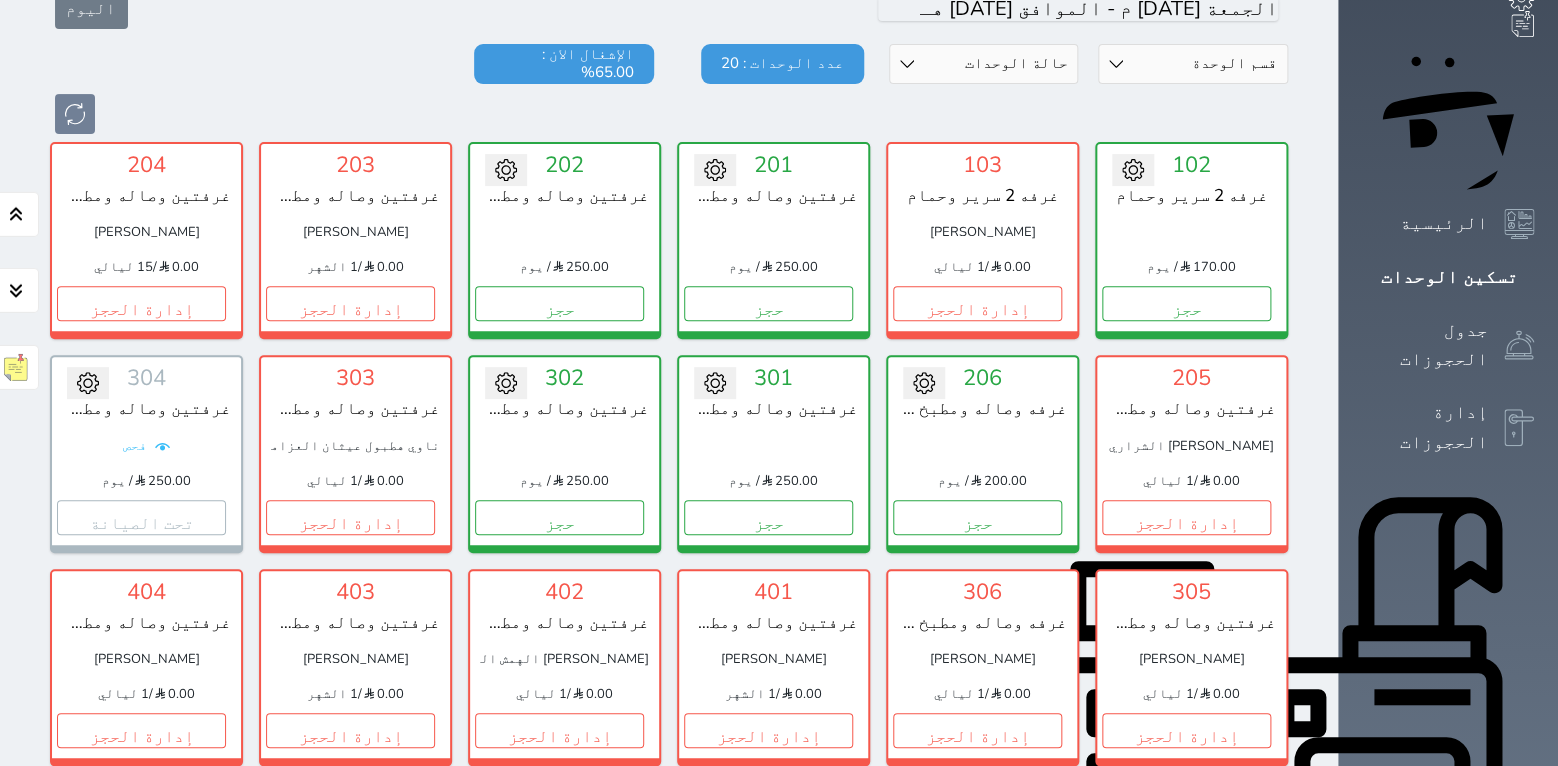 scroll, scrollTop: 271, scrollLeft: 0, axis: vertical 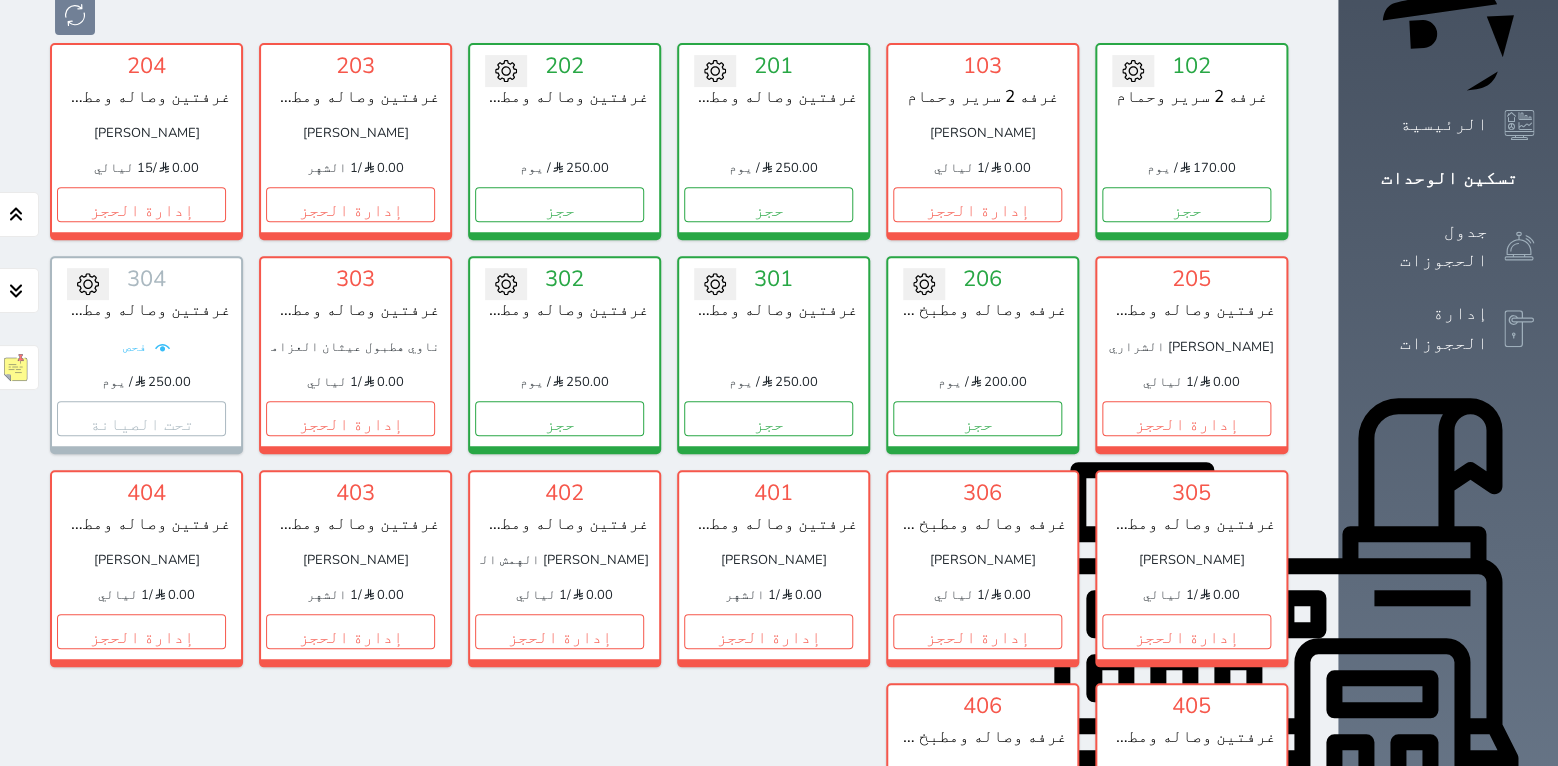 click on "الرئيسية   تسكين الوحدات       اليوم   قسم الوحدة   غرفه وصاله ومطبخ وحمام غرفه 2 سرير وحمام غرفتين وصاله ومطبخ وحمام   حالة الوحدات متاح تحت التنظيف تحت الصيانة سجل دخول  لم يتم تسجيل الدخول   عدد الوحدات : 20   الإشغال الان : 65.00%
تحويل لتحت الصيانة
تحويل لتحت التنظيف
102   غرفه 2 سرير وحمام
170.00
/ يوم       حجز                   تغيير الحالة الى صيانة                   التاريخ المتوقع للانتهاء       حفظ                   103   غرفه 2 سرير وحمام
عبدالله شامان الشراري
0.00
/   1 ليالي           إدارة الحجز" at bounding box center [669, 569] 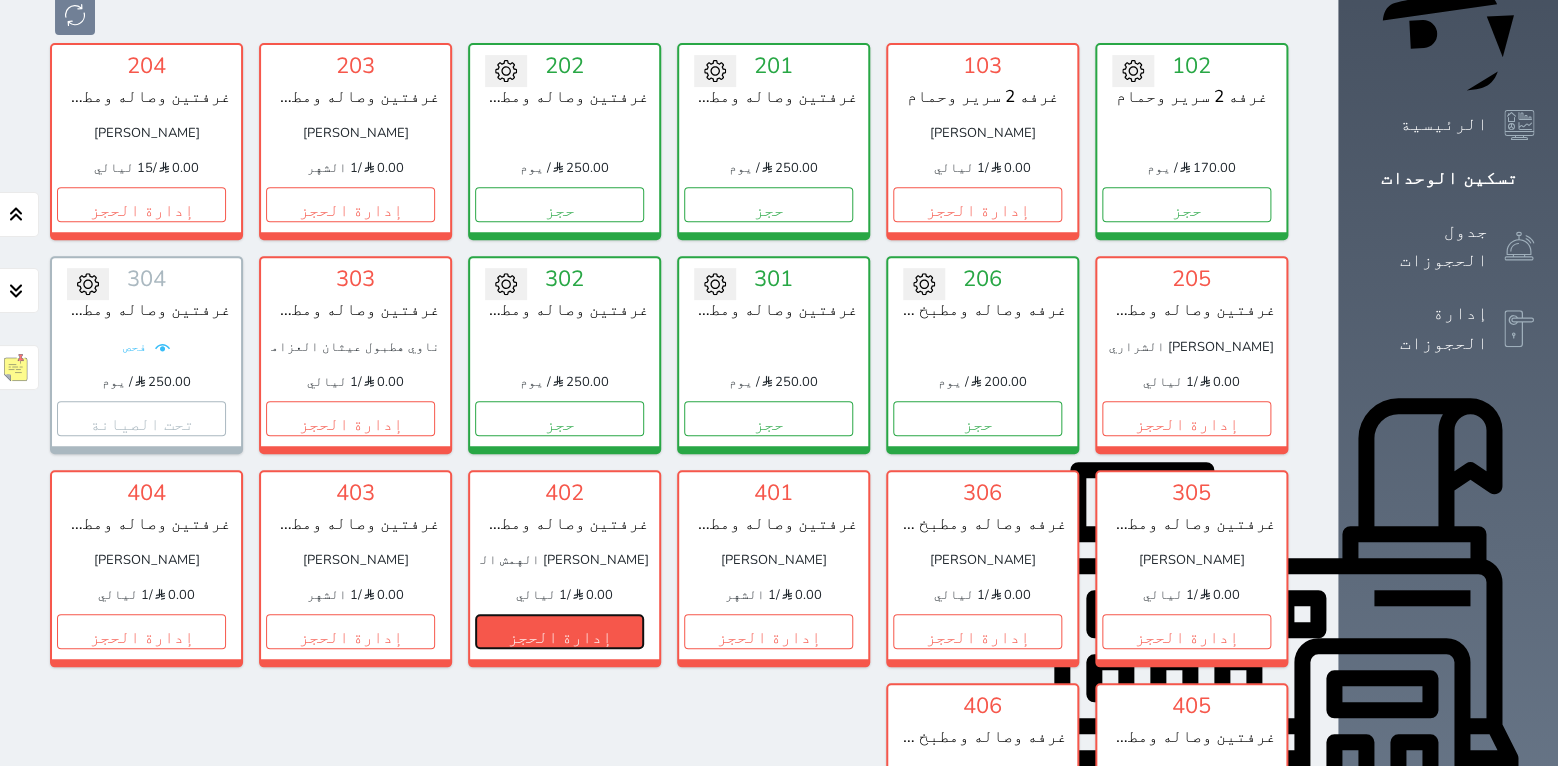drag, startPoint x: 1108, startPoint y: 574, endPoint x: 1161, endPoint y: 618, distance: 68.88396 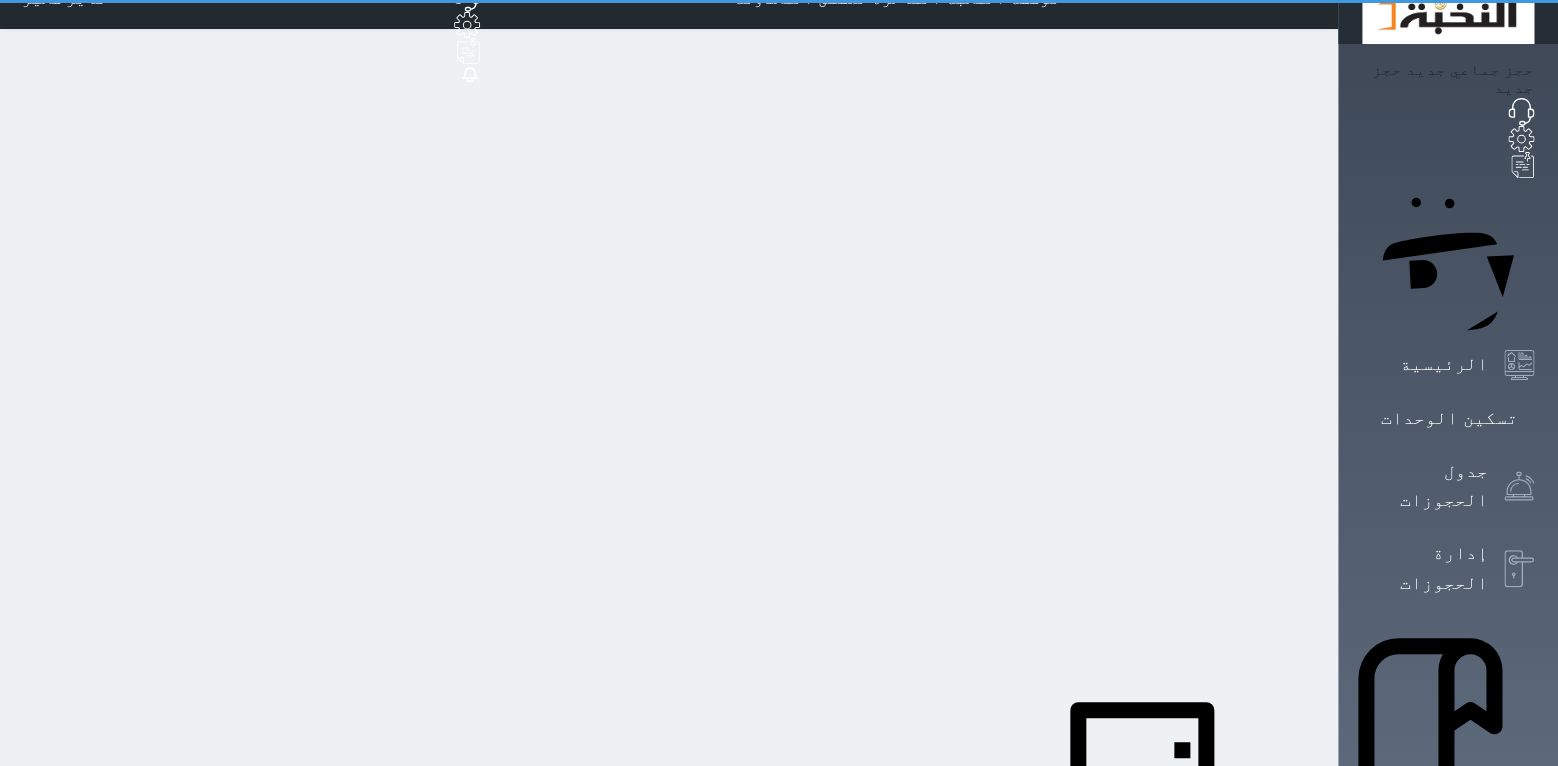 scroll, scrollTop: 0, scrollLeft: 0, axis: both 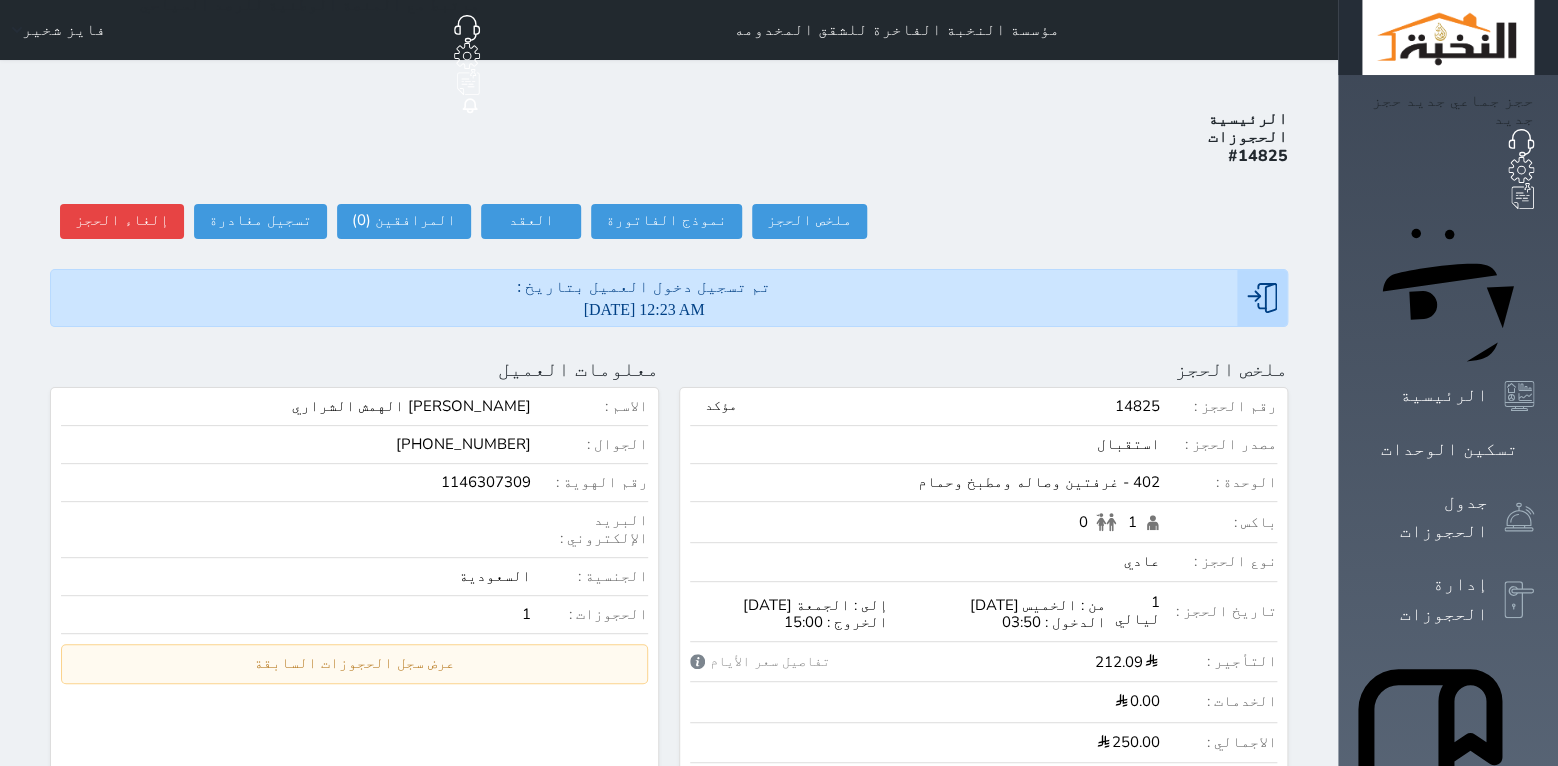 drag, startPoint x: 1047, startPoint y: 276, endPoint x: 1046, endPoint y: 310, distance: 34.0147 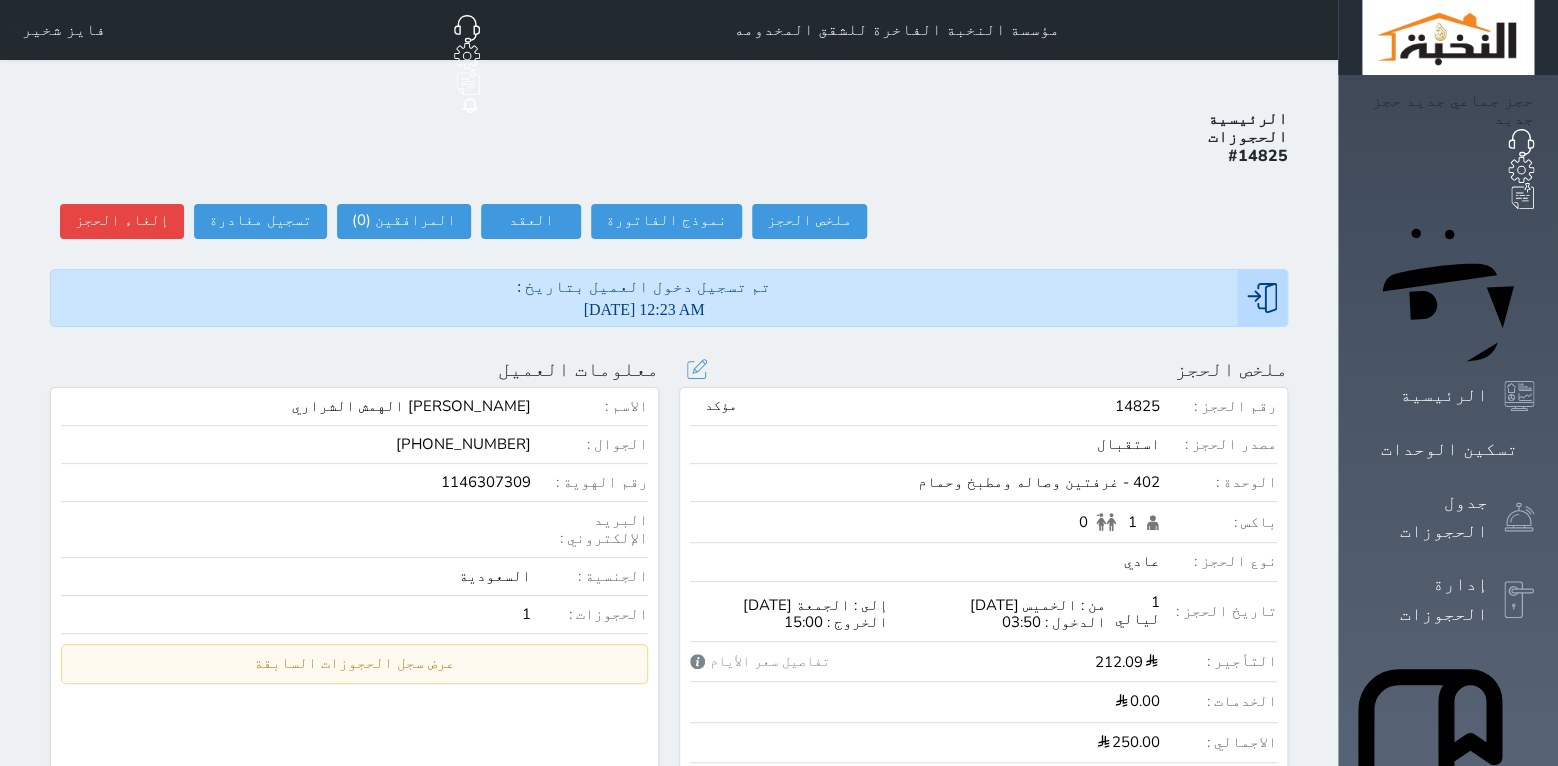 click on "ملخص الحجز           تحديث الحجز                       نوع الإيجار :     يومي     تاريخ بداية ونهاية الحجز :     الوحدة :   402 غرفتين وصاله ومطبخ وحمام     ( يمكنك نقل العميل لوحدة أخري بشرط توافر الوحدة بالتواريخ المحددة )   مصدر الحجز :       سعر الحجز :           الليالي :     1     ليله    الخدمات المشمولة في السعر :   الخدمات المختاره (0)  تحديد الكل  ×  فطار   عدد باكس           البالغون     1                             الاطفال     0               نوع الحجز :
عادي
إقامة مجانية
إستخدام داخلي
إستخدام يومي
تحديث الحجز" at bounding box center [983, 1005] 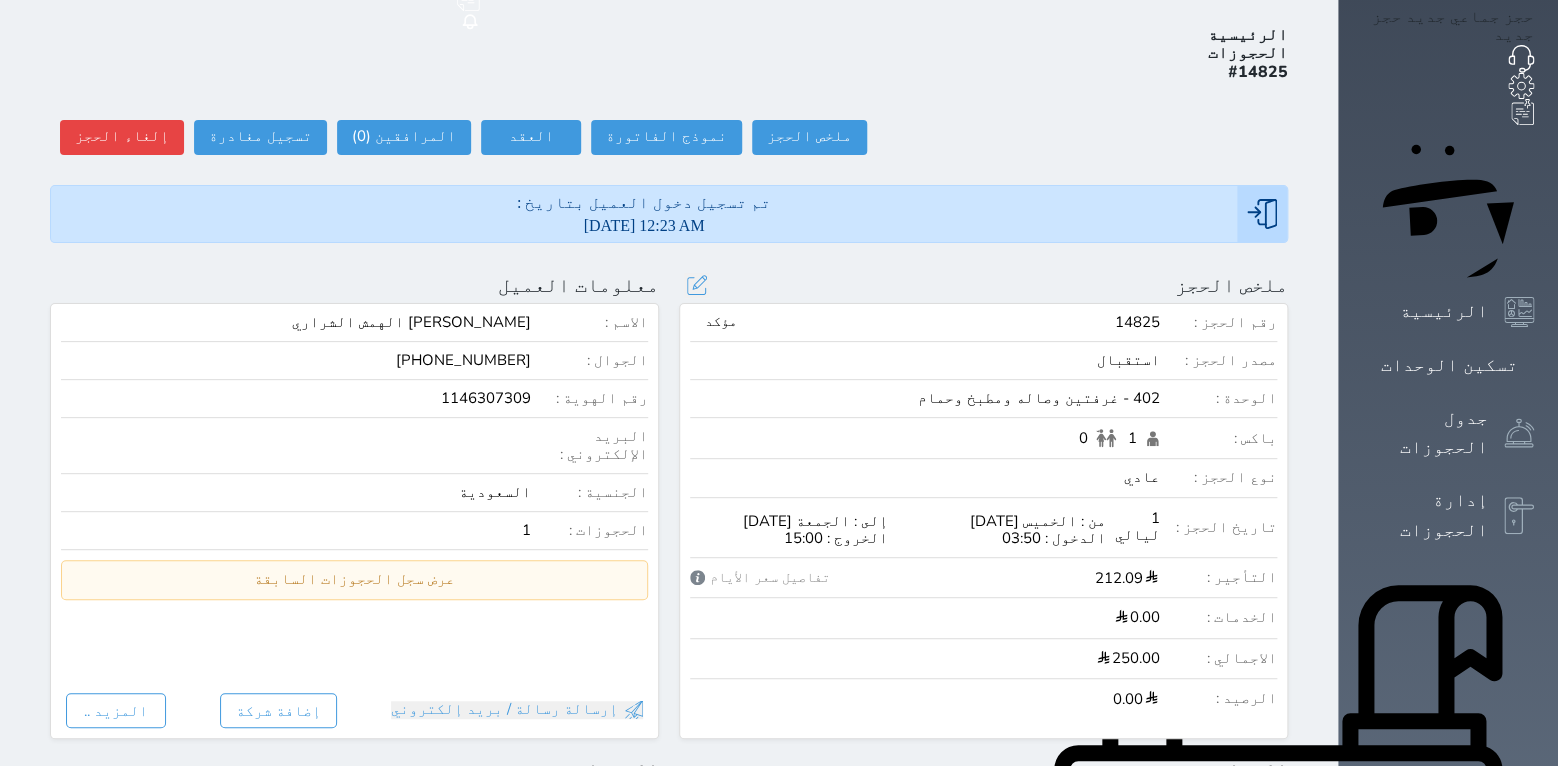 scroll, scrollTop: 130, scrollLeft: 0, axis: vertical 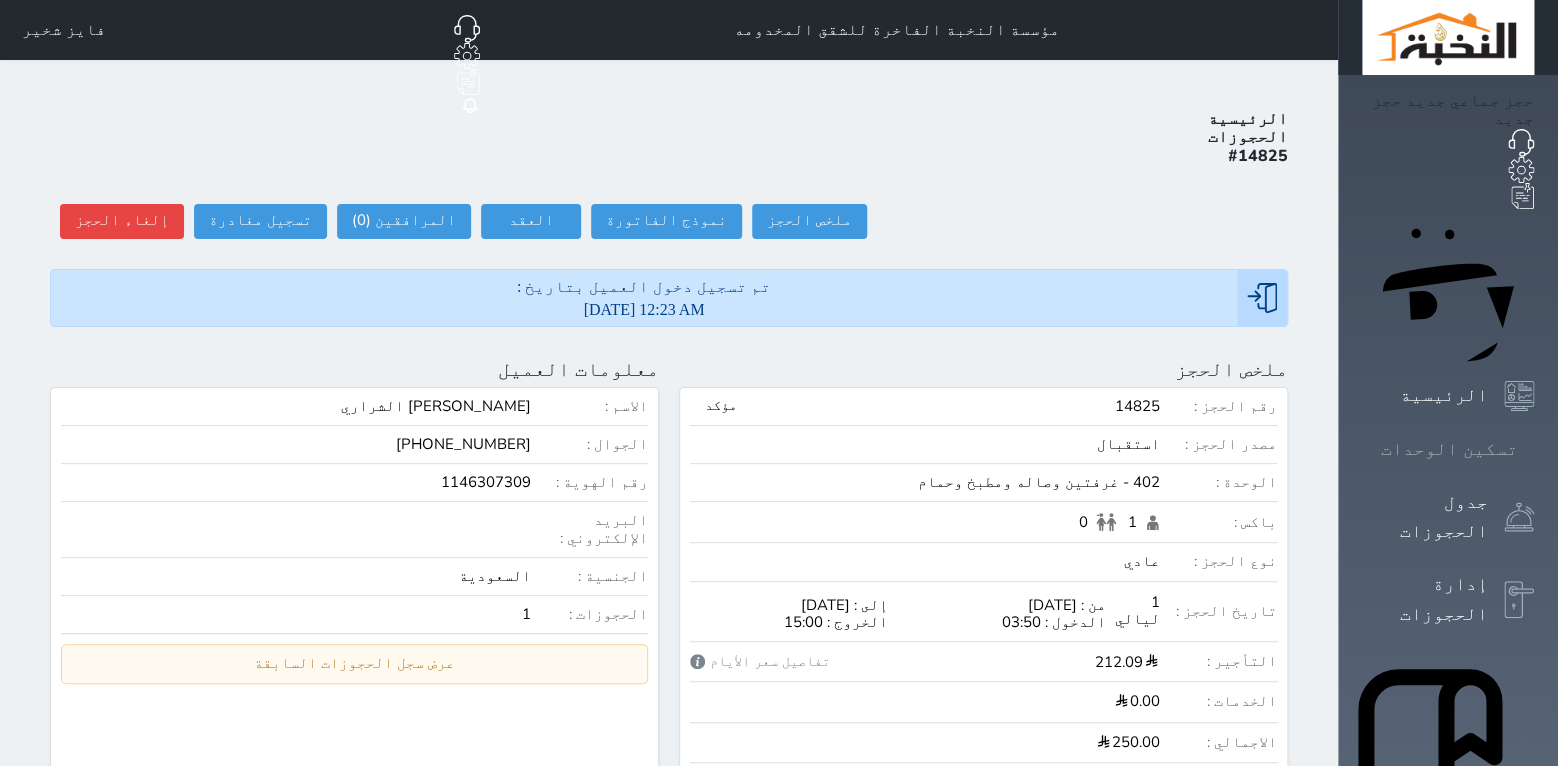 click at bounding box center (1534, 449) 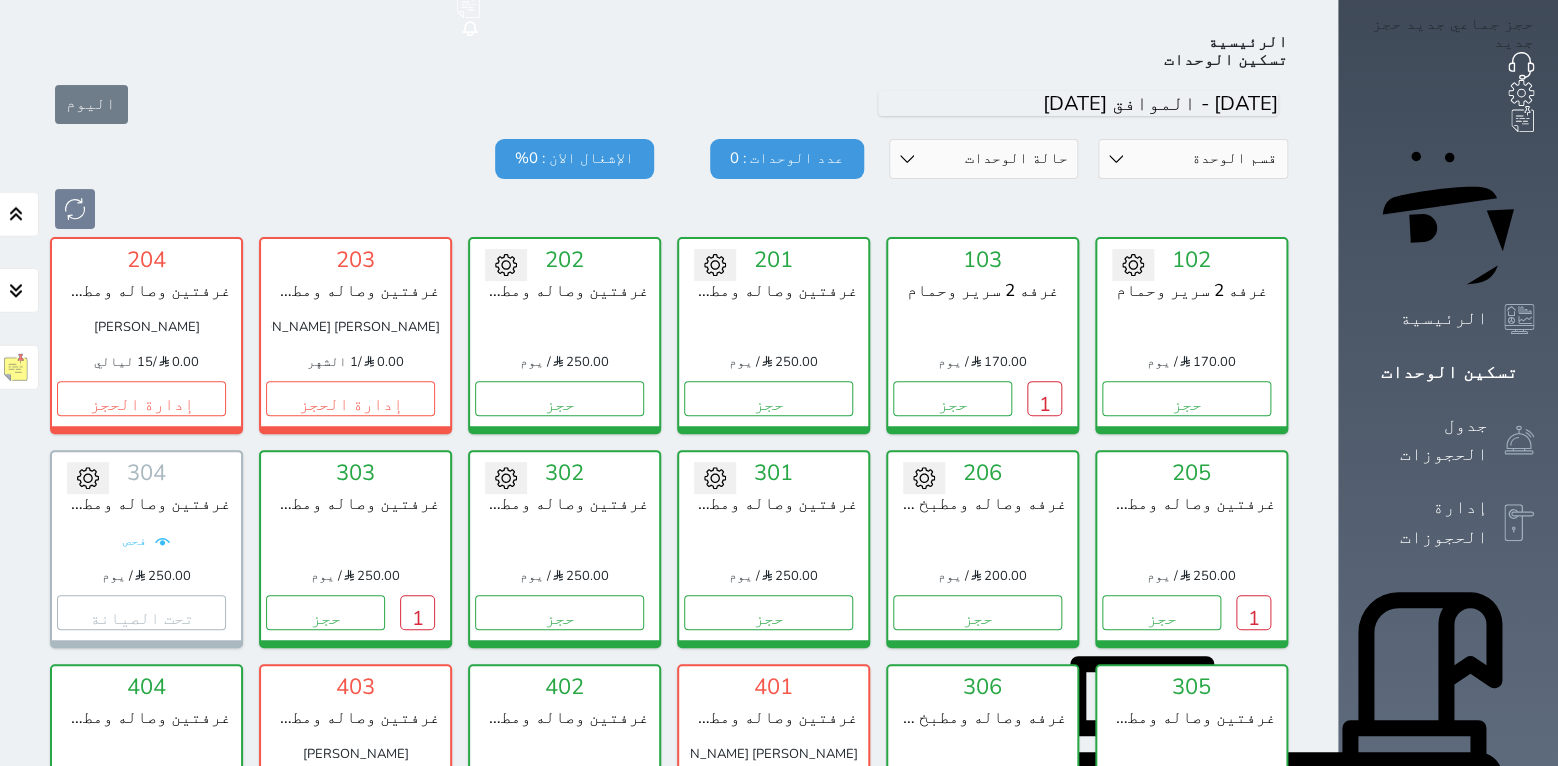scroll, scrollTop: 78, scrollLeft: 0, axis: vertical 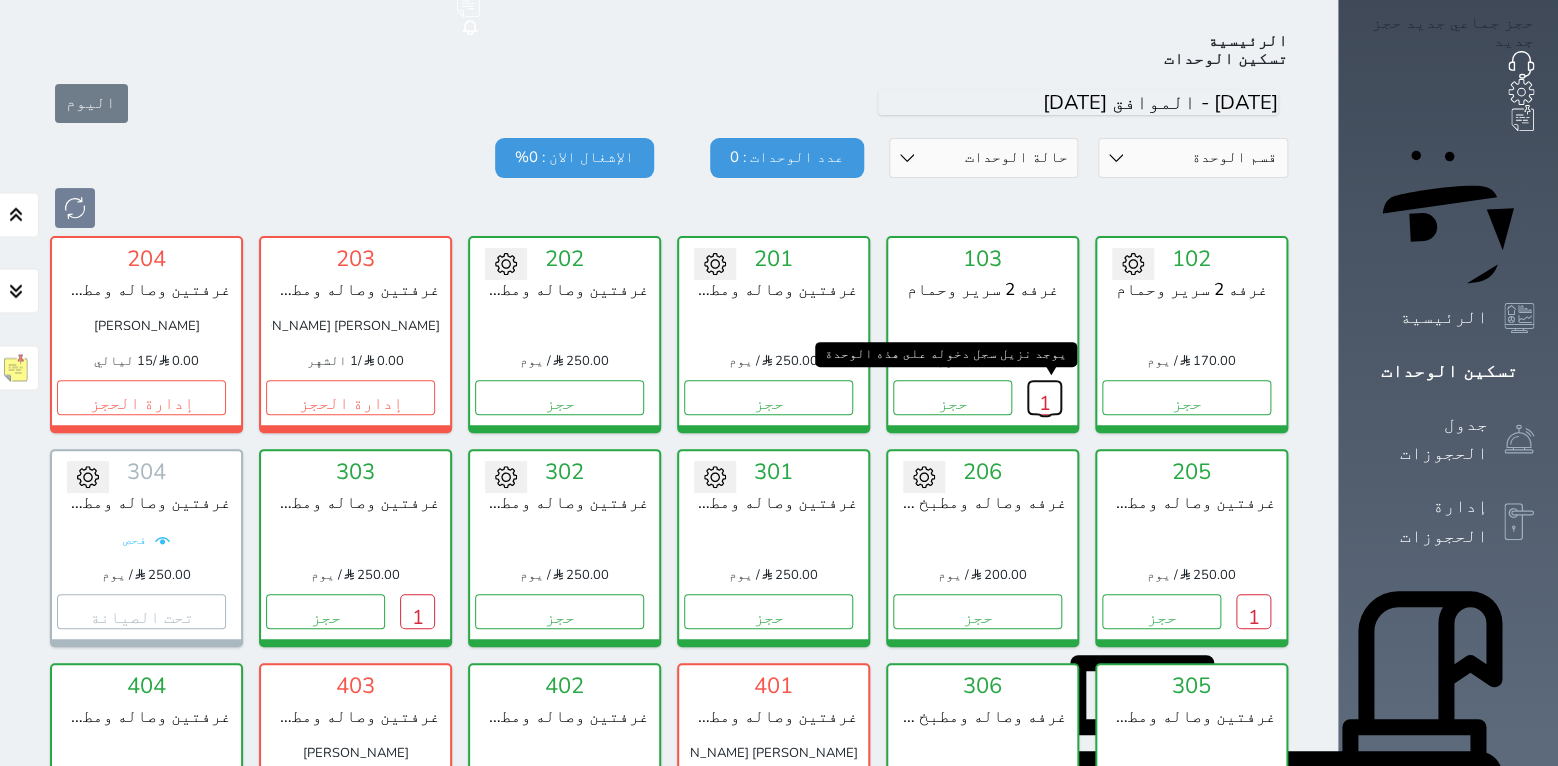 drag, startPoint x: 1153, startPoint y: 353, endPoint x: 673, endPoint y: 230, distance: 495.50882 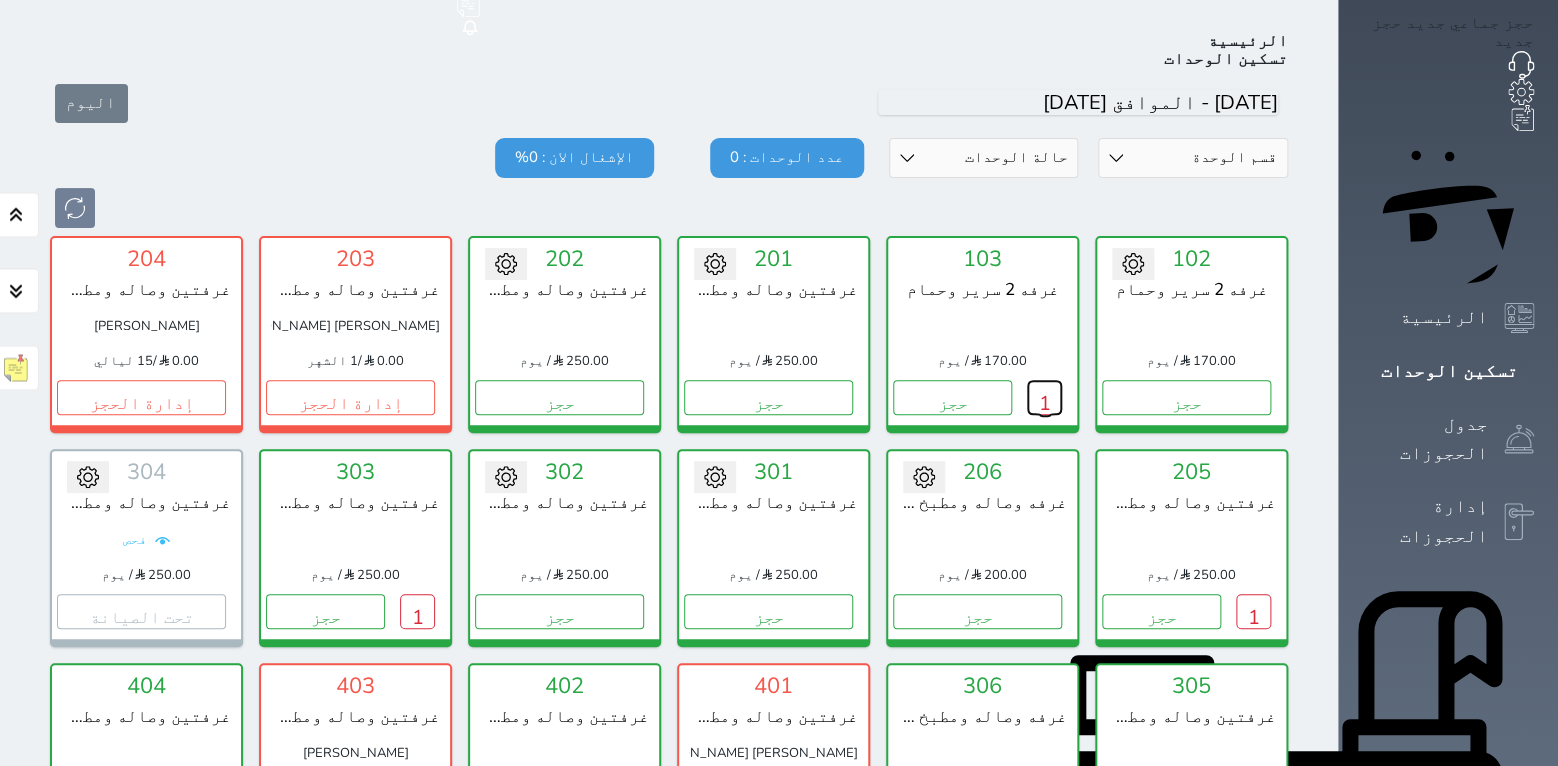 click on "1" at bounding box center (1044, 397) 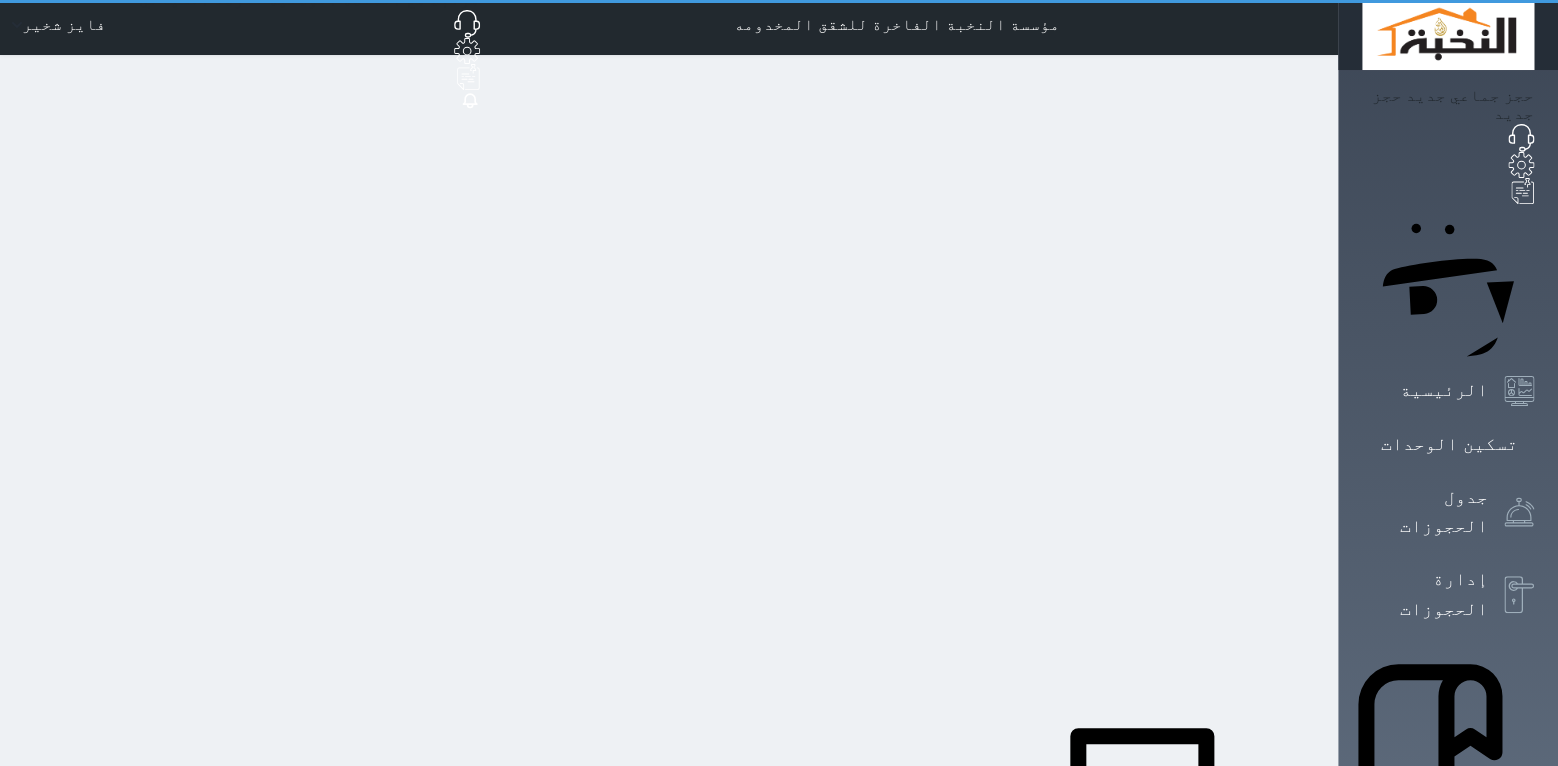 scroll, scrollTop: 0, scrollLeft: 0, axis: both 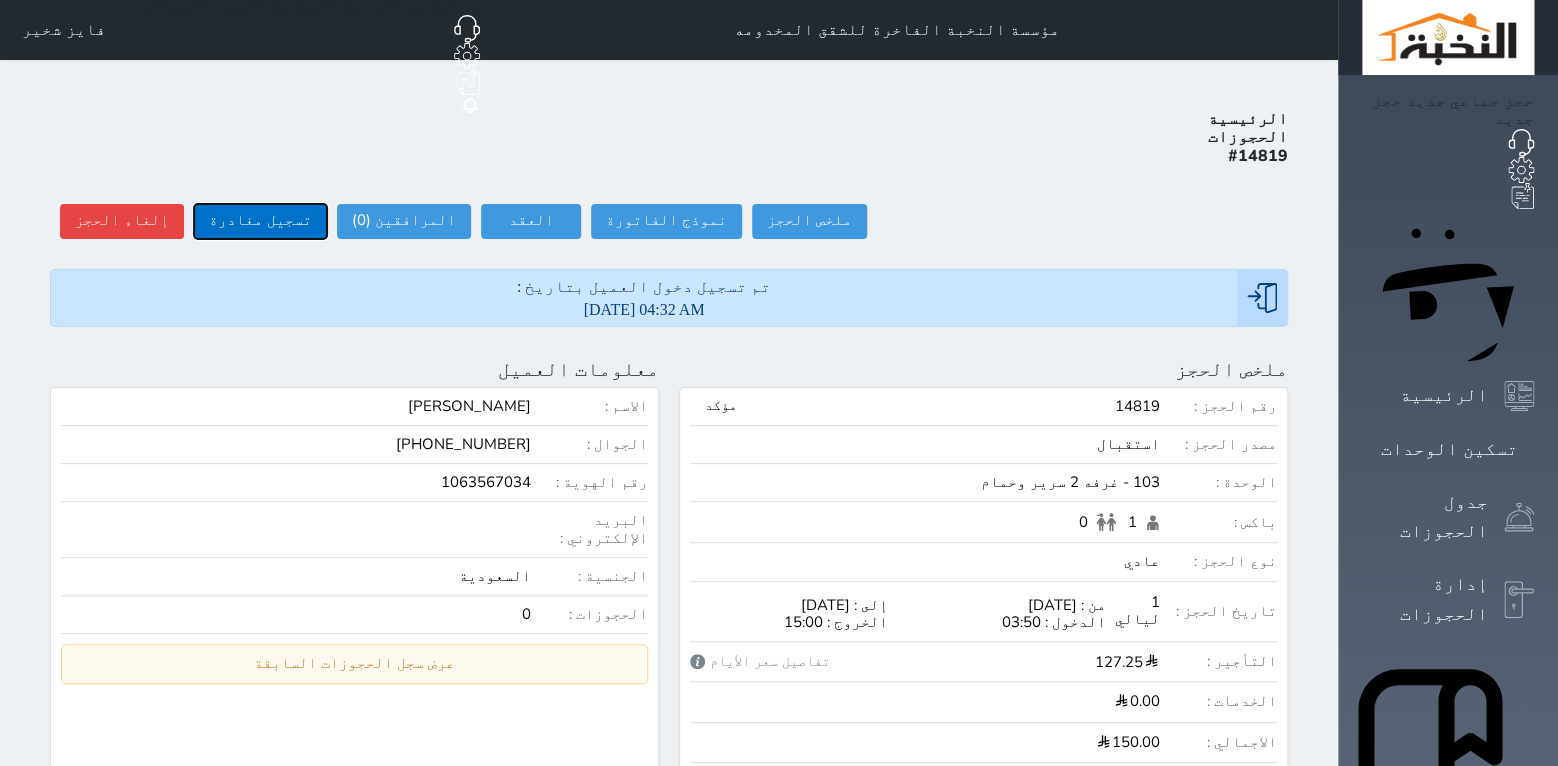 drag, startPoint x: 207, startPoint y: 150, endPoint x: 219, endPoint y: 150, distance: 12 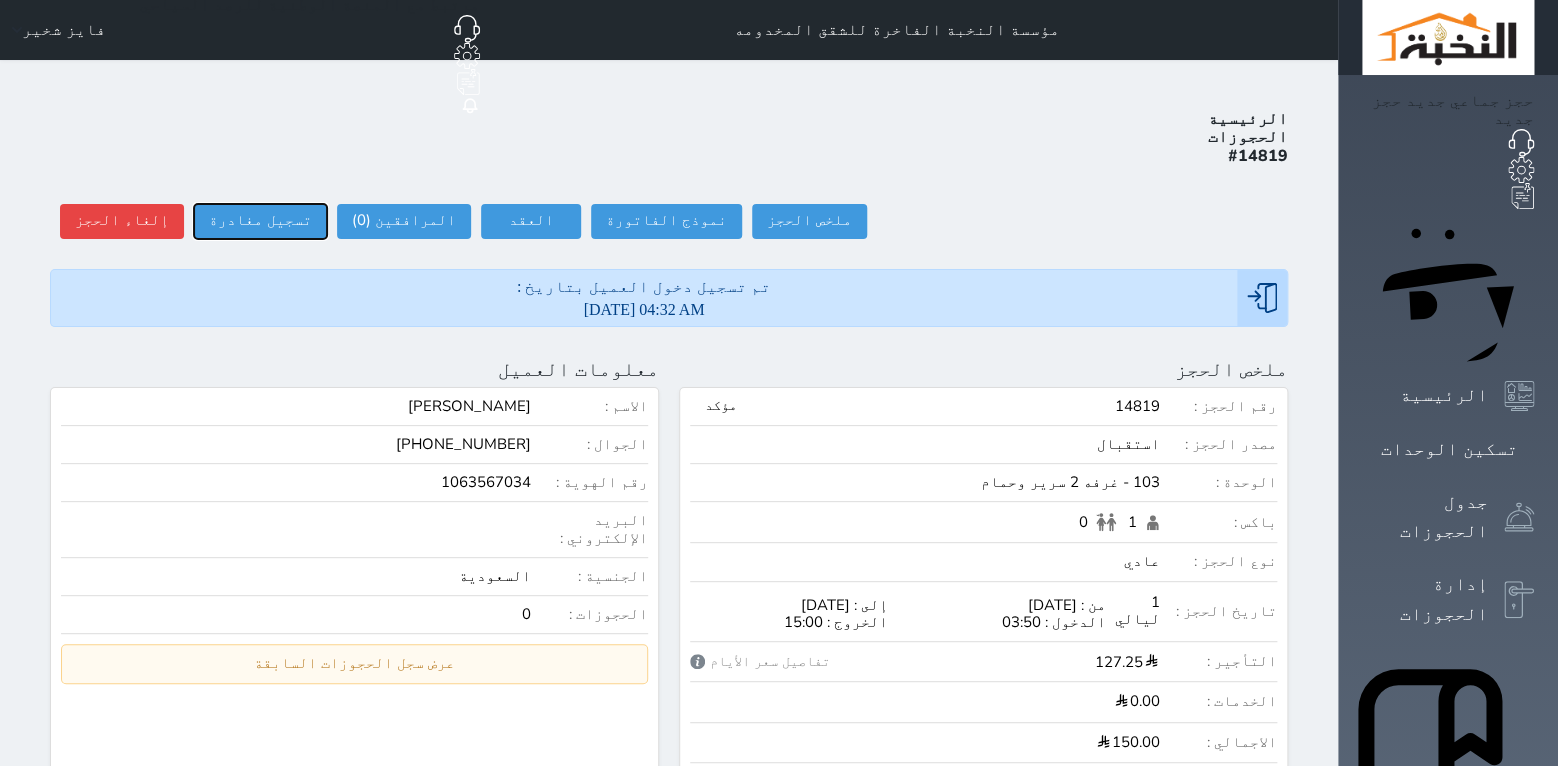 click on "تسجيل مغادرة" at bounding box center [260, 221] 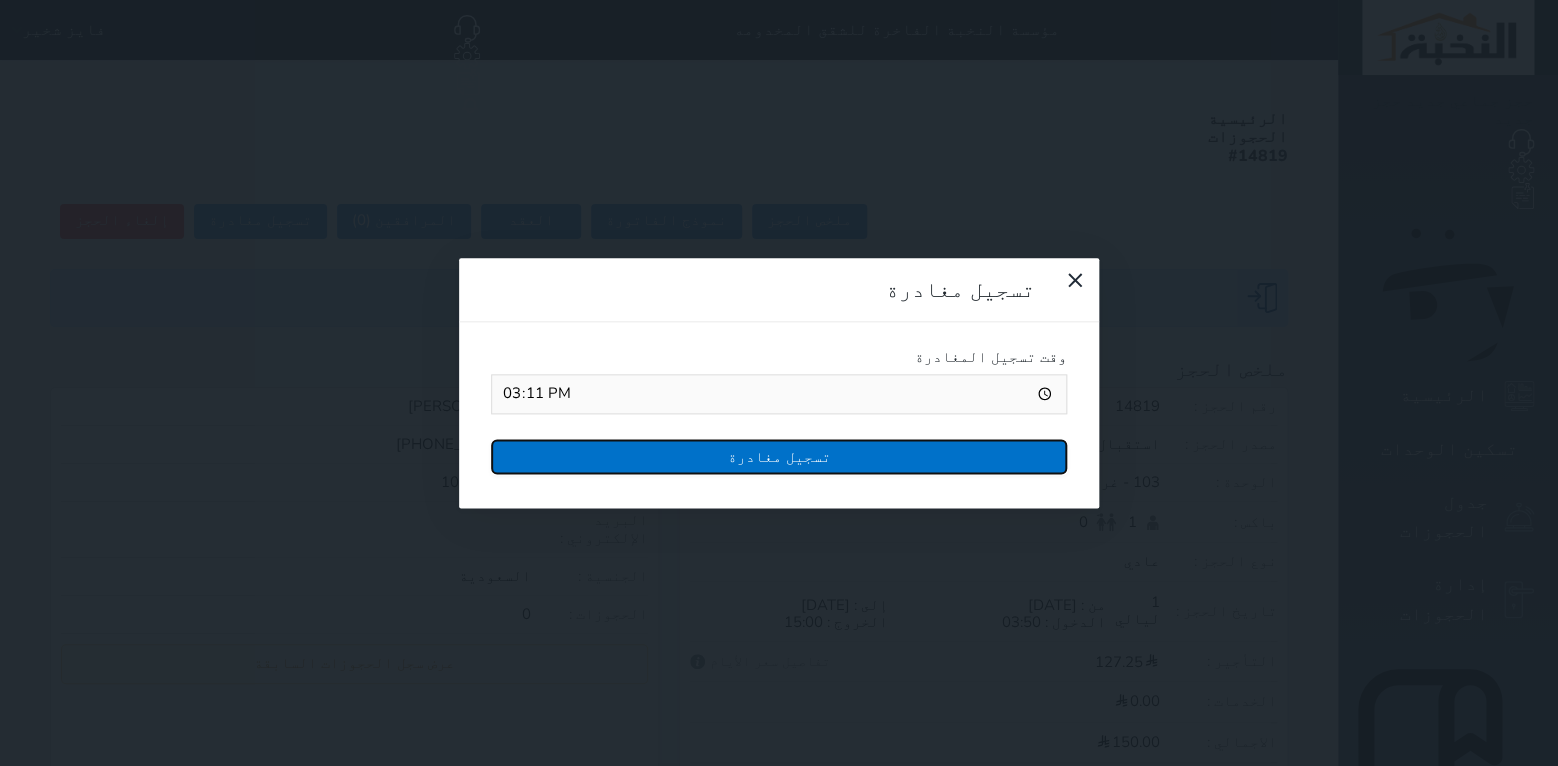 click on "تسجيل مغادرة" at bounding box center (779, 456) 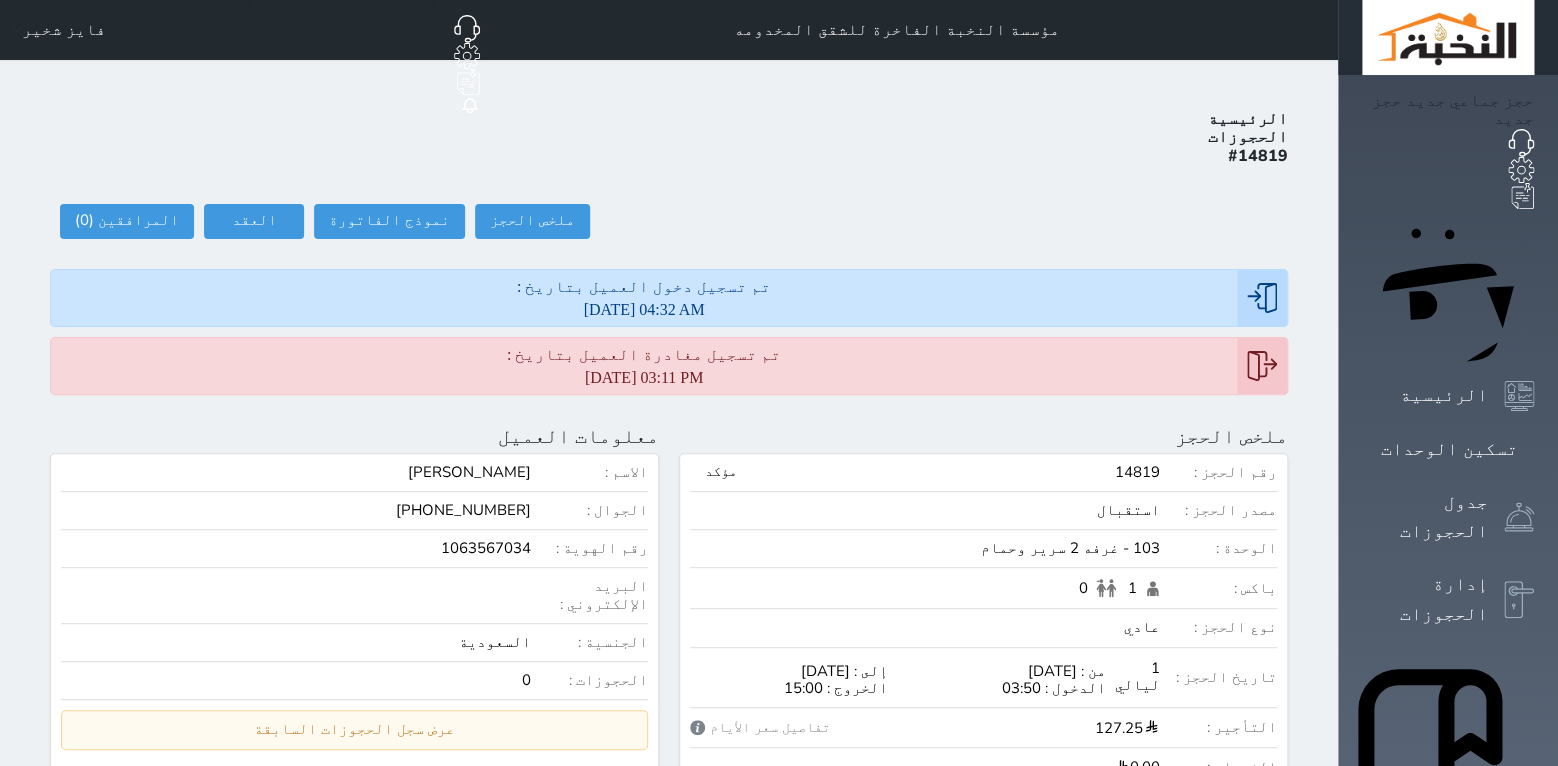click on "ملخص الحجز       رقم الحجز :
14819
مؤكد     مصدر الحجز :   استقبال
الوحدة :   103 - غرفه 2 سرير وحمام   باكس :           1                 0   نوع الحجز :
عادي
تاريخ الحجز :   1 ليالي      من : الخميس 2025/07/10   الدخول : 03:50   إلى : الجمعة 2025/07/11   الخروج : 15:00   التأجير :   127.25    تفاصيل سعر الأيام         تفاصيل سعر الأيام                   الخميس   2025/07/10   127.25   Grand Total For All Nights   150.00                           هل انت متأكد ؟   This action will change the specified price on targetted dates, would you like to continue ?   Yes, confirm !    لا تراجع !     الخدمات :   0.00    الاجمالي :   150.00    الرصيد :    0.00           الفواتير     14792     150.00" at bounding box center [983, 1037] 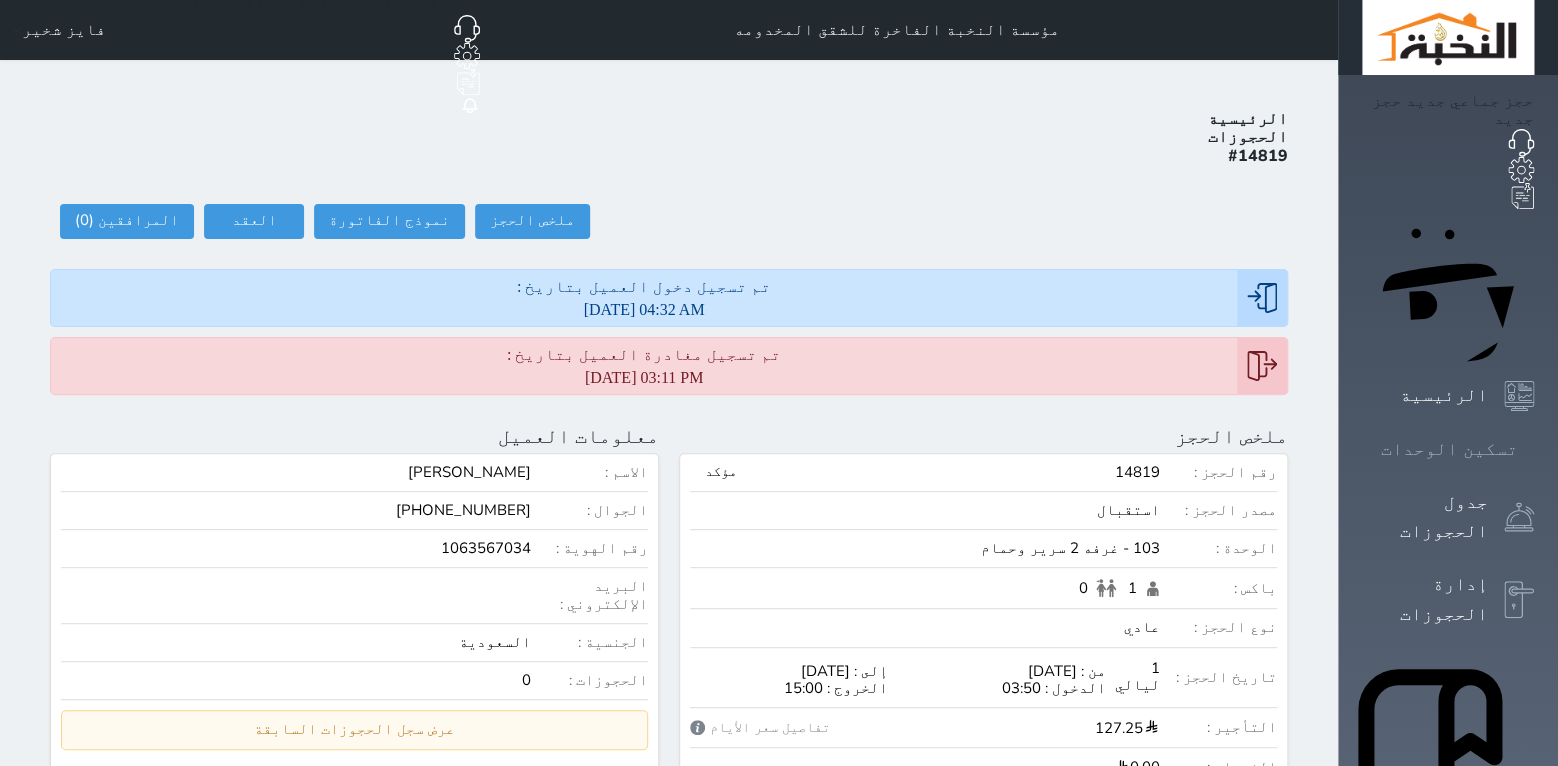 click 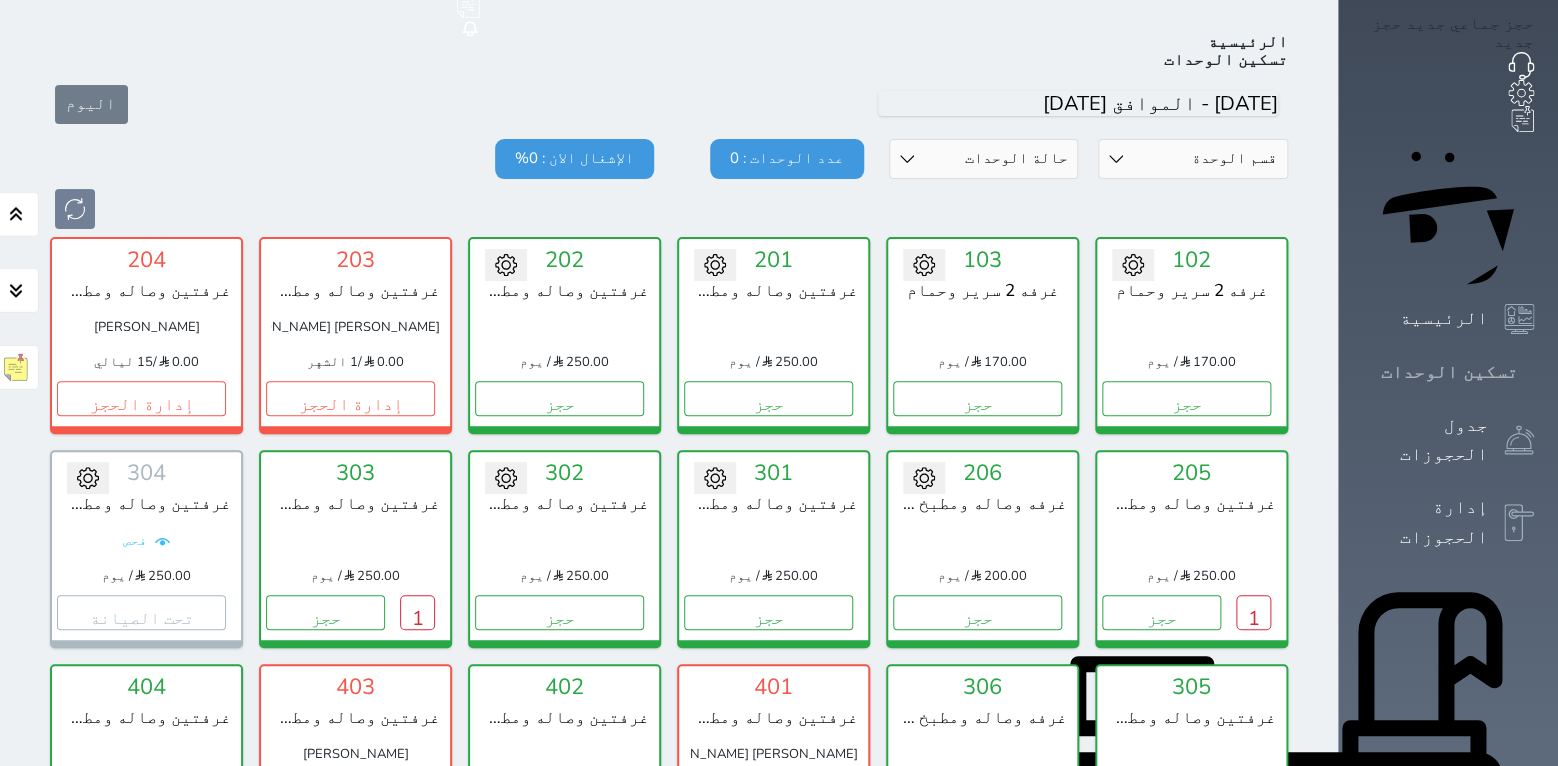 scroll, scrollTop: 78, scrollLeft: 0, axis: vertical 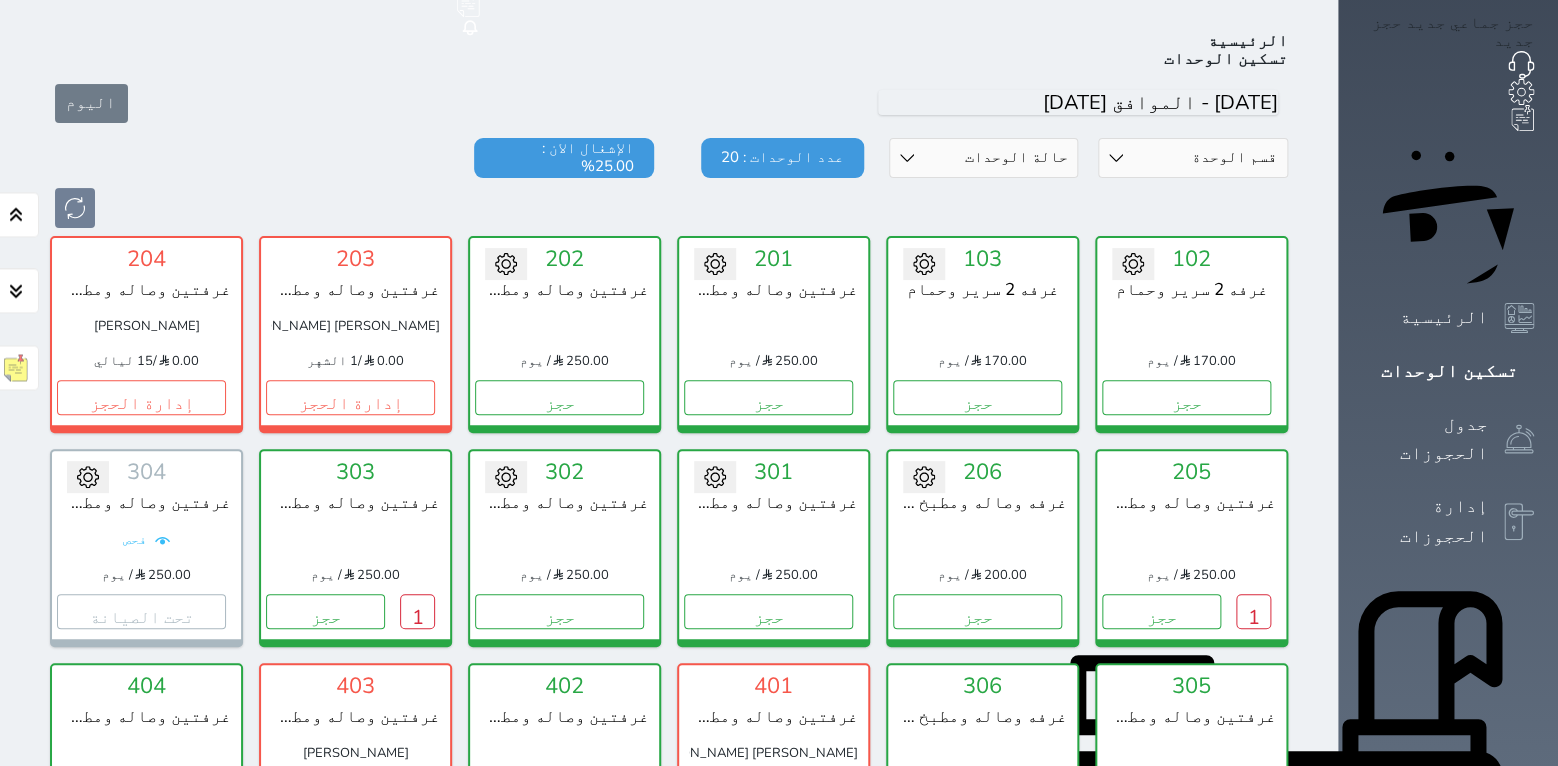click at bounding box center [669, 208] 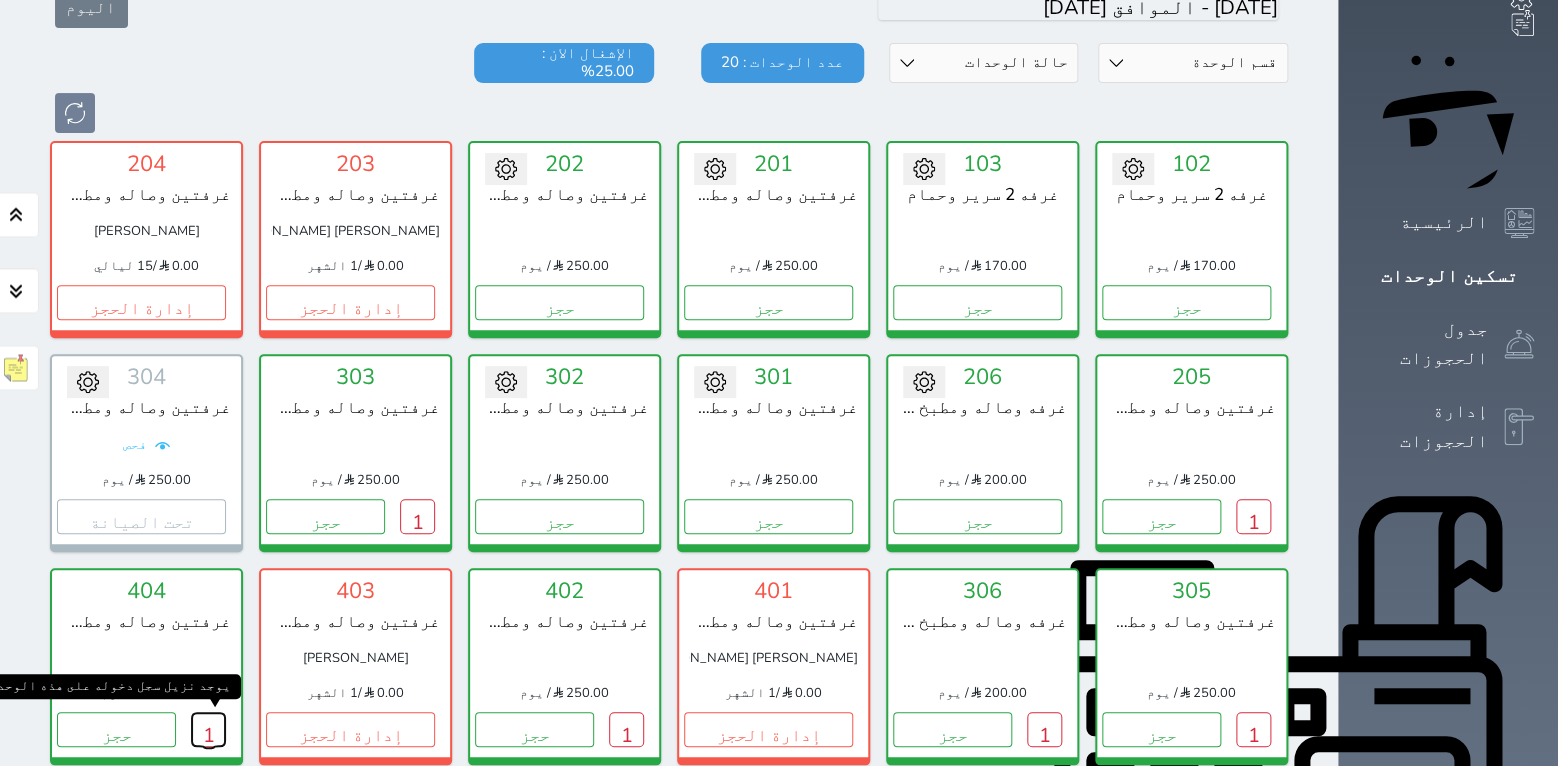 click on "1" at bounding box center (208, 729) 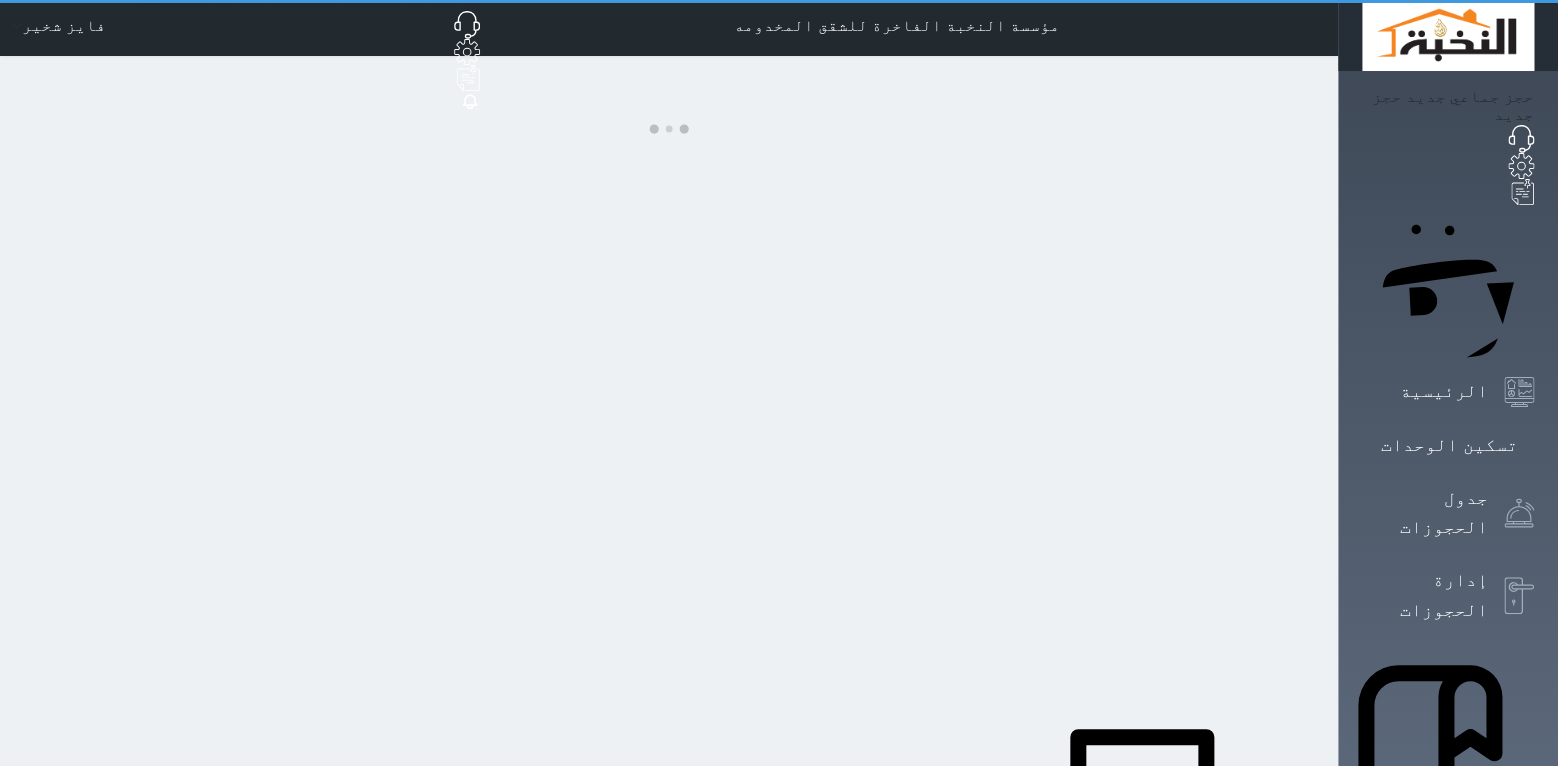 scroll, scrollTop: 0, scrollLeft: 0, axis: both 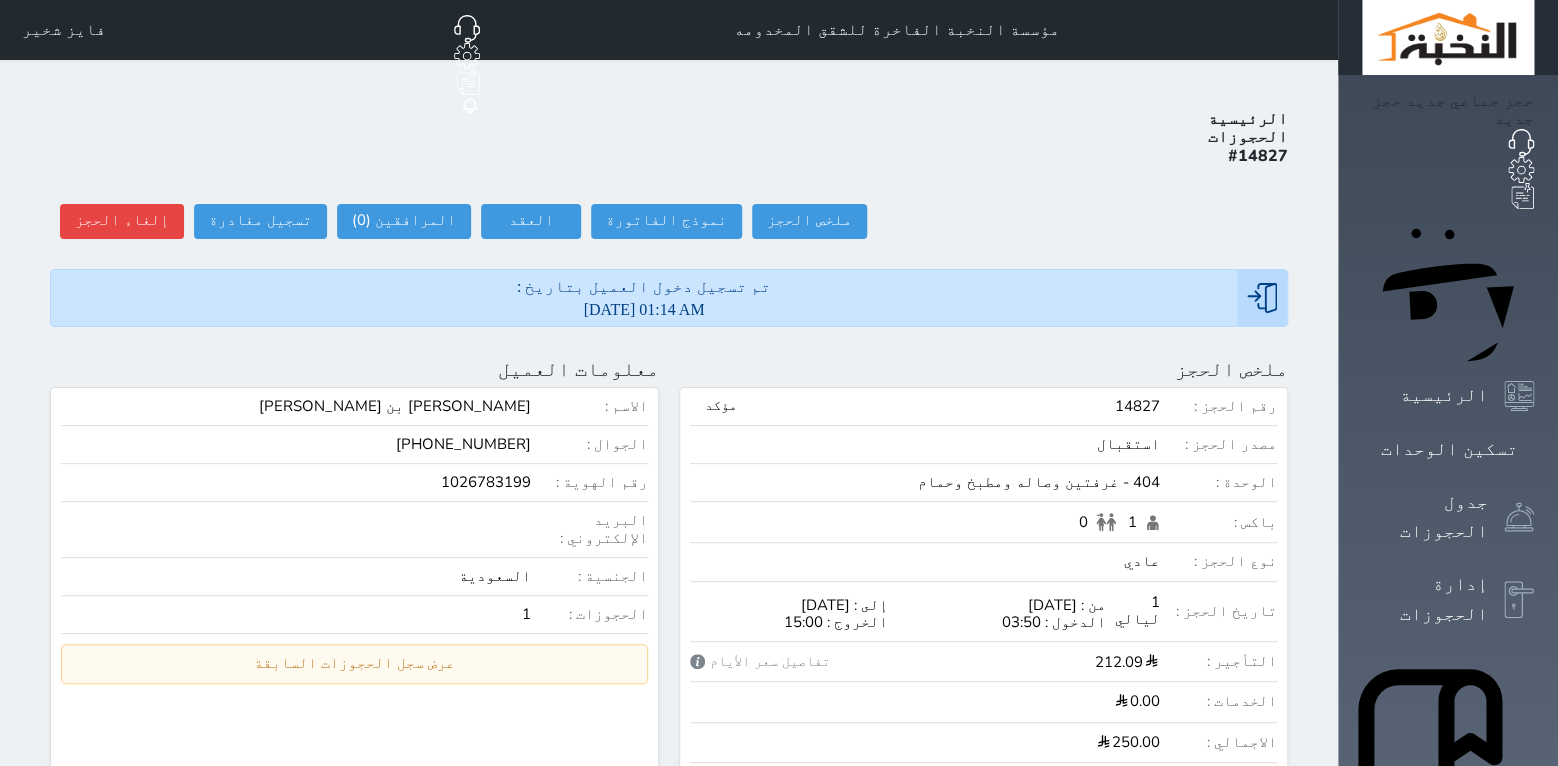 click on "[DATE] 01:14 AM" at bounding box center [644, 309] 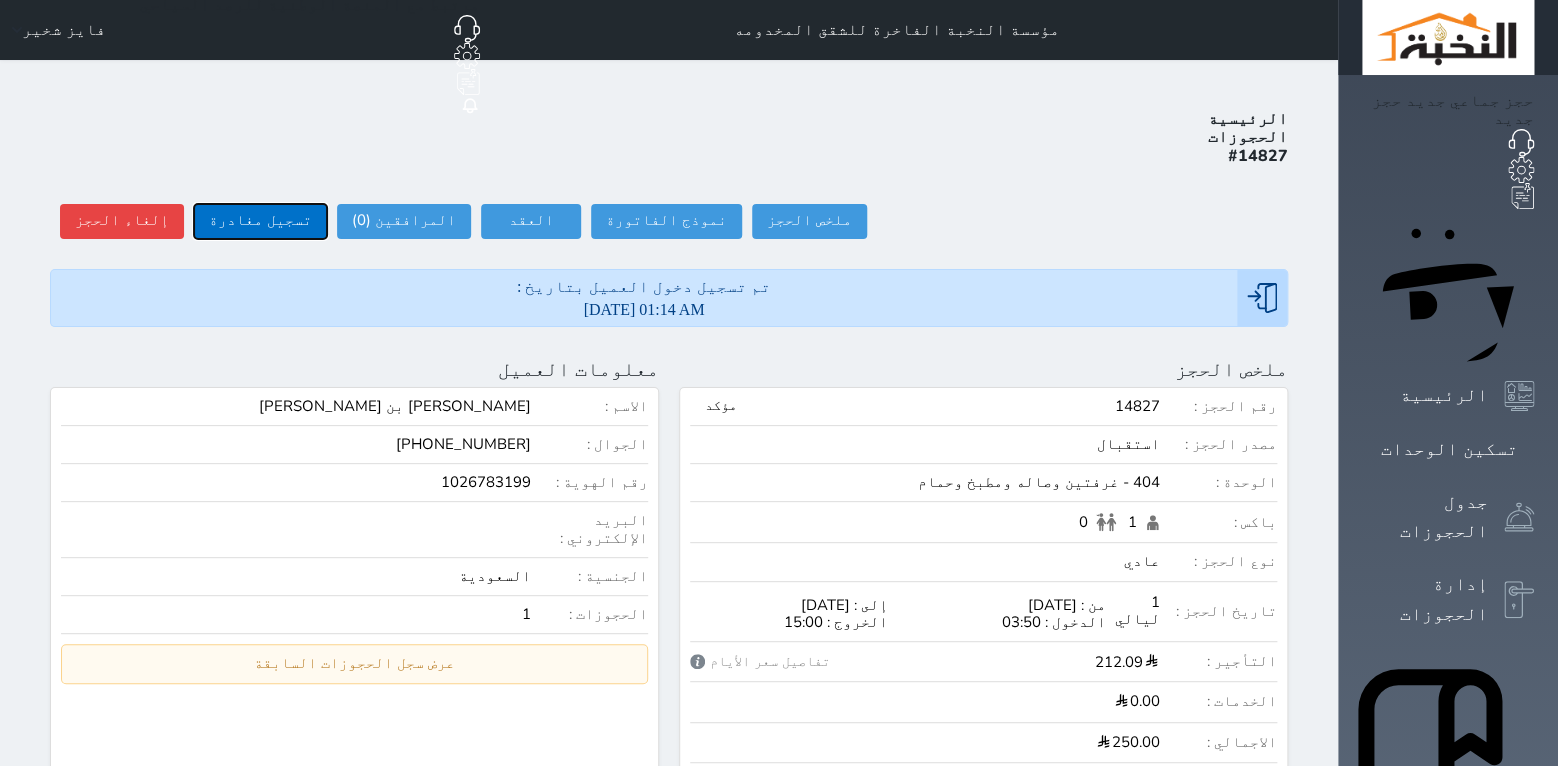 click on "تسجيل مغادرة" at bounding box center [260, 221] 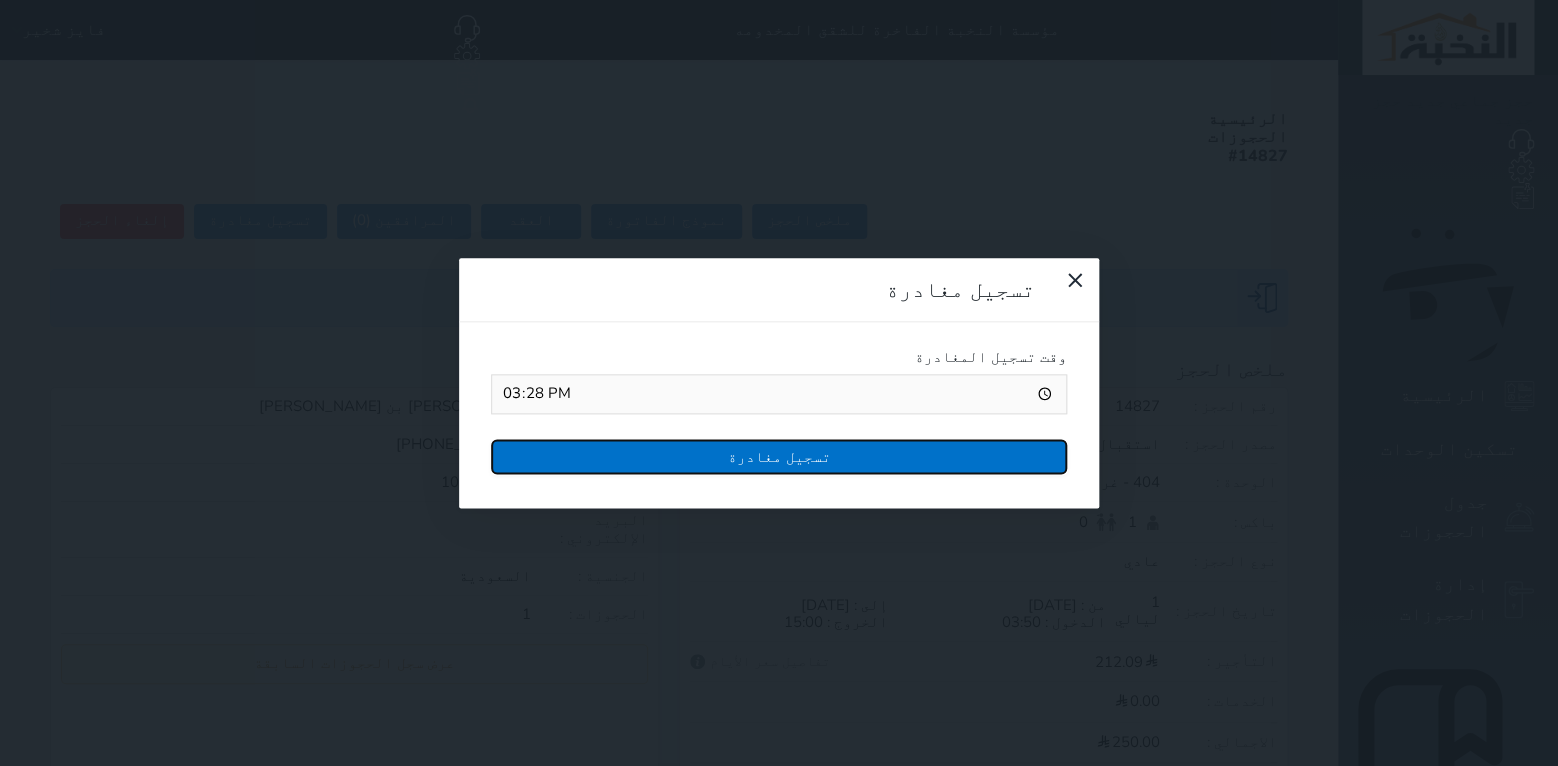 click on "تسجيل مغادرة" at bounding box center (779, 456) 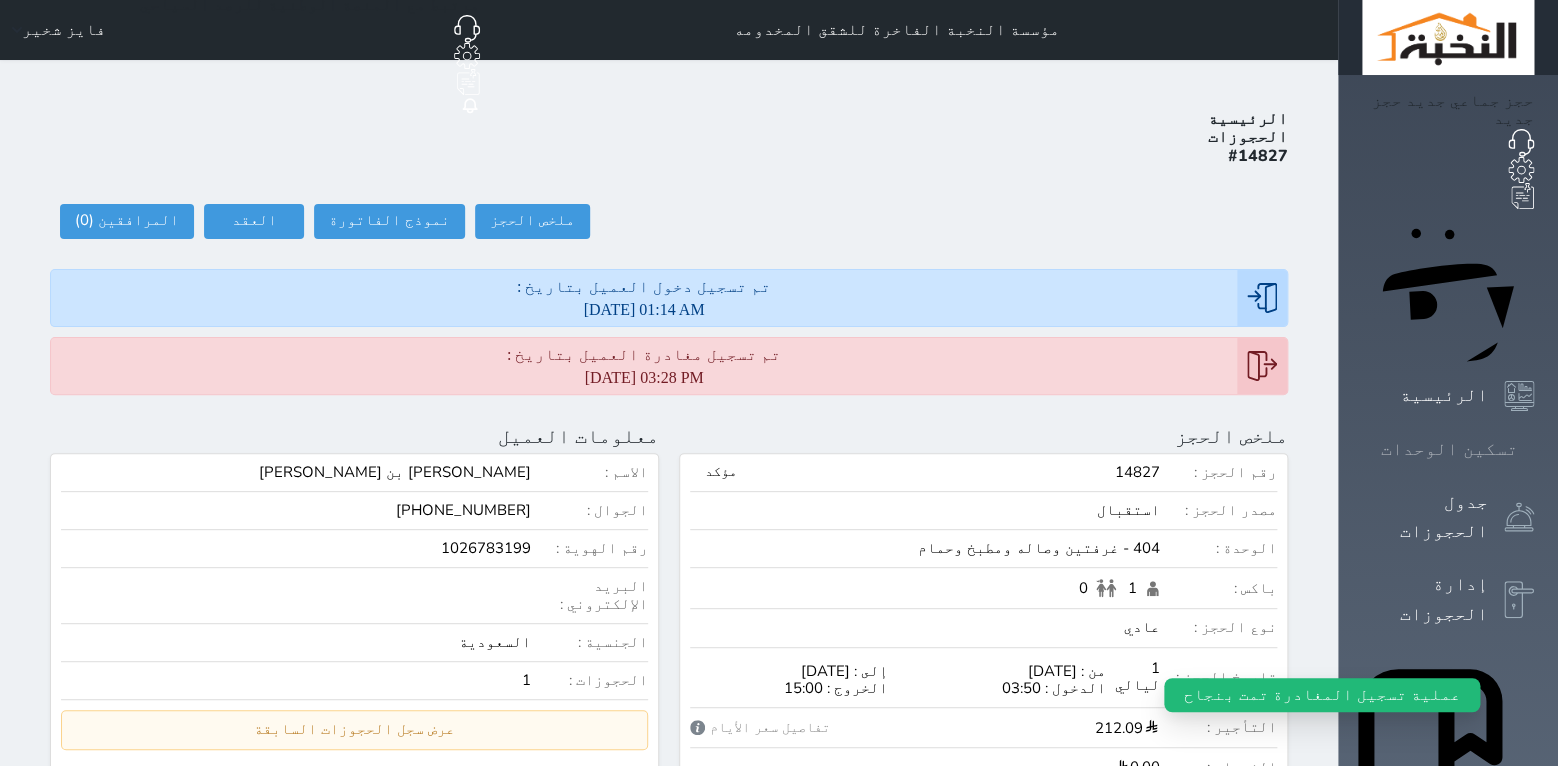 click at bounding box center [1534, 449] 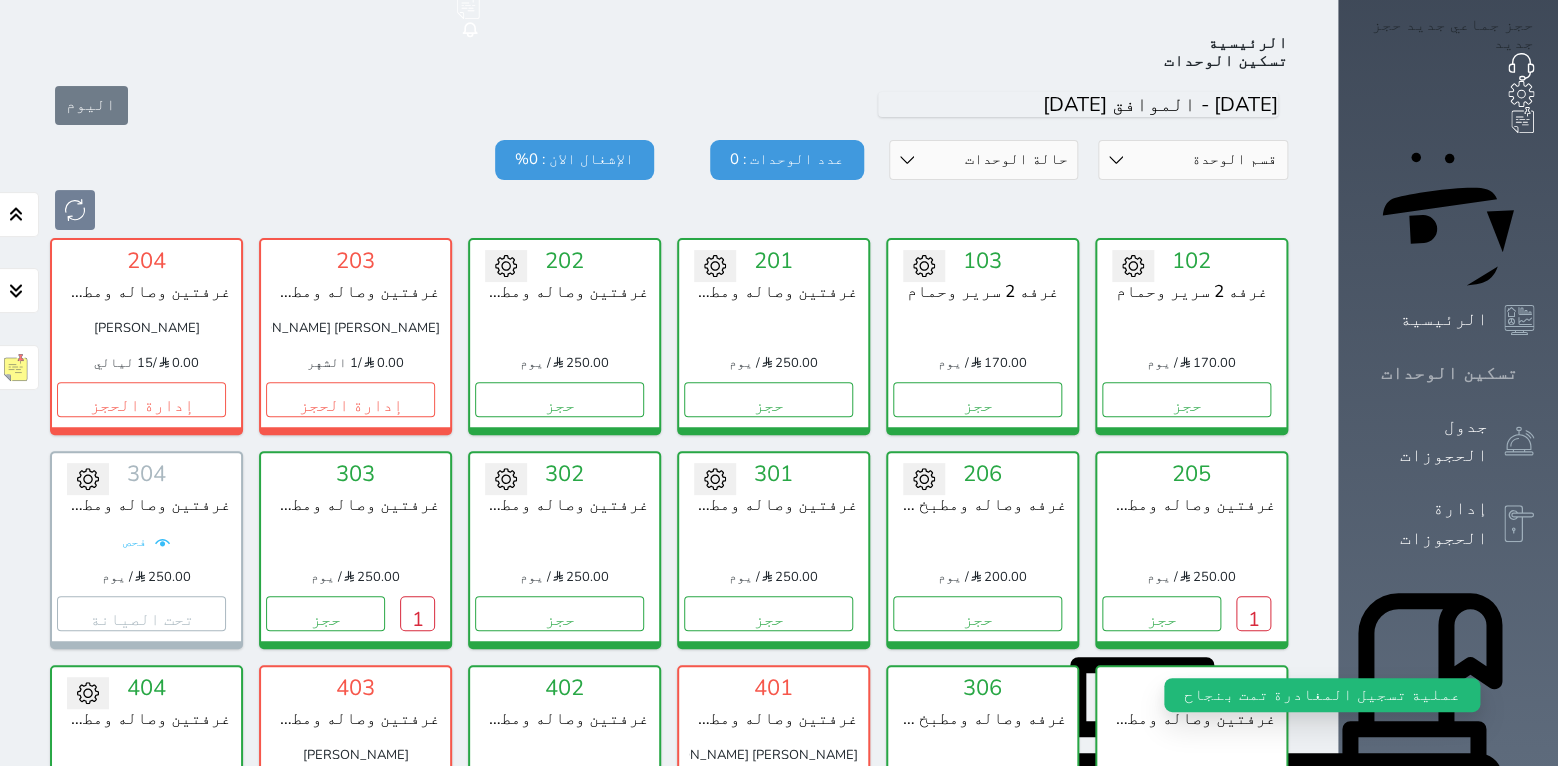 scroll, scrollTop: 78, scrollLeft: 0, axis: vertical 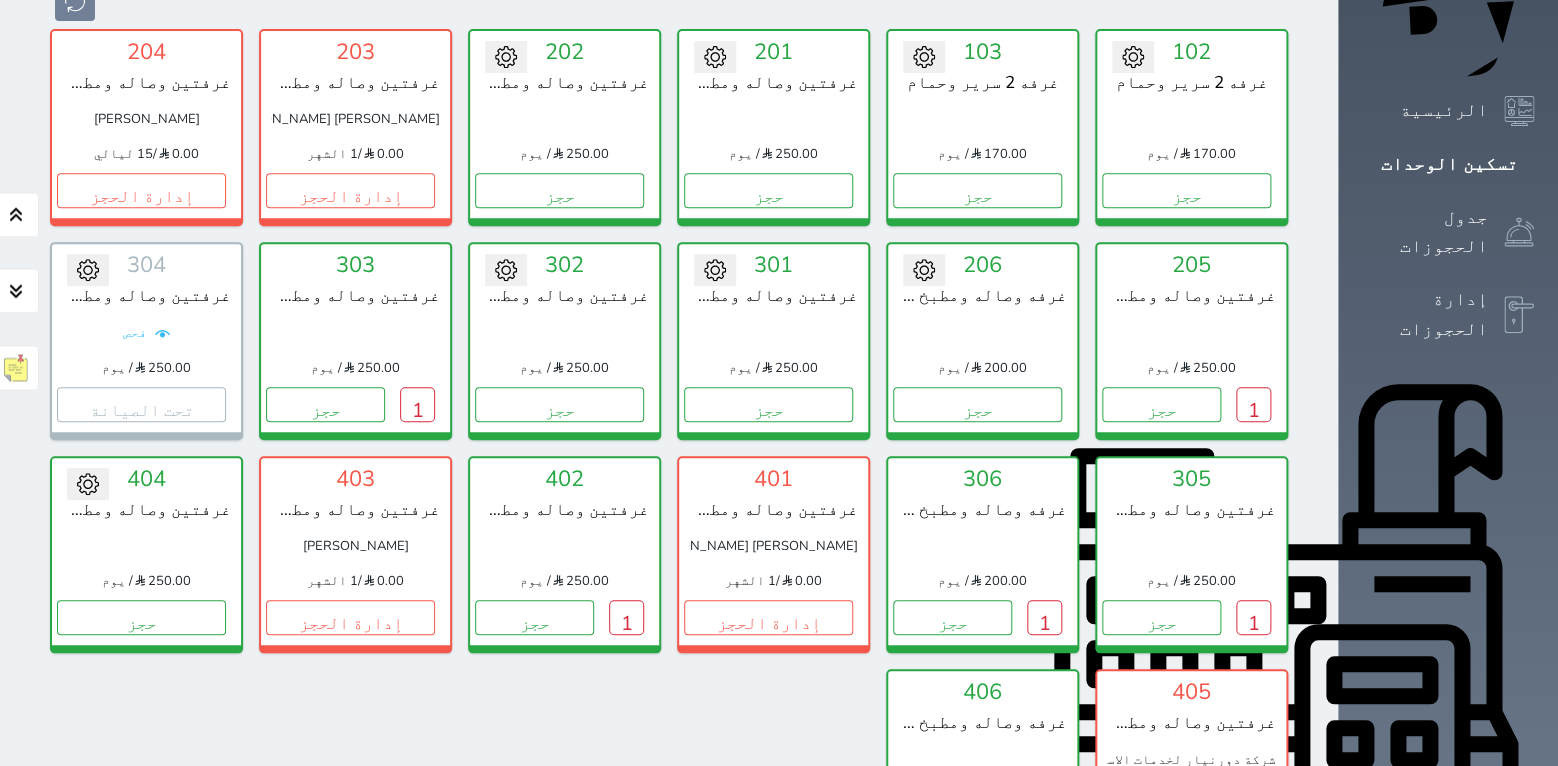 click on "1" at bounding box center [1044, 831] 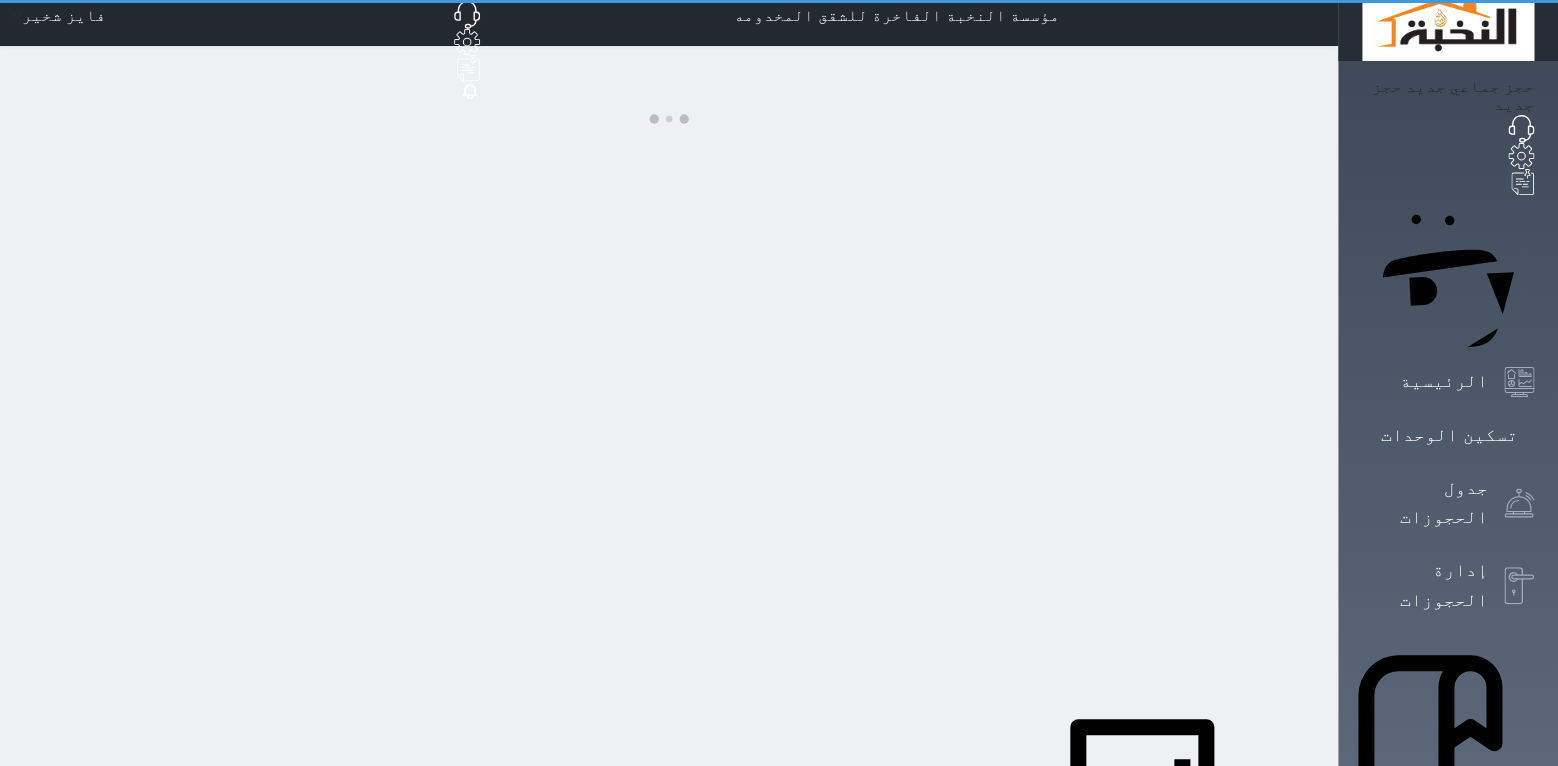 scroll, scrollTop: 0, scrollLeft: 0, axis: both 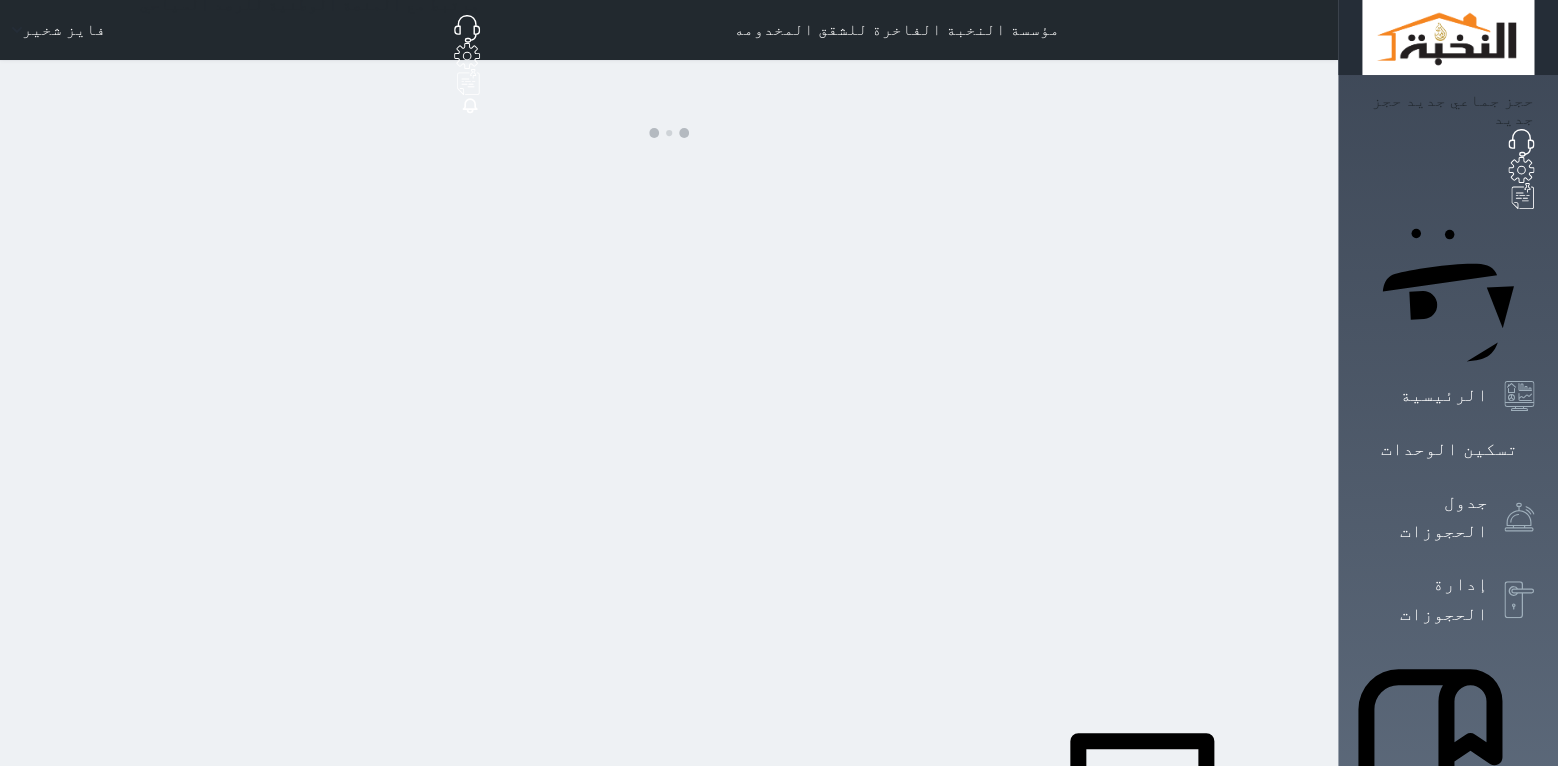 click on "مؤسسة النخبة الفاخرة للشقق المخدومه
حجز جماعي جديد   حجز جديد   غير مرتبط مع منصة زاتكا المرحلة الثانية   مرتبط مع شموس   مرتبط مع المنصة الوطنية للرصد السياحي             إشعار   الغرفة   النزيل   المصدر
فايز شخير
ارسال رابط دفع                 رقم الجوال     البريد الإلكتروني     المبلغ المطلوب دفعة     رابط الدفع   نسخ                 ملاحظات                             اضافة ملاحظة جديدة                    إضافة ملاحظة           تفاصيل السند                                     تعديل سند صرف undefined                   التاريخ *     إلى *     المبلغ *     لأجل *     استلمت بواسطة *     طريقة الدفع *" at bounding box center (669, 824) 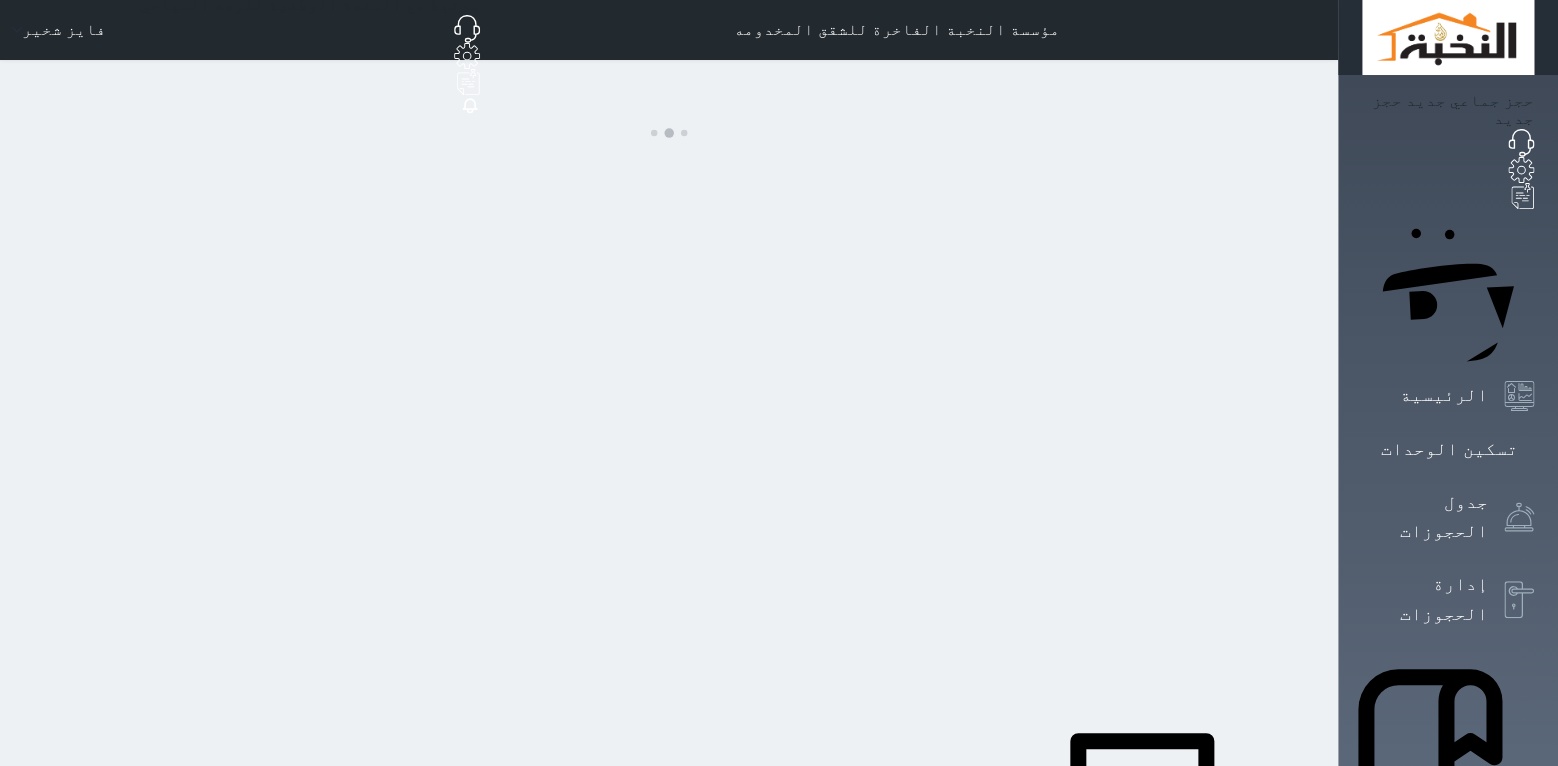 click on "مؤسسة النخبة الفاخرة للشقق المخدومه
حجز جماعي جديد   حجز جديد   غير مرتبط مع منصة زاتكا المرحلة الثانية   مرتبط مع شموس   مرتبط مع المنصة الوطنية للرصد السياحي             إشعار   الغرفة   النزيل   المصدر
فايز شخير
ارسال رابط دفع                 رقم الجوال     البريد الإلكتروني     المبلغ المطلوب دفعة     رابط الدفع   نسخ                 ملاحظات                             اضافة ملاحظة جديدة                    إضافة ملاحظة           تفاصيل السند                                     تعديل سند صرف undefined                   التاريخ *     إلى *     المبلغ *     لأجل *     استلمت بواسطة *     طريقة الدفع *" at bounding box center [669, 824] 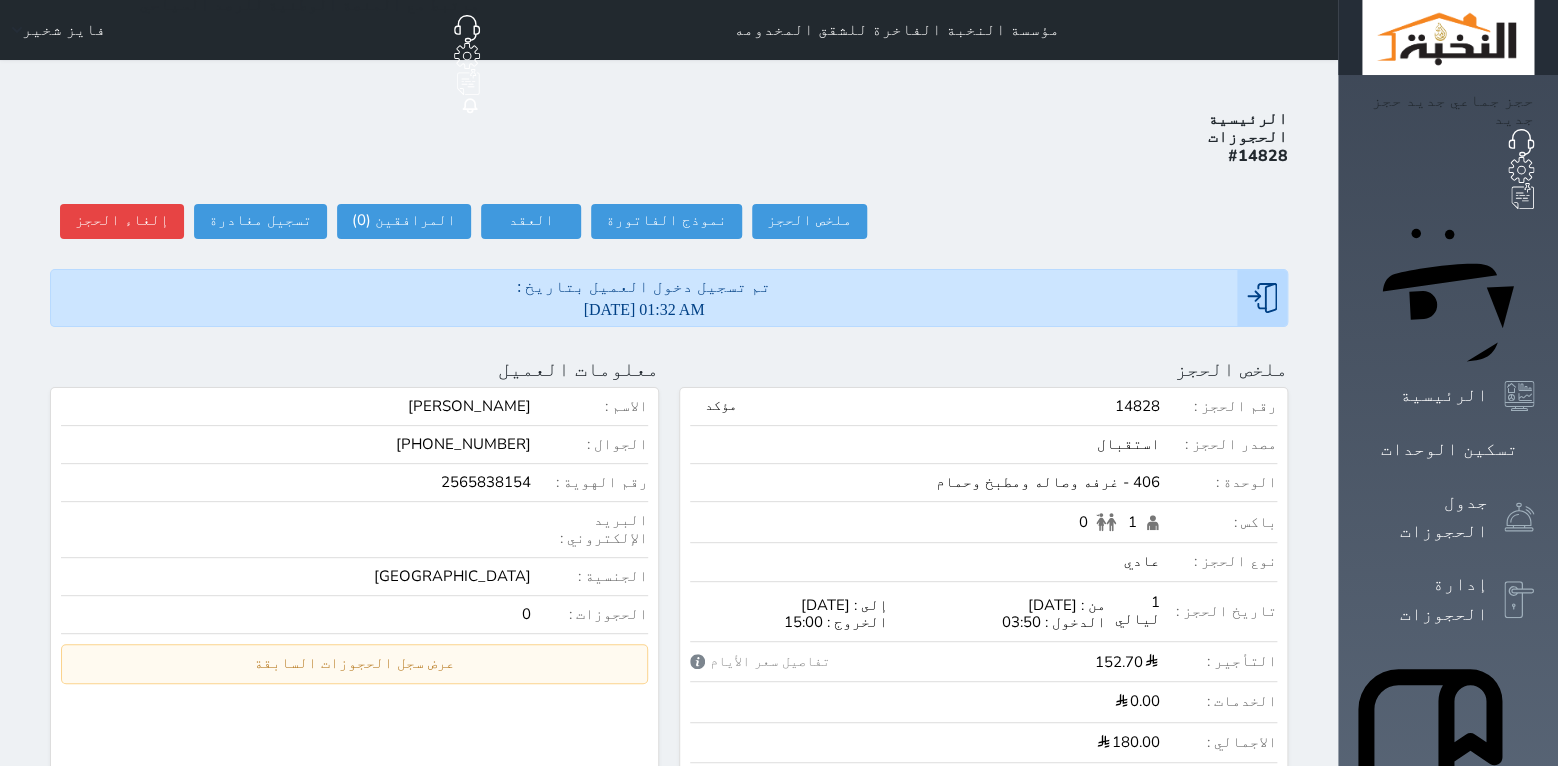 click on "[DATE] 01:32 AM" at bounding box center [644, 309] 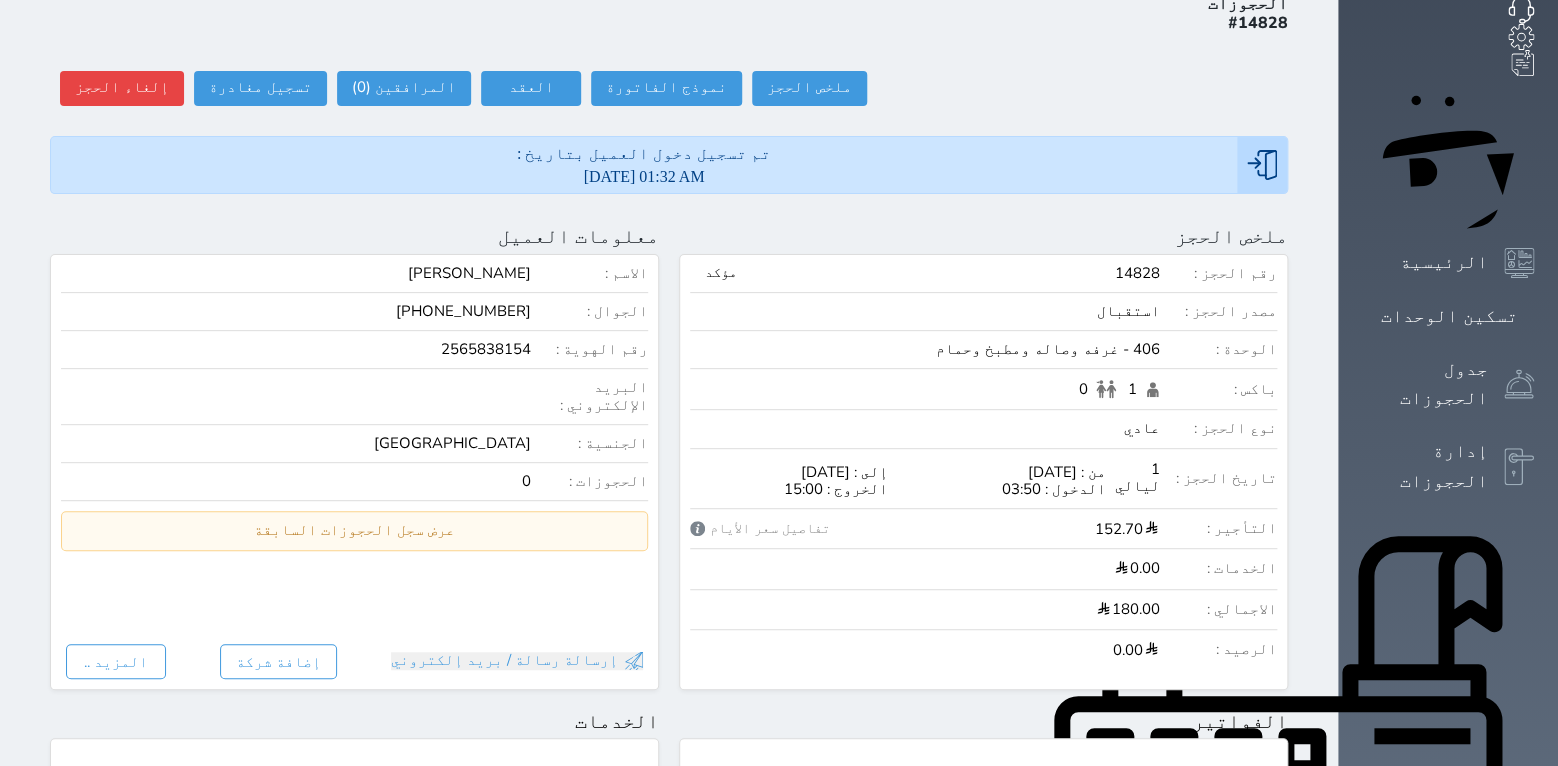 scroll, scrollTop: 0, scrollLeft: 0, axis: both 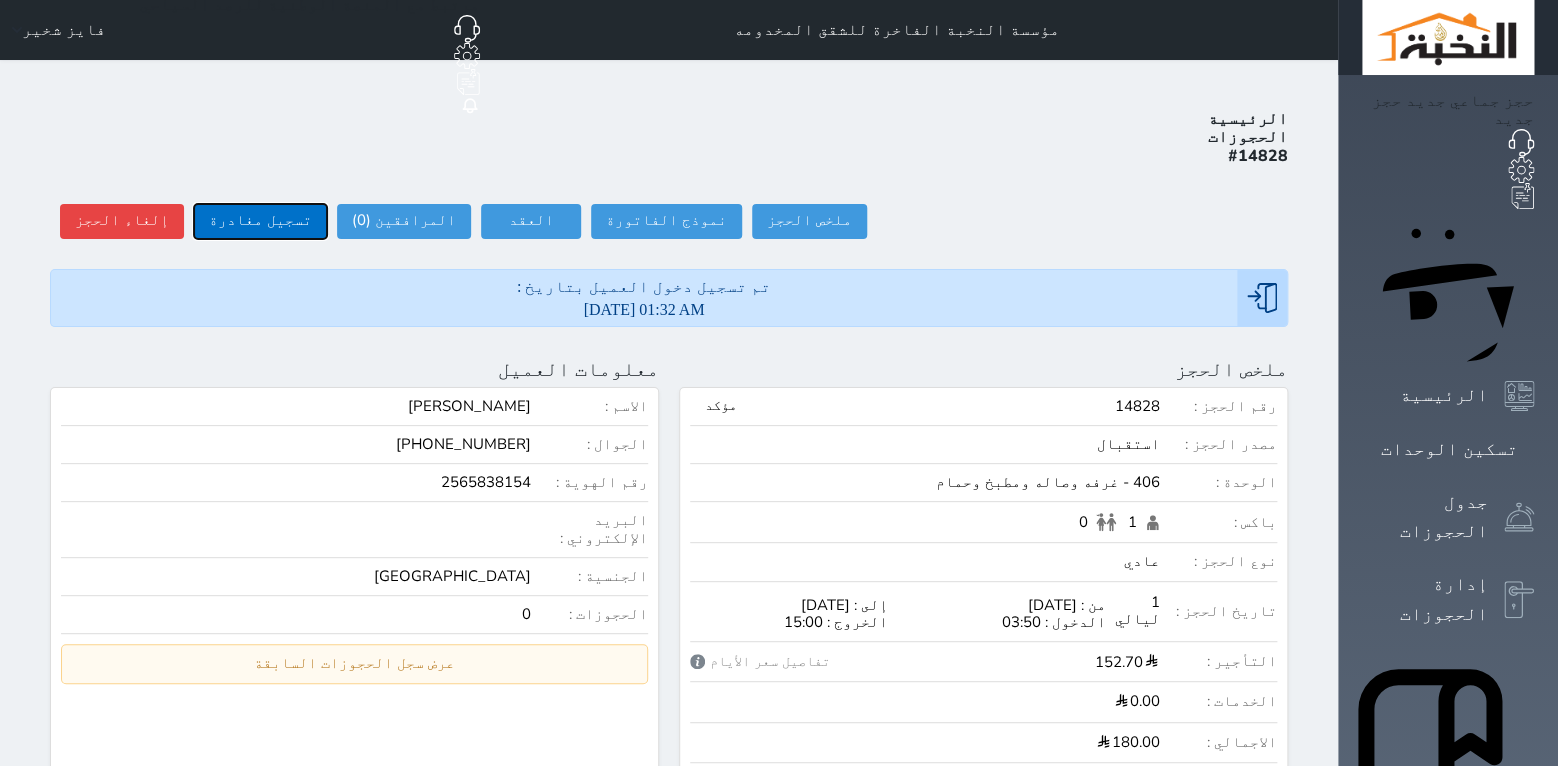 click on "تسجيل مغادرة" at bounding box center [260, 221] 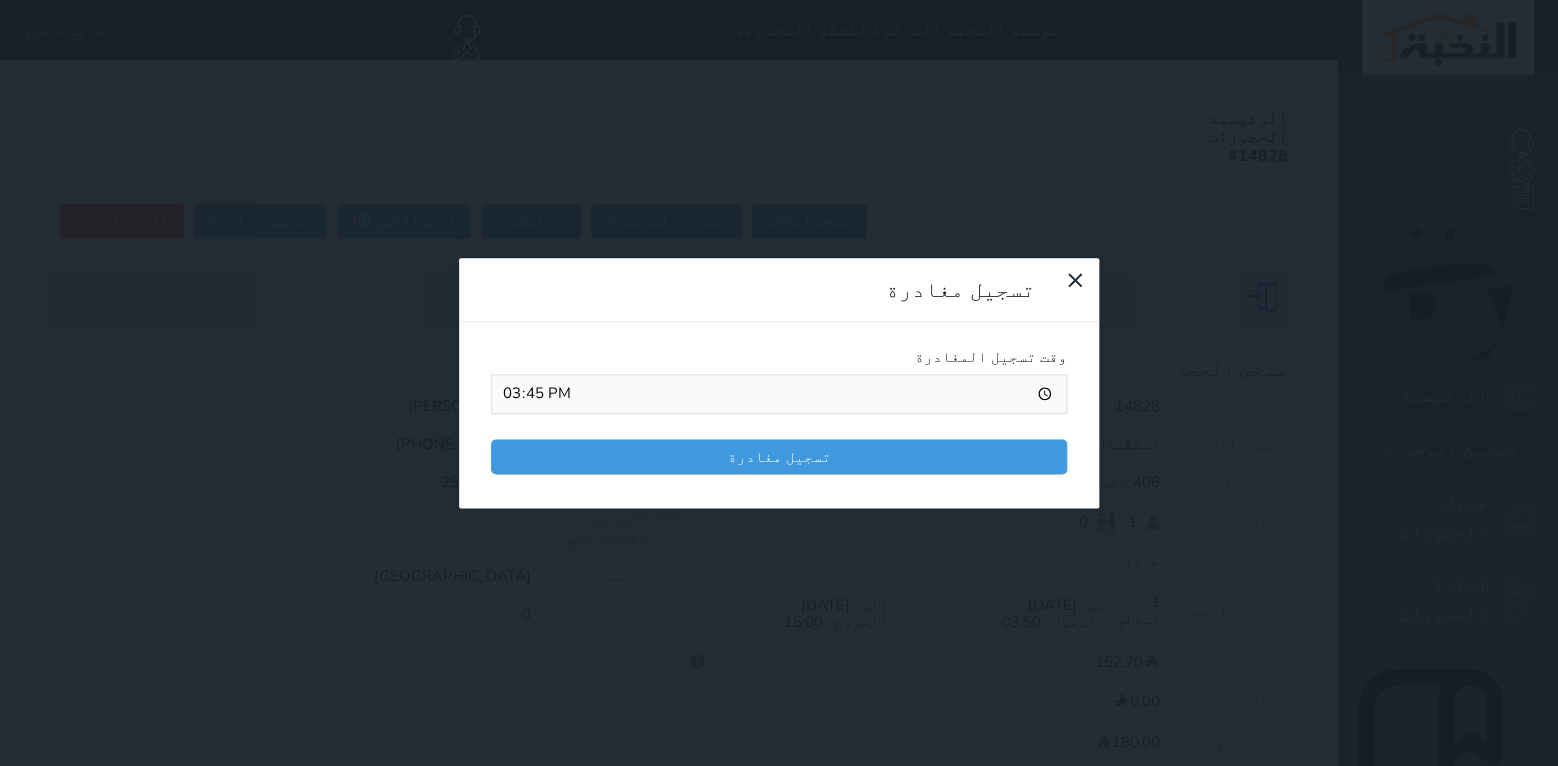 click on "تسجيل مغادرة" at bounding box center [779, 456] 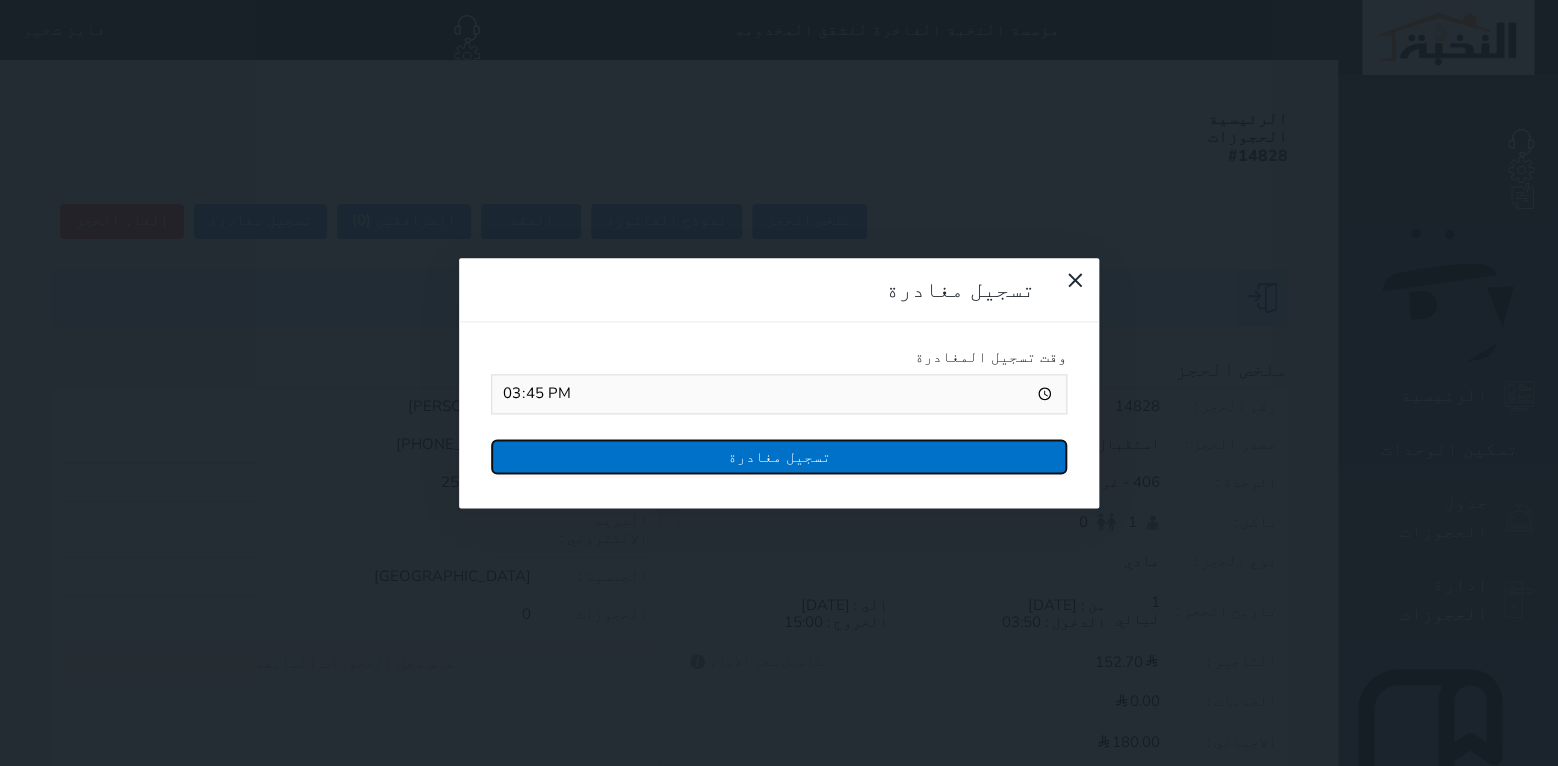 click on "تسجيل مغادرة" at bounding box center (779, 456) 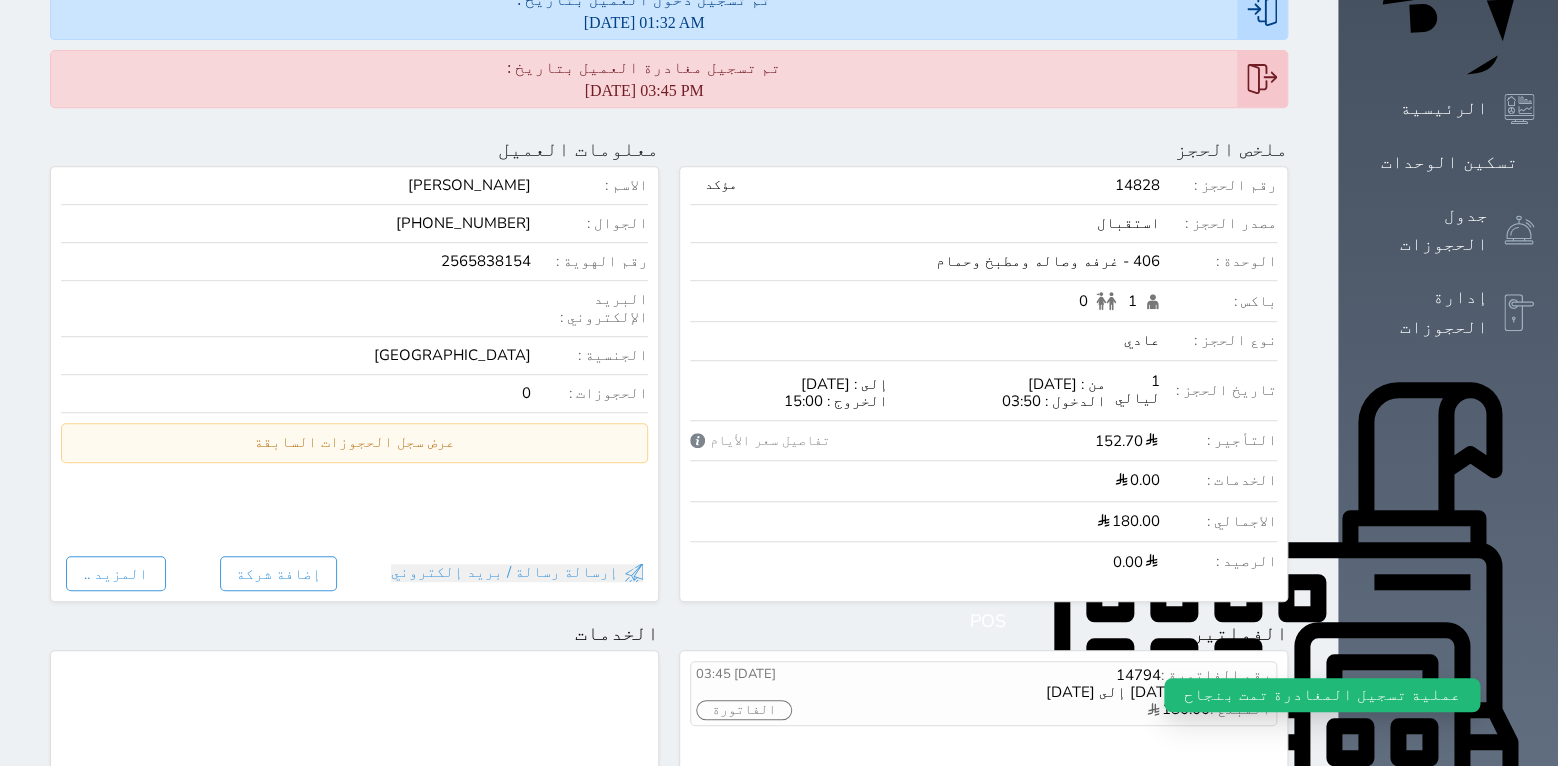 scroll, scrollTop: 293, scrollLeft: 0, axis: vertical 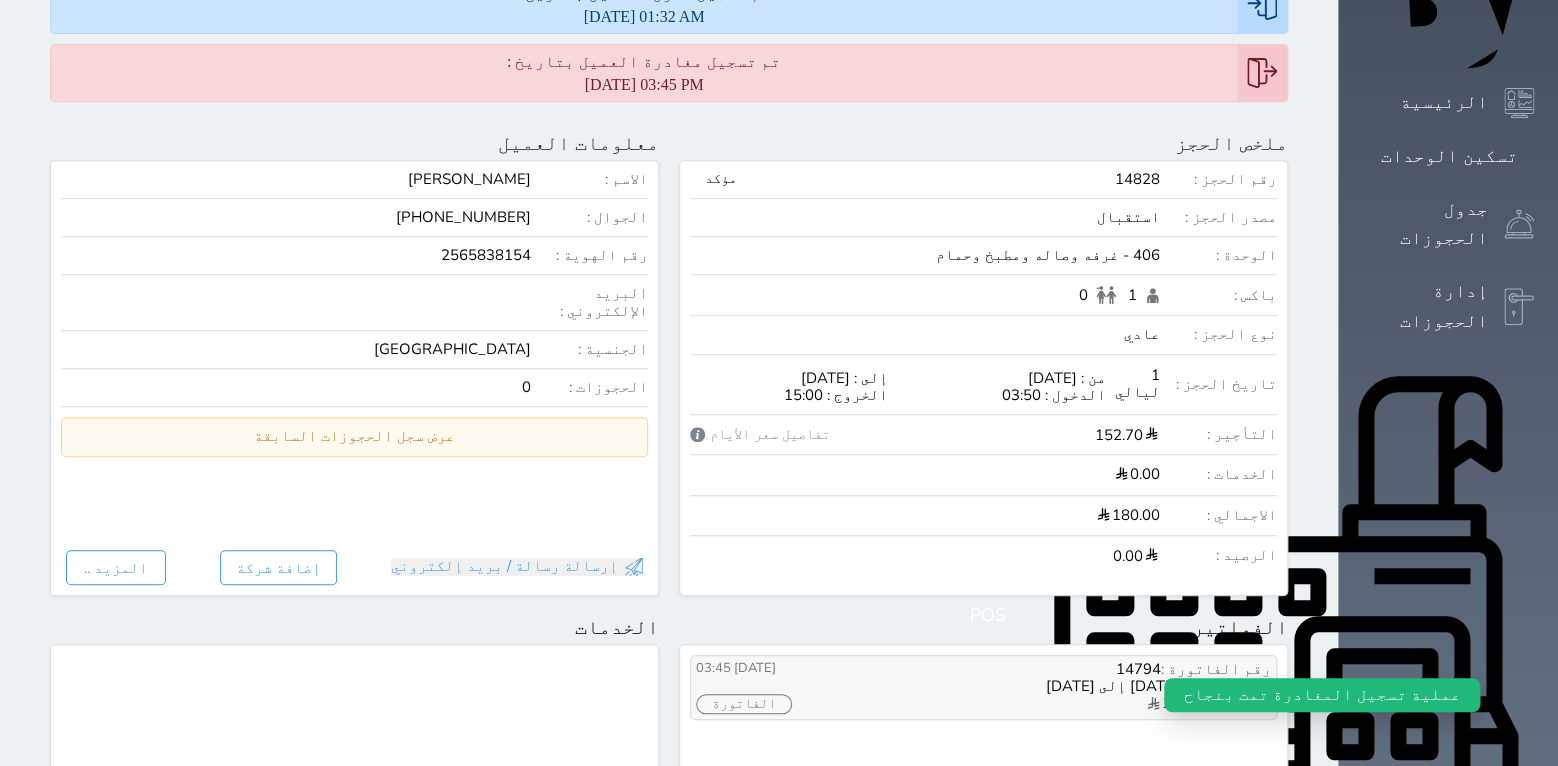 click on "الفاتورة" at bounding box center [744, 704] 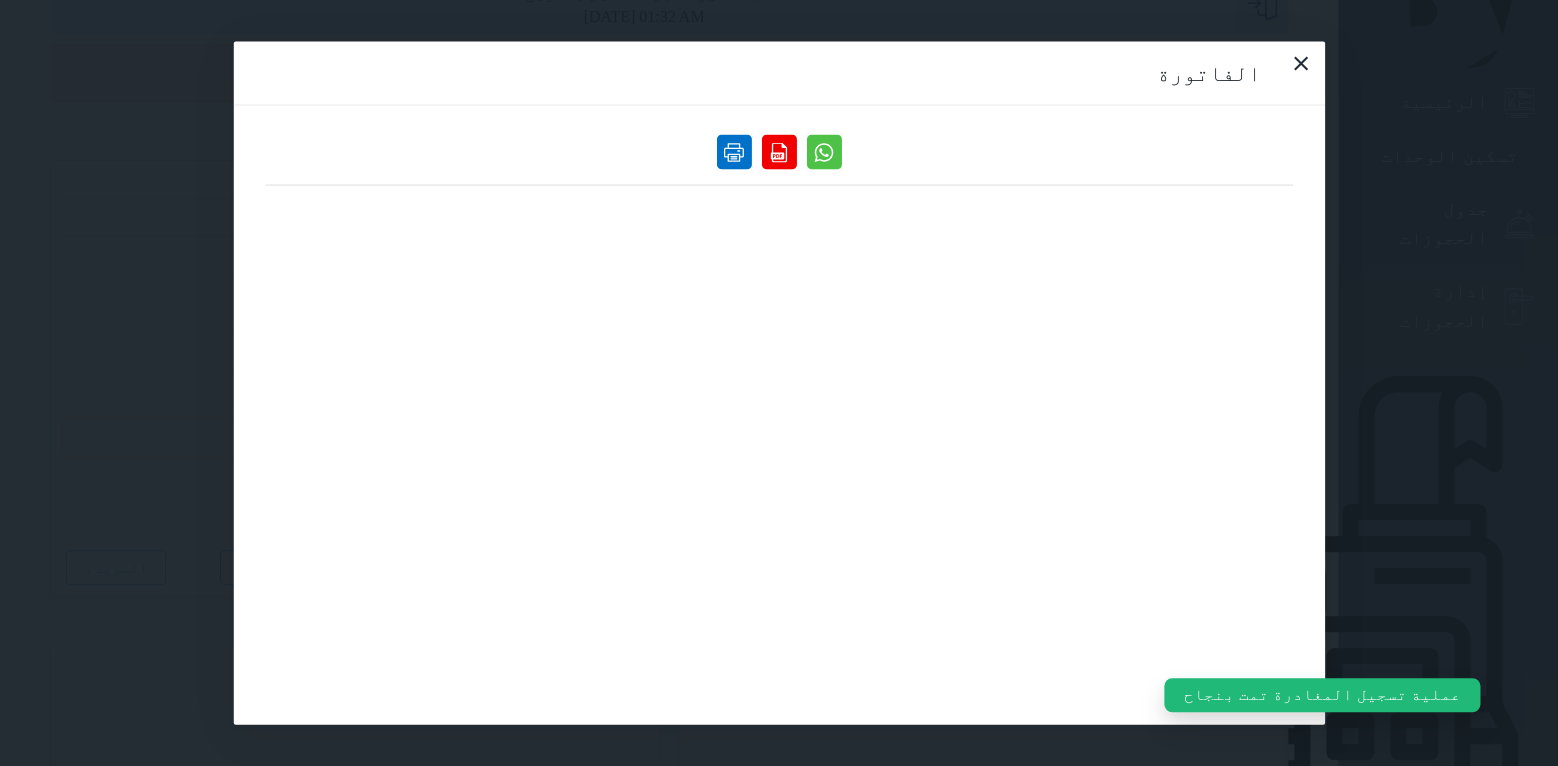 click at bounding box center (734, 152) 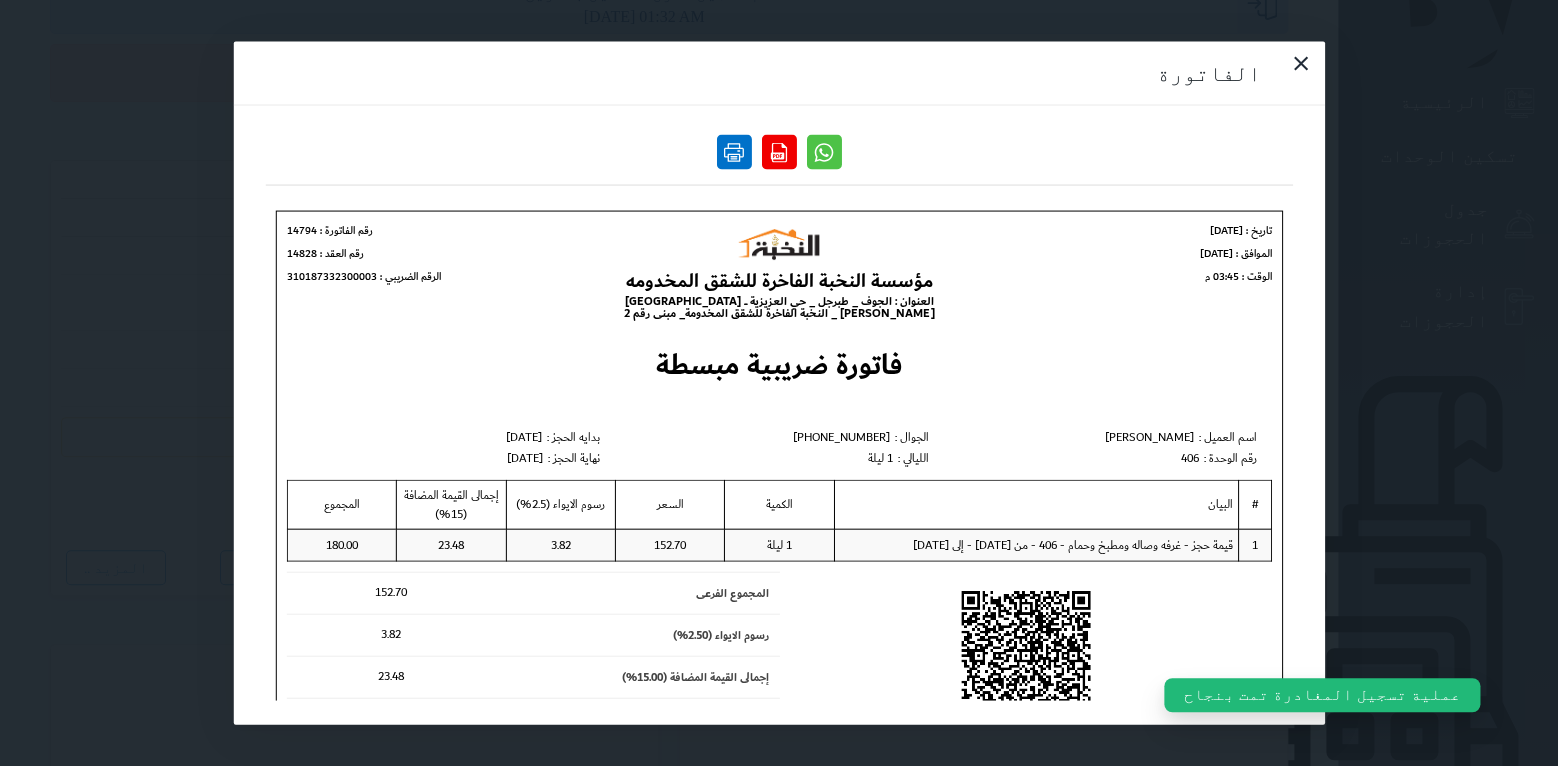 scroll, scrollTop: 0, scrollLeft: 0, axis: both 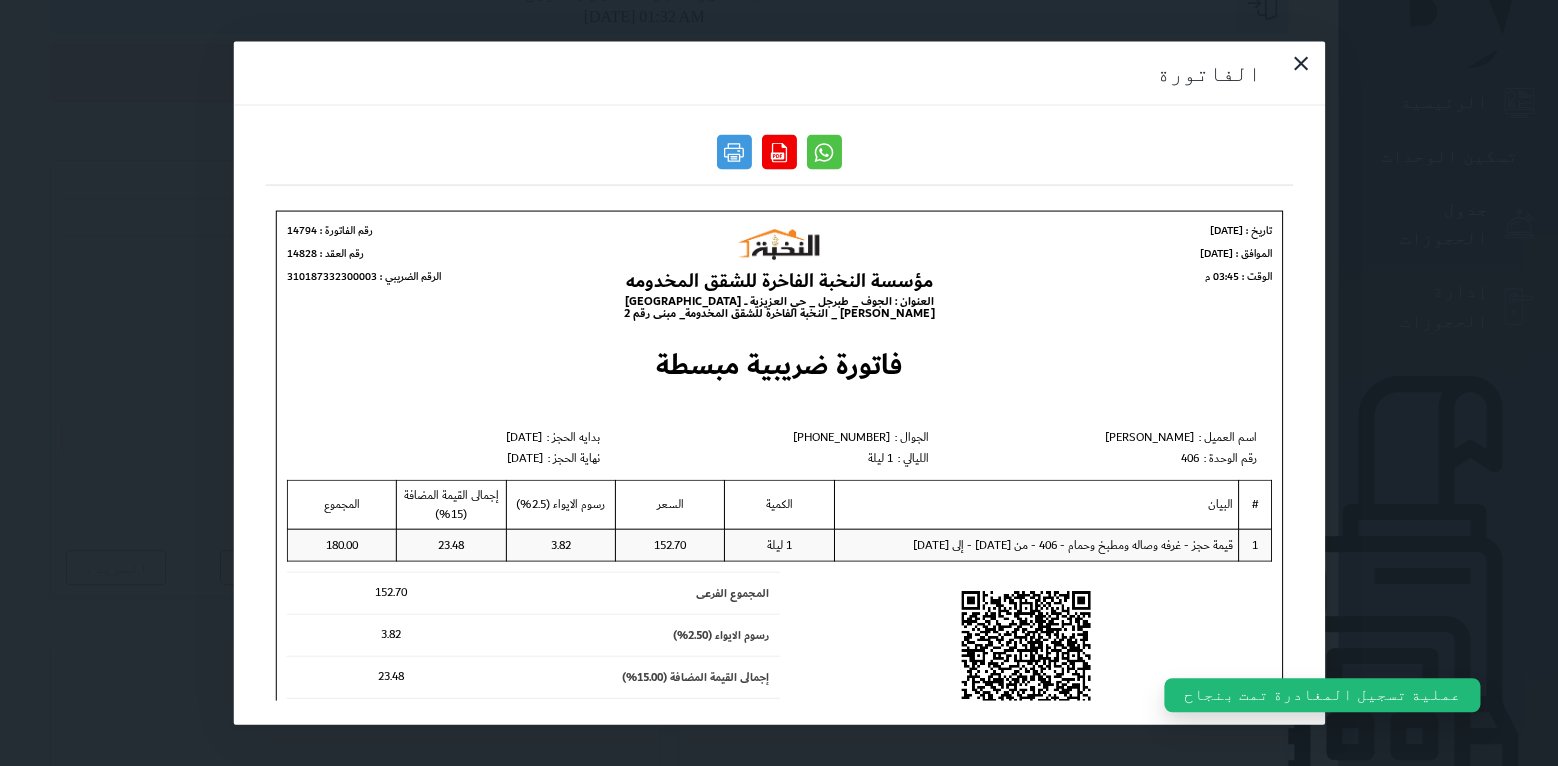 click on "الفاتورة" at bounding box center [779, 383] 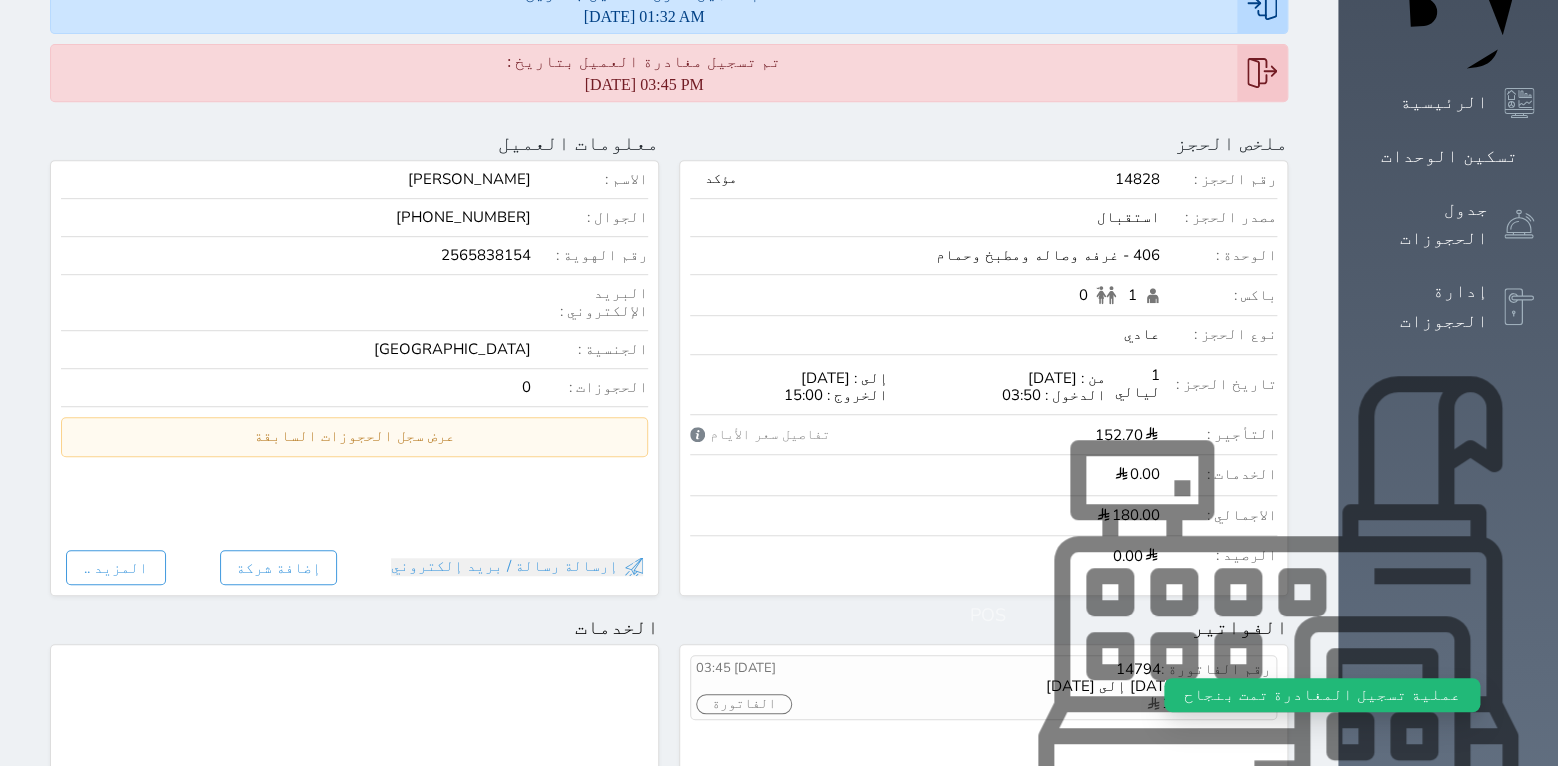 click on "POS" at bounding box center (988, 615) 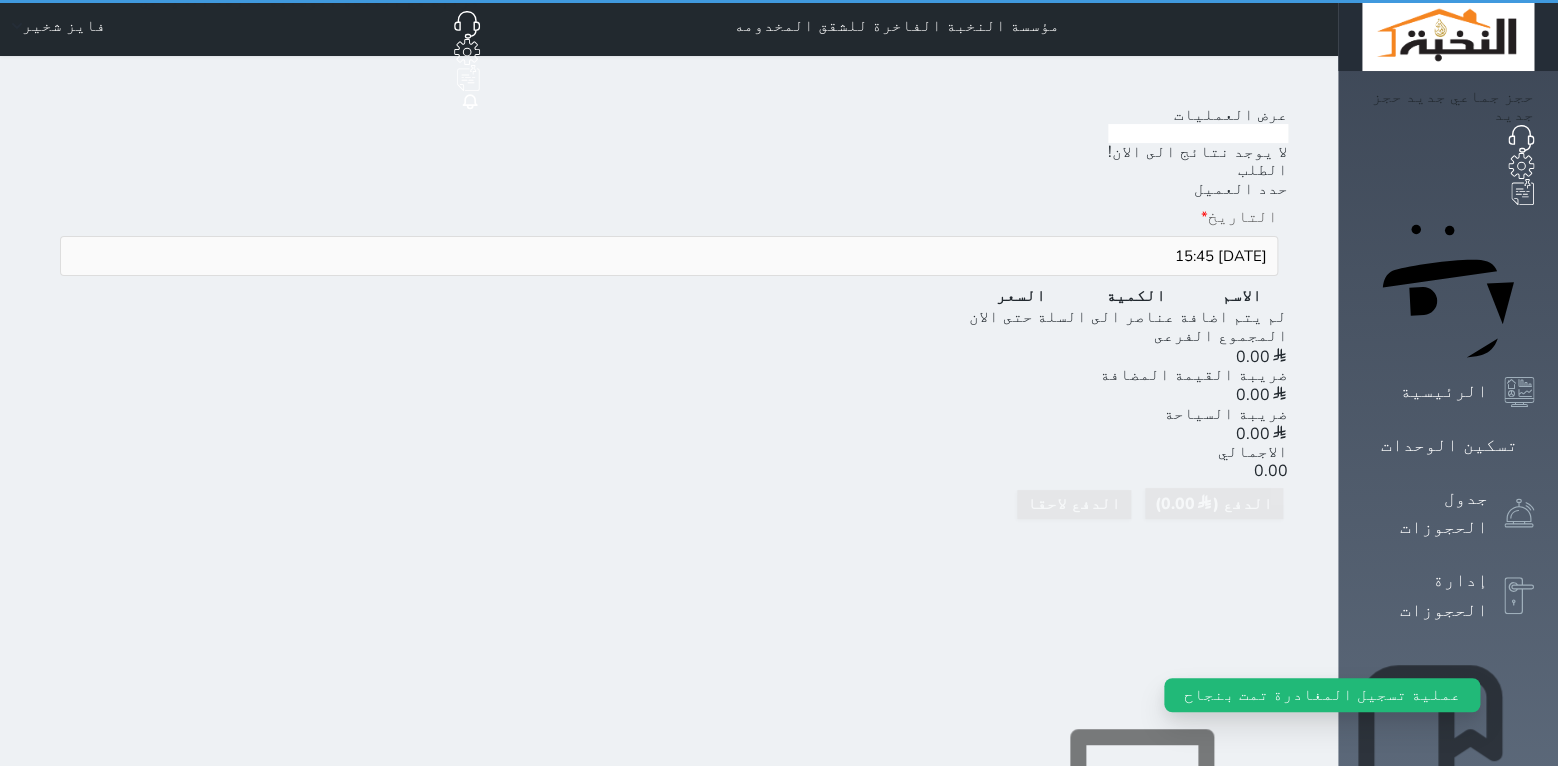scroll, scrollTop: 0, scrollLeft: 0, axis: both 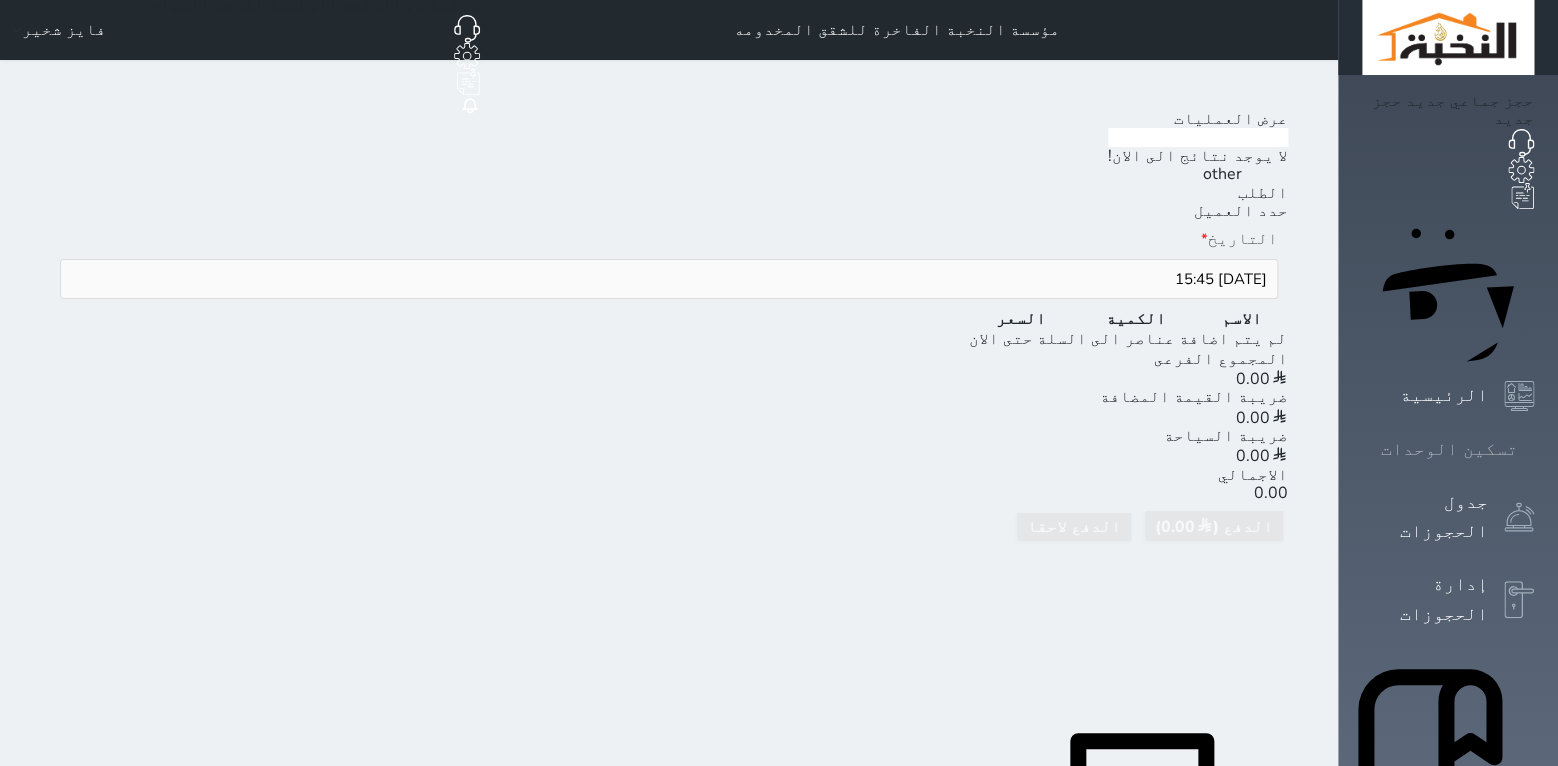 click 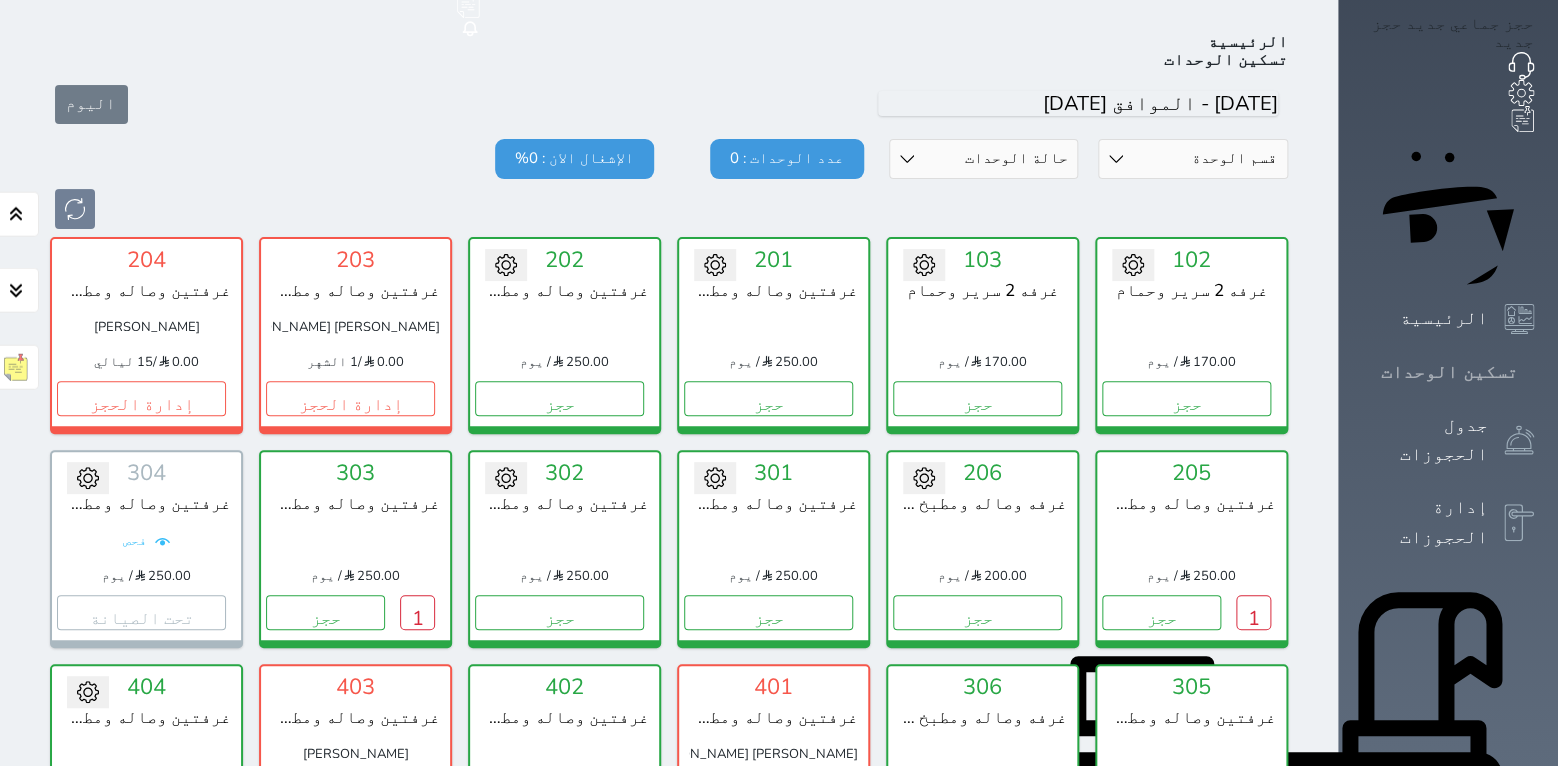scroll, scrollTop: 78, scrollLeft: 0, axis: vertical 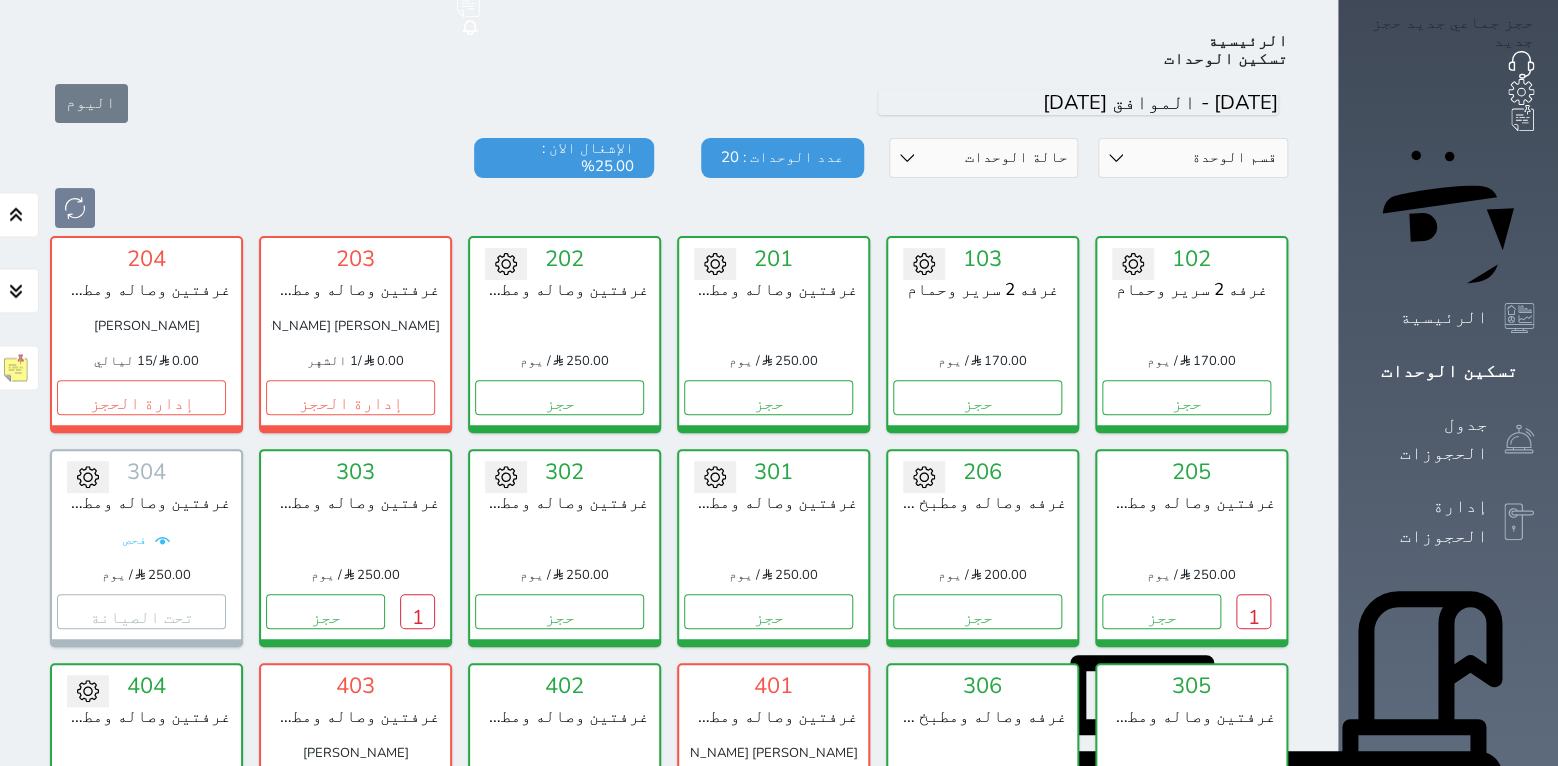 click at bounding box center [669, 208] 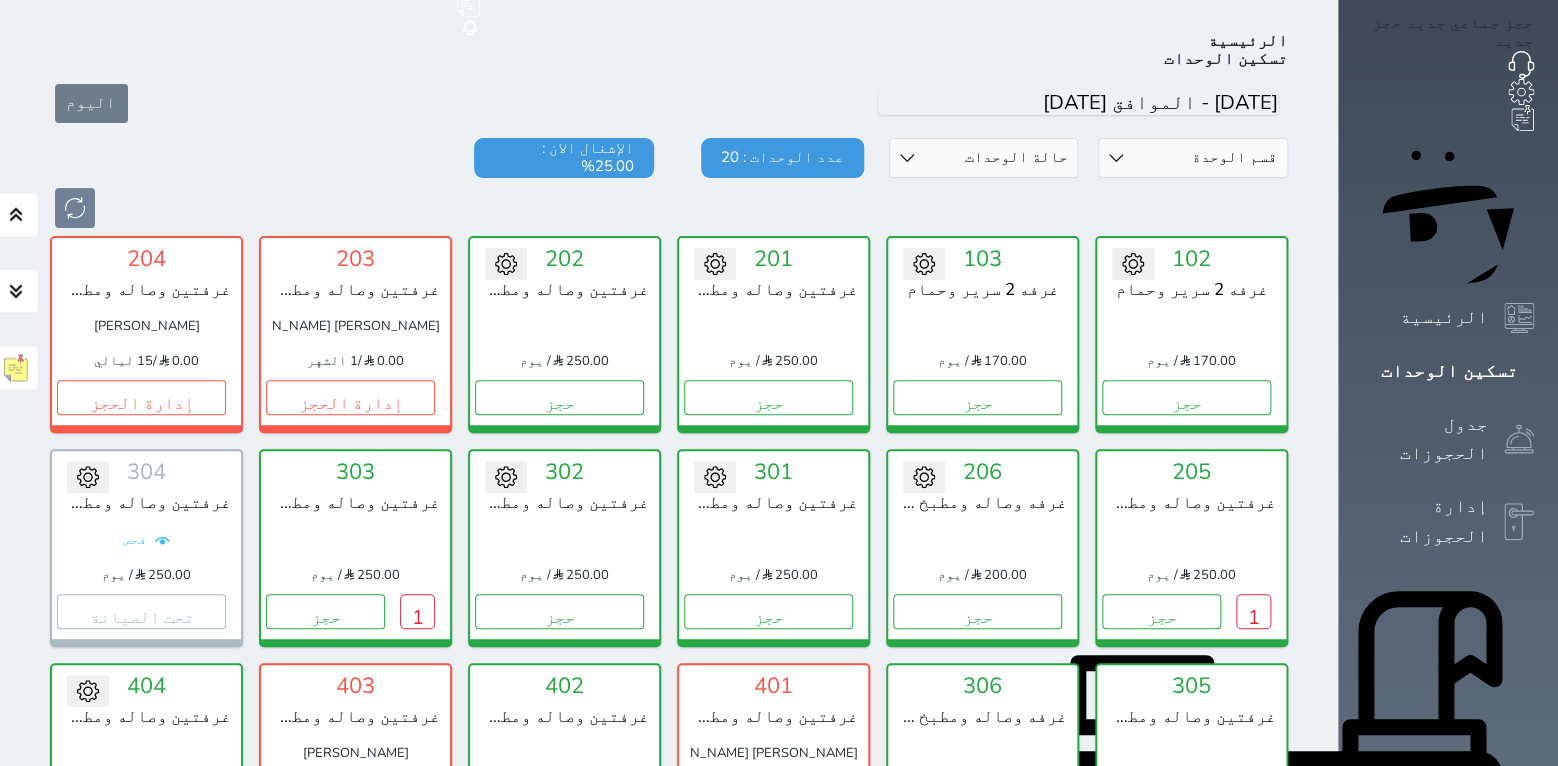 click at bounding box center [669, 208] 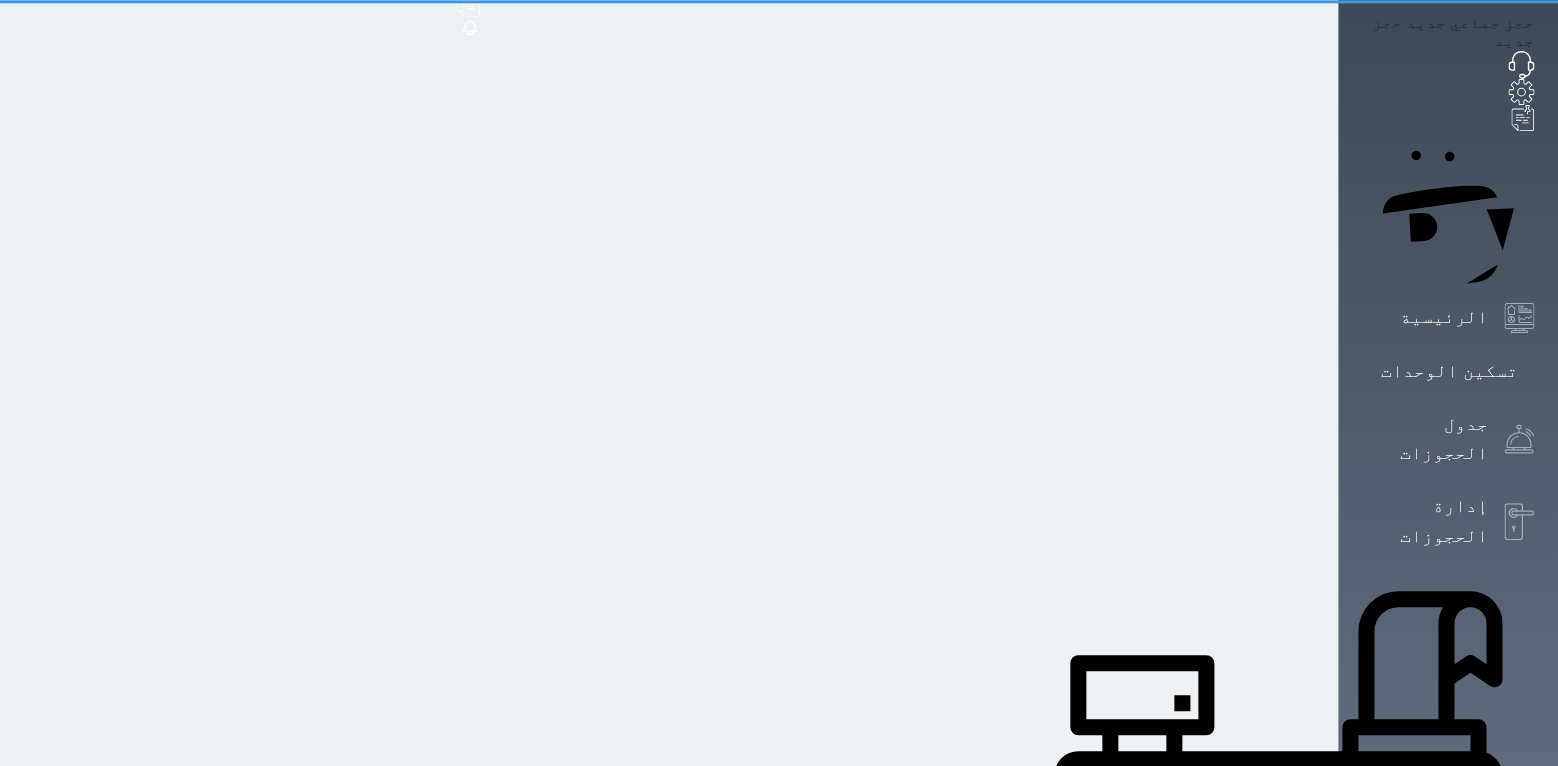 scroll, scrollTop: 0, scrollLeft: 0, axis: both 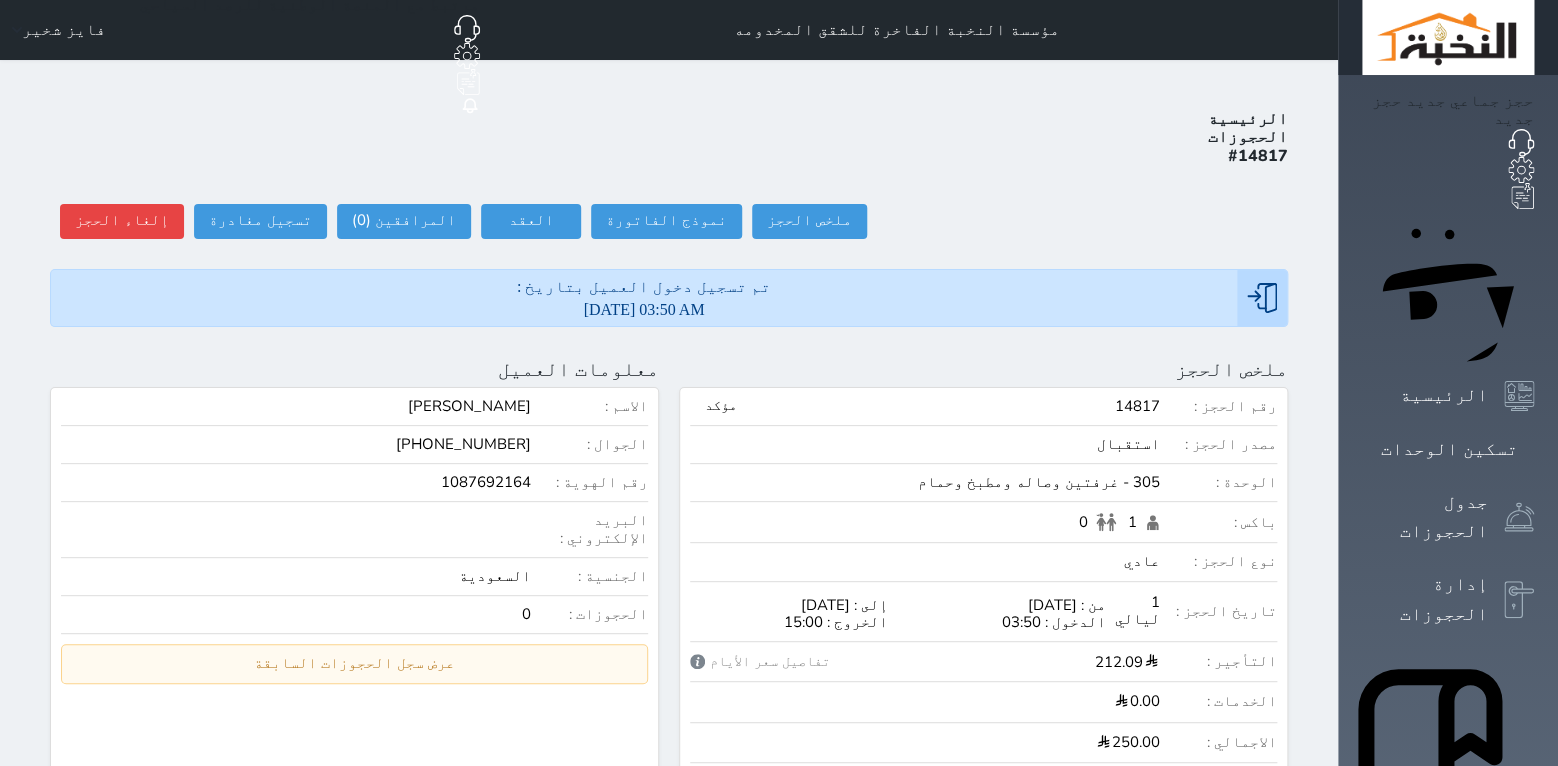 click on "الرئيسية   الحجوزات   #14817         ملخص الحجز         ملخص الحجز #14817                           نموذج الفاتورة           العقد         العقد #14817                                   العقود الموقعه #14817
العقود الموقعه (0)
#   تاريخ التوقيع   الاجرائات       المرافقين (0)         المرافقين                 البحث عن المرافقين :        الاسم       رقم الهوية       البريد الإلكتروني       الجوال           تغيير العميل              الاسم *     الجنس    اختر الجنس   ذكر انثى   تاريخ الميلاد *         تاريخ الميلاد الهجرى         صلة القرابة
اختر صلة القرابة   ابن ابنه زوجة اخ اخت اب ام زوج أخرى   نوع العميل *   اختر نوع   مواطن مواطن خليجي" at bounding box center (669, 960) 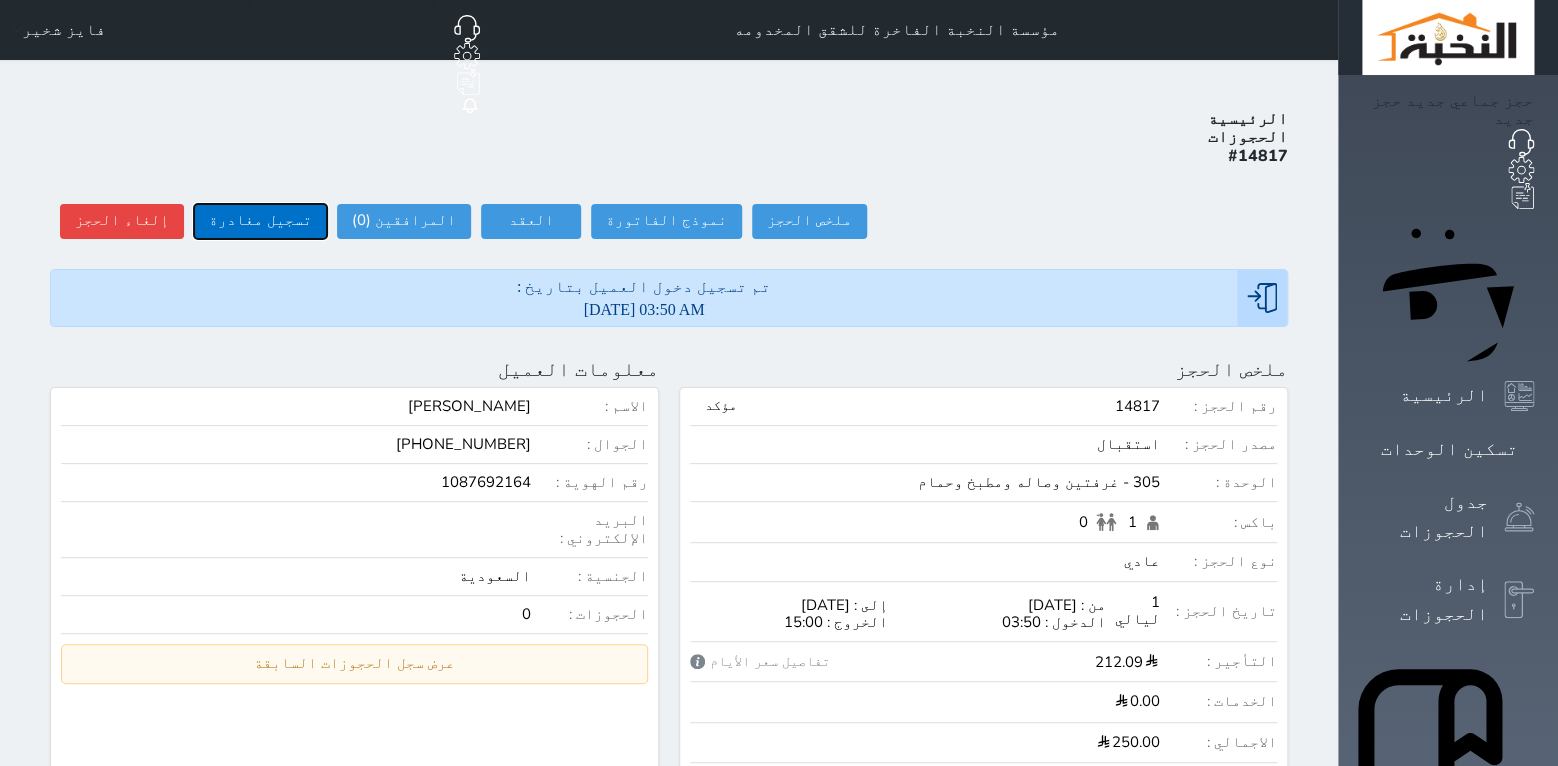 click on "تسجيل مغادرة" at bounding box center [260, 221] 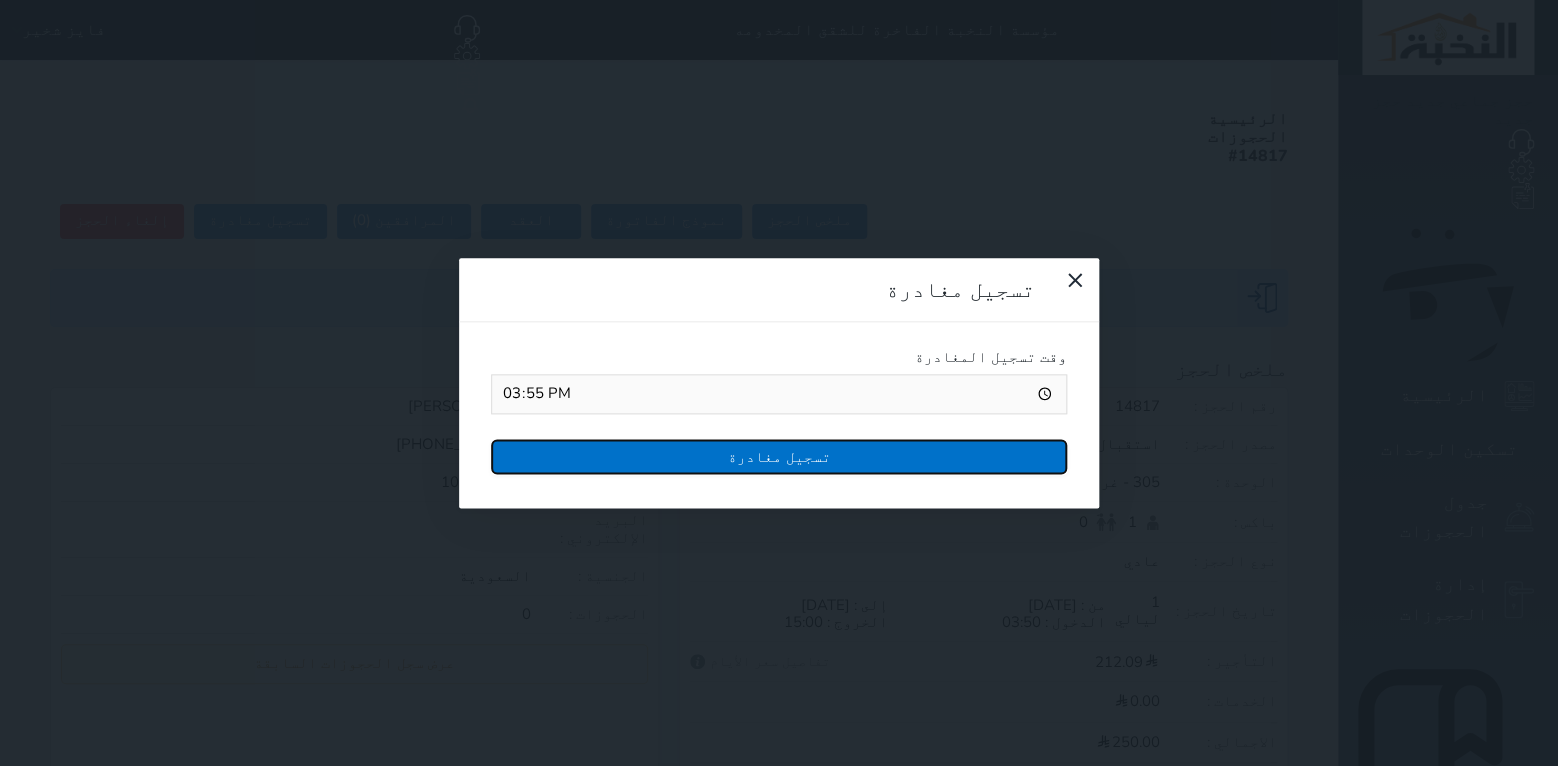 click on "تسجيل مغادرة" at bounding box center (779, 456) 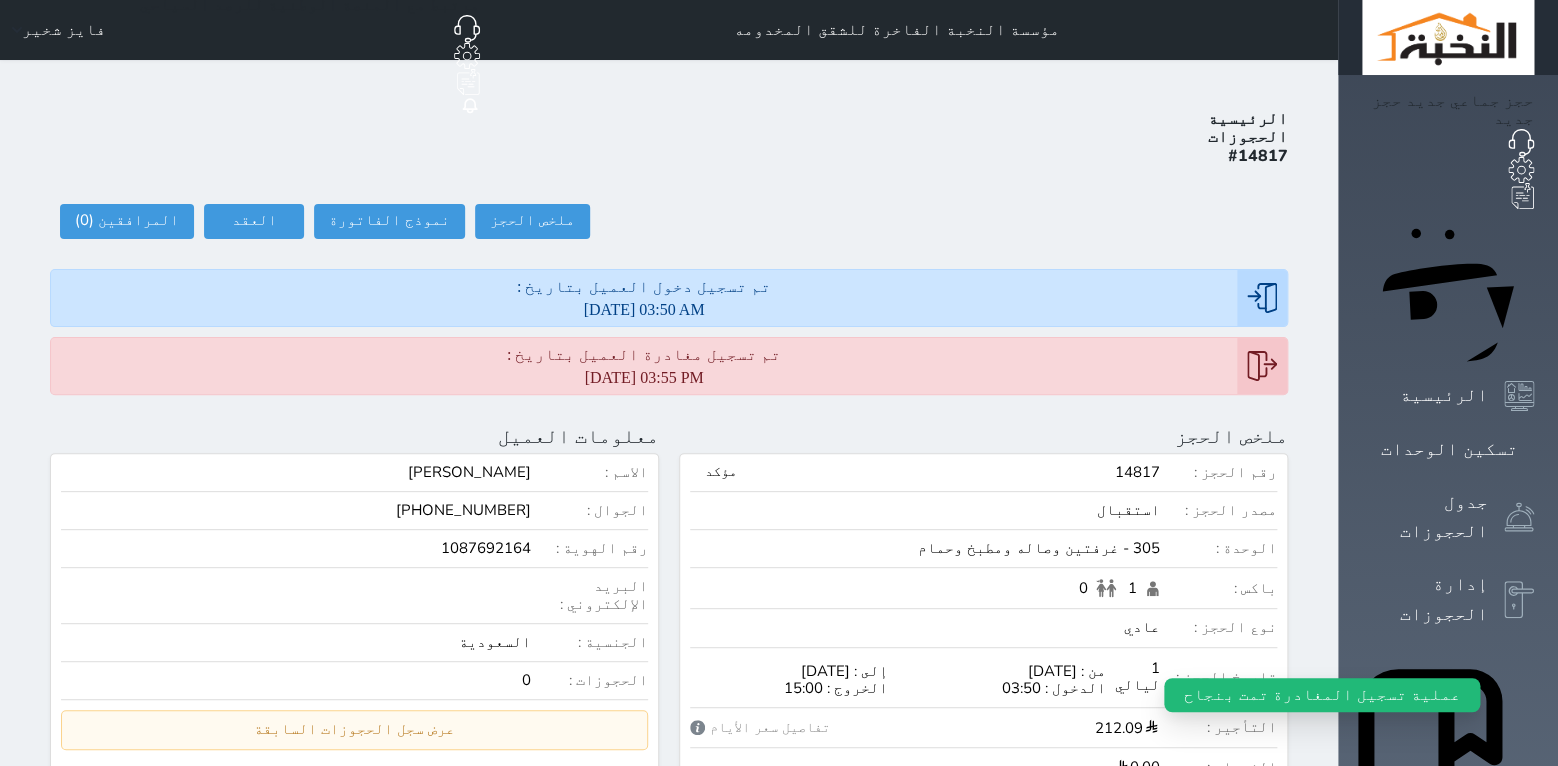 click on "تم تسجيل دخول العميل بتاريخ :   2025-07-10 03:50 AM" at bounding box center [644, 298] 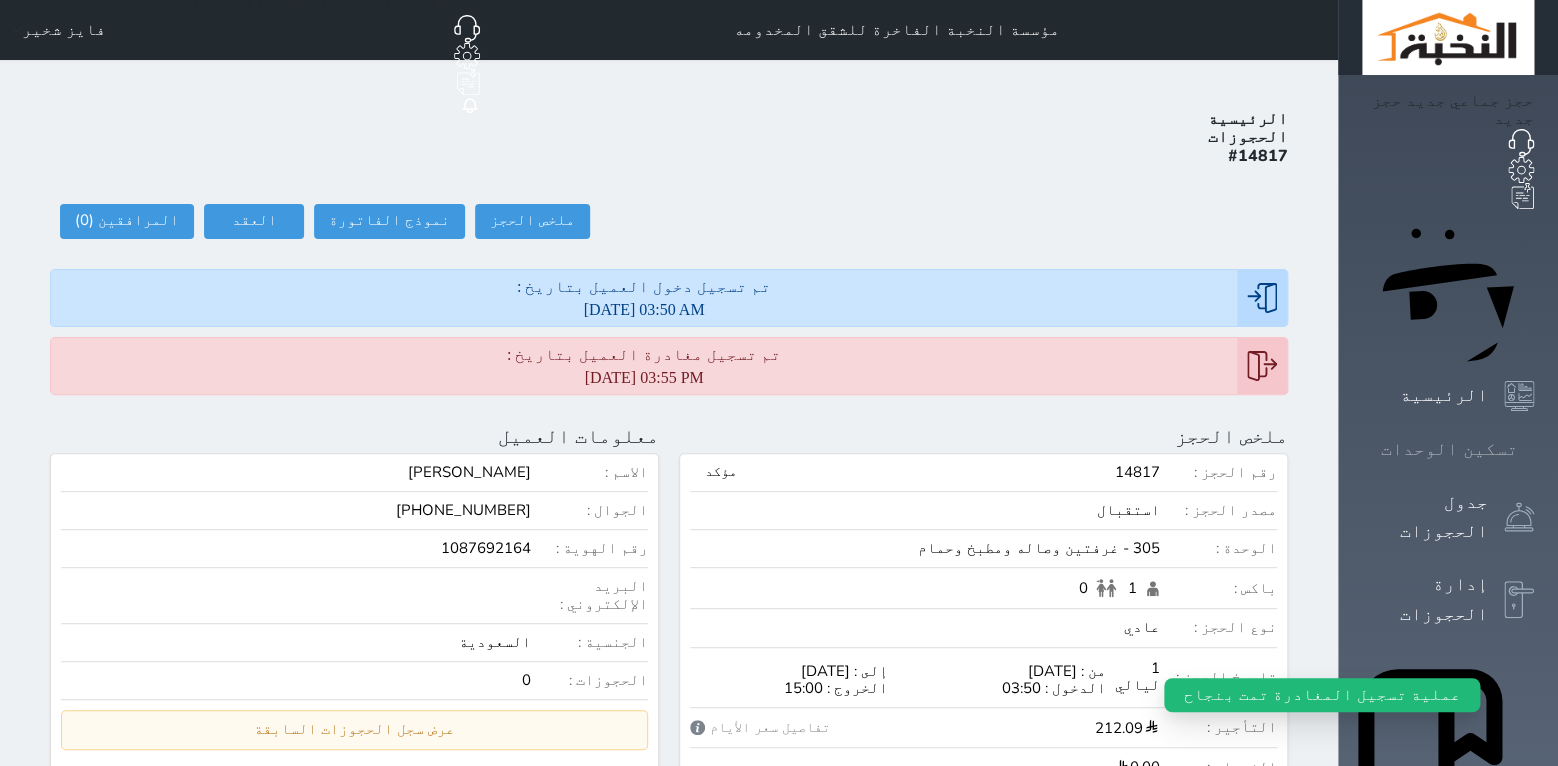 click 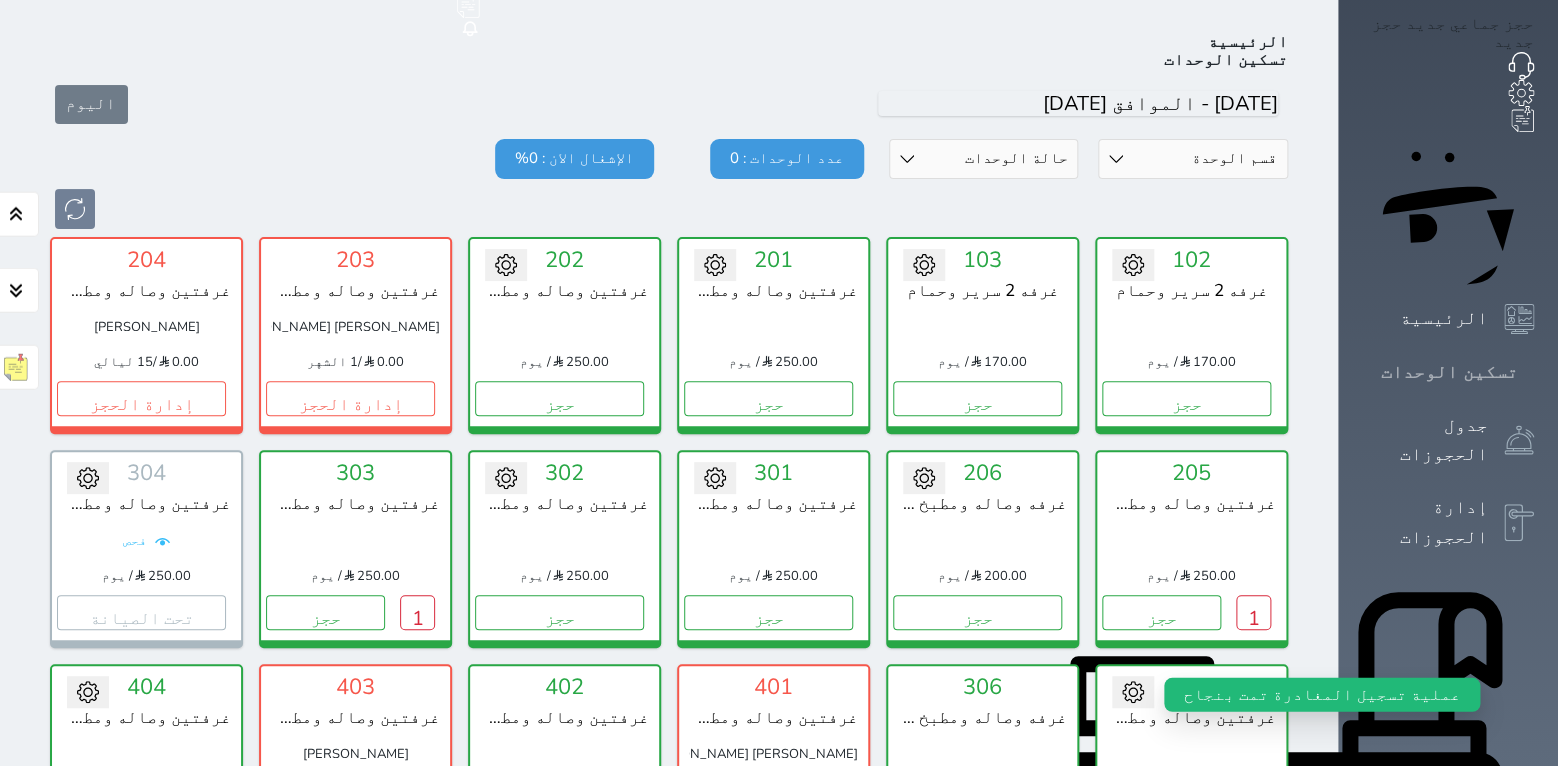 scroll, scrollTop: 78, scrollLeft: 0, axis: vertical 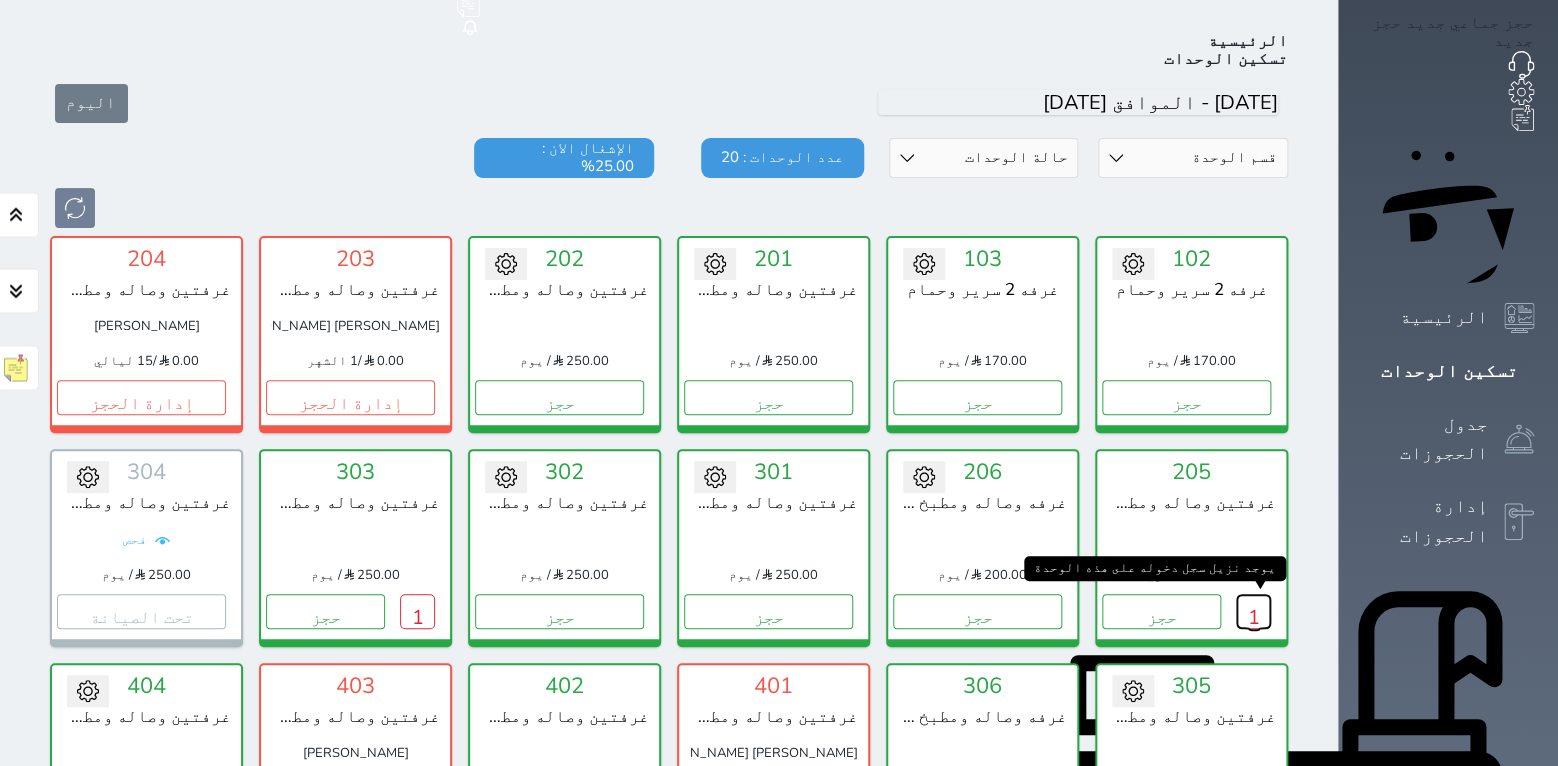 click on "1" at bounding box center (1253, 611) 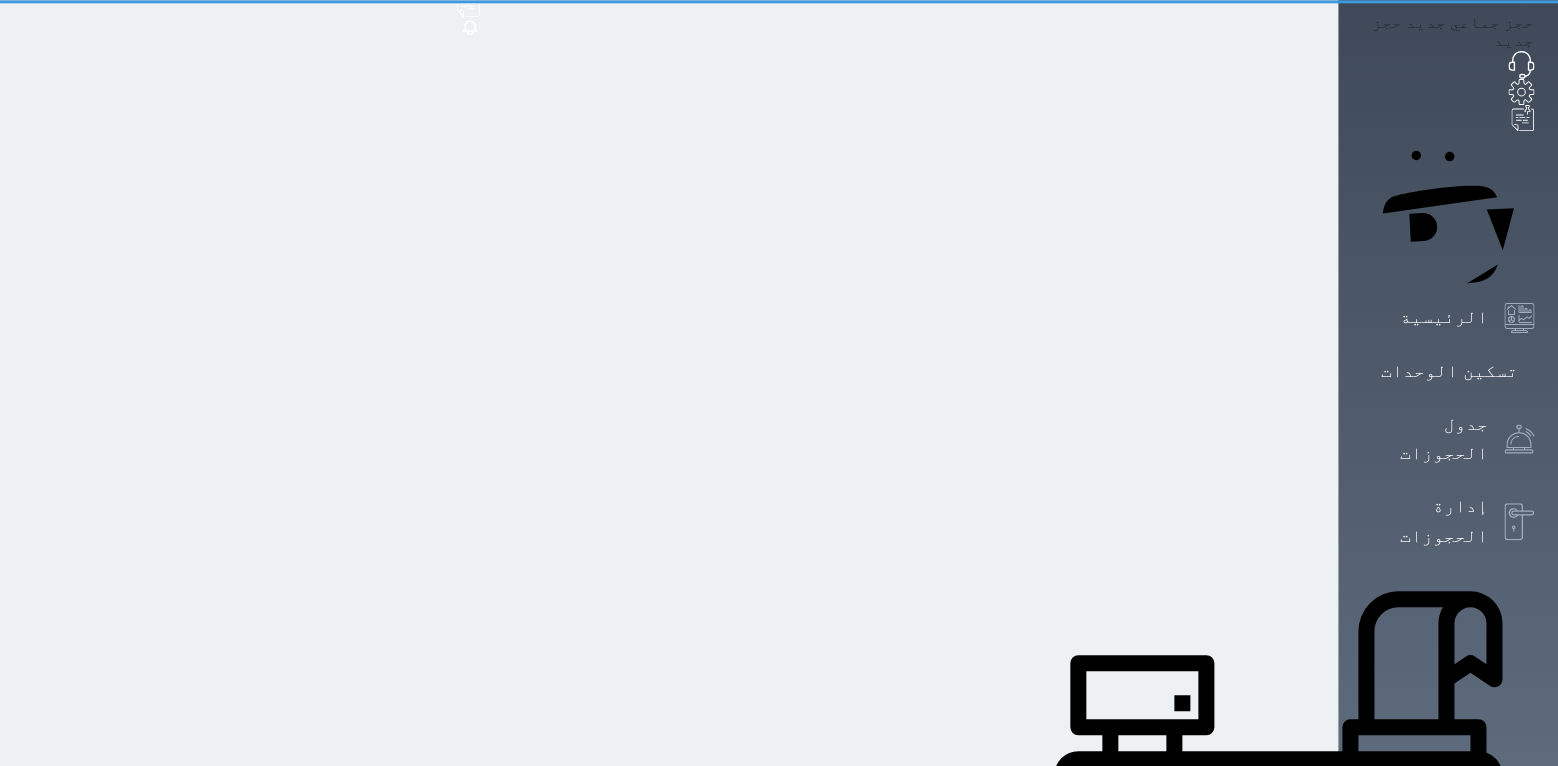 scroll, scrollTop: 0, scrollLeft: 0, axis: both 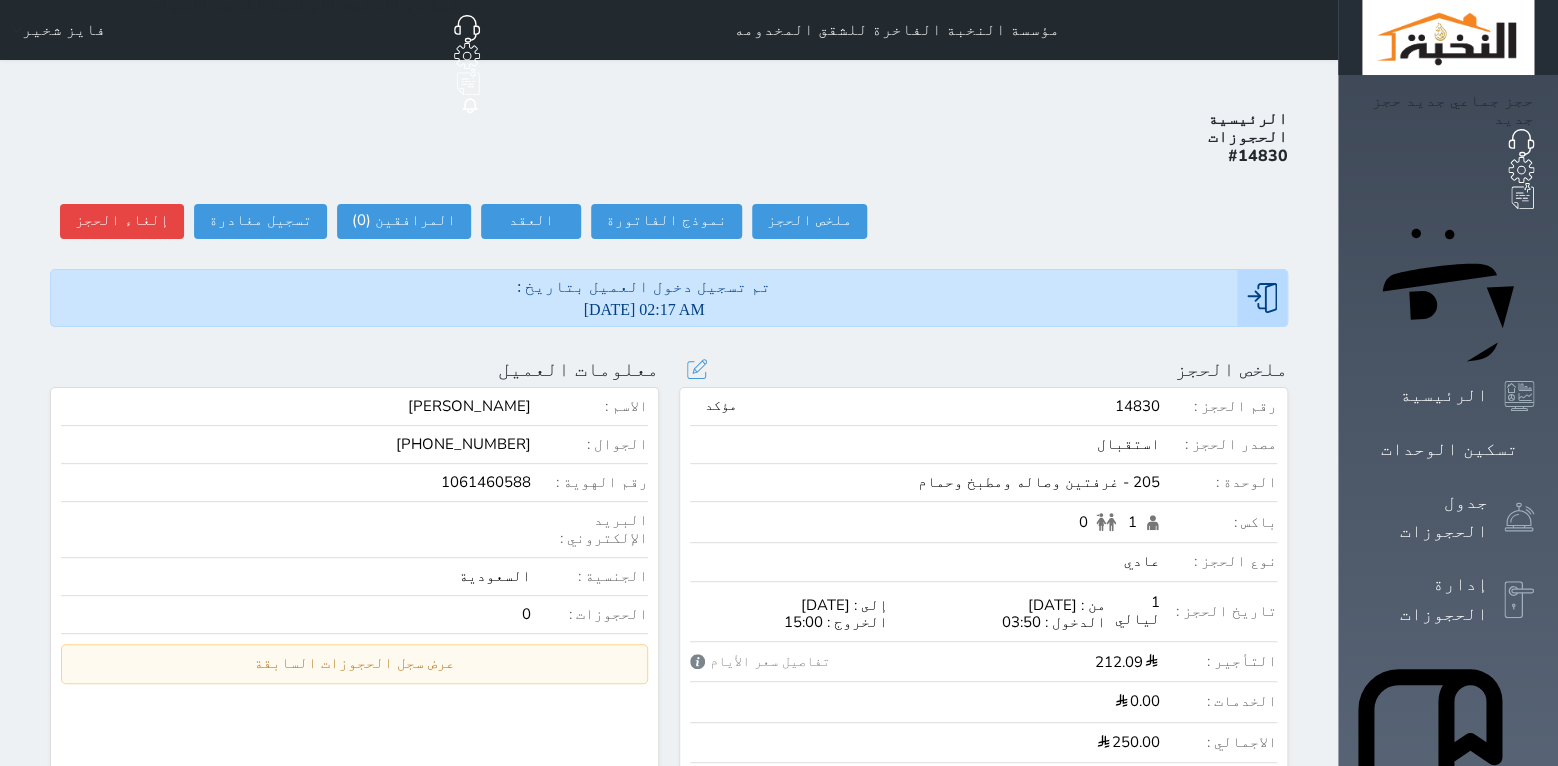 click on "ملخص الحجز           تحديث الحجز                       نوع الإيجار :     يومي     تاريخ بداية ونهاية الحجز :     الوحدة :   205 غرفتين وصاله ومطبخ وحمام     ( يمكنك نقل العميل لوحدة أخري بشرط توافر الوحدة بالتواريخ المحددة )   مصدر الحجز :       سعر الحجز :           الليالي :     1     ليله    الخدمات المشمولة في السعر :   الخدمات المختاره (0)  تحديد الكل  ×  فطار   عدد باكس           البالغون     1                             الاطفال     0               نوع الحجز :
عادي
إقامة مجانية
إستخدام داخلي
إستخدام يومي
تحديث الحجز" at bounding box center (983, 369) 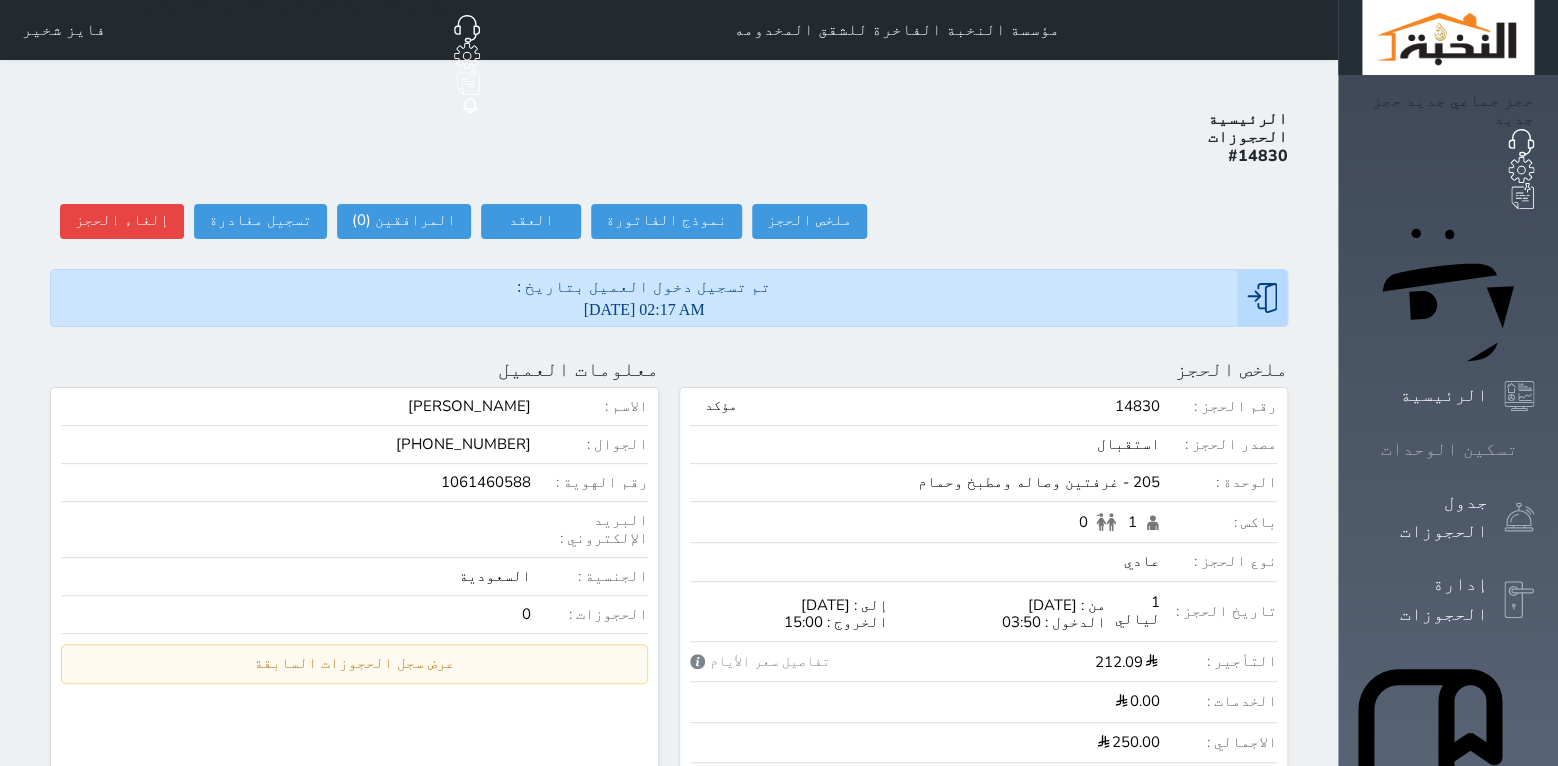 click 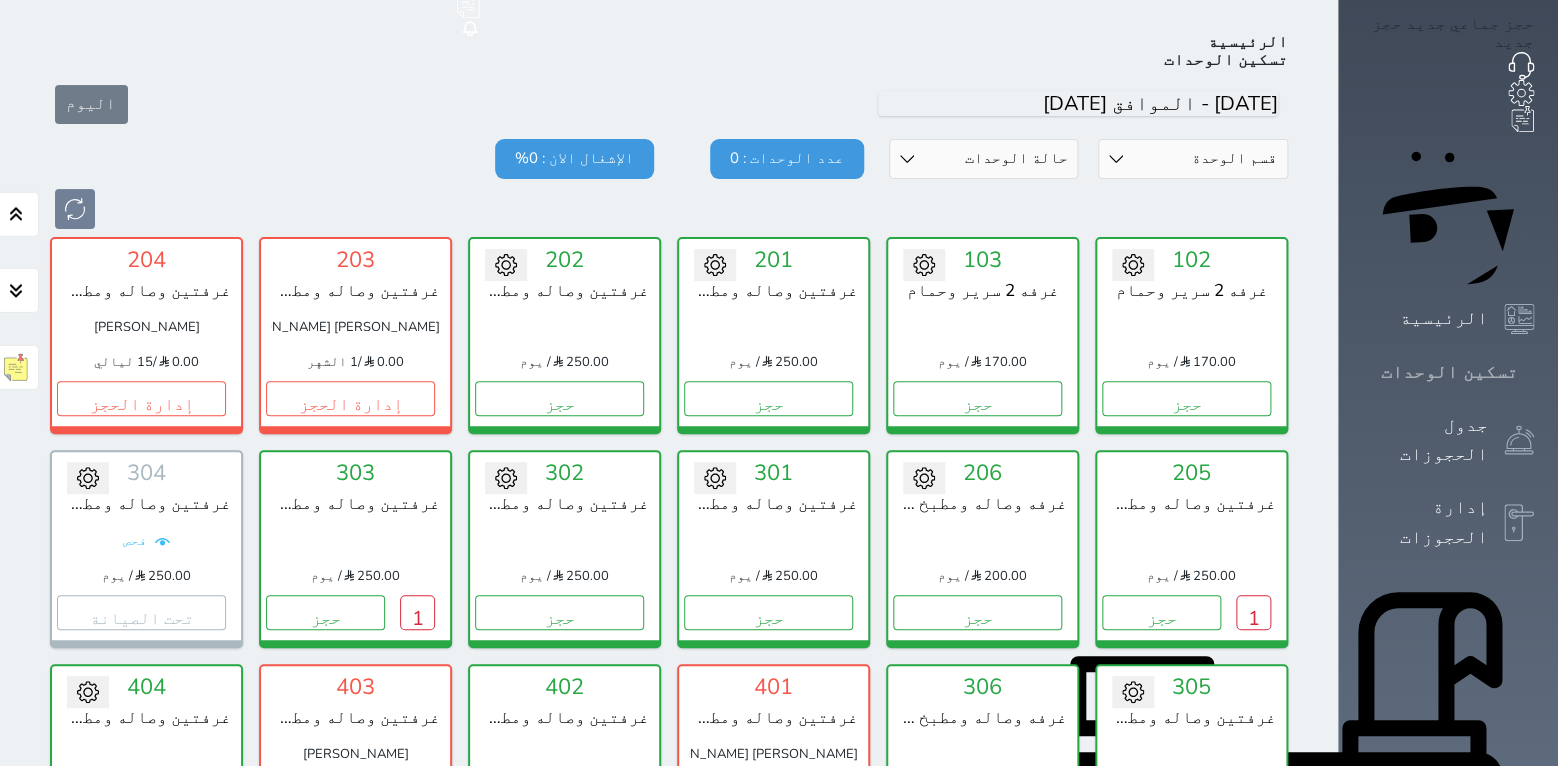scroll, scrollTop: 78, scrollLeft: 0, axis: vertical 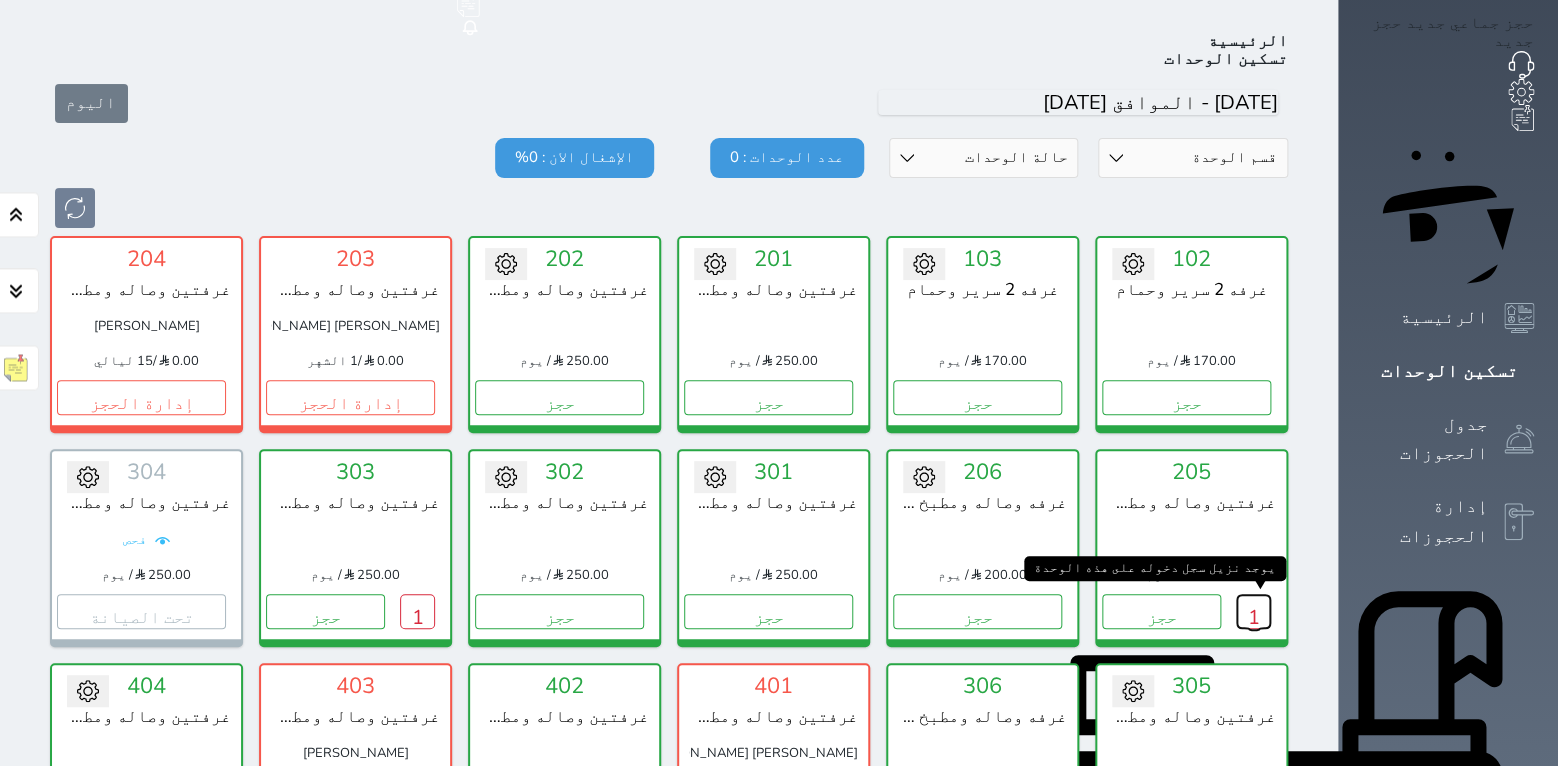 click on "1" at bounding box center (1253, 611) 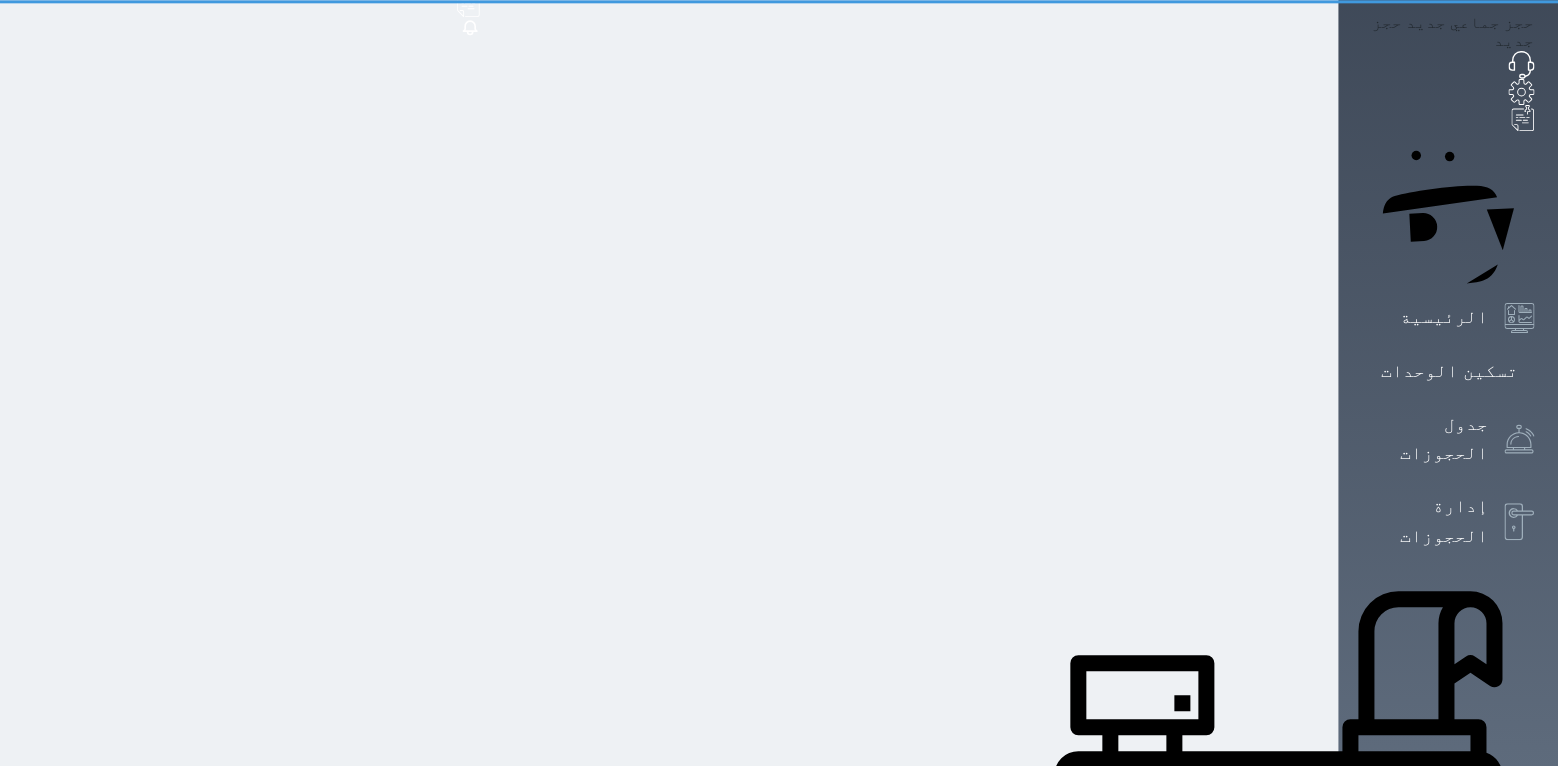 scroll, scrollTop: 0, scrollLeft: 0, axis: both 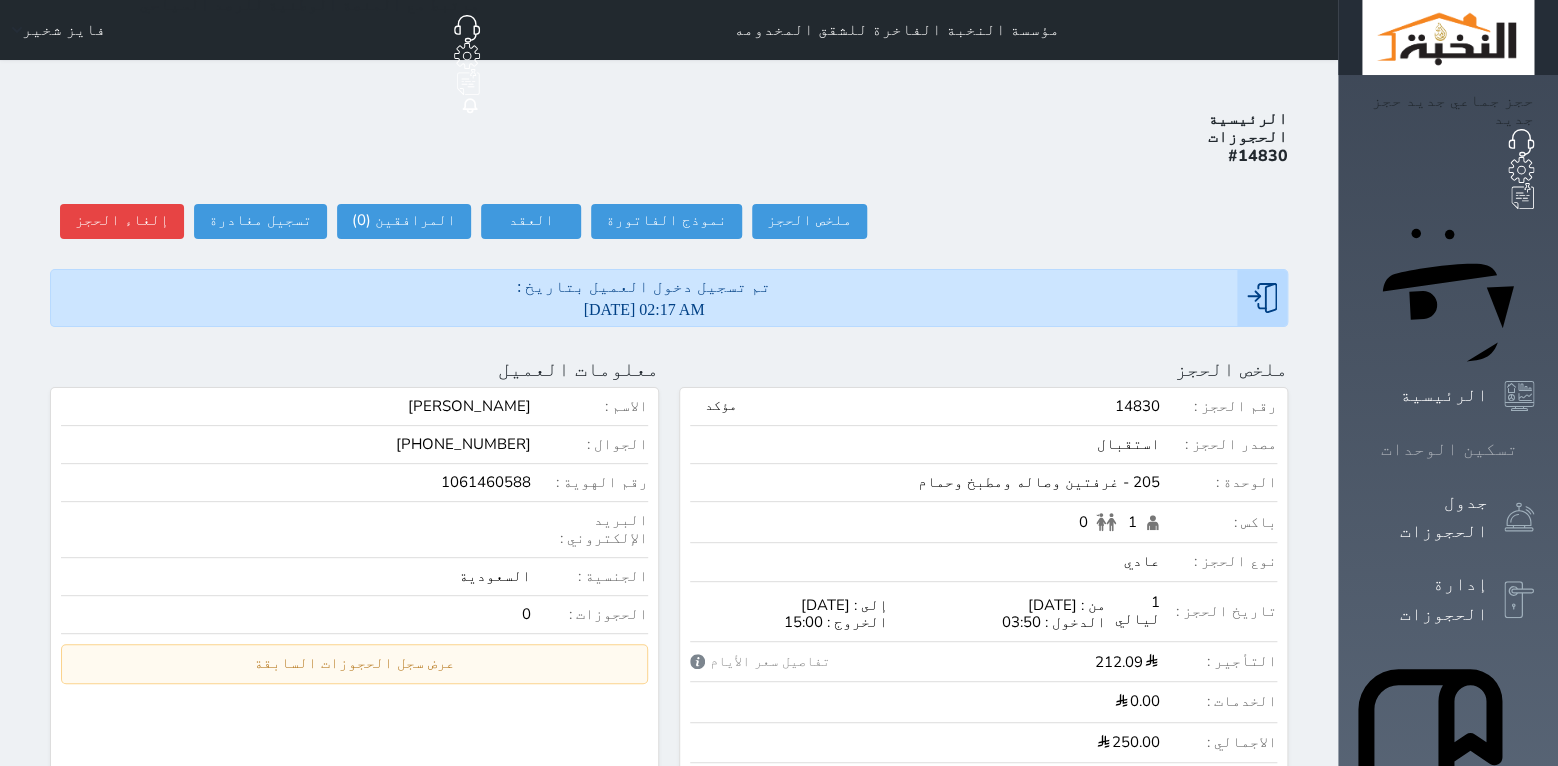 click 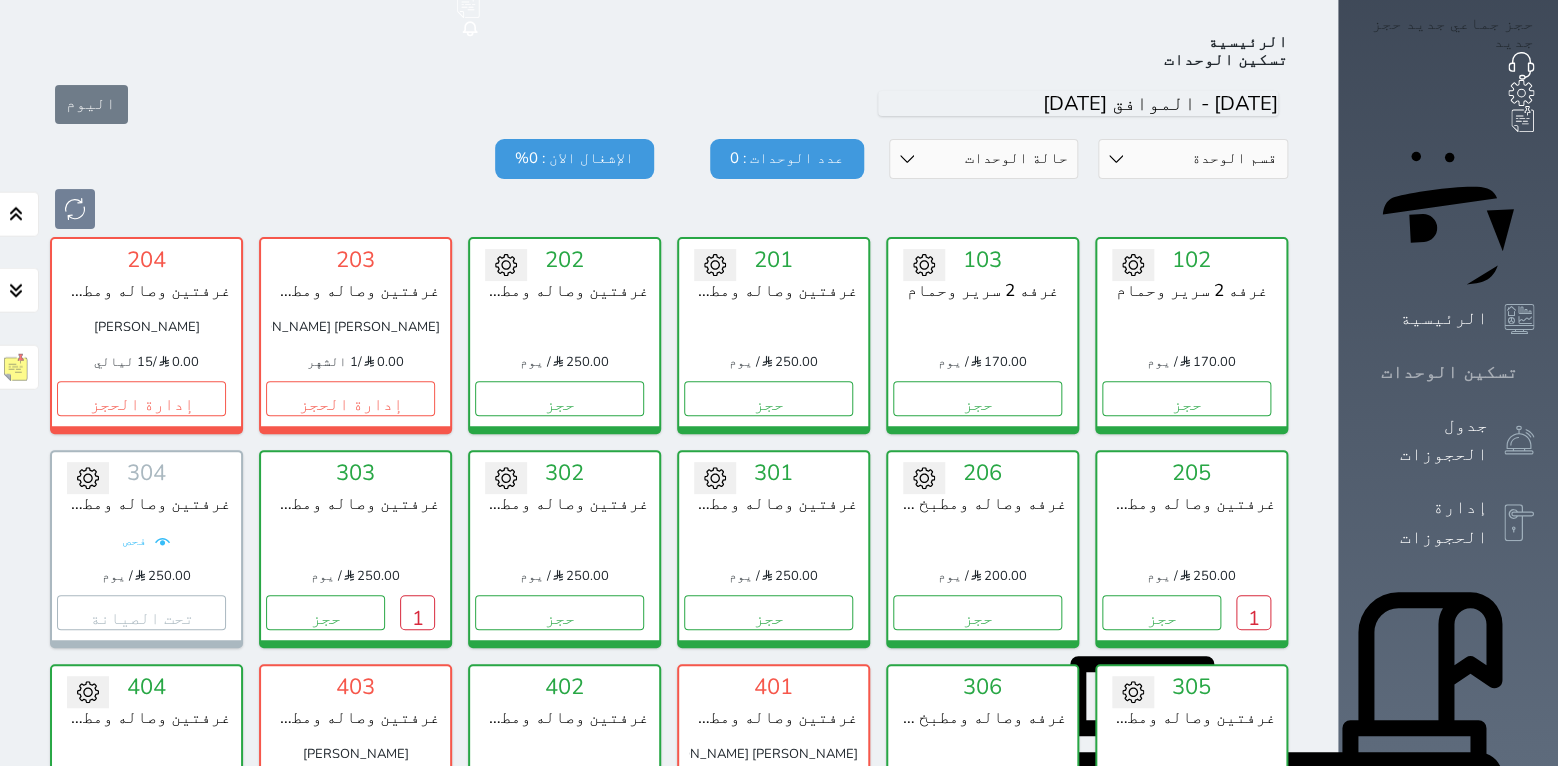 scroll, scrollTop: 78, scrollLeft: 0, axis: vertical 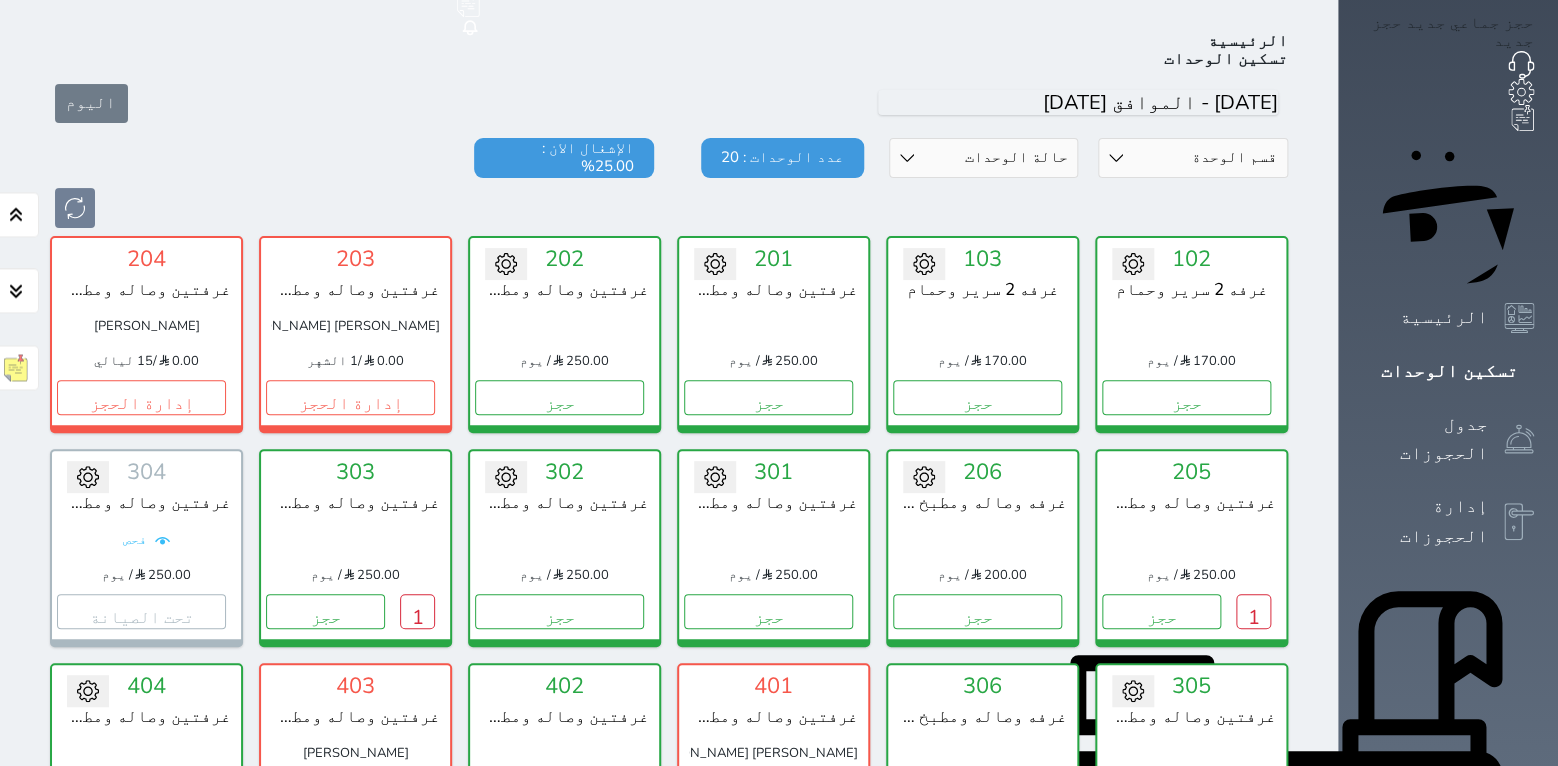 click on "1" at bounding box center [1044, 824] 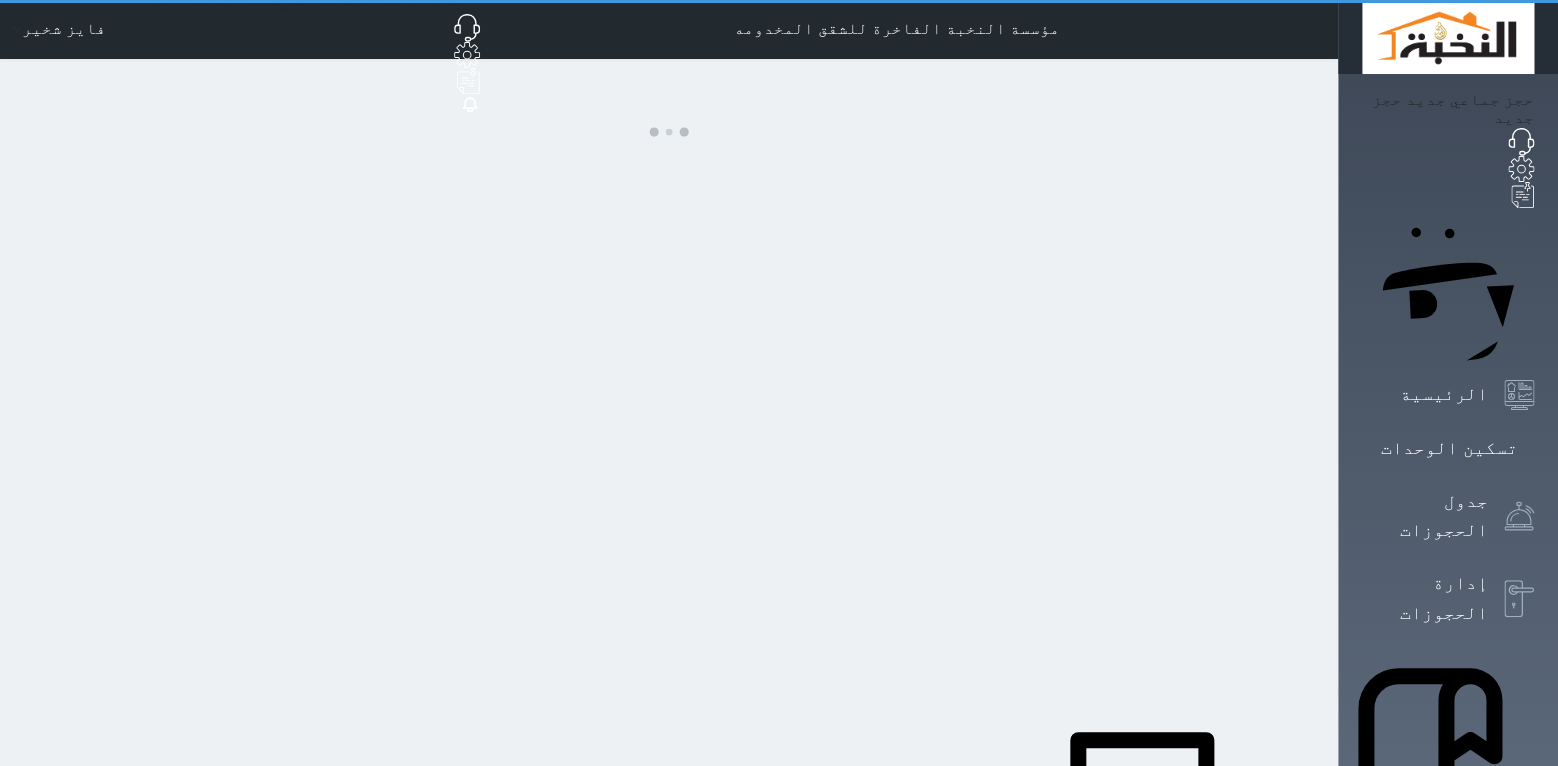 scroll, scrollTop: 0, scrollLeft: 0, axis: both 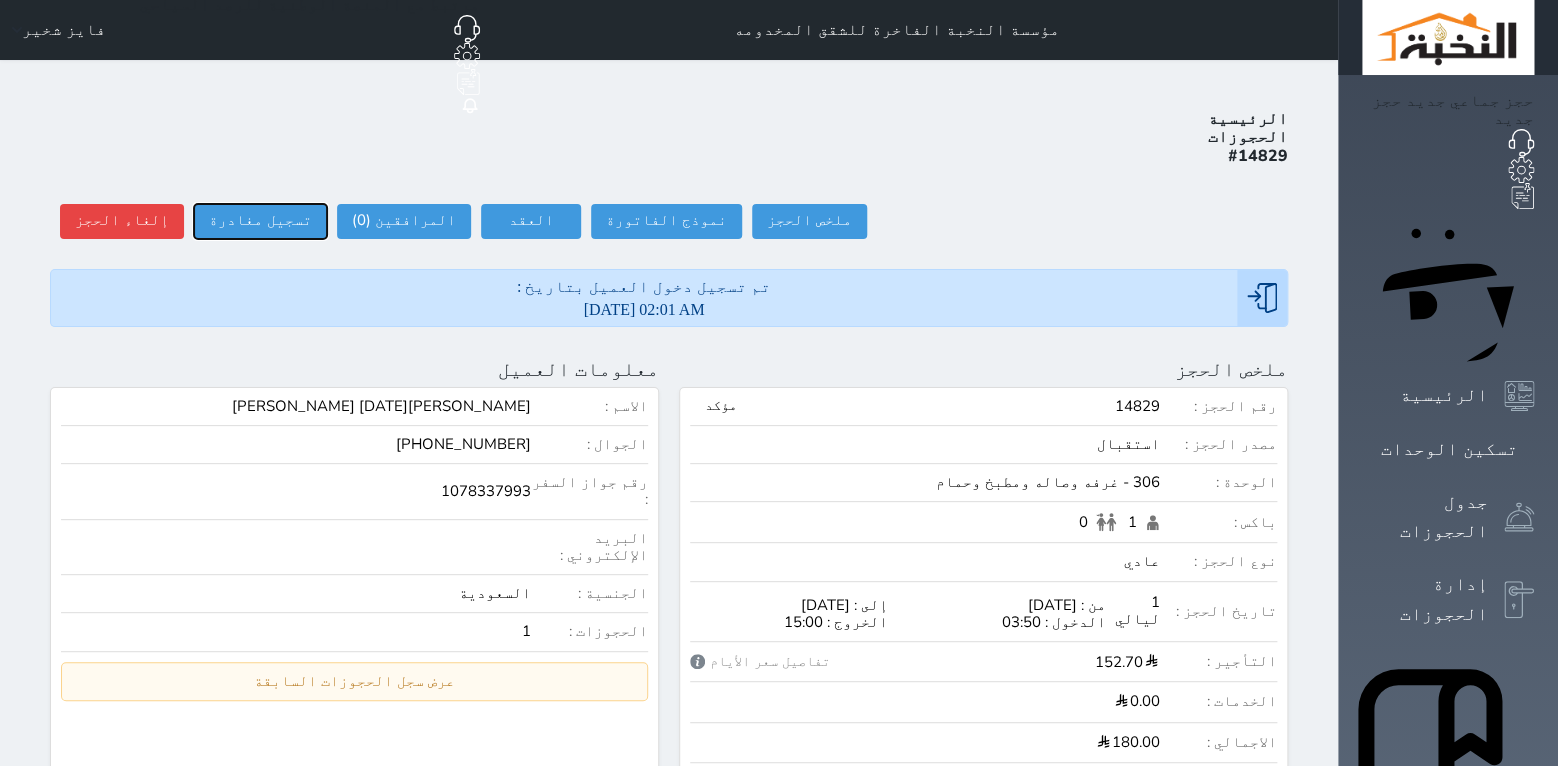 drag, startPoint x: 204, startPoint y: 141, endPoint x: 282, endPoint y: 179, distance: 86.764046 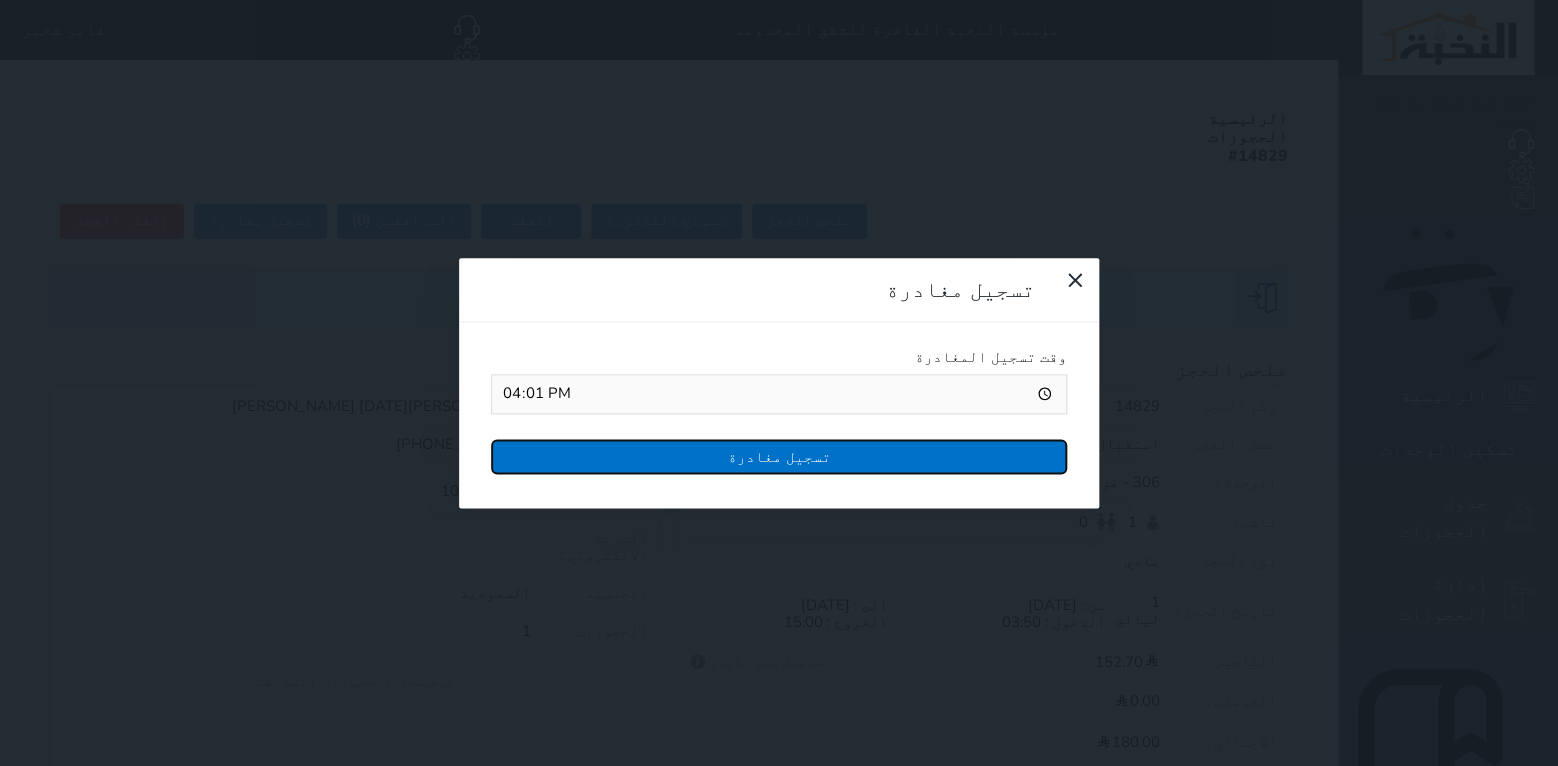 click on "تسجيل مغادرة" at bounding box center (779, 456) 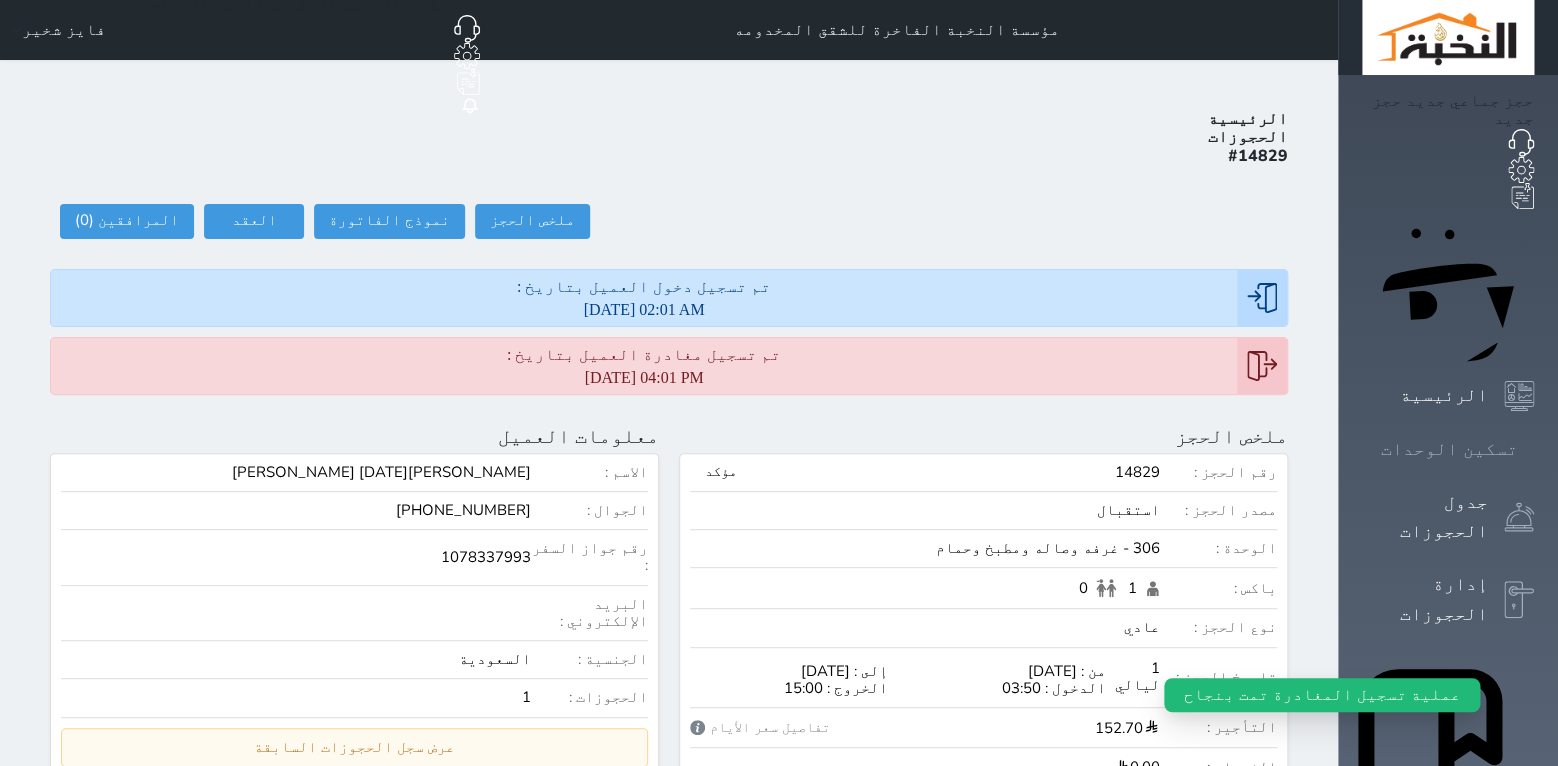 click 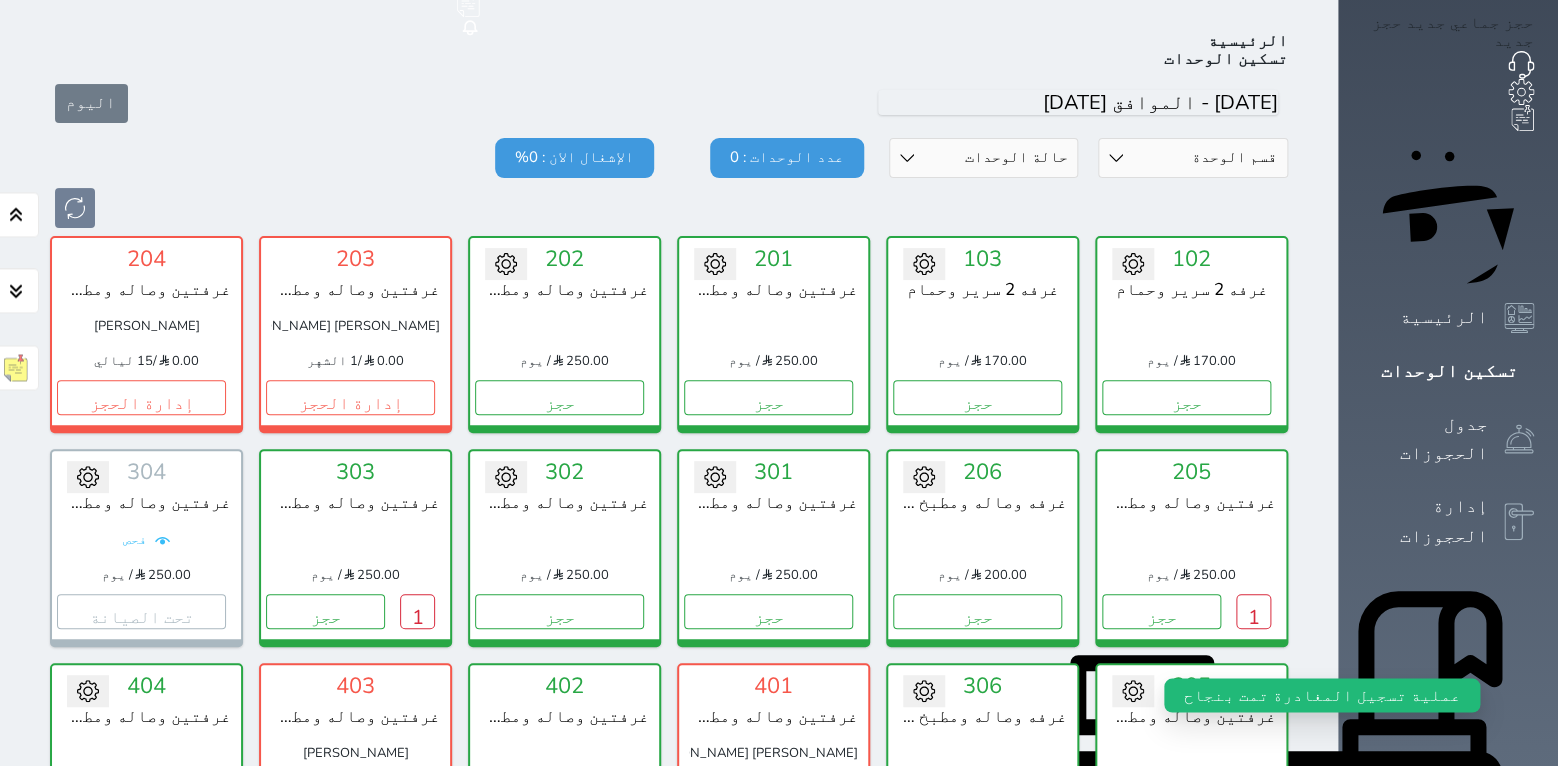 scroll, scrollTop: 208, scrollLeft: 0, axis: vertical 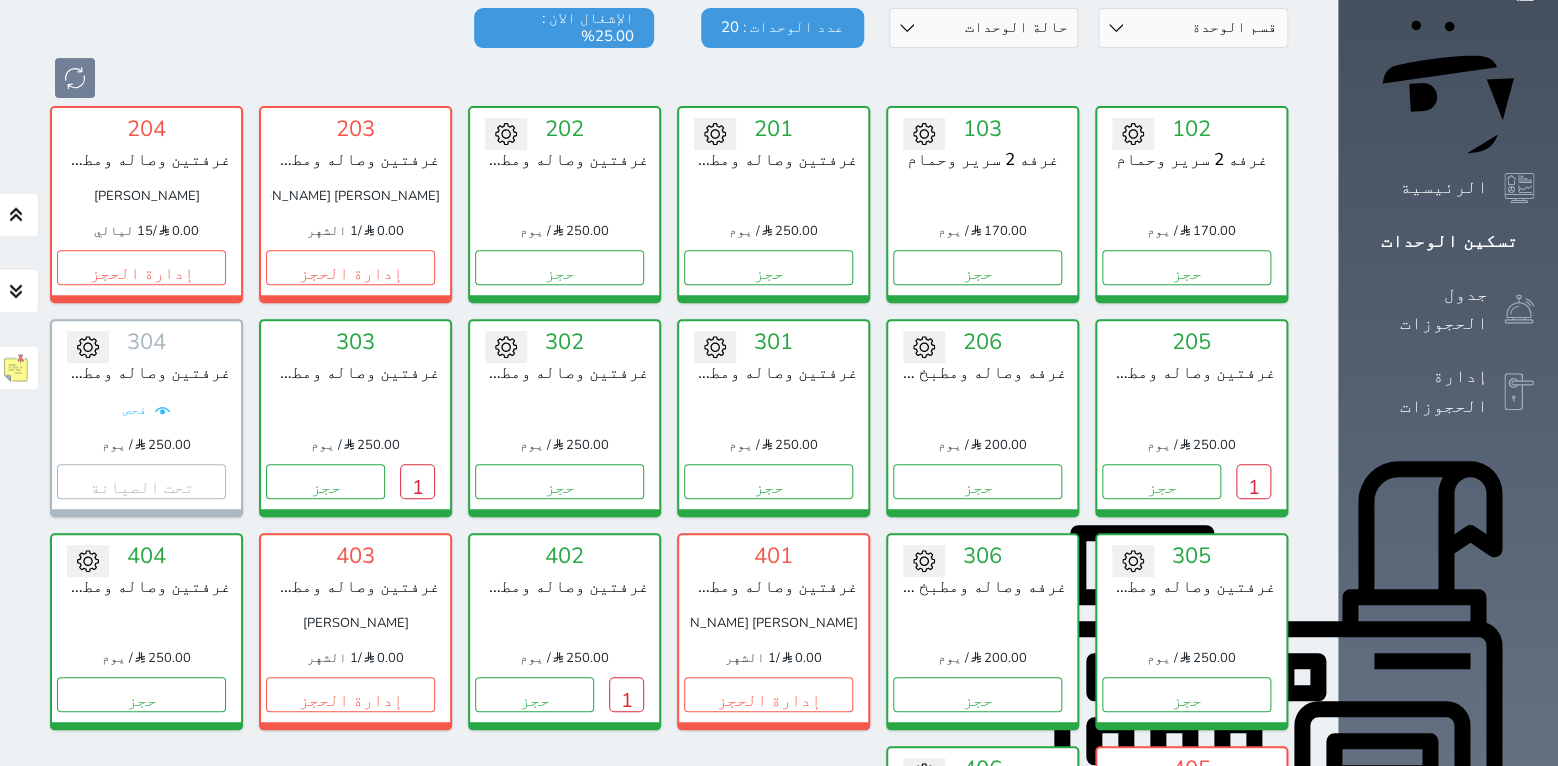 click on "يوجد نزيل سجل دخوله على هذه الوحدة   1   حجز" at bounding box center (1191, 481) 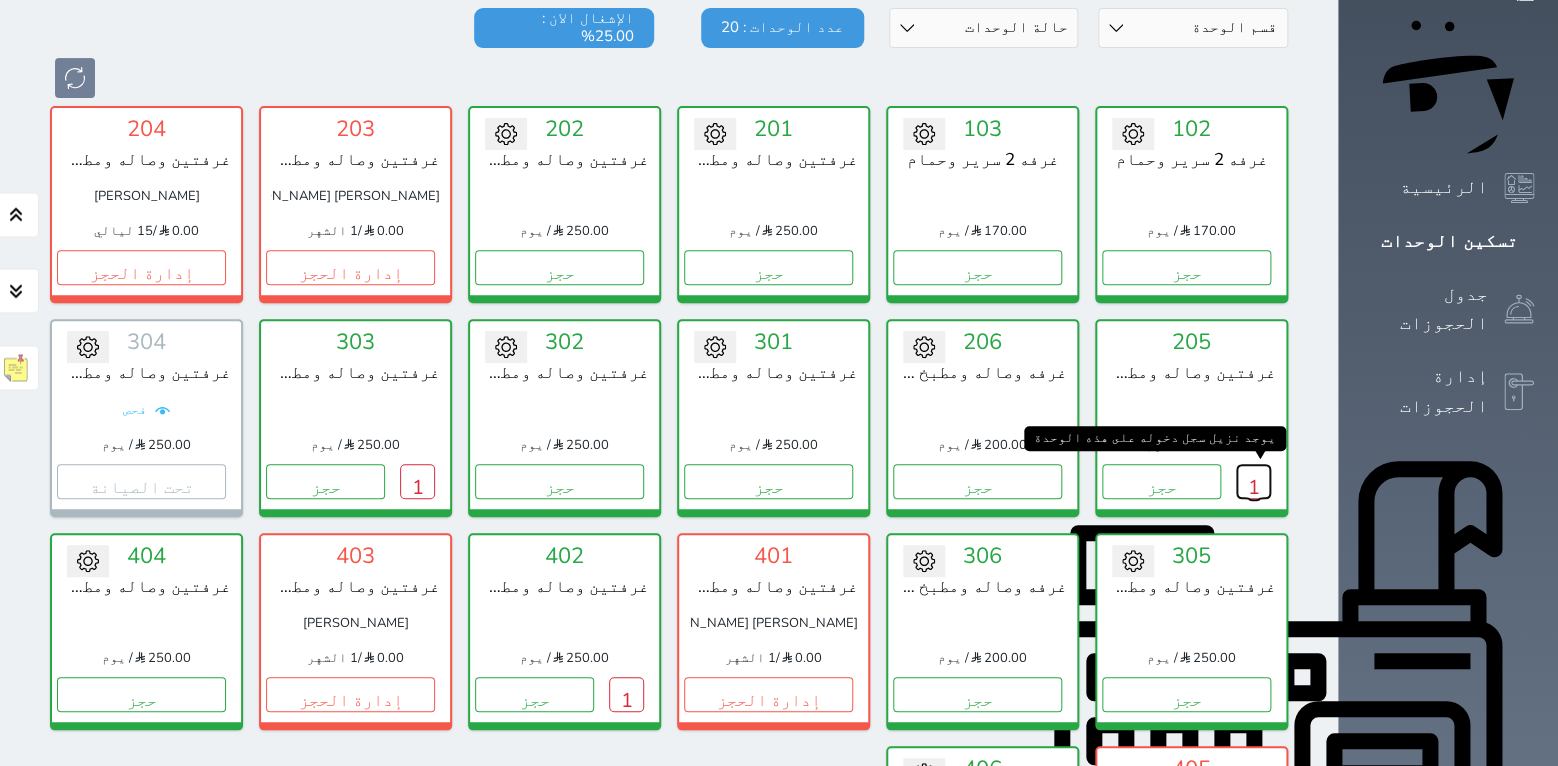 click on "1" at bounding box center (1253, 481) 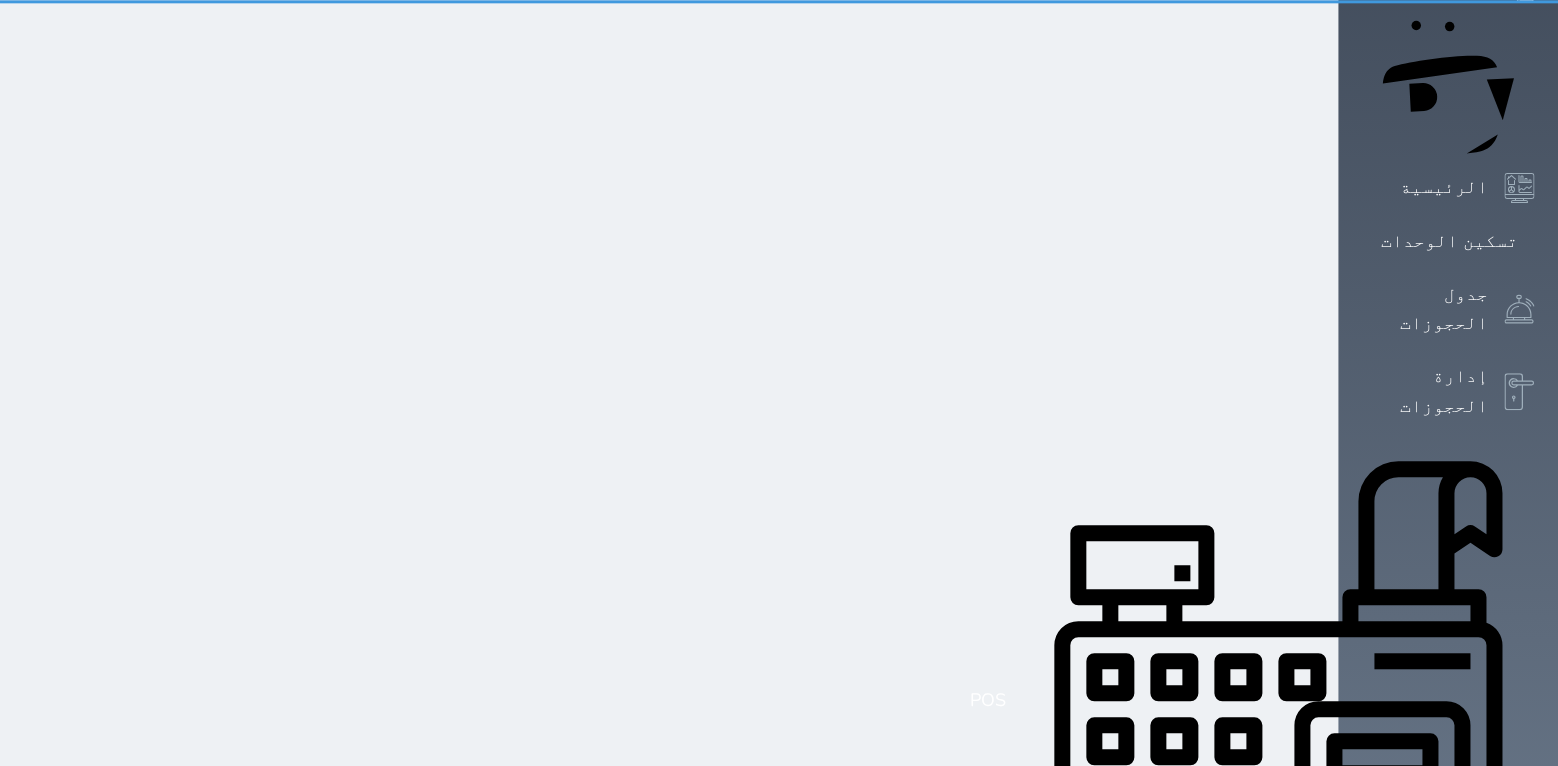 scroll, scrollTop: 0, scrollLeft: 0, axis: both 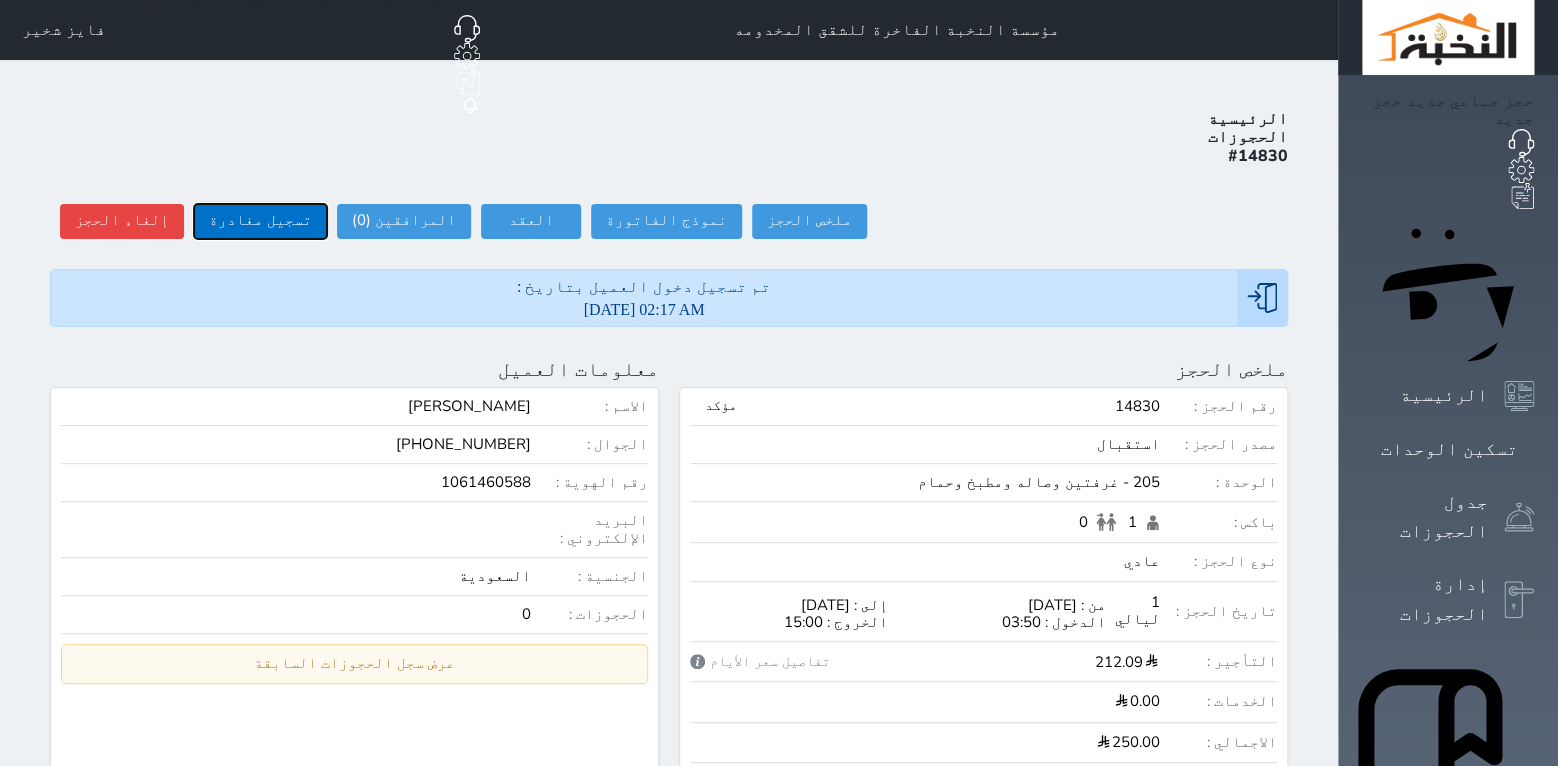 click on "تسجيل مغادرة" at bounding box center [260, 221] 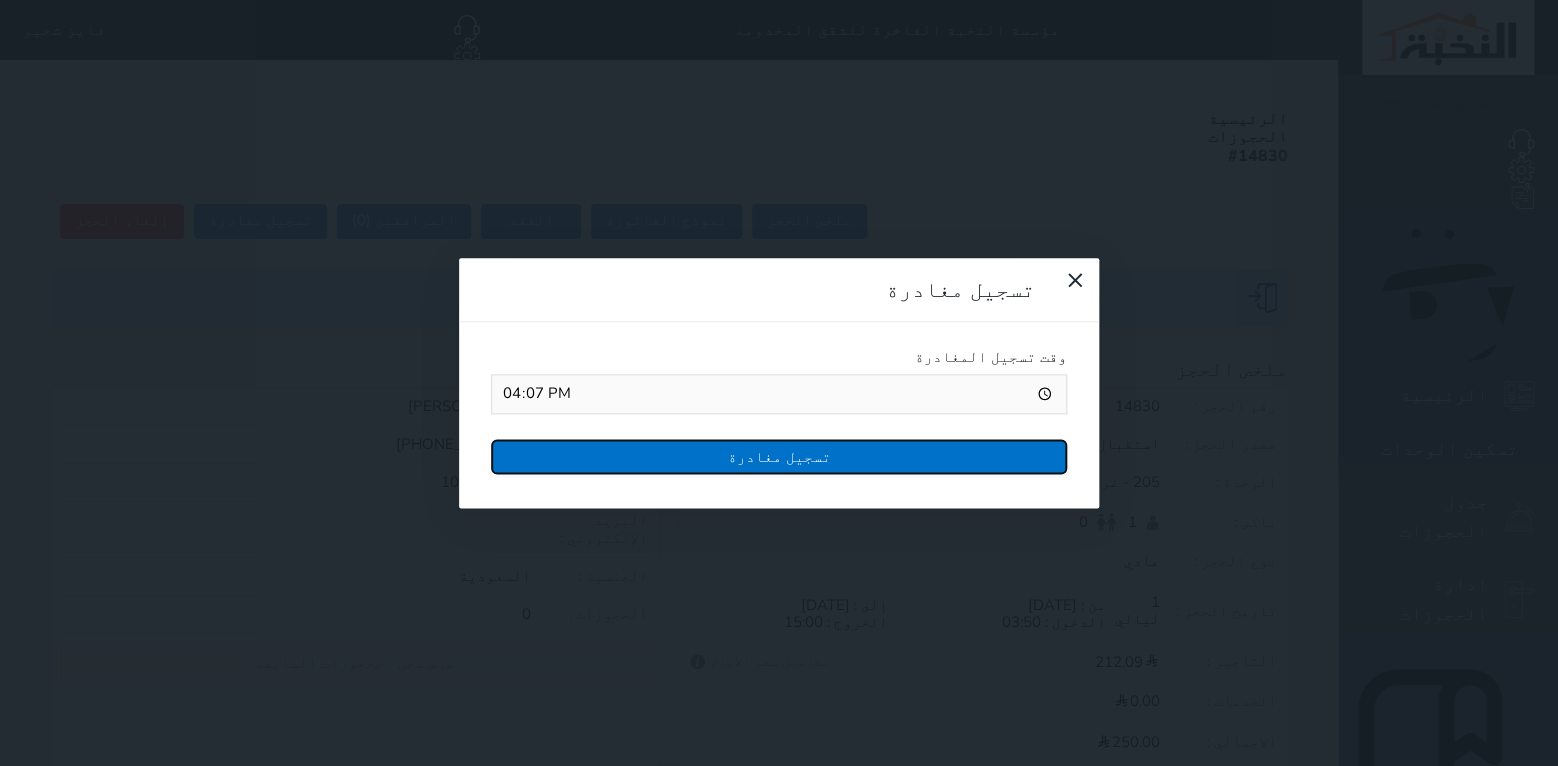 click on "تسجيل مغادرة" at bounding box center [779, 456] 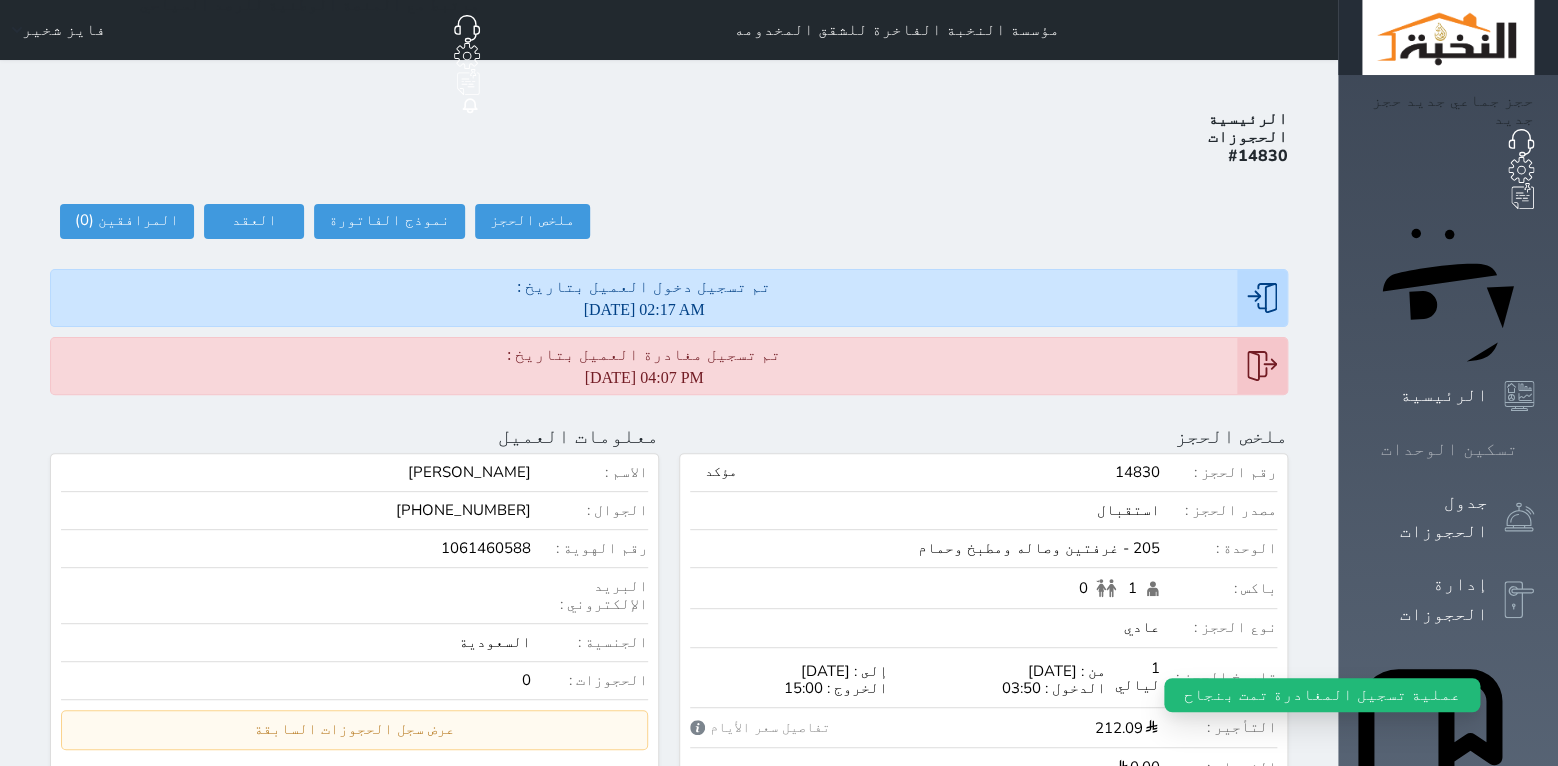 click 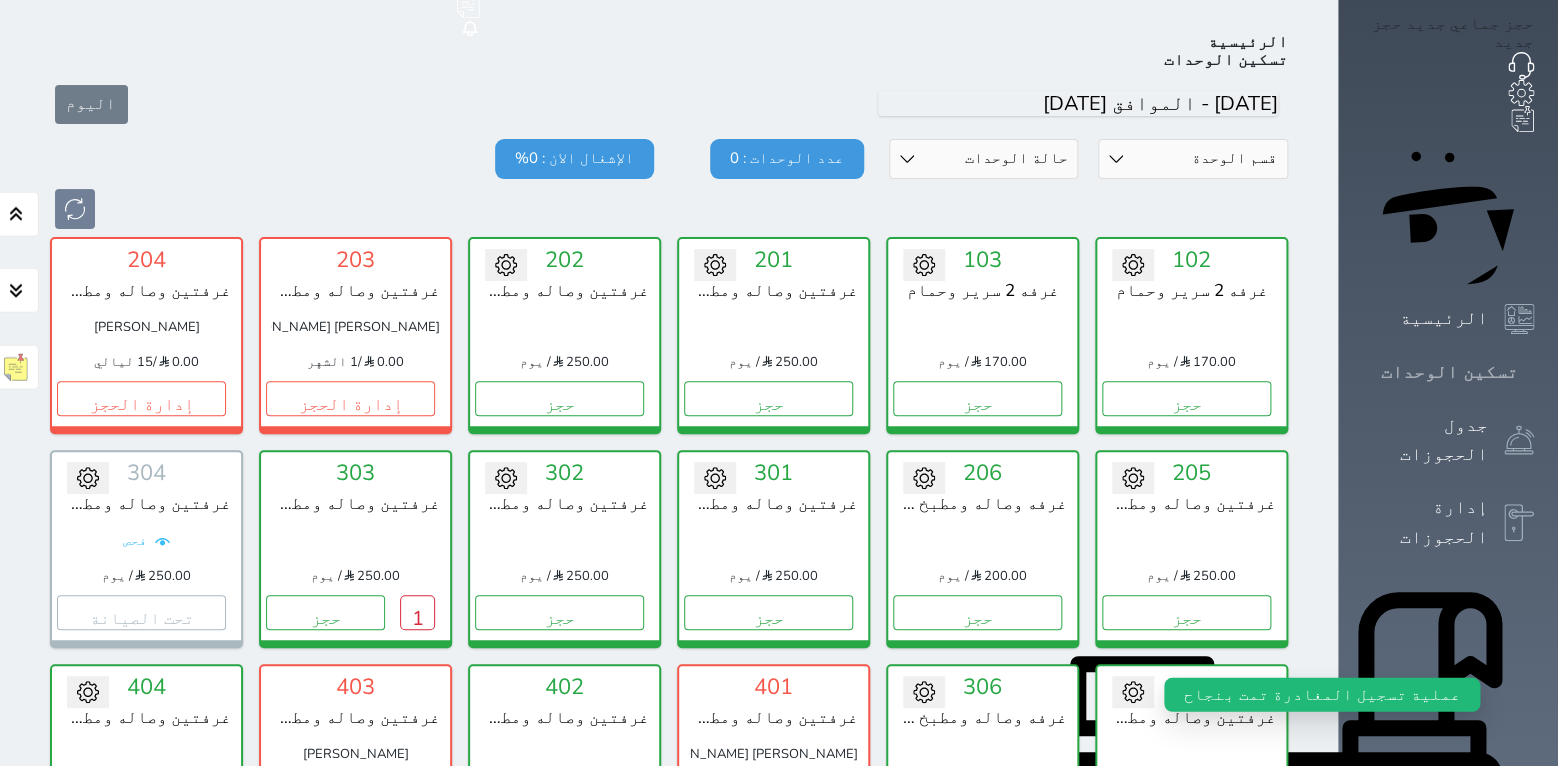 scroll, scrollTop: 78, scrollLeft: 0, axis: vertical 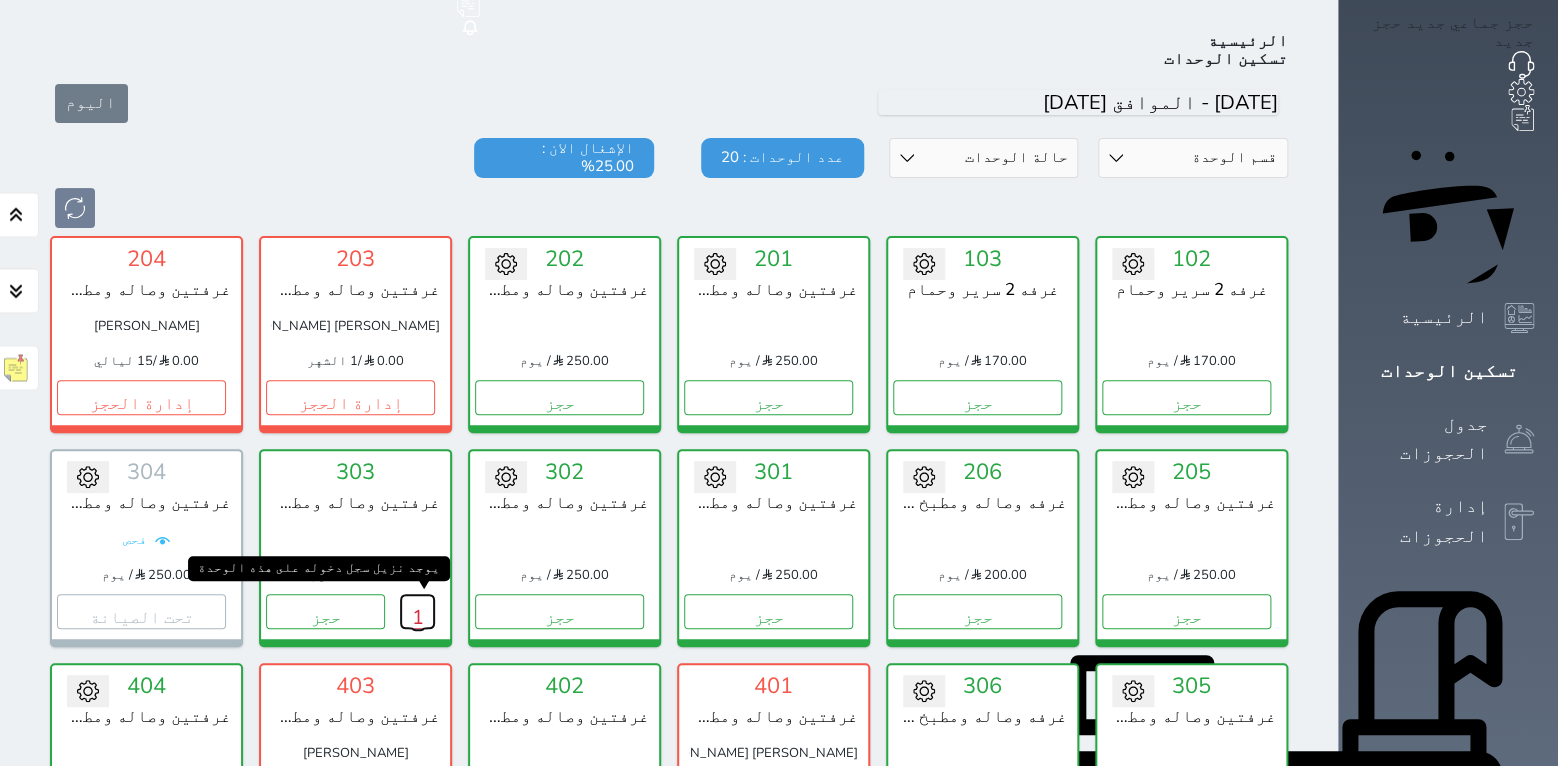 click on "1" at bounding box center (417, 611) 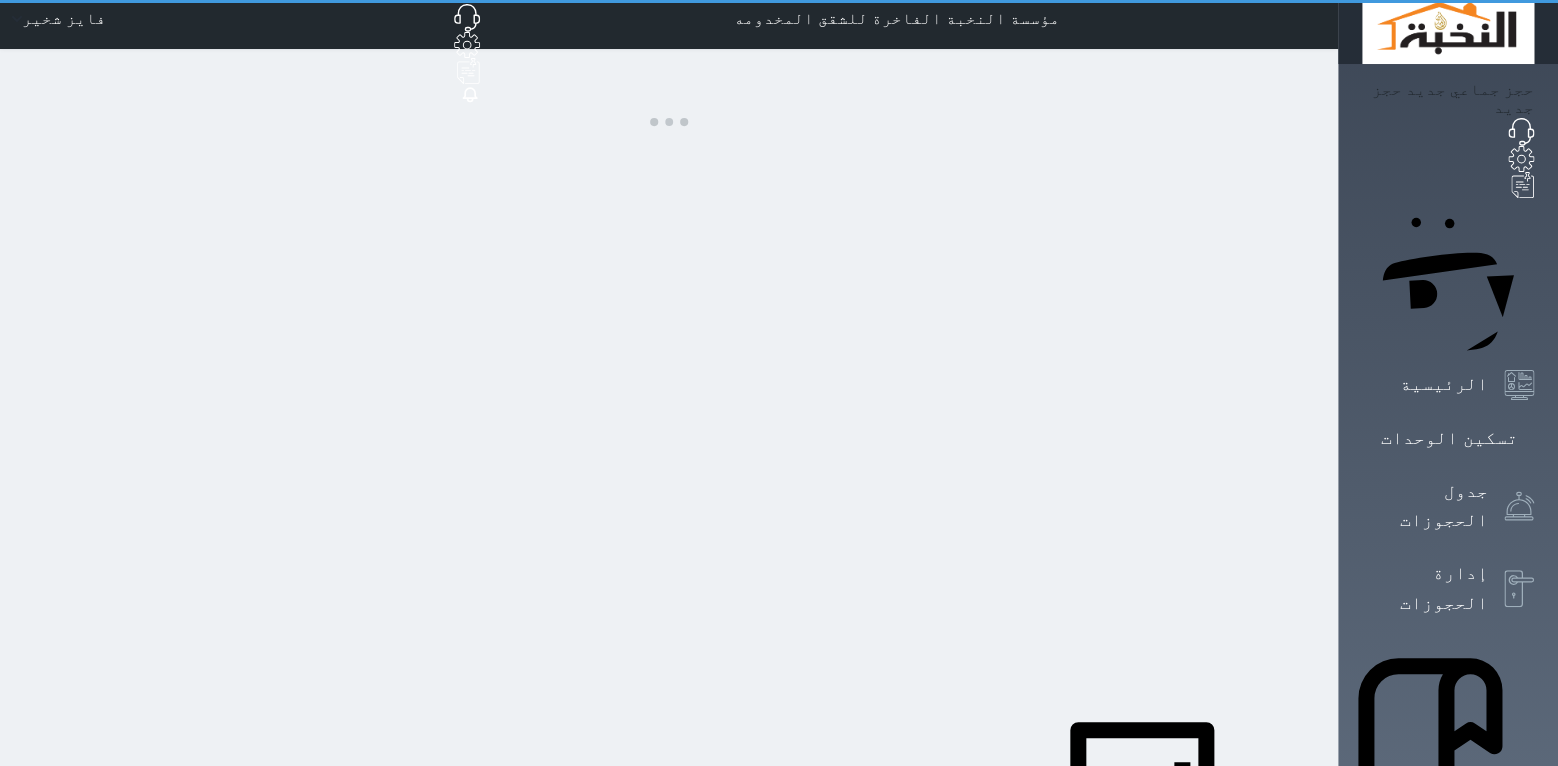 scroll, scrollTop: 0, scrollLeft: 0, axis: both 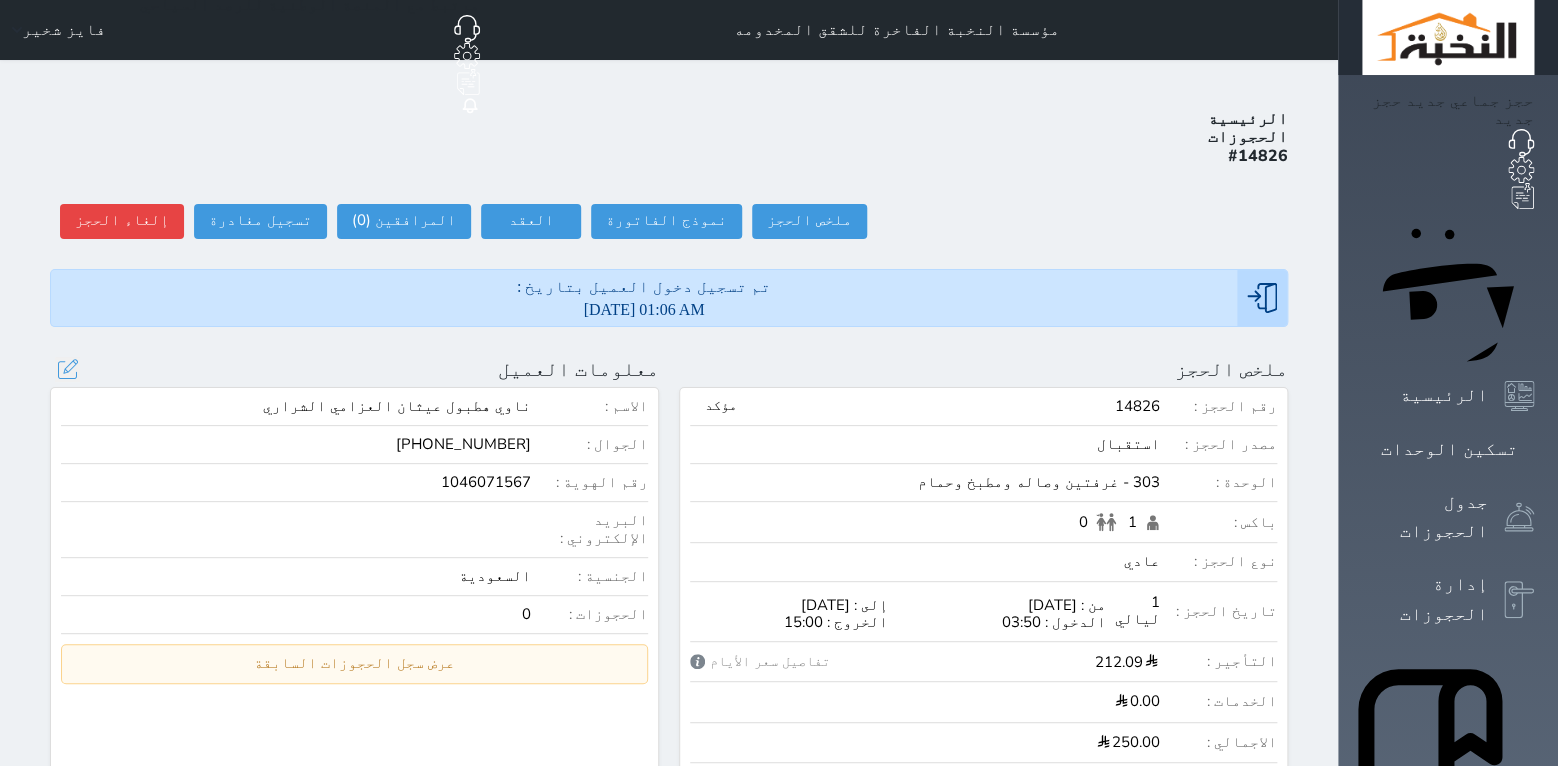 click on "1046071567" at bounding box center (296, 482) 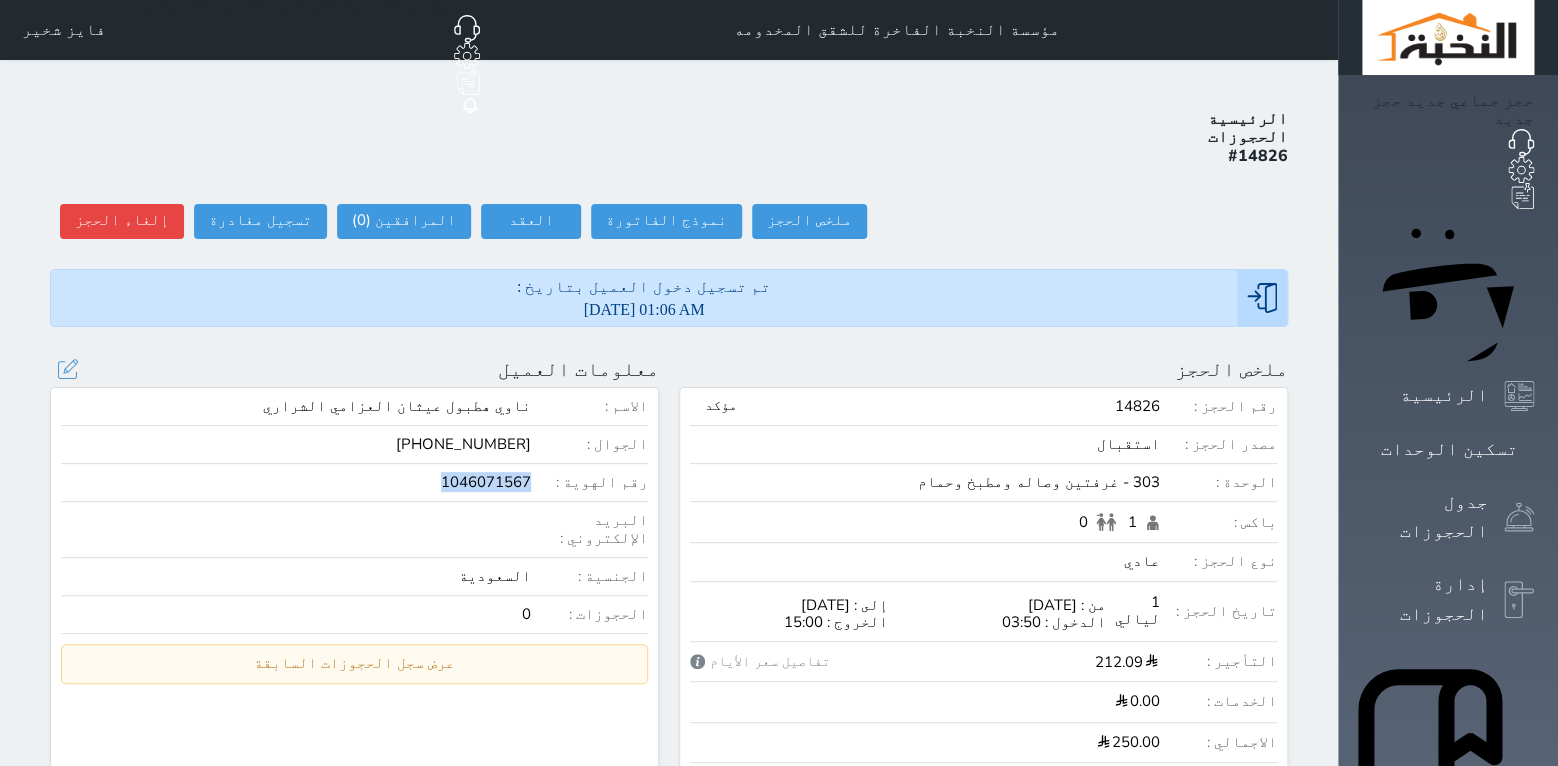 click on "1046071567" at bounding box center (296, 482) 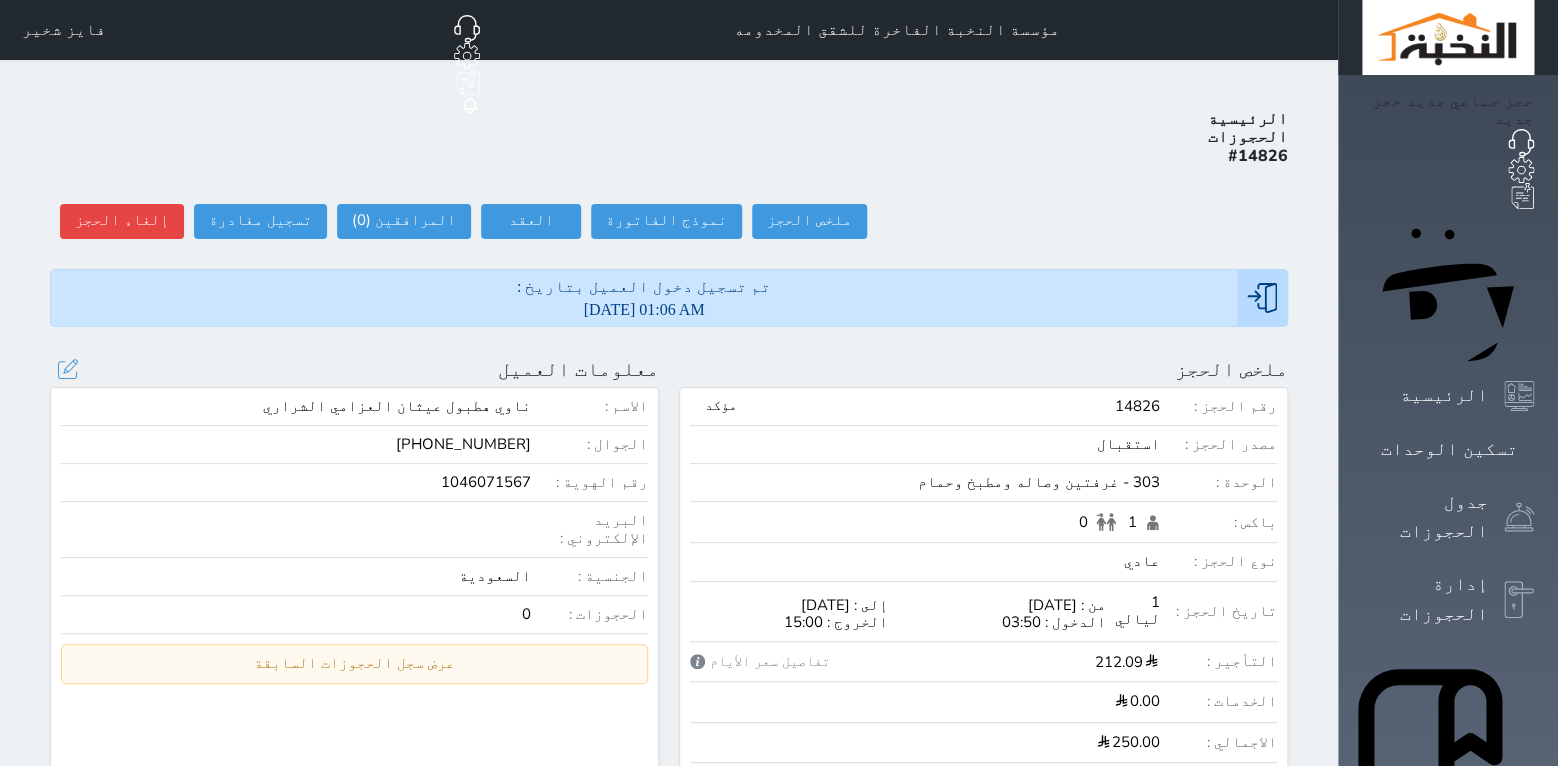 click on "1046071567" at bounding box center (296, 482) 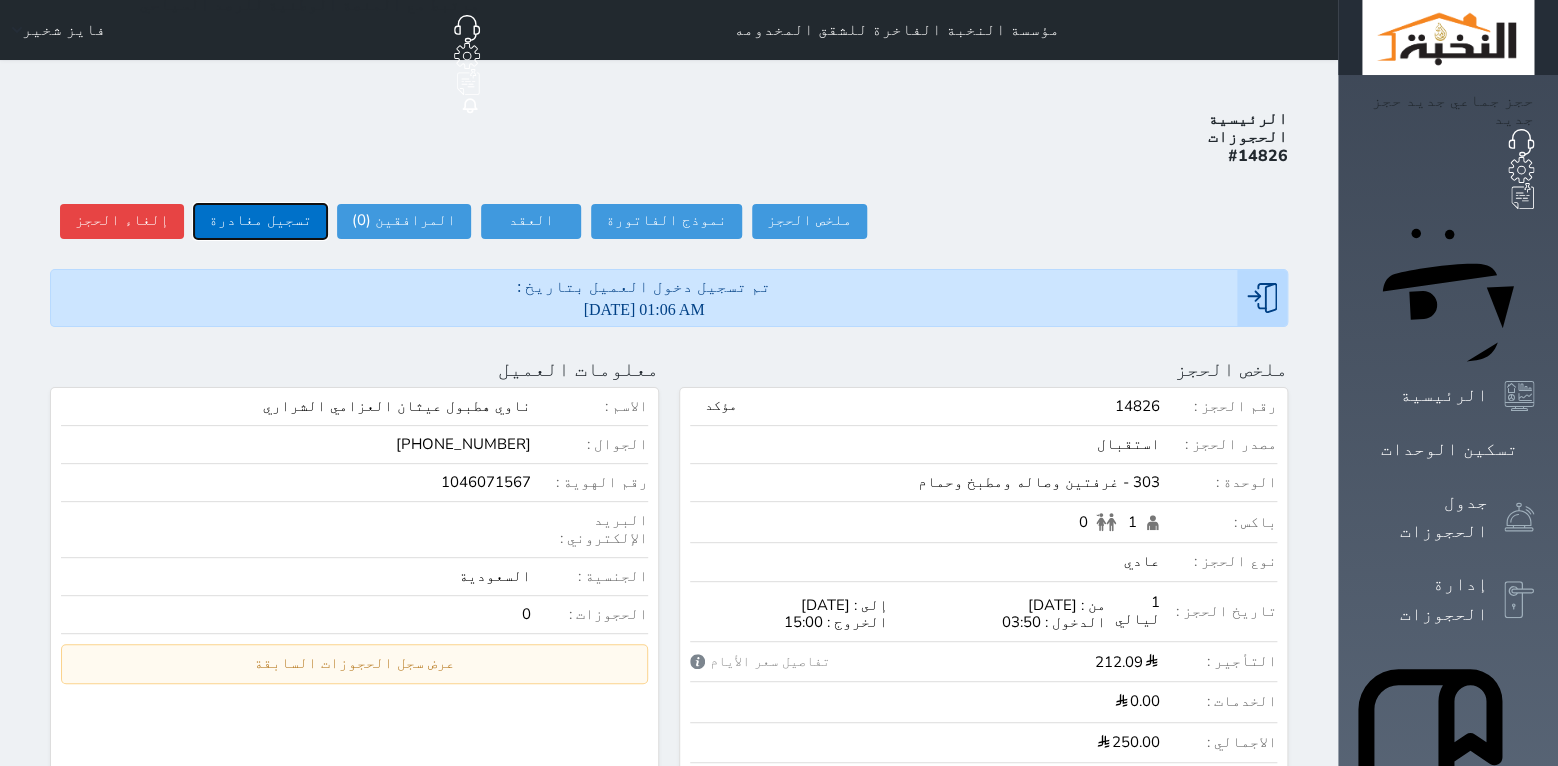 click on "تسجيل مغادرة" at bounding box center [260, 221] 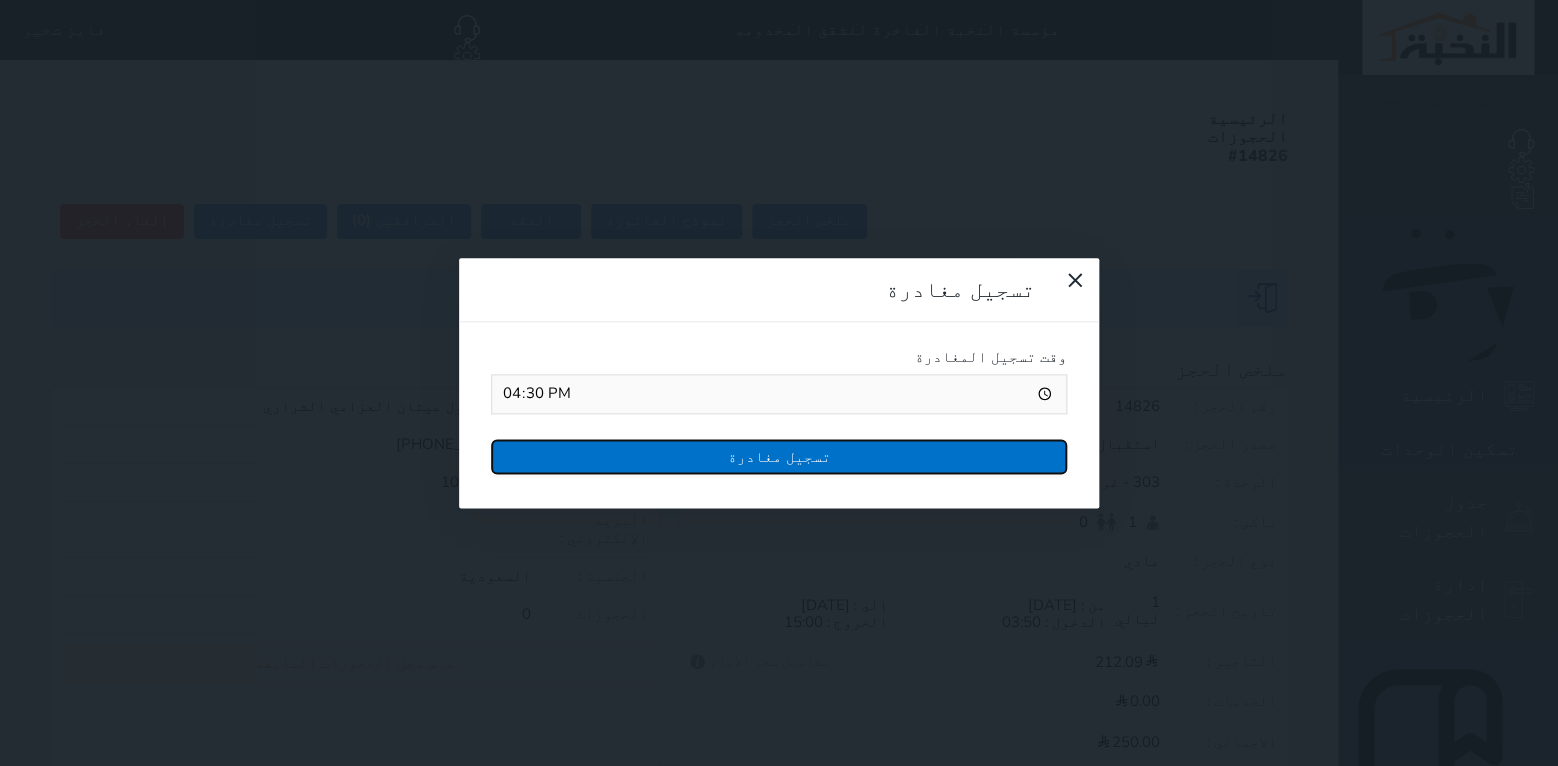 click on "تسجيل مغادرة" at bounding box center [779, 456] 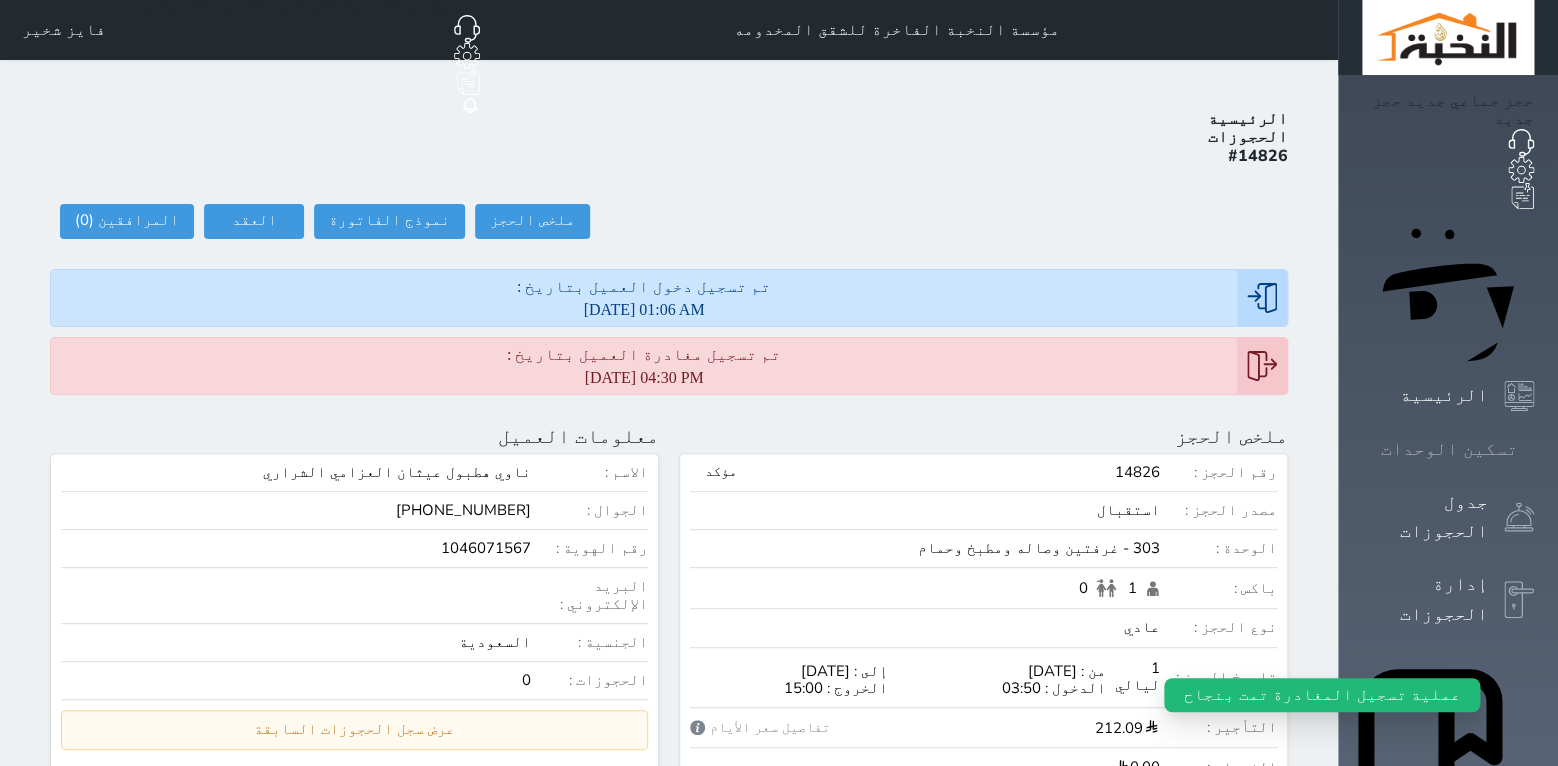 click at bounding box center [1534, 449] 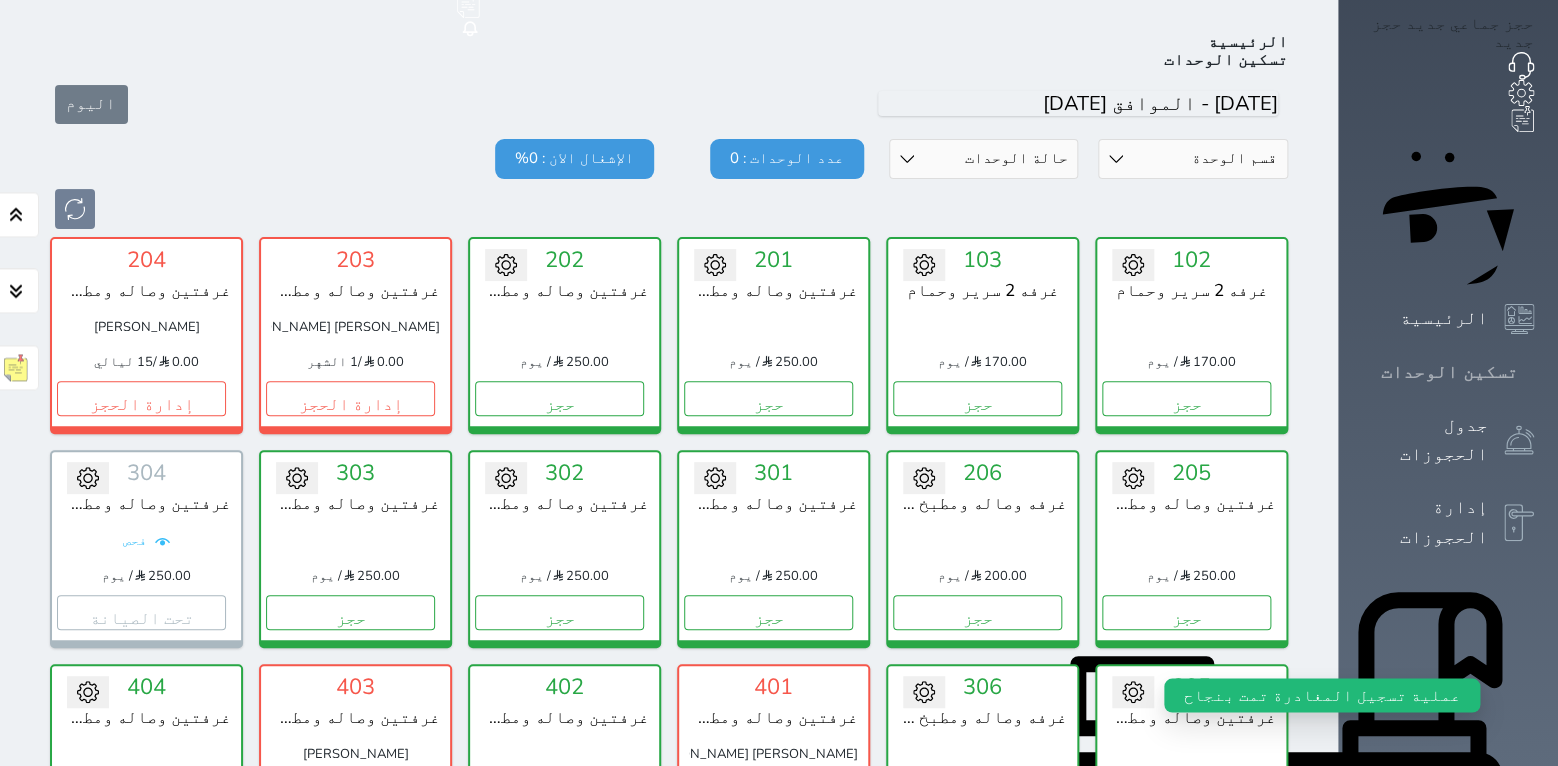scroll, scrollTop: 78, scrollLeft: 0, axis: vertical 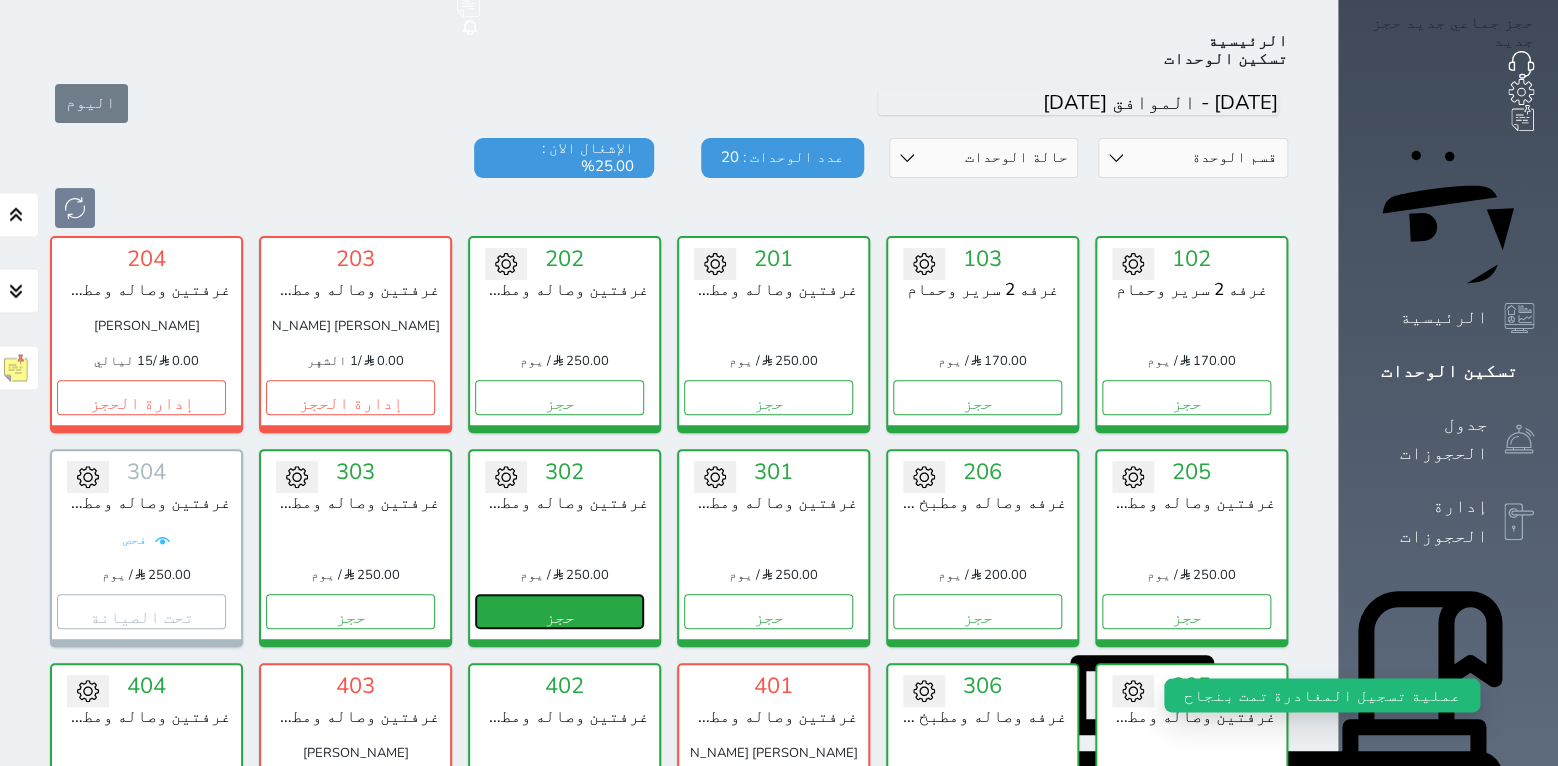 click on "حجز" at bounding box center [559, 611] 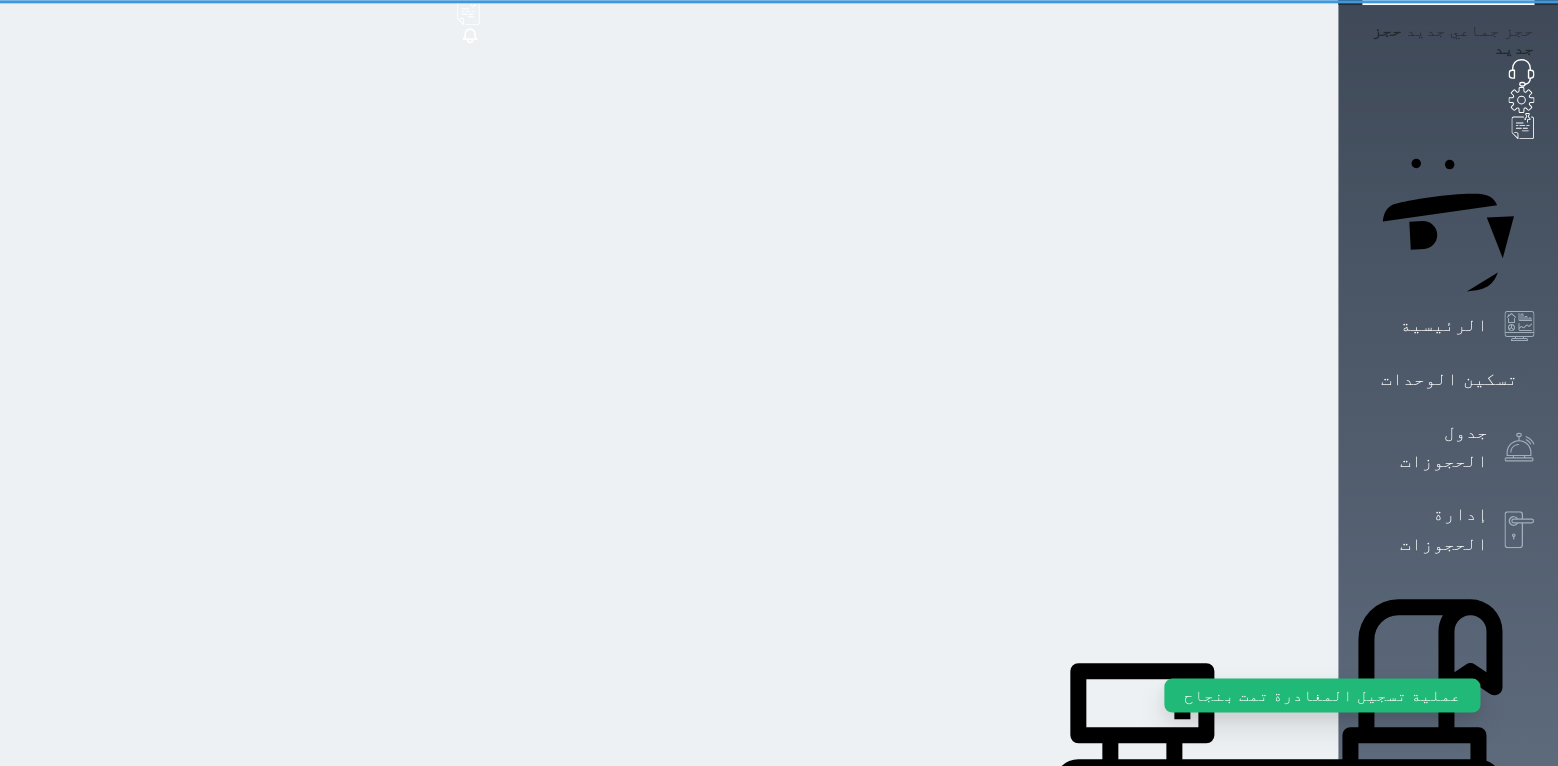scroll, scrollTop: 13, scrollLeft: 0, axis: vertical 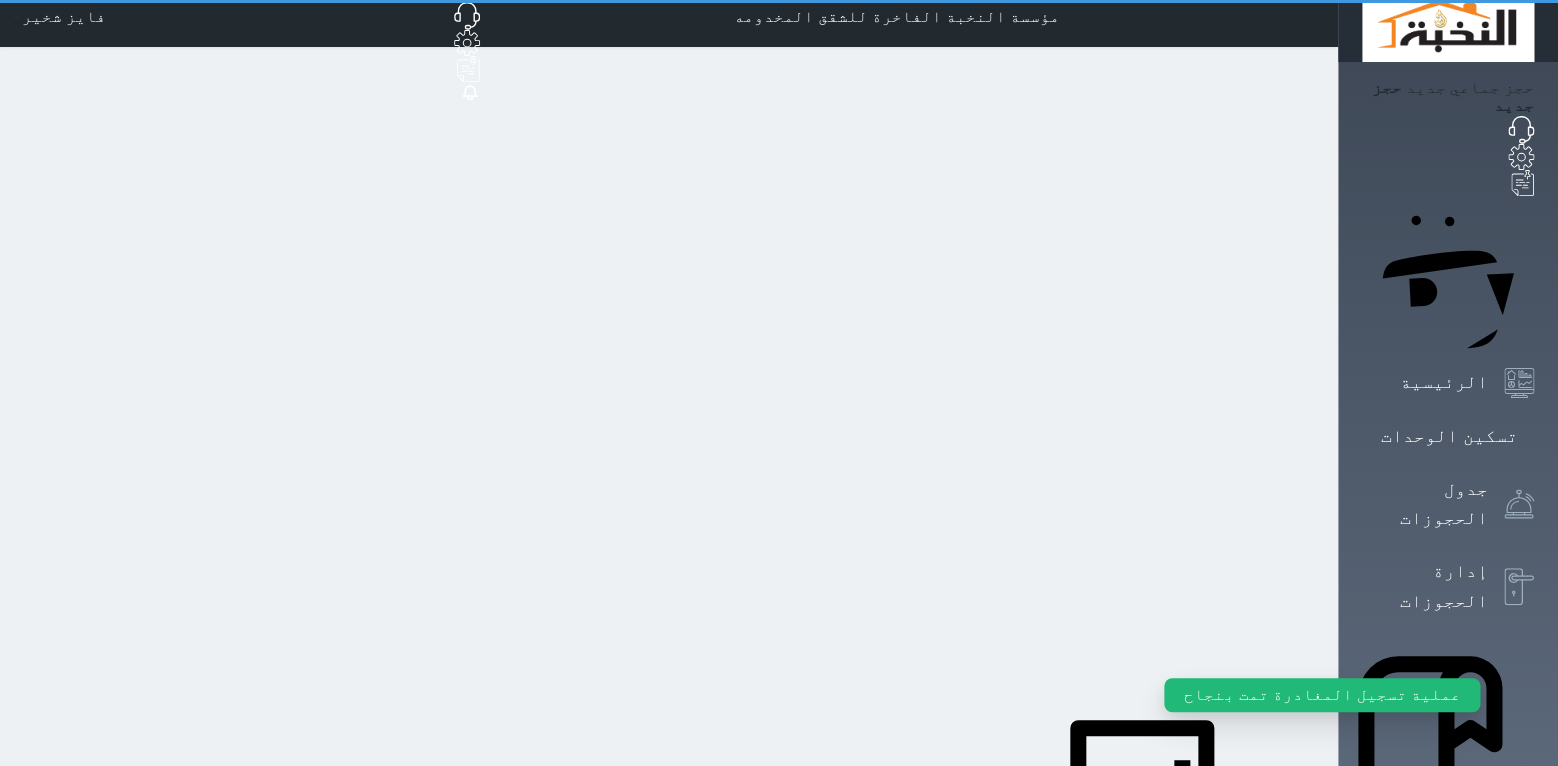 select on "1" 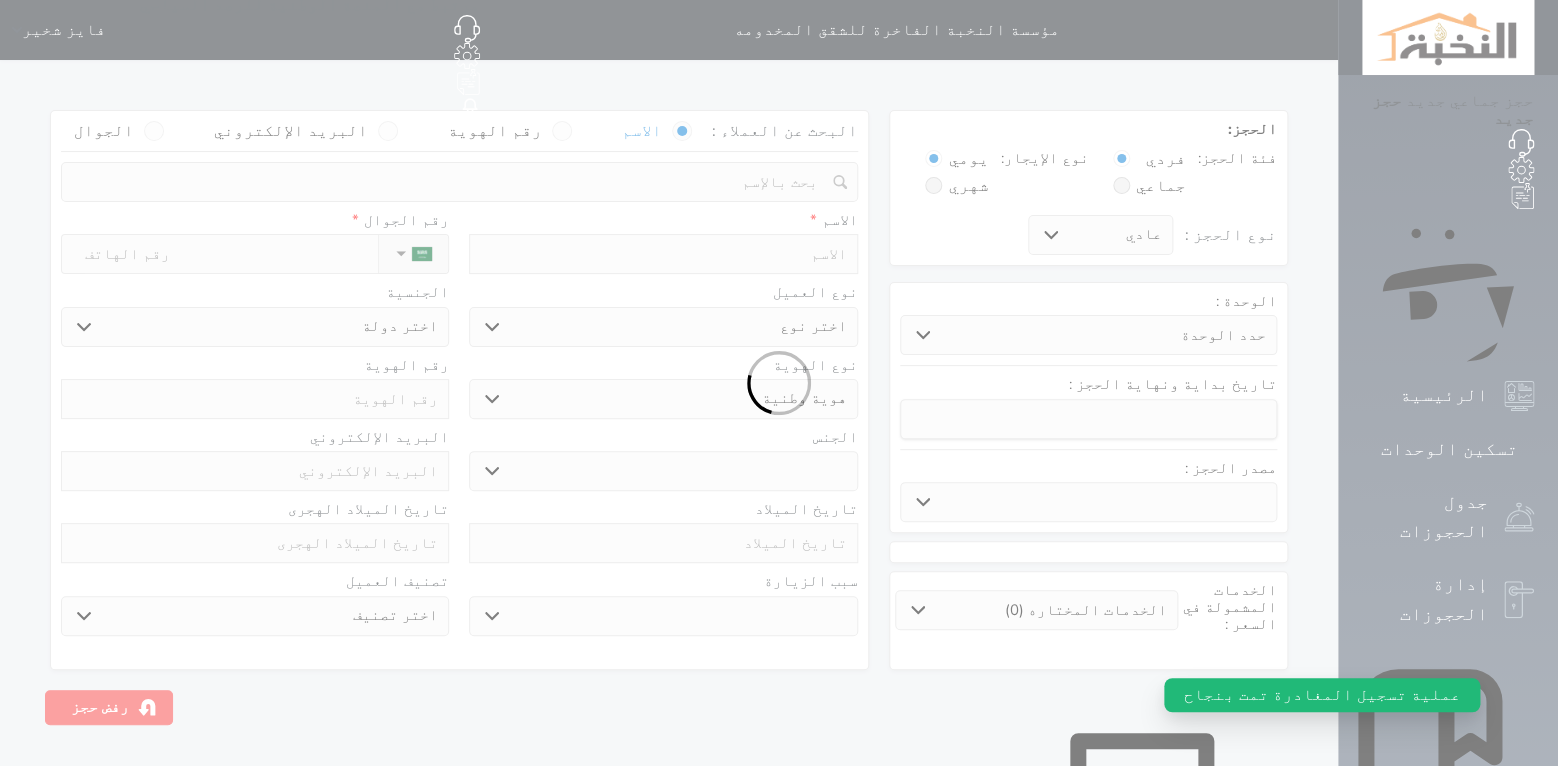select 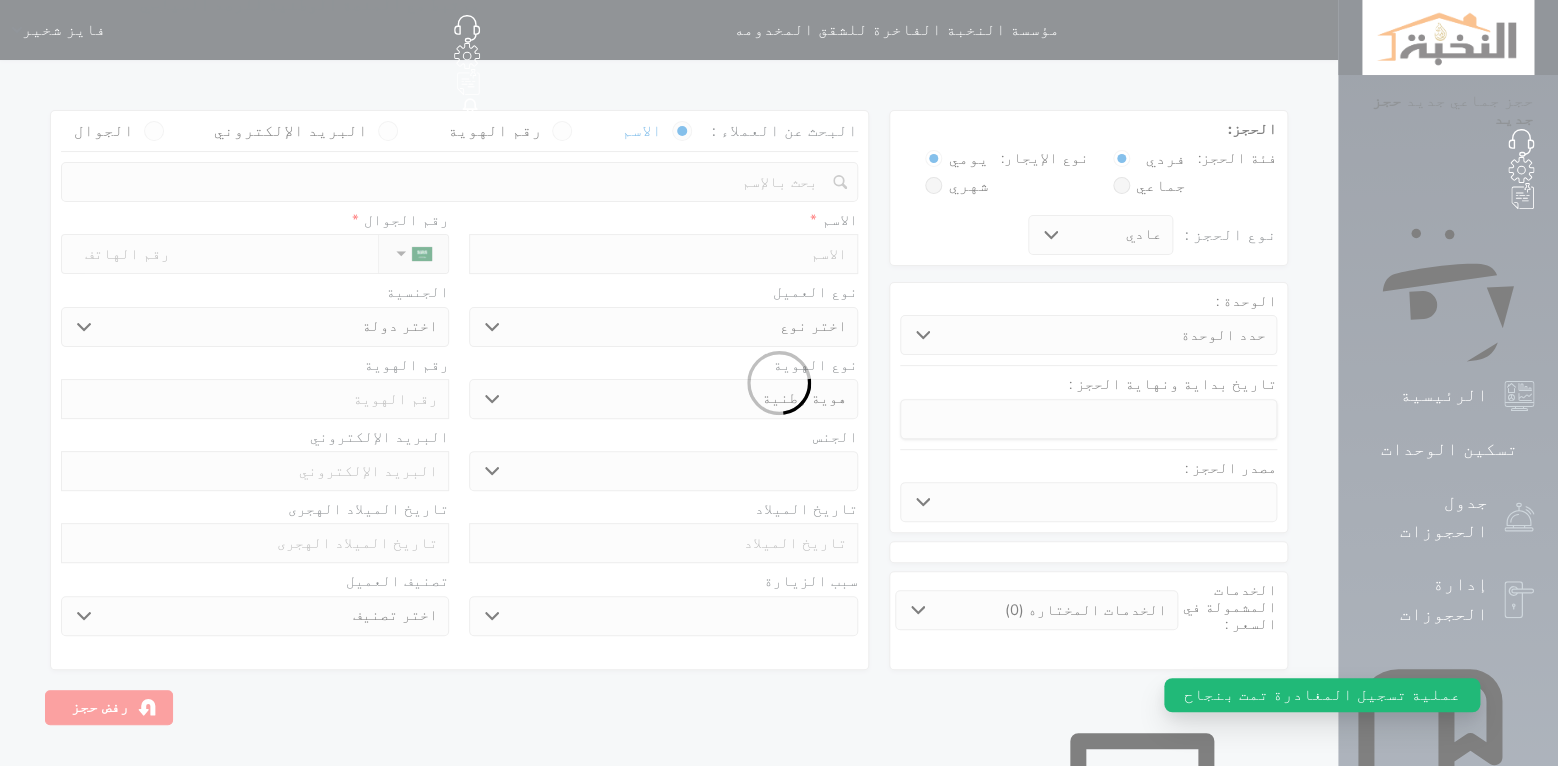 select 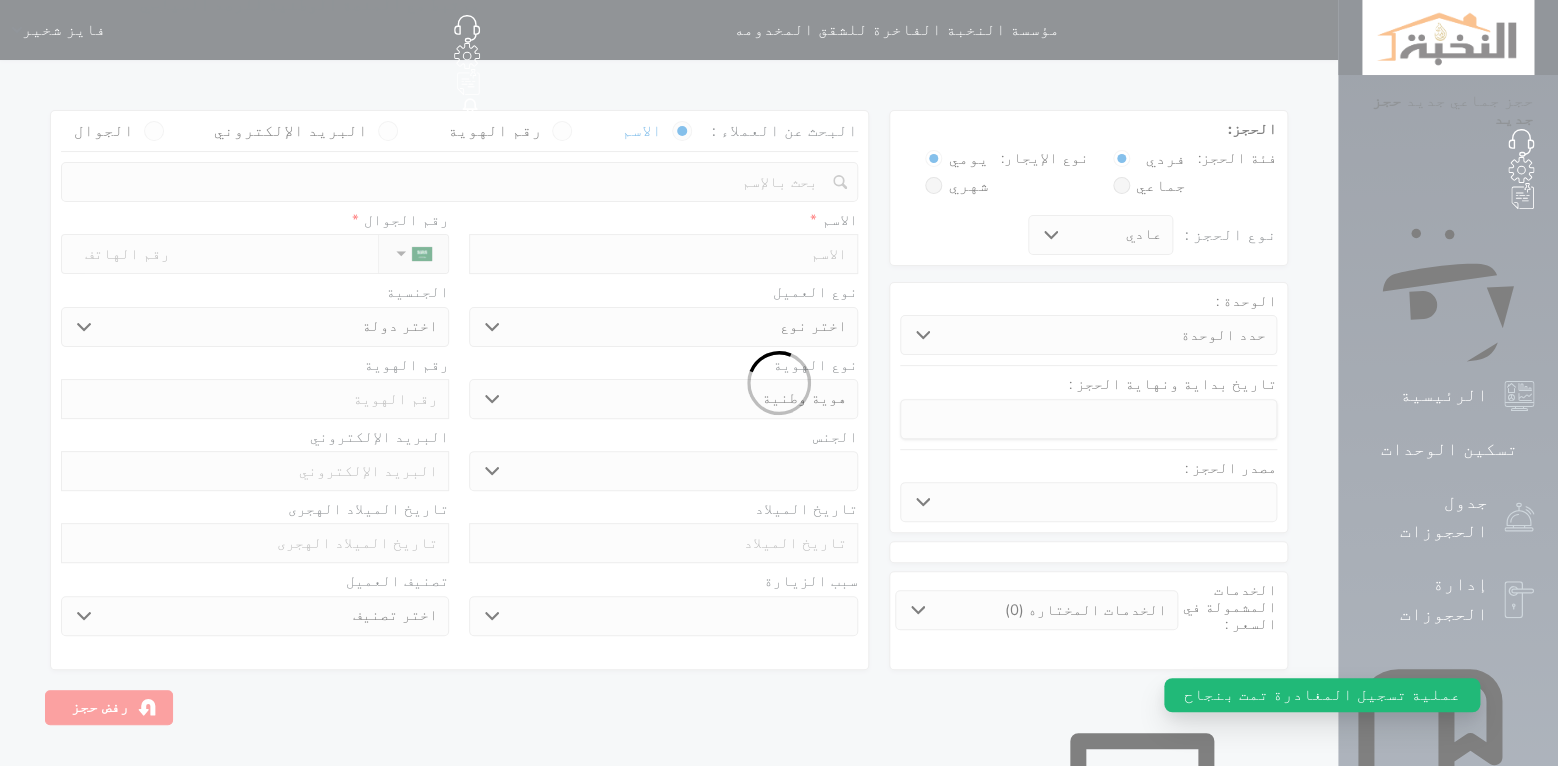 select 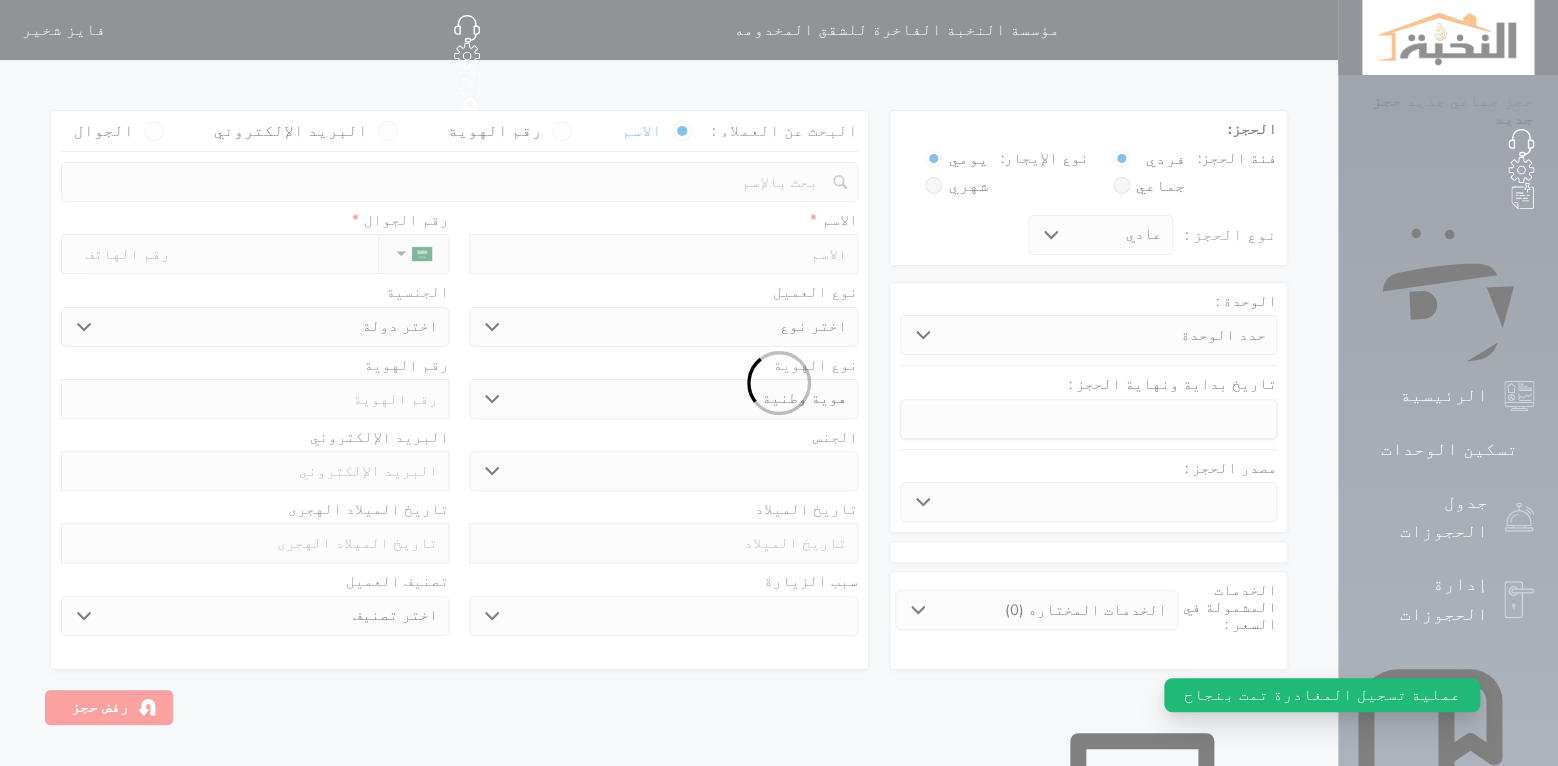 select 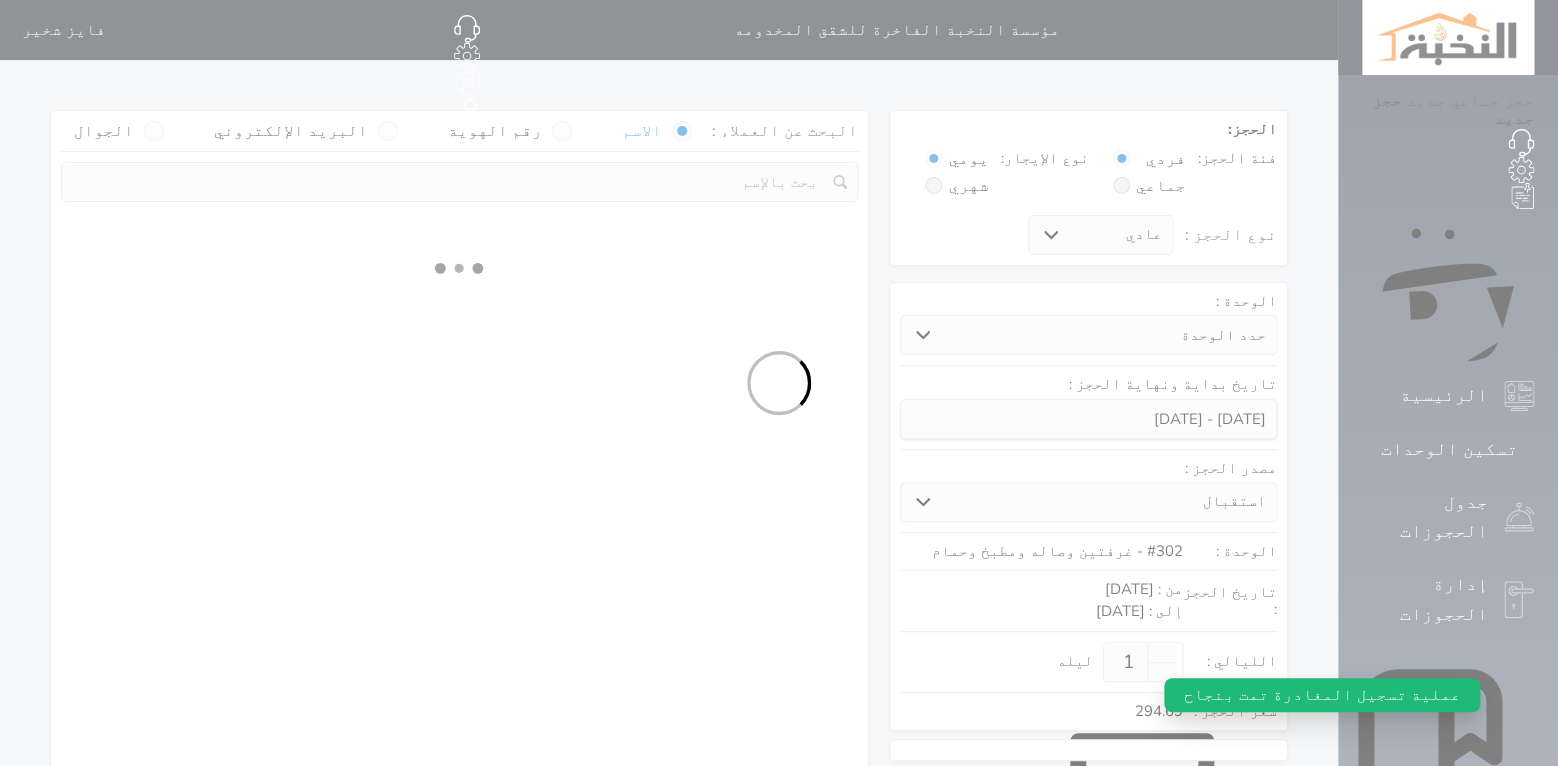 select 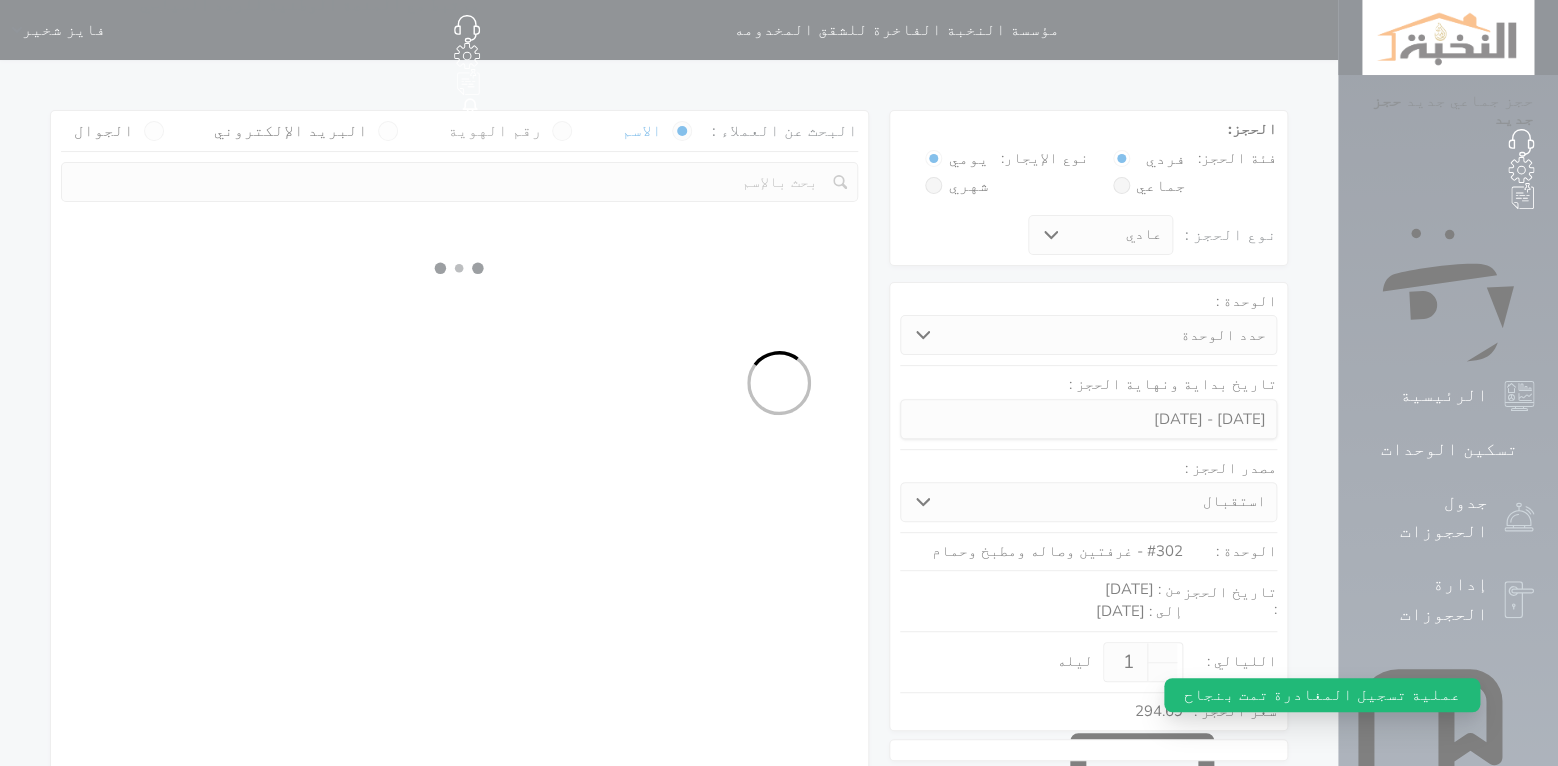 select on "1" 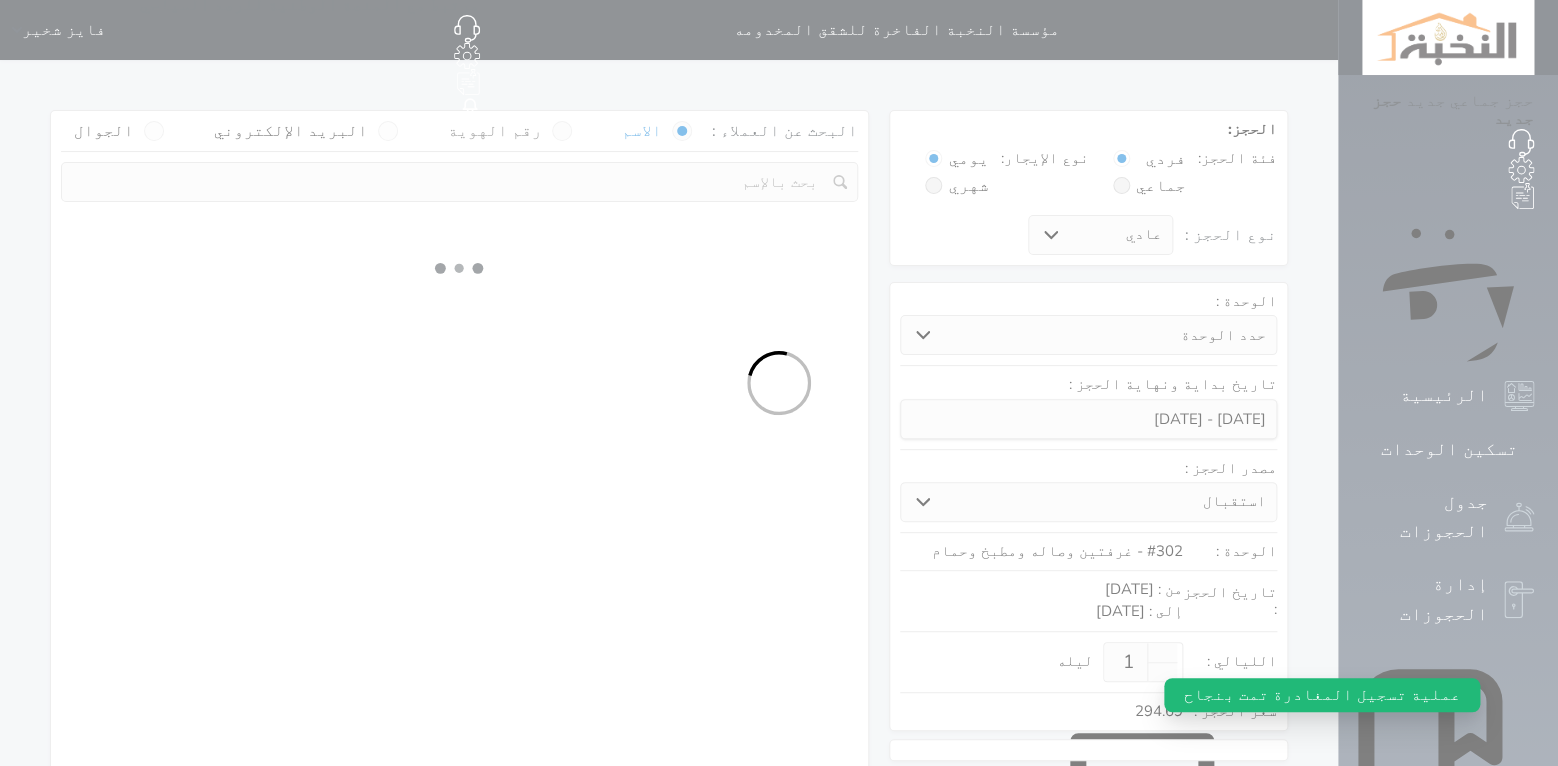 select on "113" 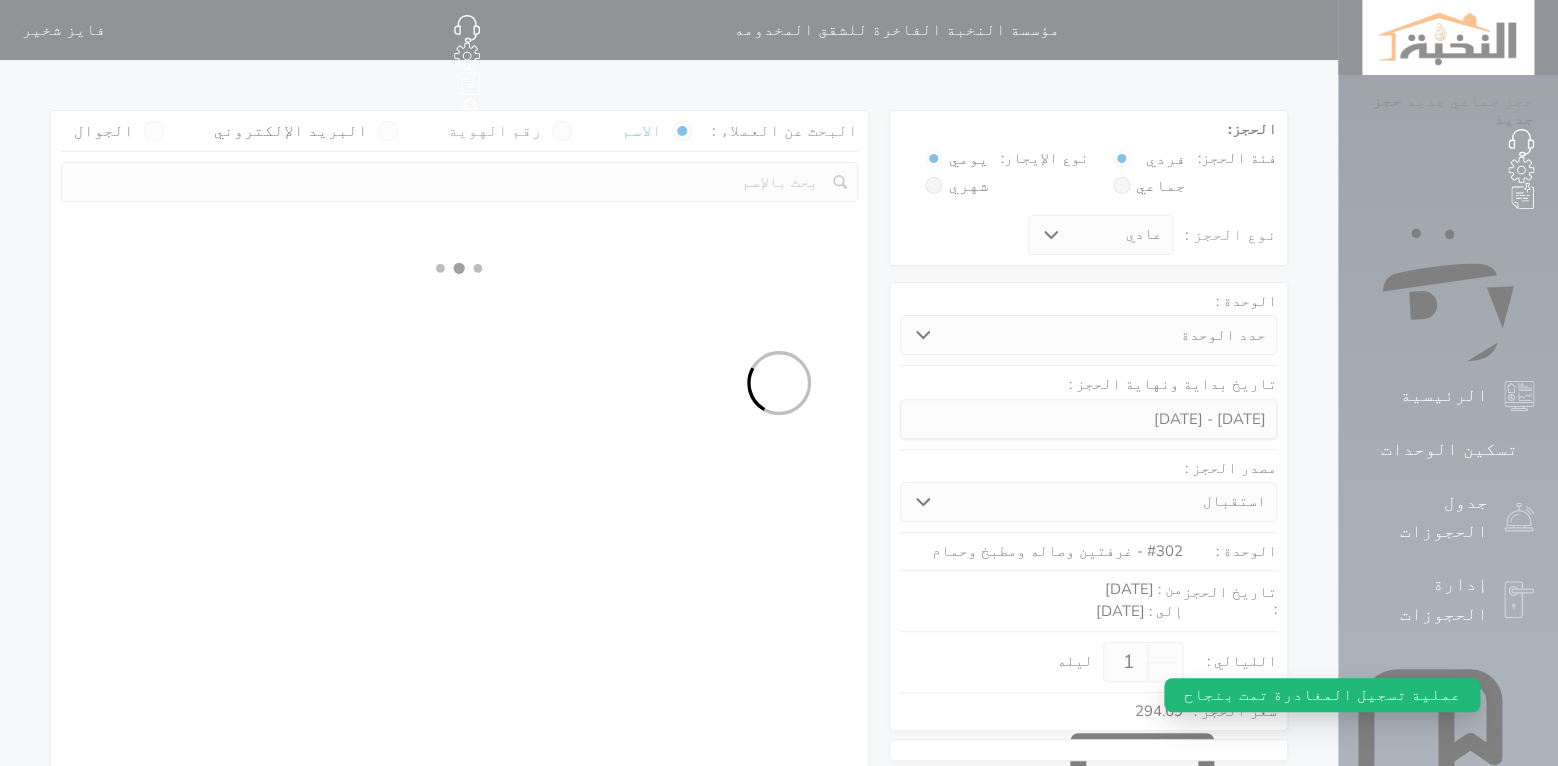 select on "1" 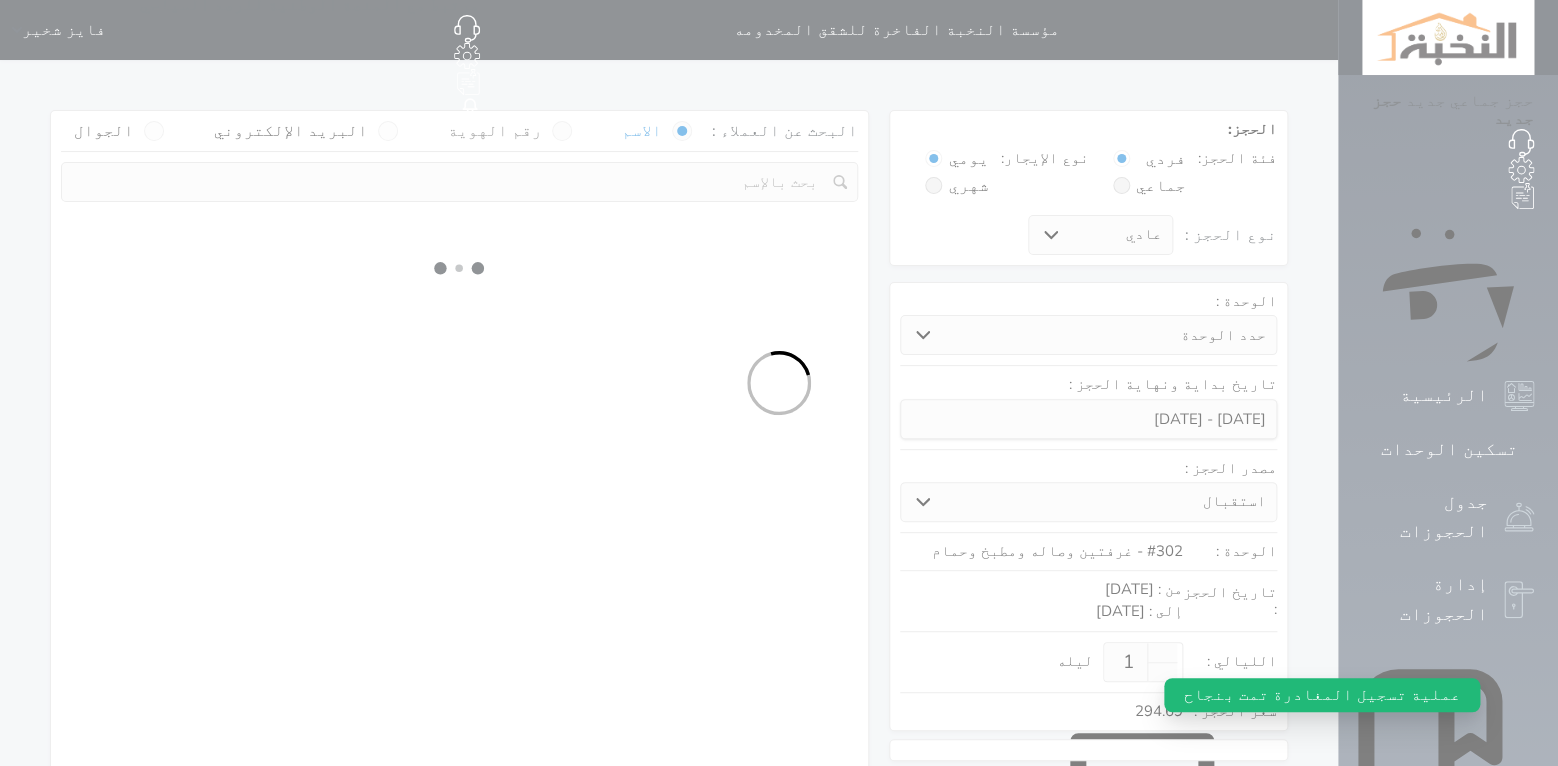 select 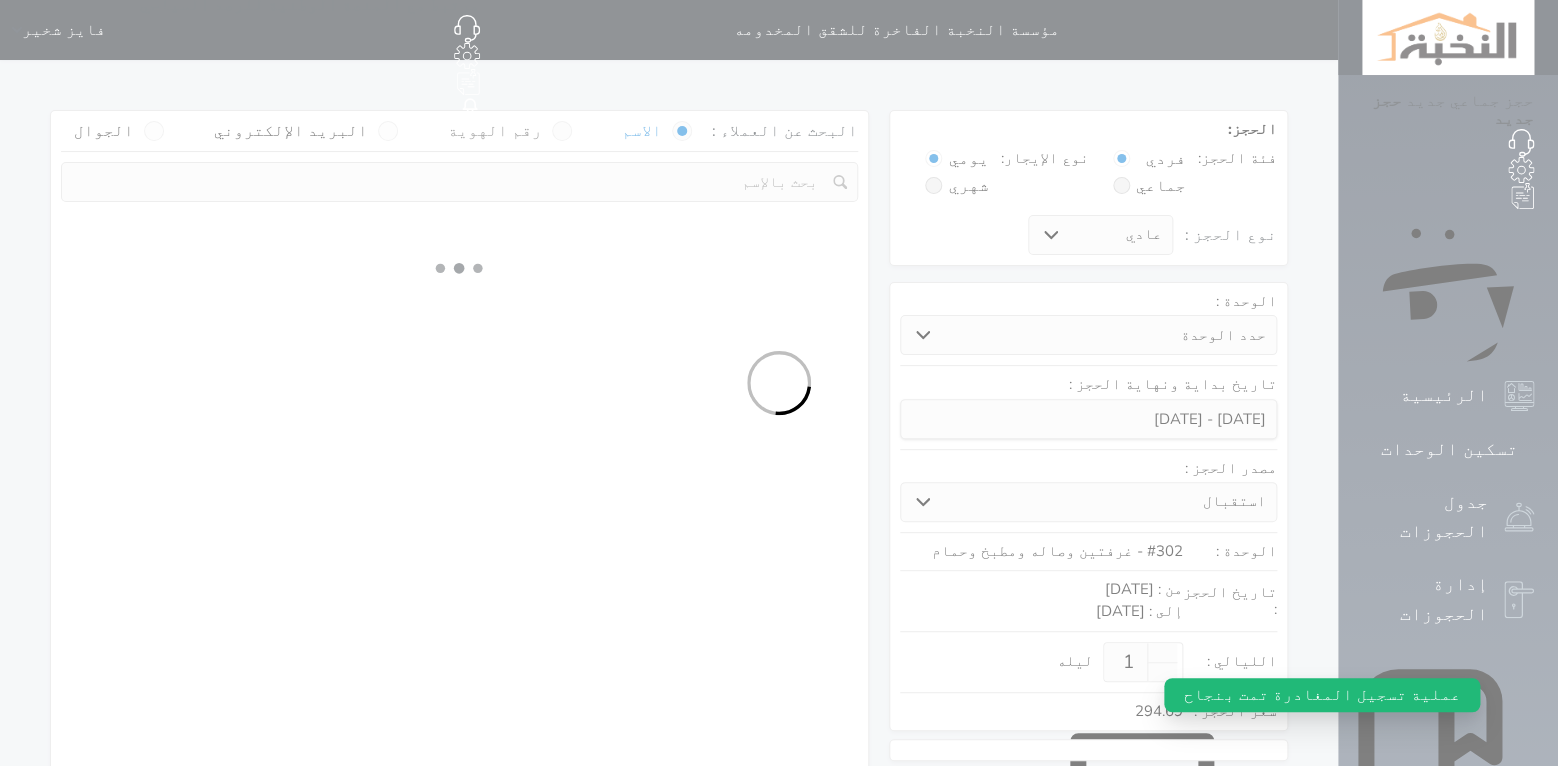 select on "7" 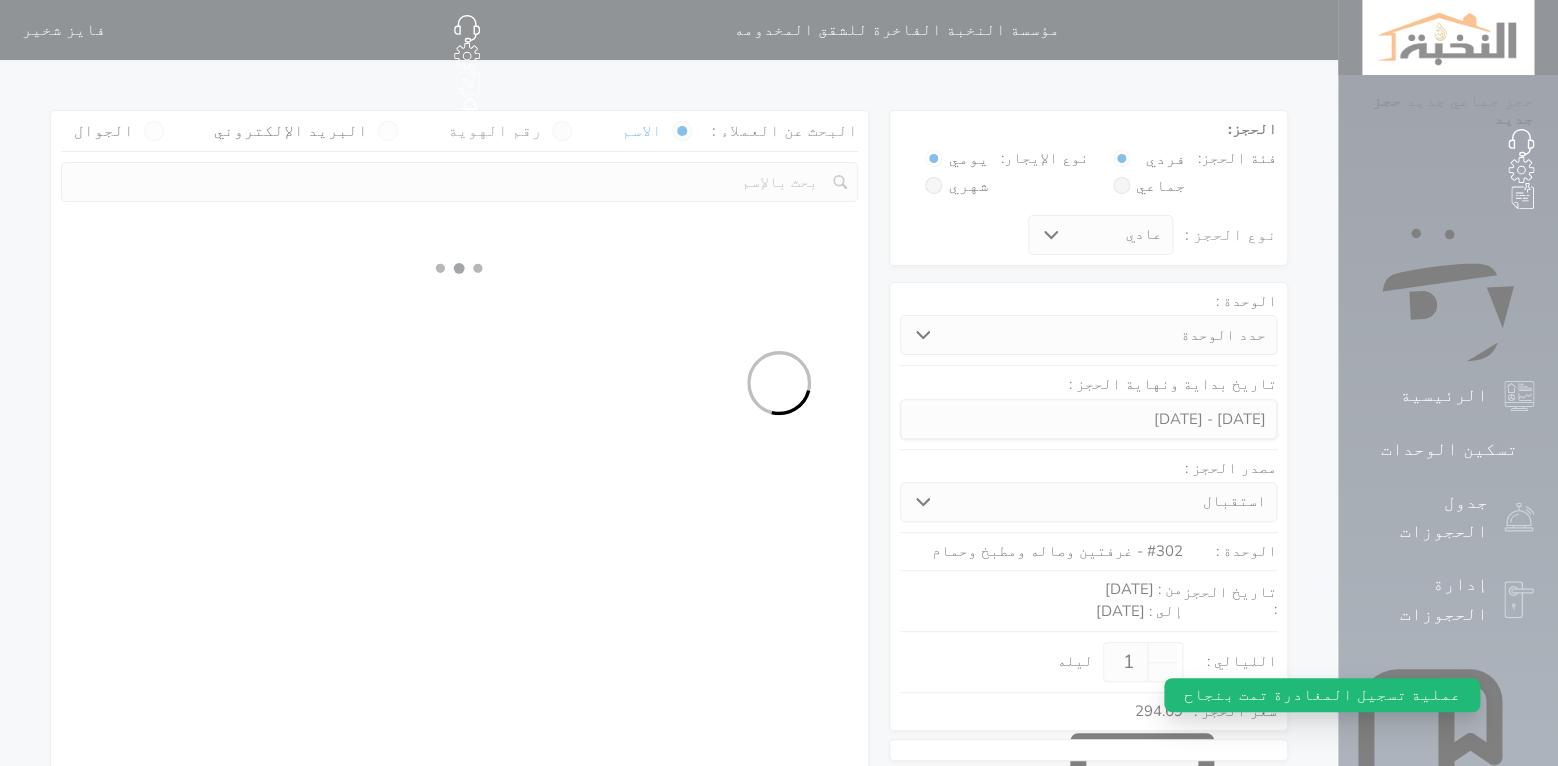 select 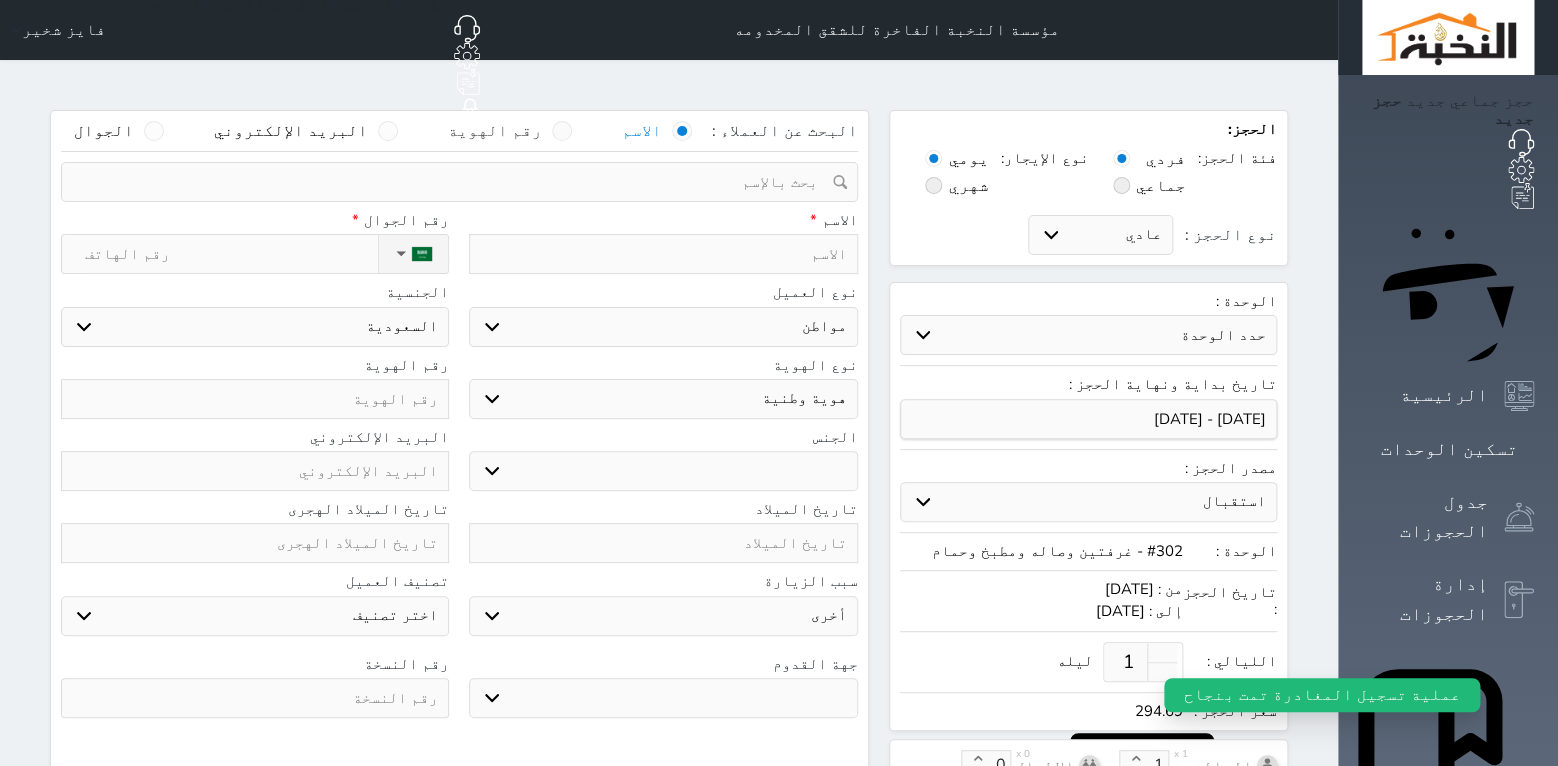 select 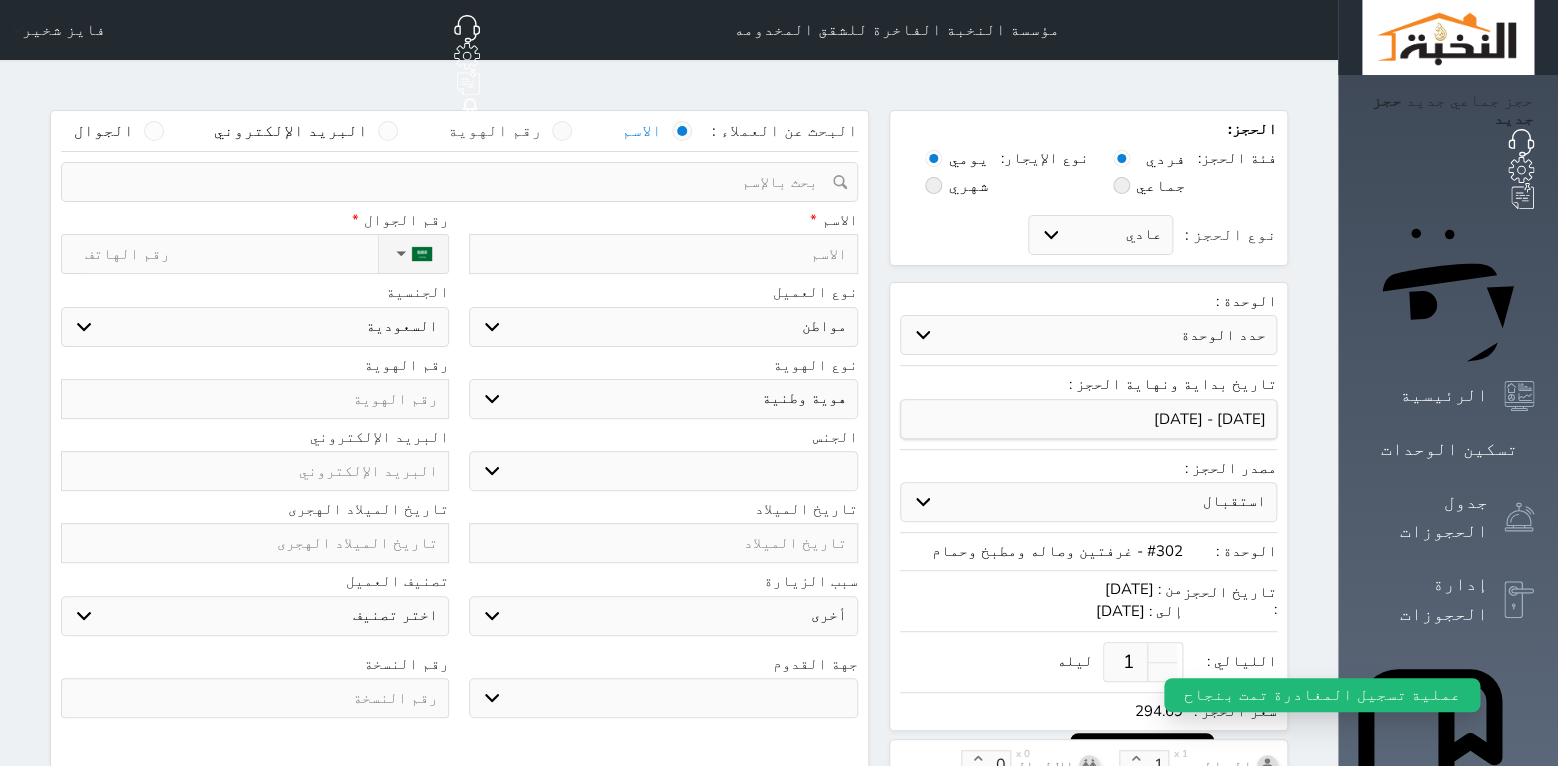 select 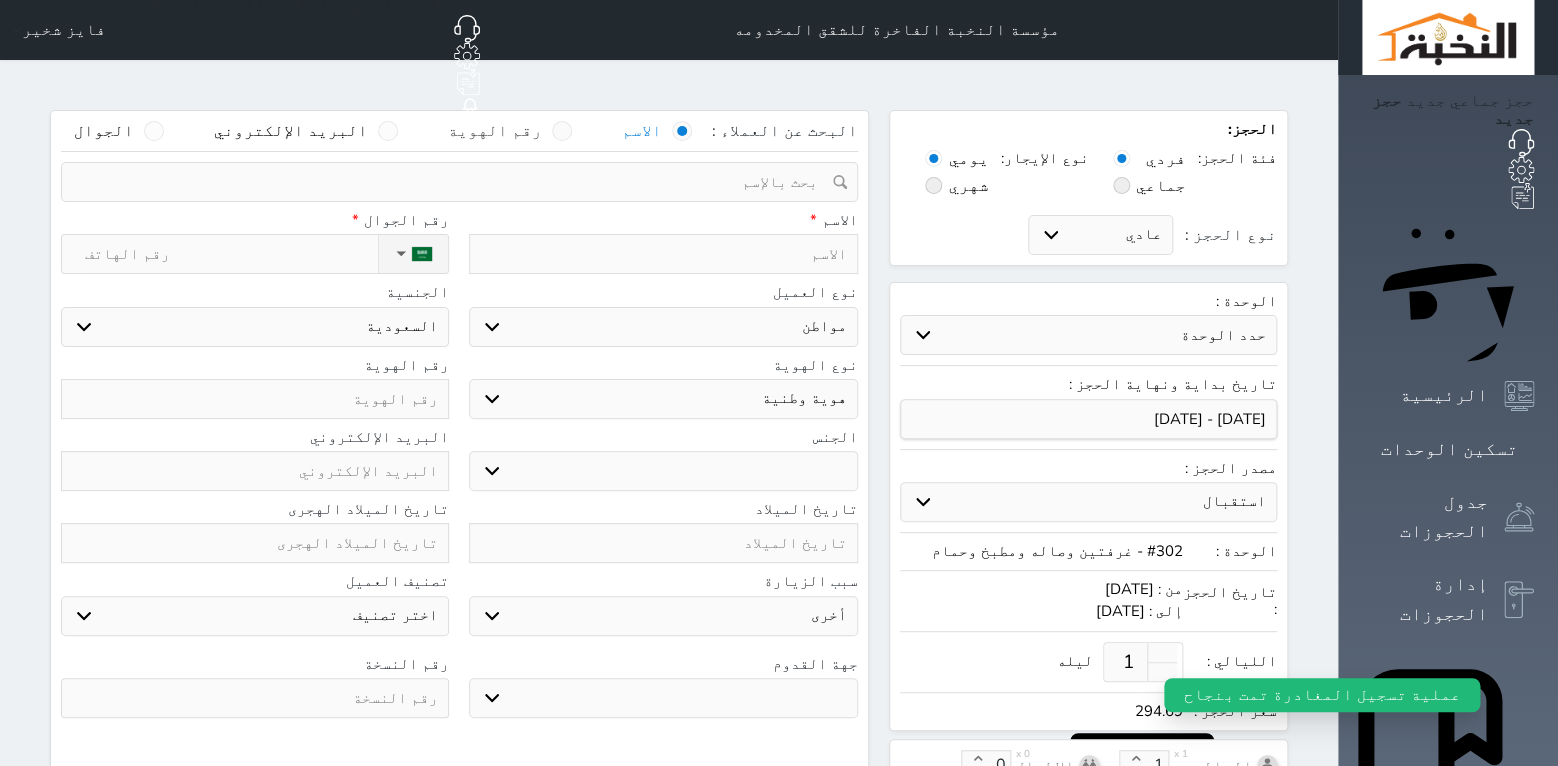 click at bounding box center (562, 131) 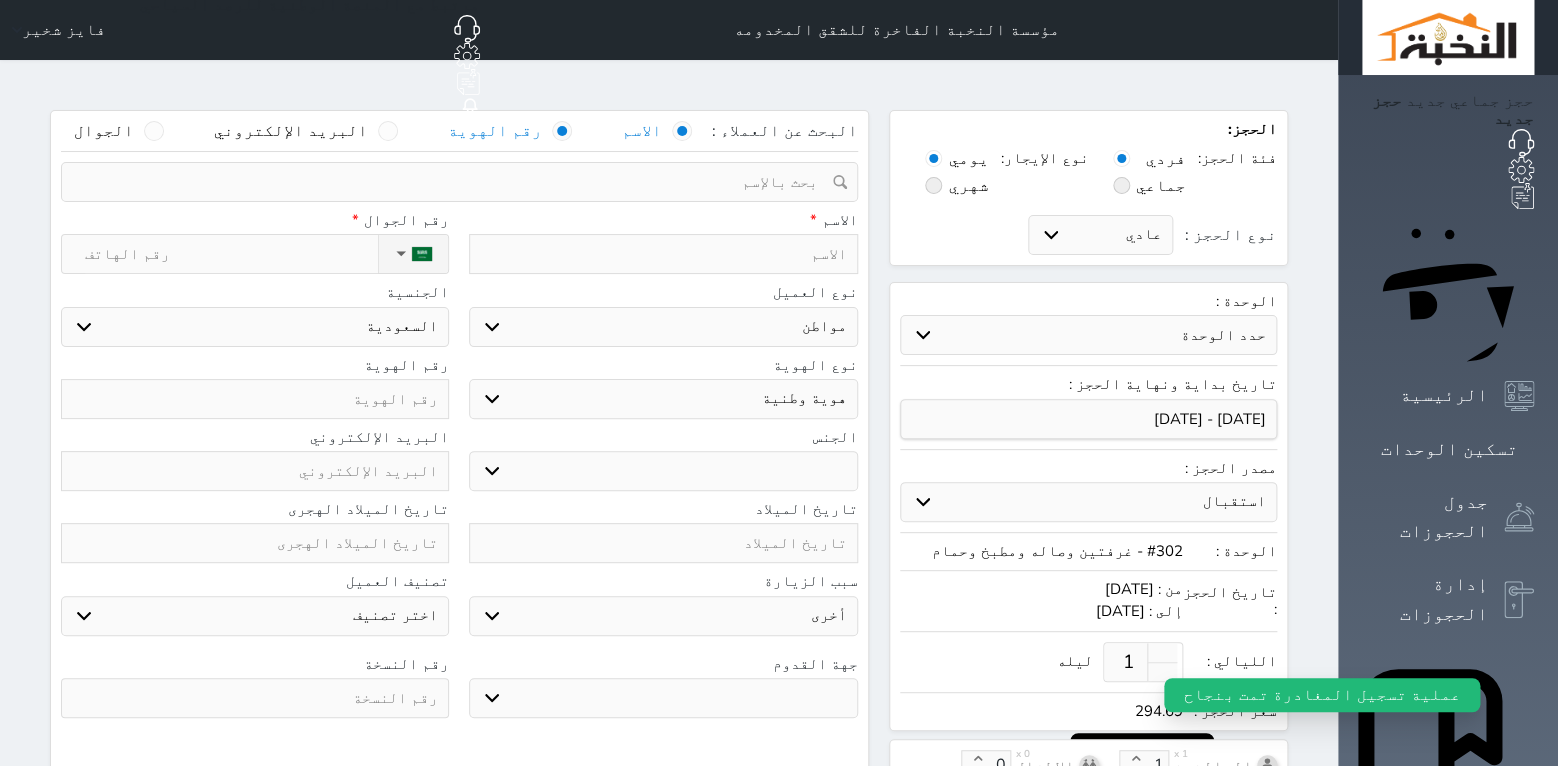 select 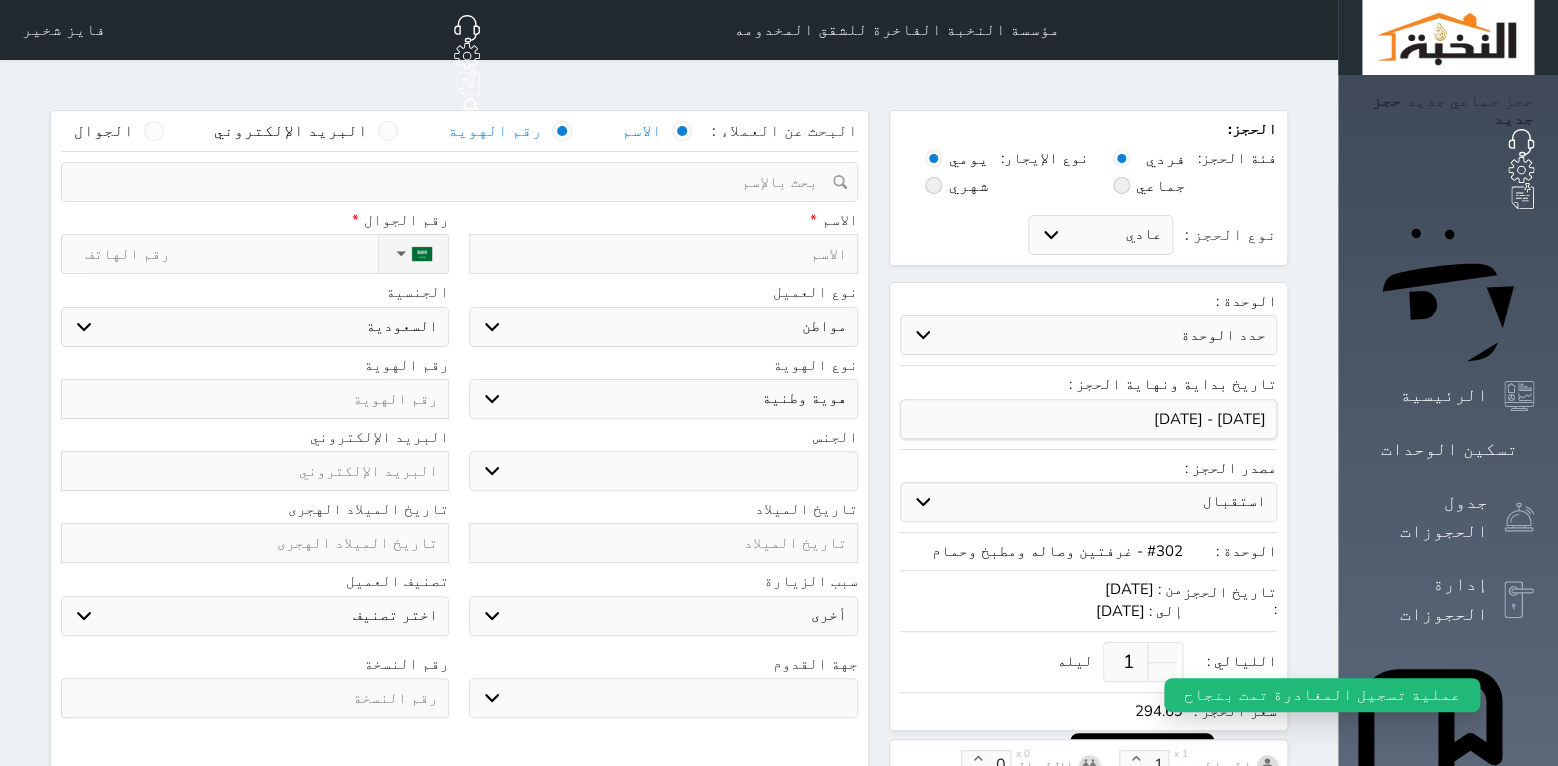 select 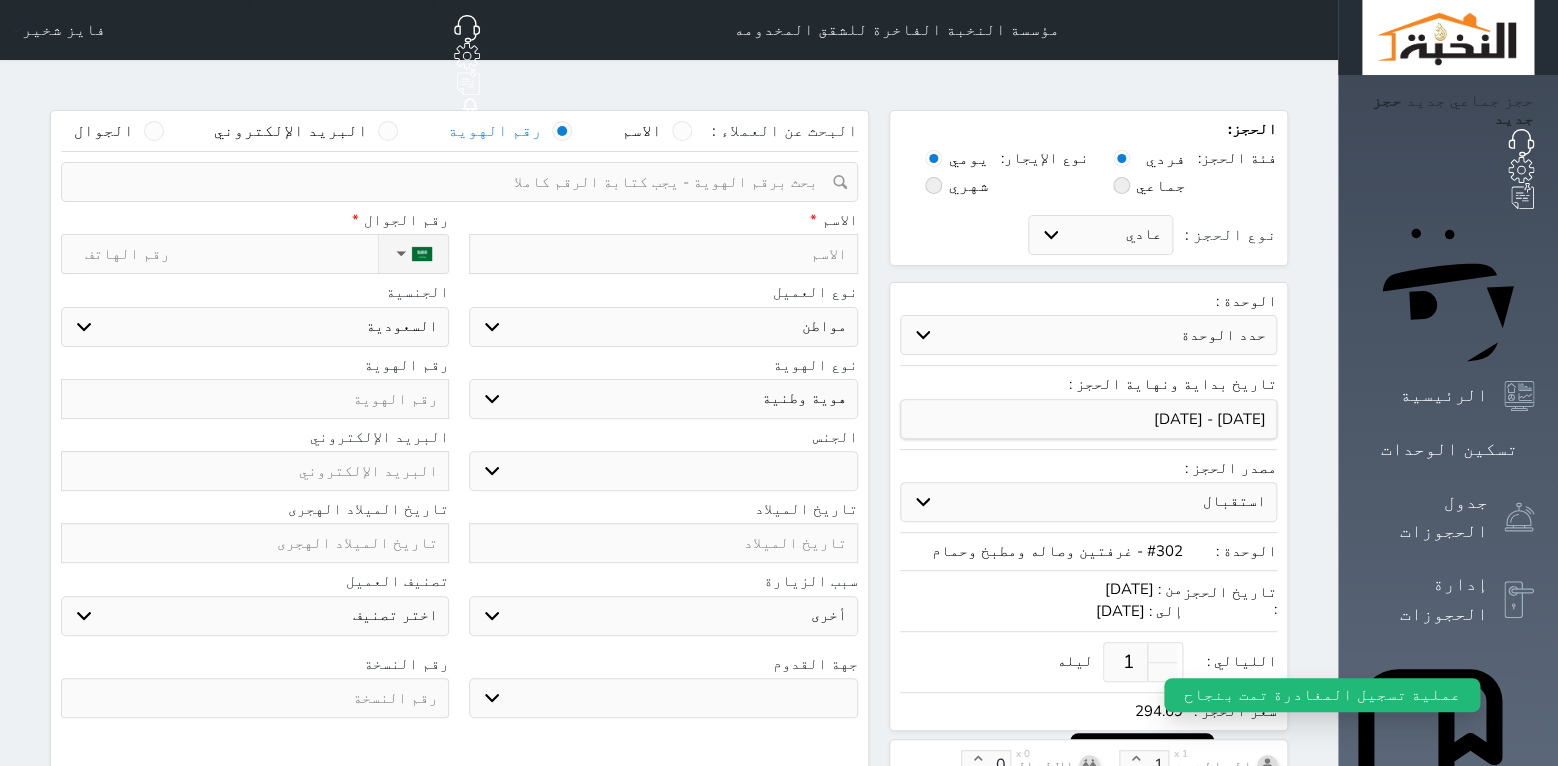 select 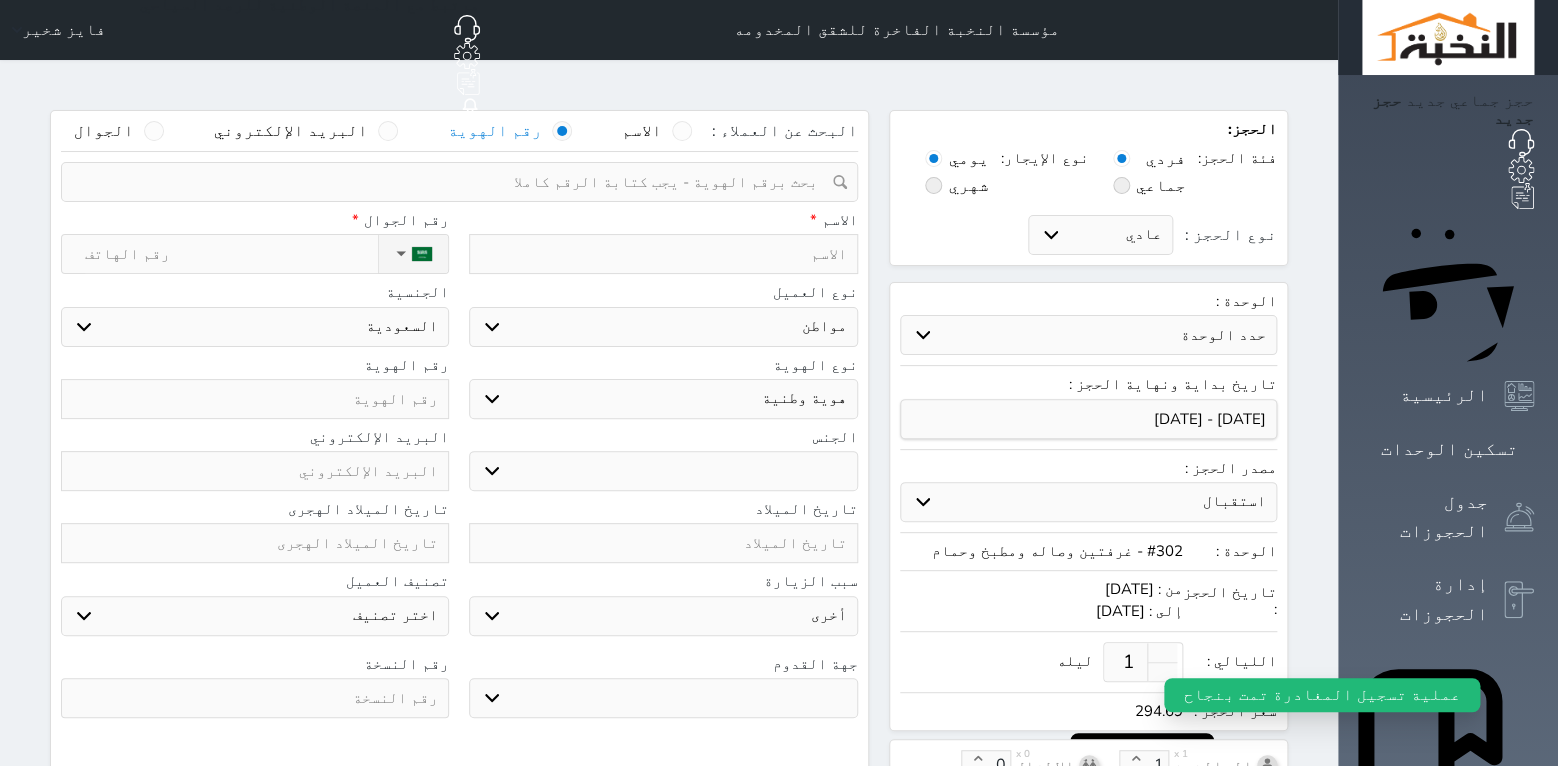 select 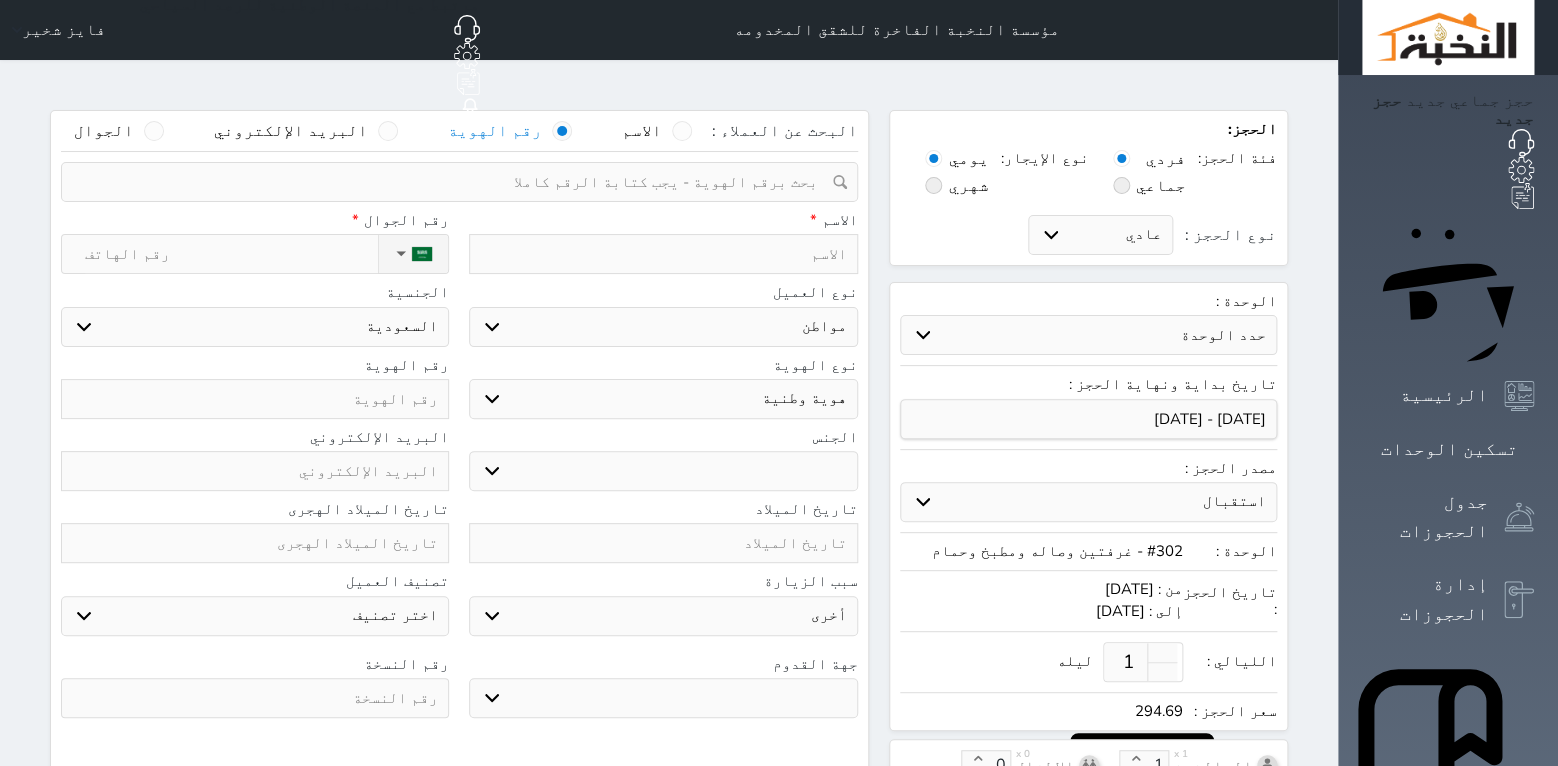paste on "1046071567" 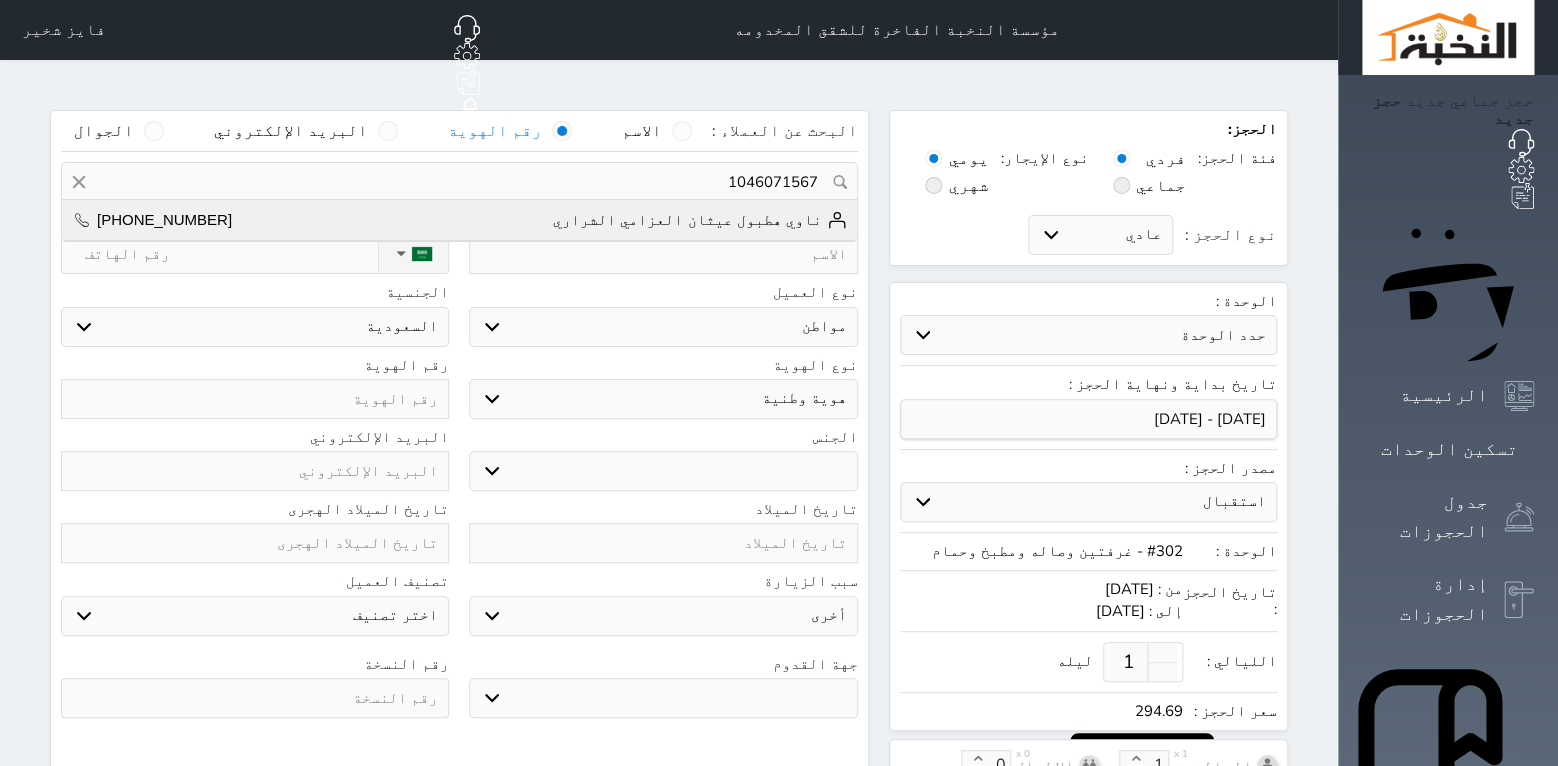 click on "ناوي هطبول عيثان العزامي الشراري" at bounding box center (700, 220) 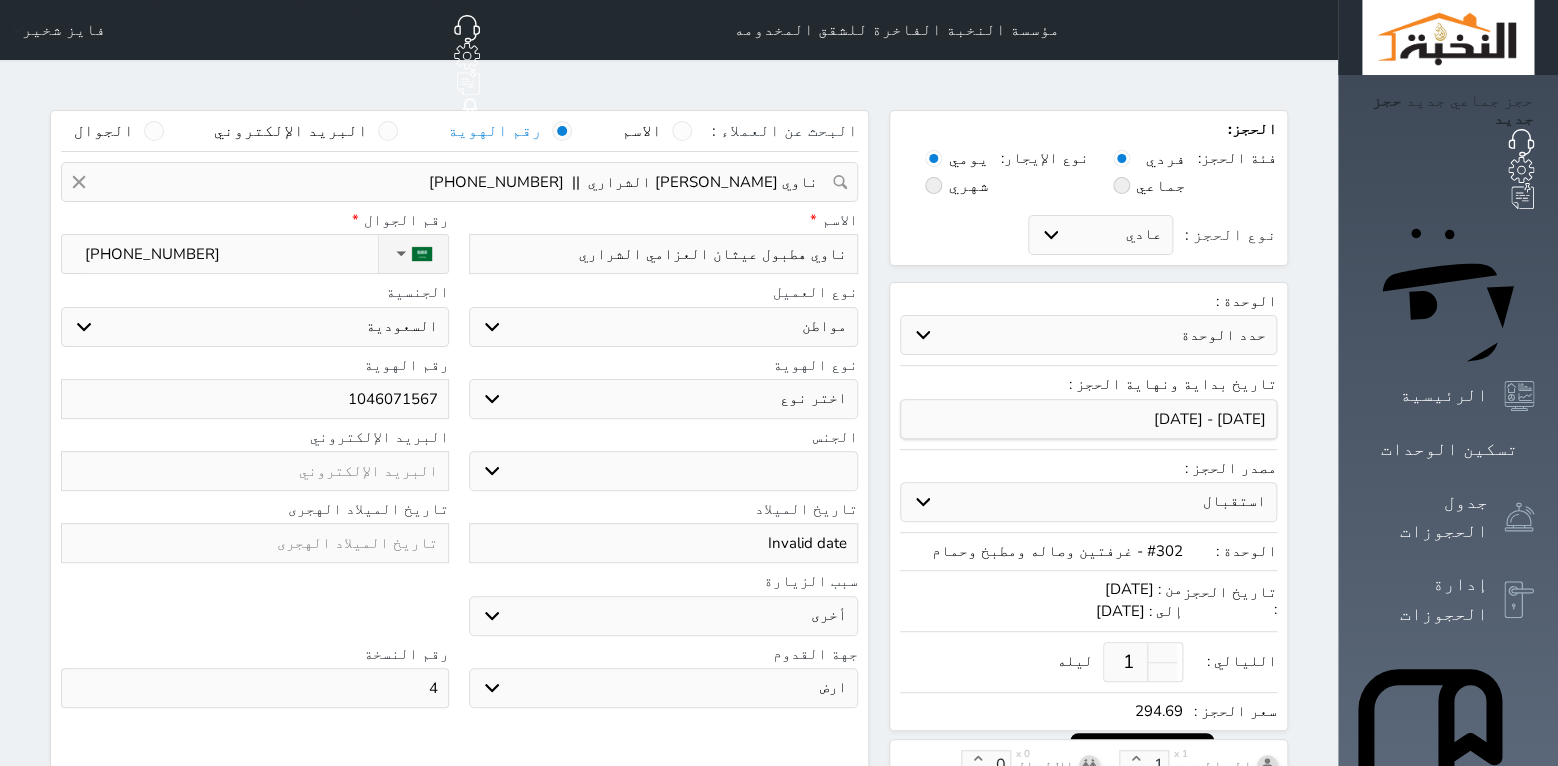 scroll, scrollTop: 3, scrollLeft: 0, axis: vertical 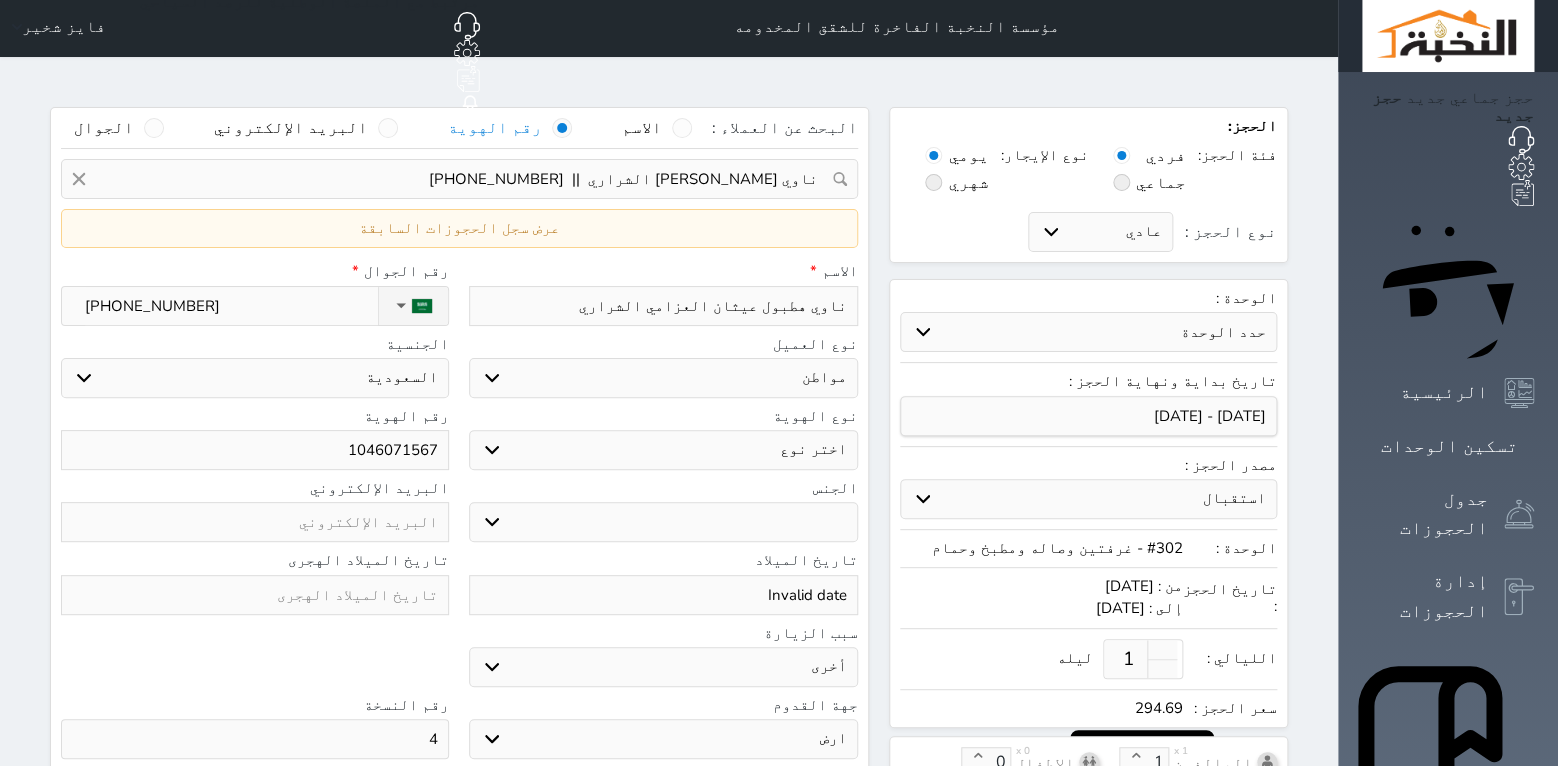 select 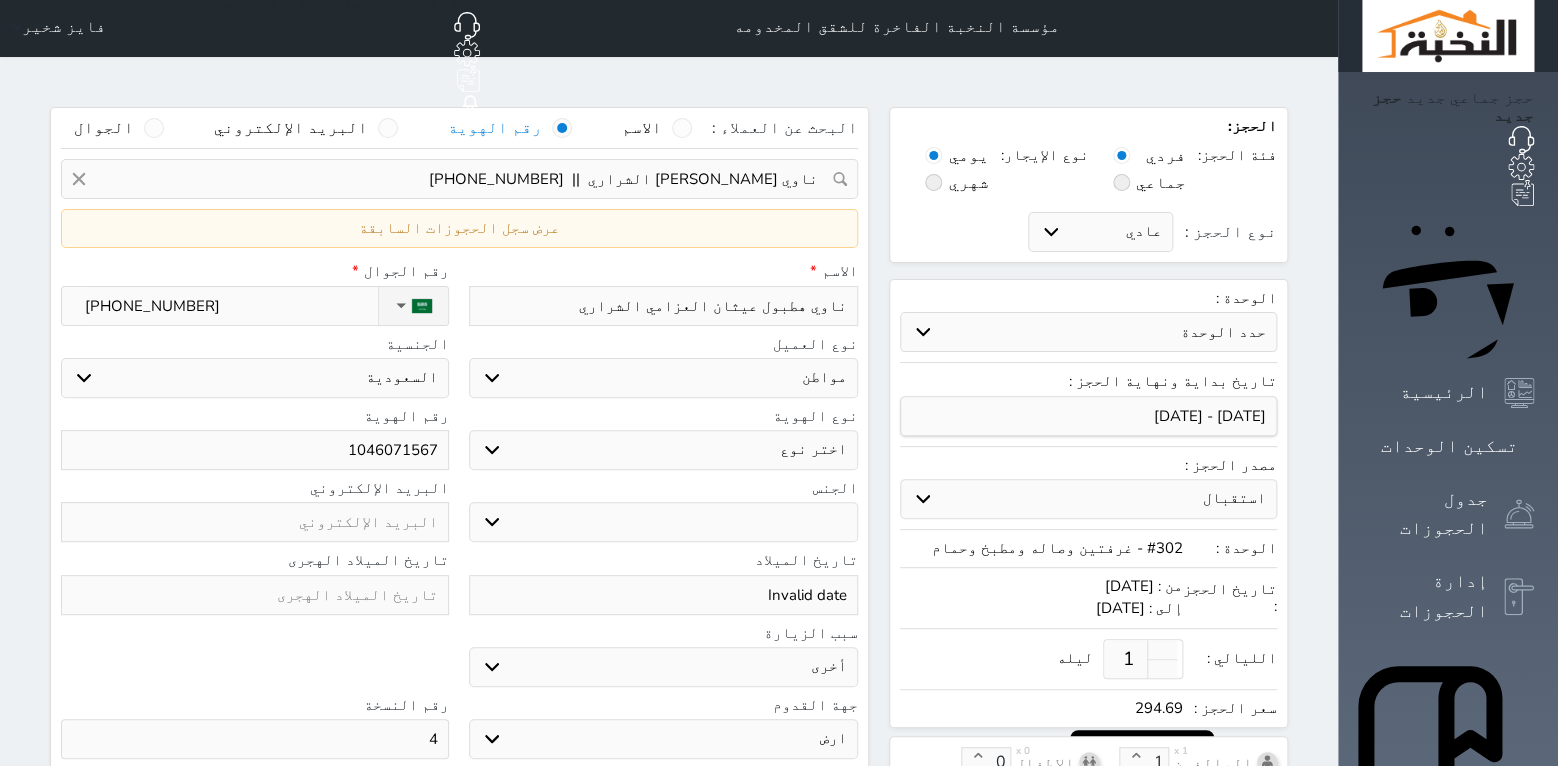 scroll, scrollTop: 0, scrollLeft: 0, axis: both 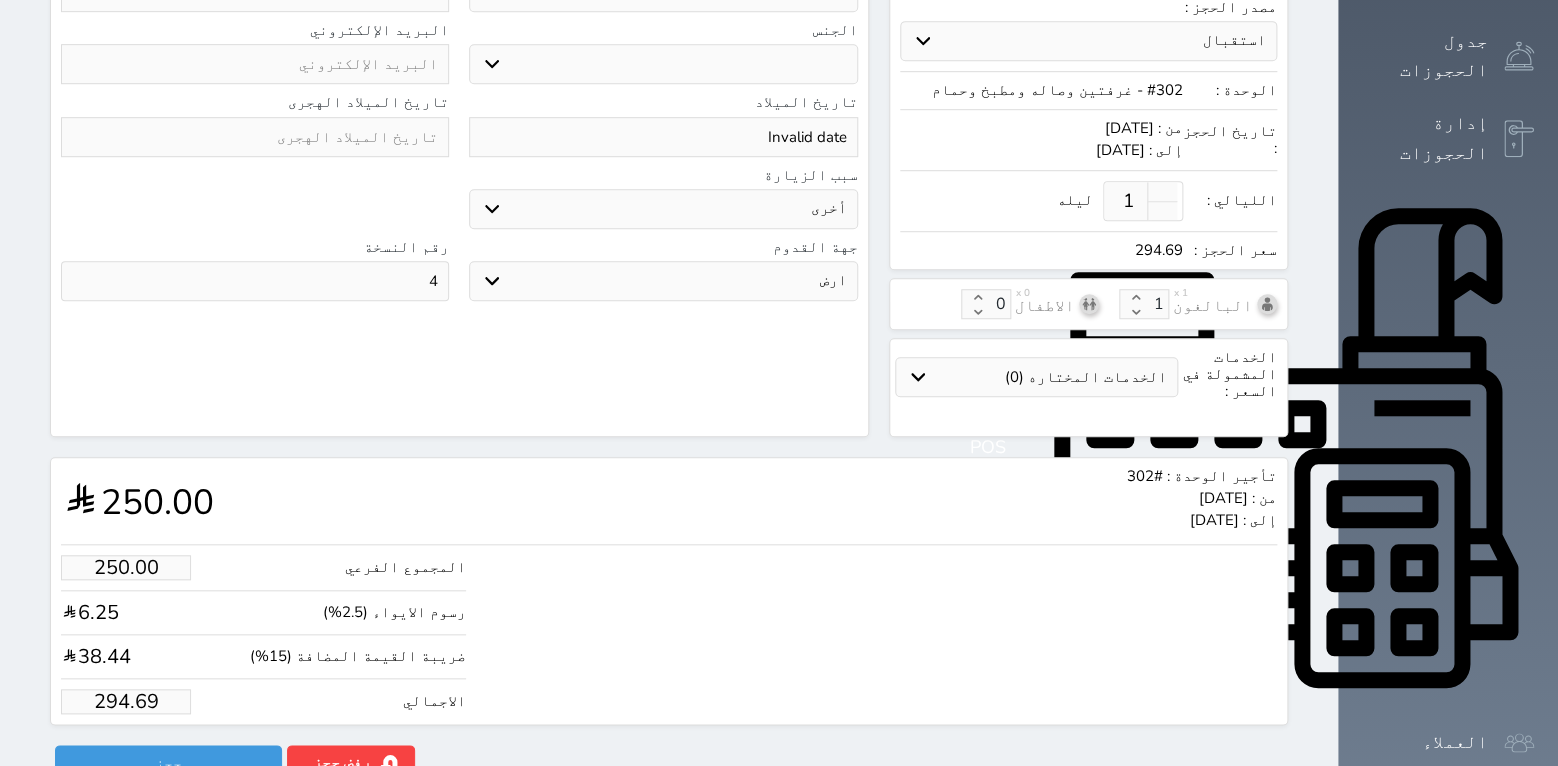 click on "294.69" at bounding box center (126, 701) 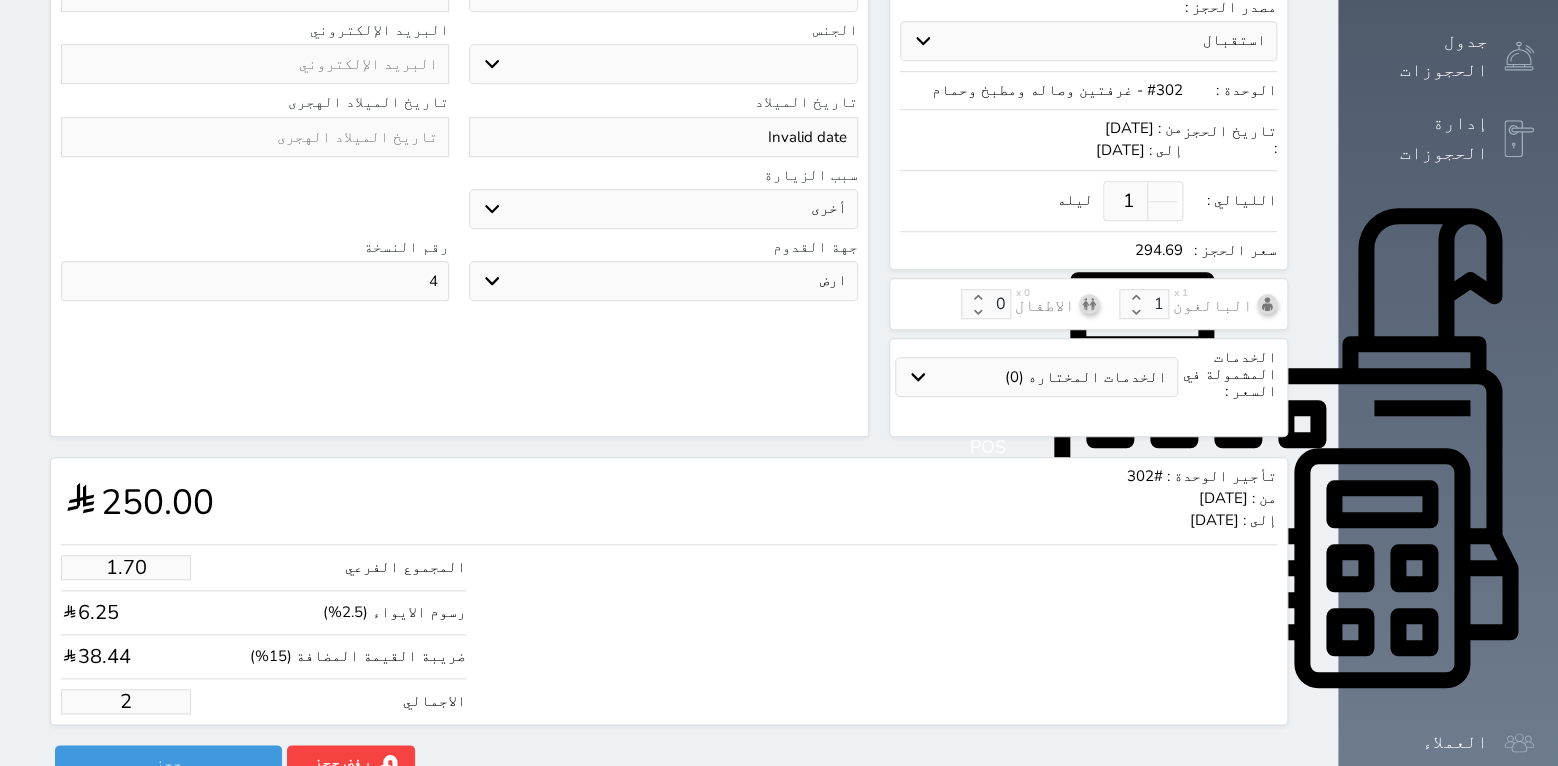 select 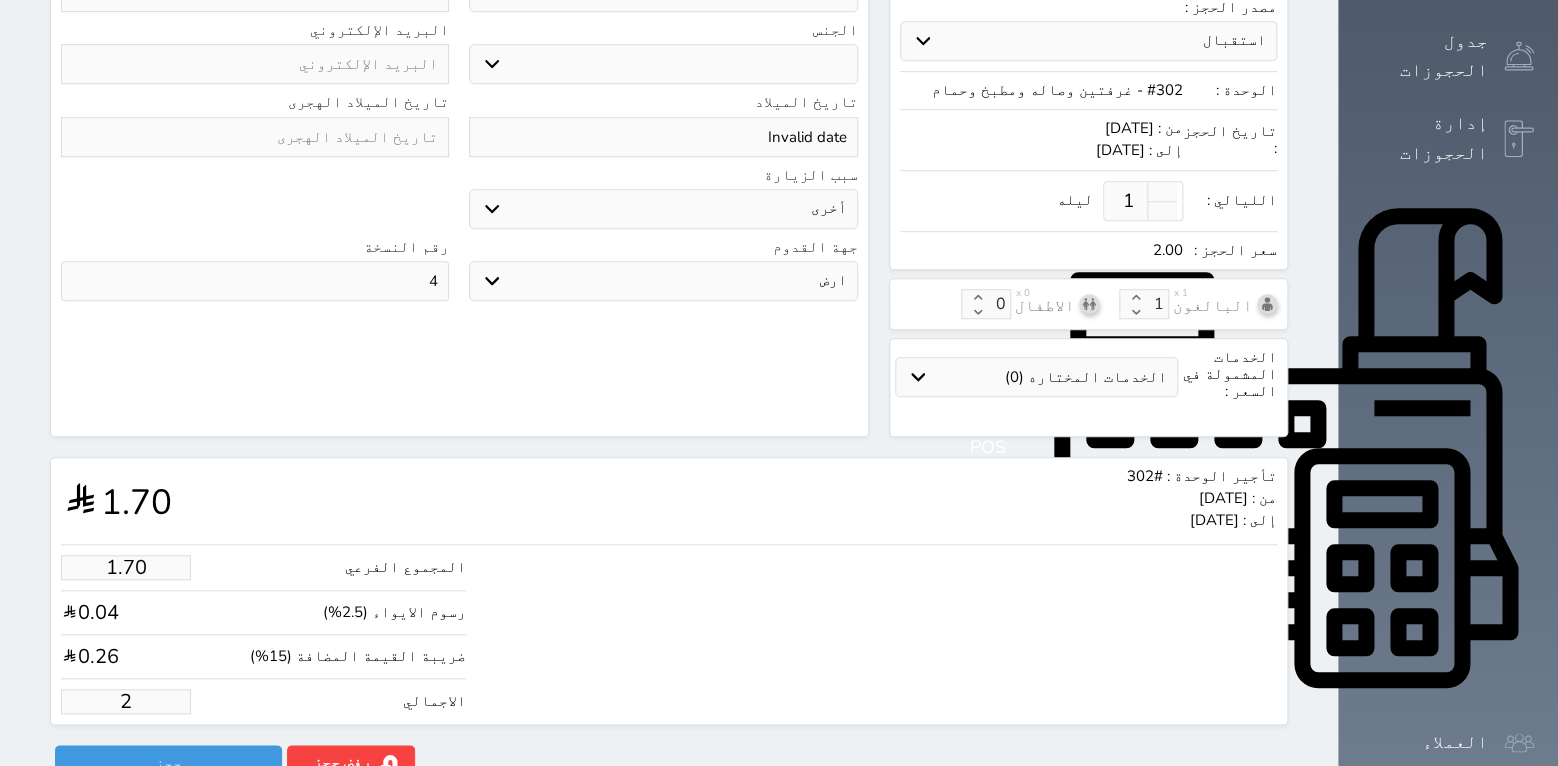 type on "21.21" 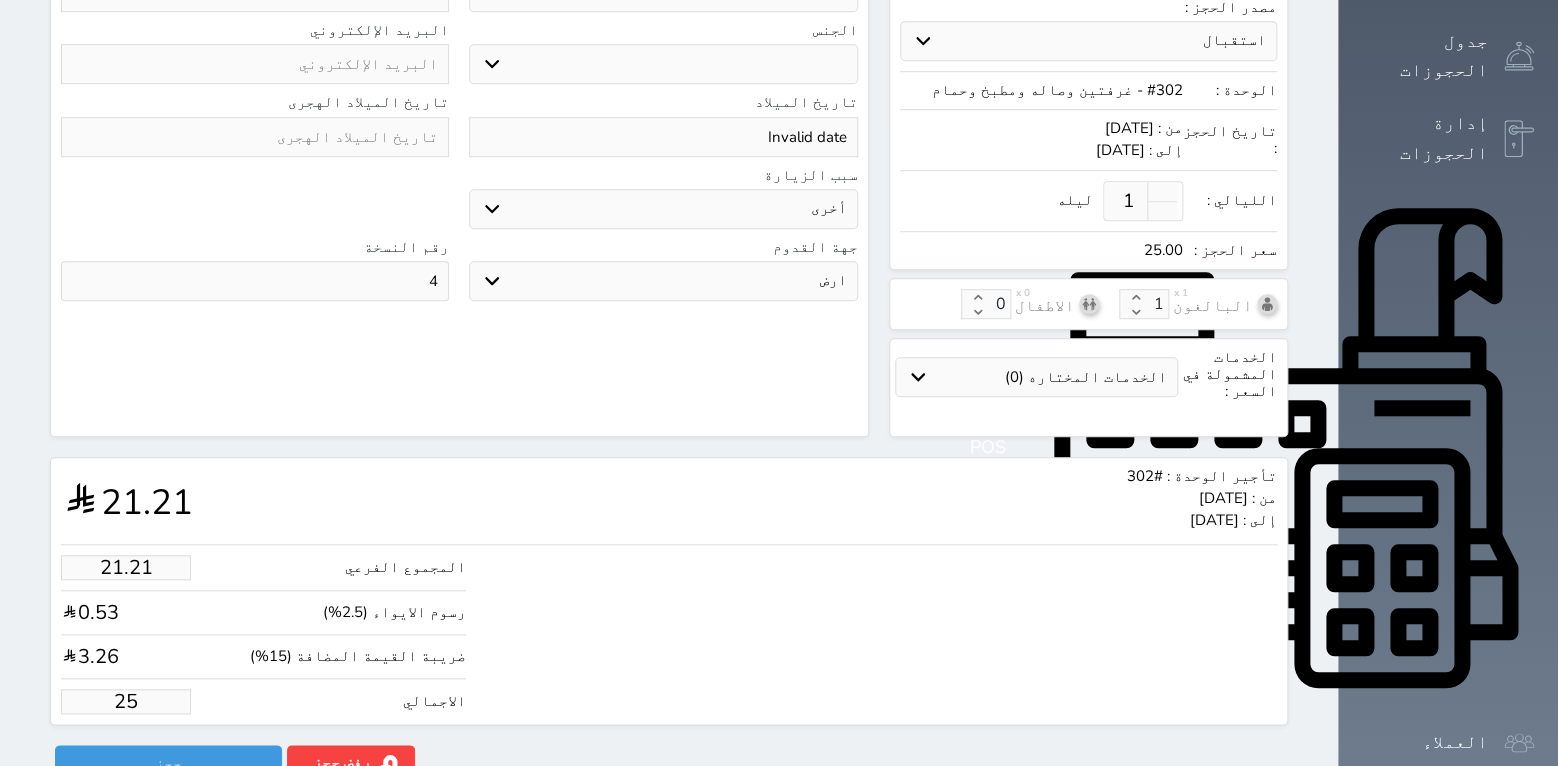 type on "212.09" 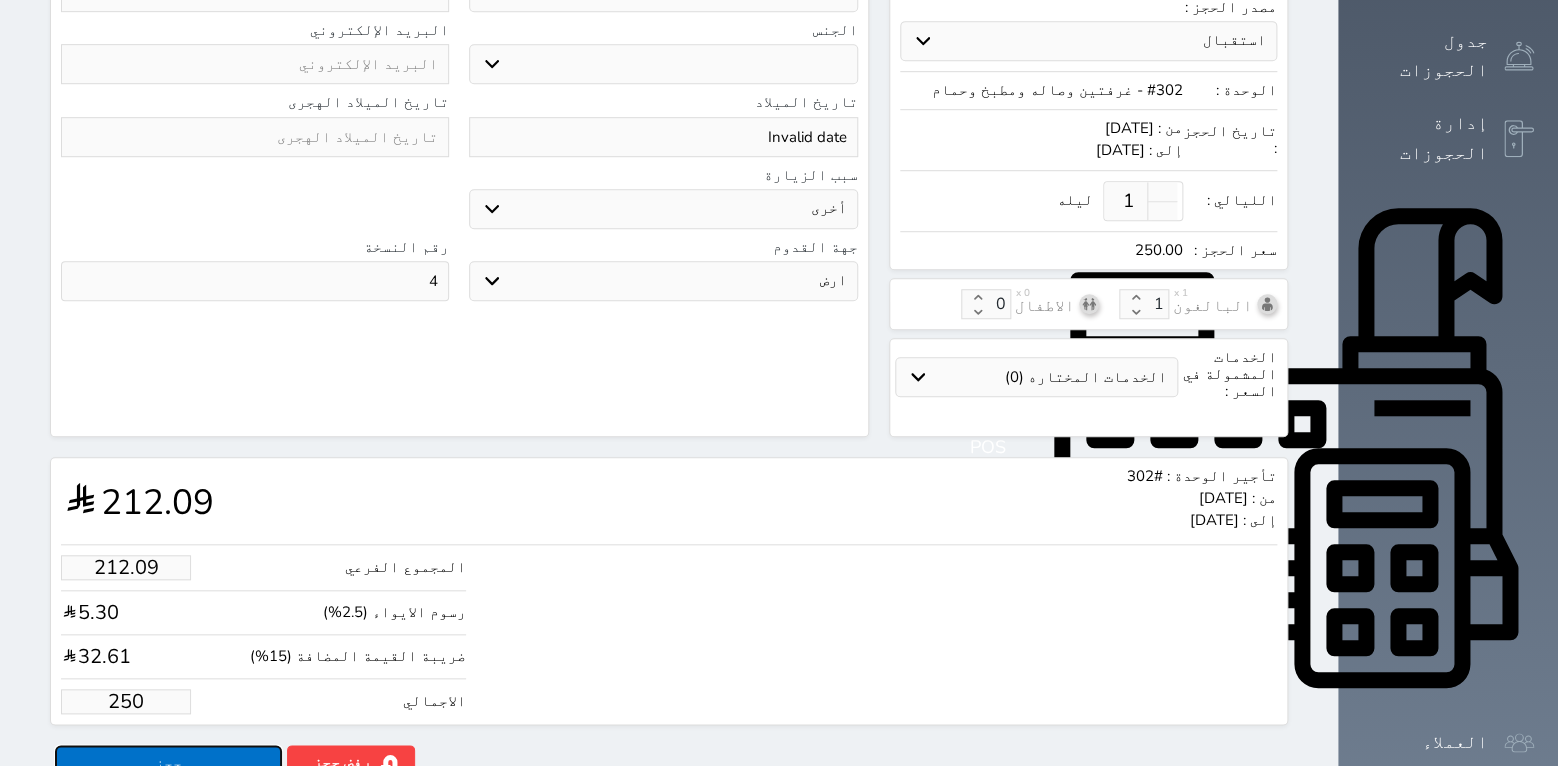 type on "250.00" 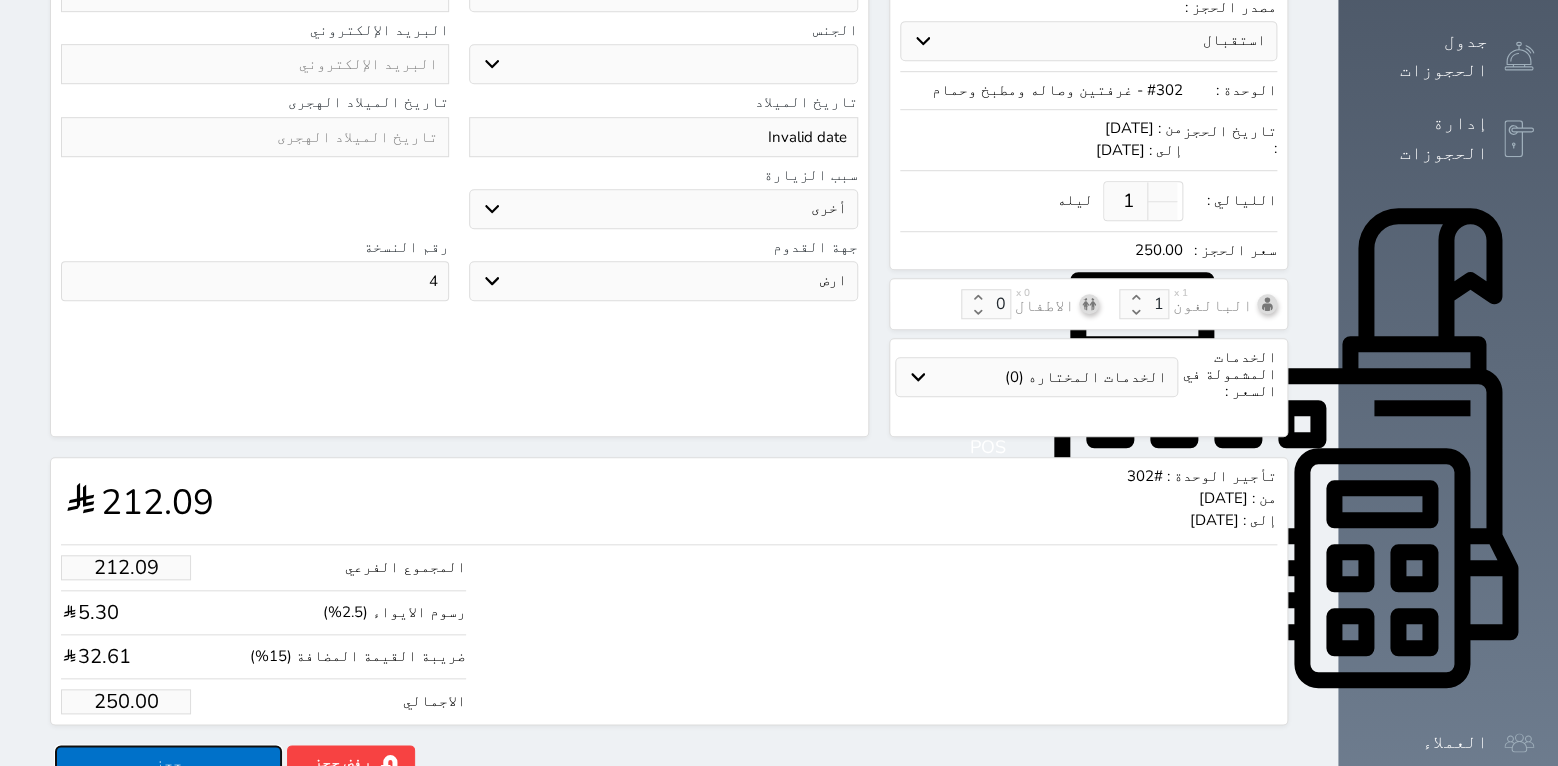 click on "حجز" at bounding box center [168, 762] 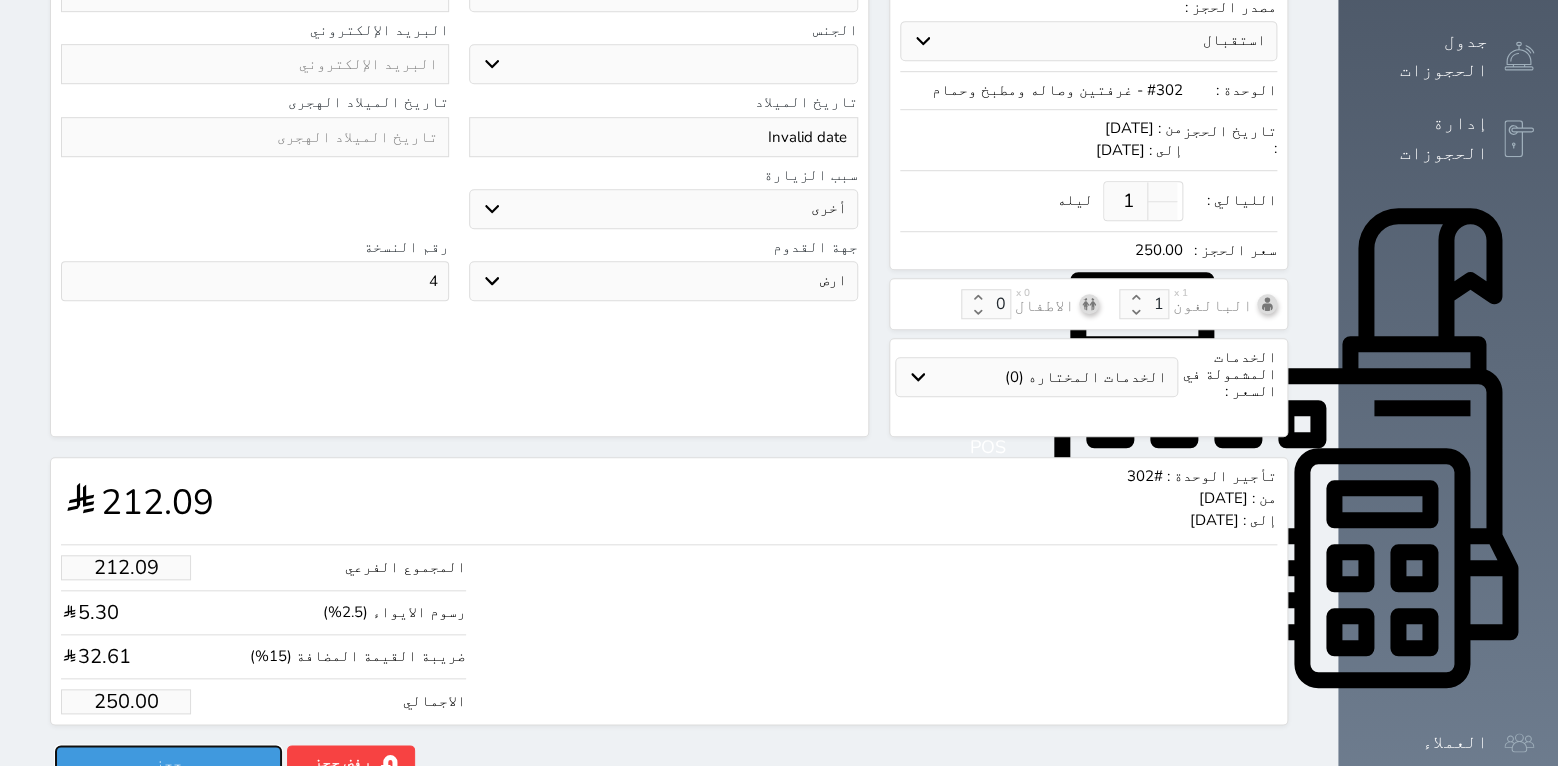scroll, scrollTop: 435, scrollLeft: 0, axis: vertical 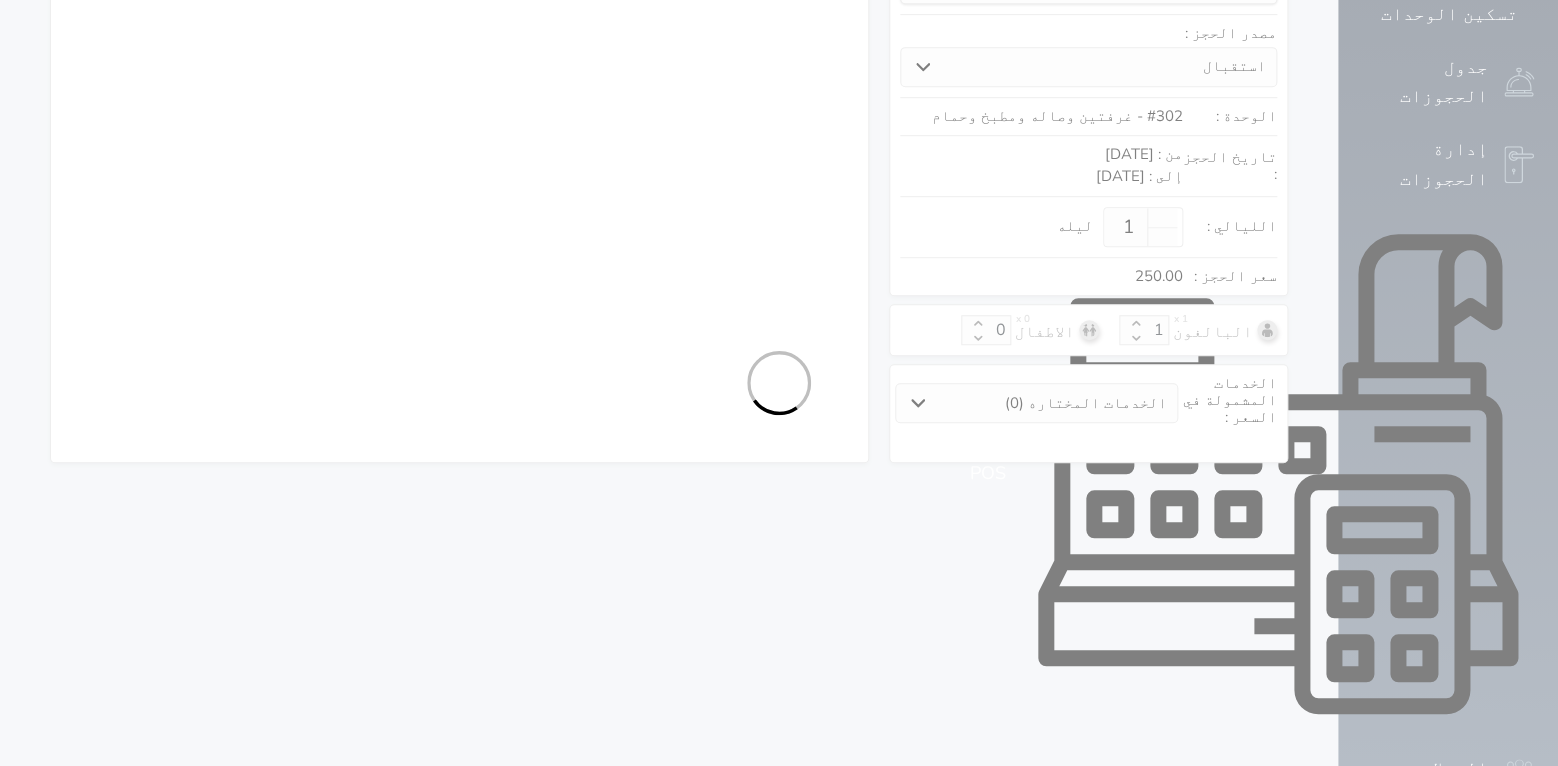 select on "1" 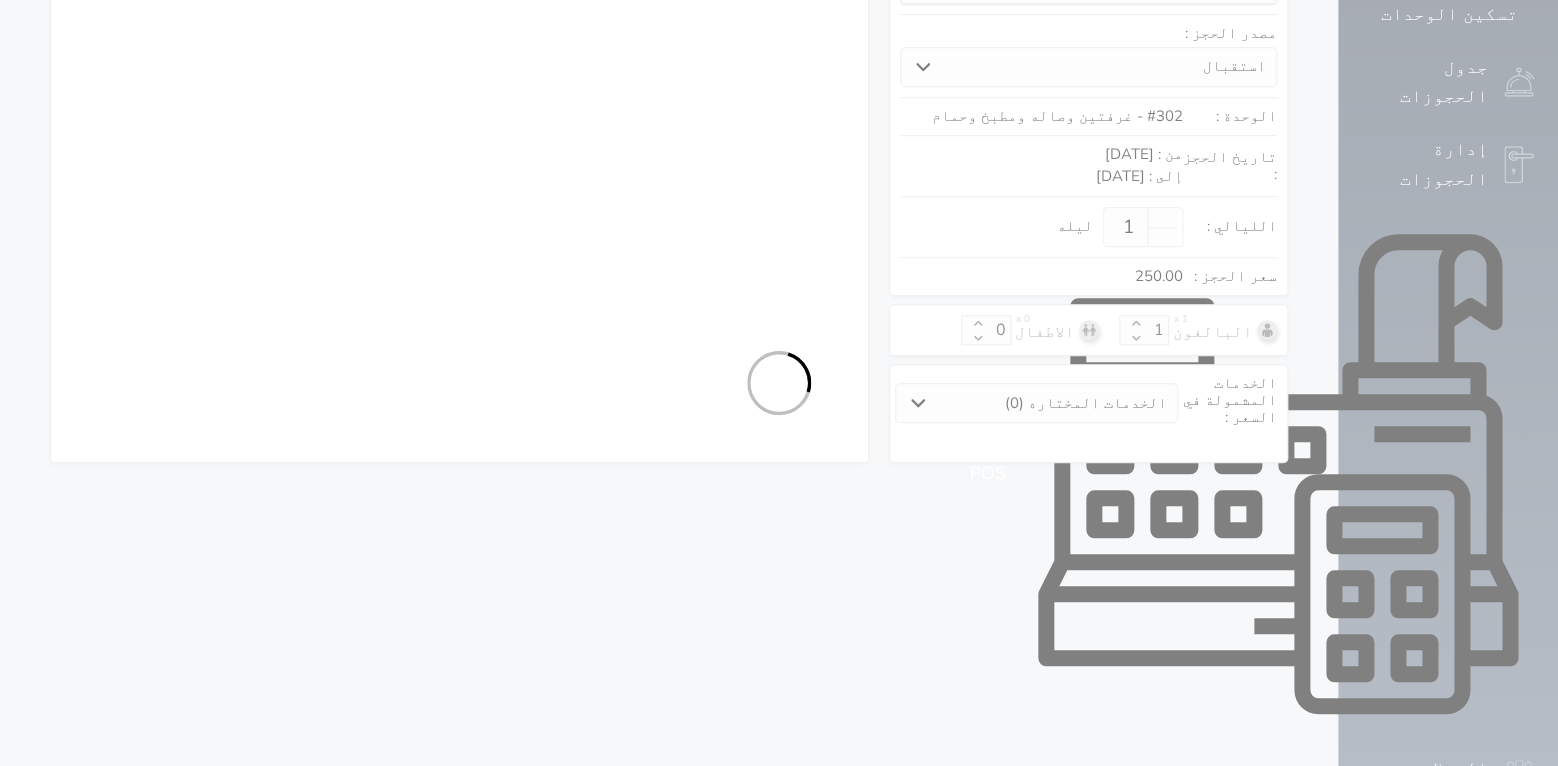 select on "113" 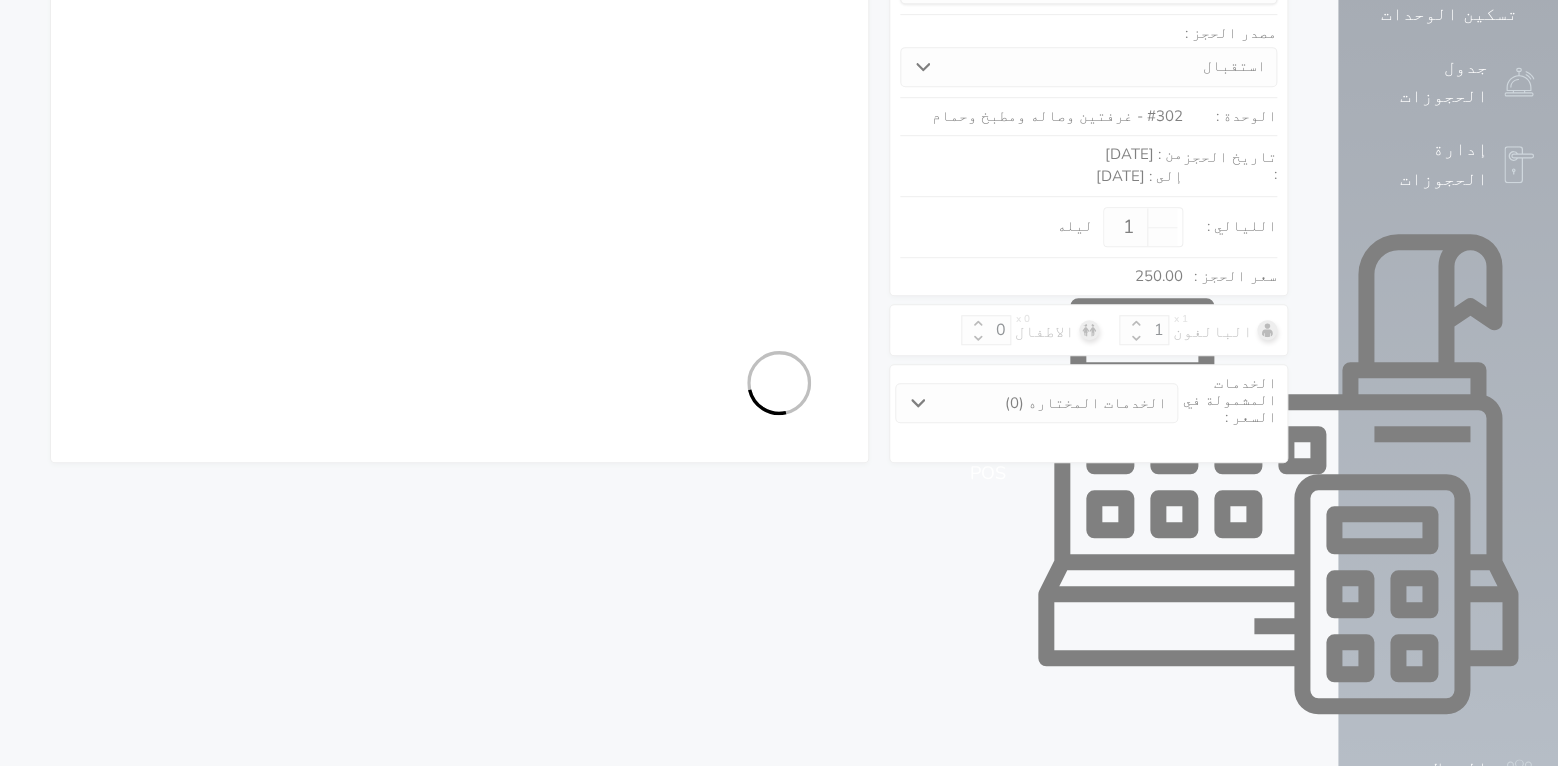 select on "7" 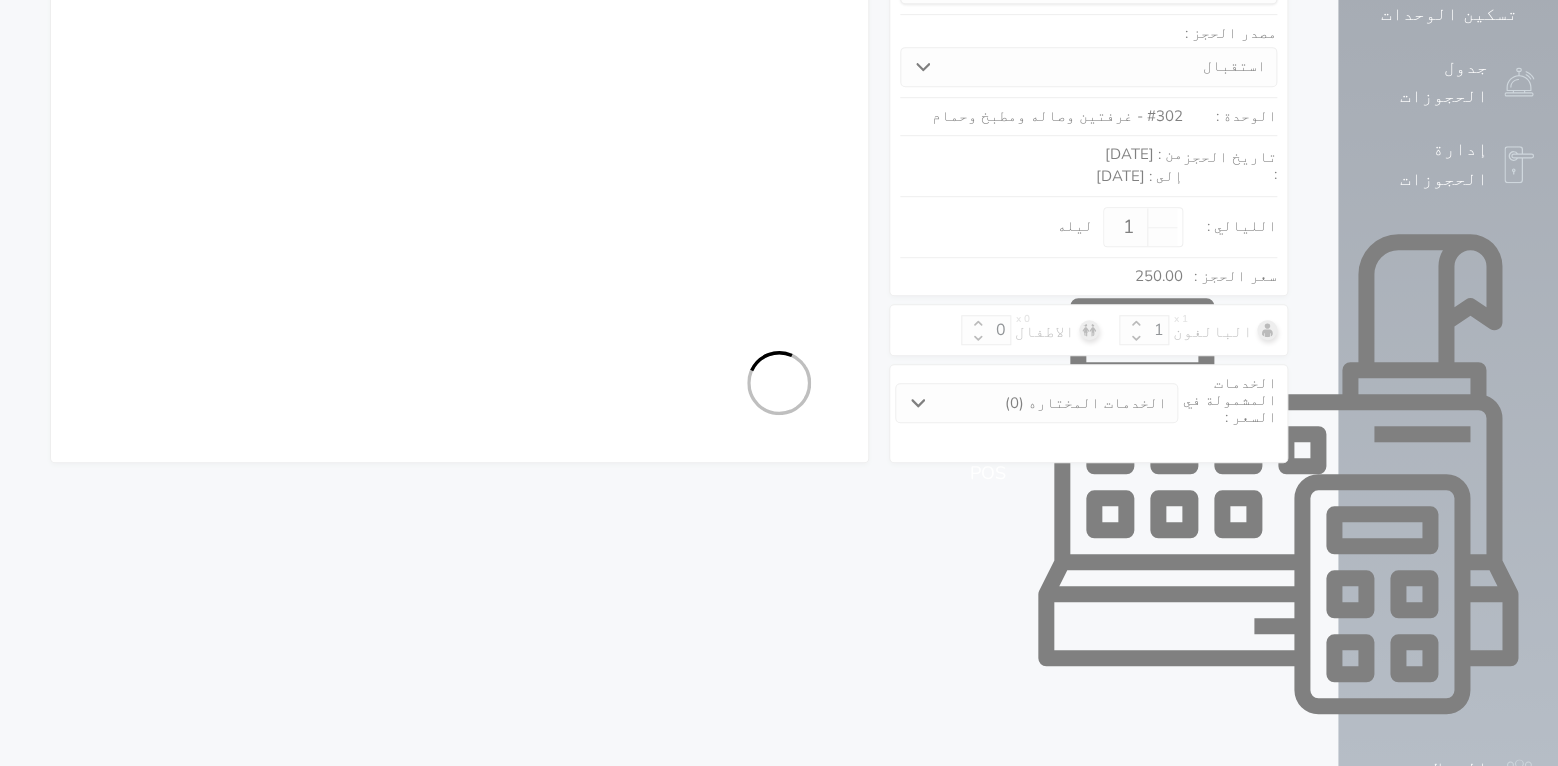 select on "9" 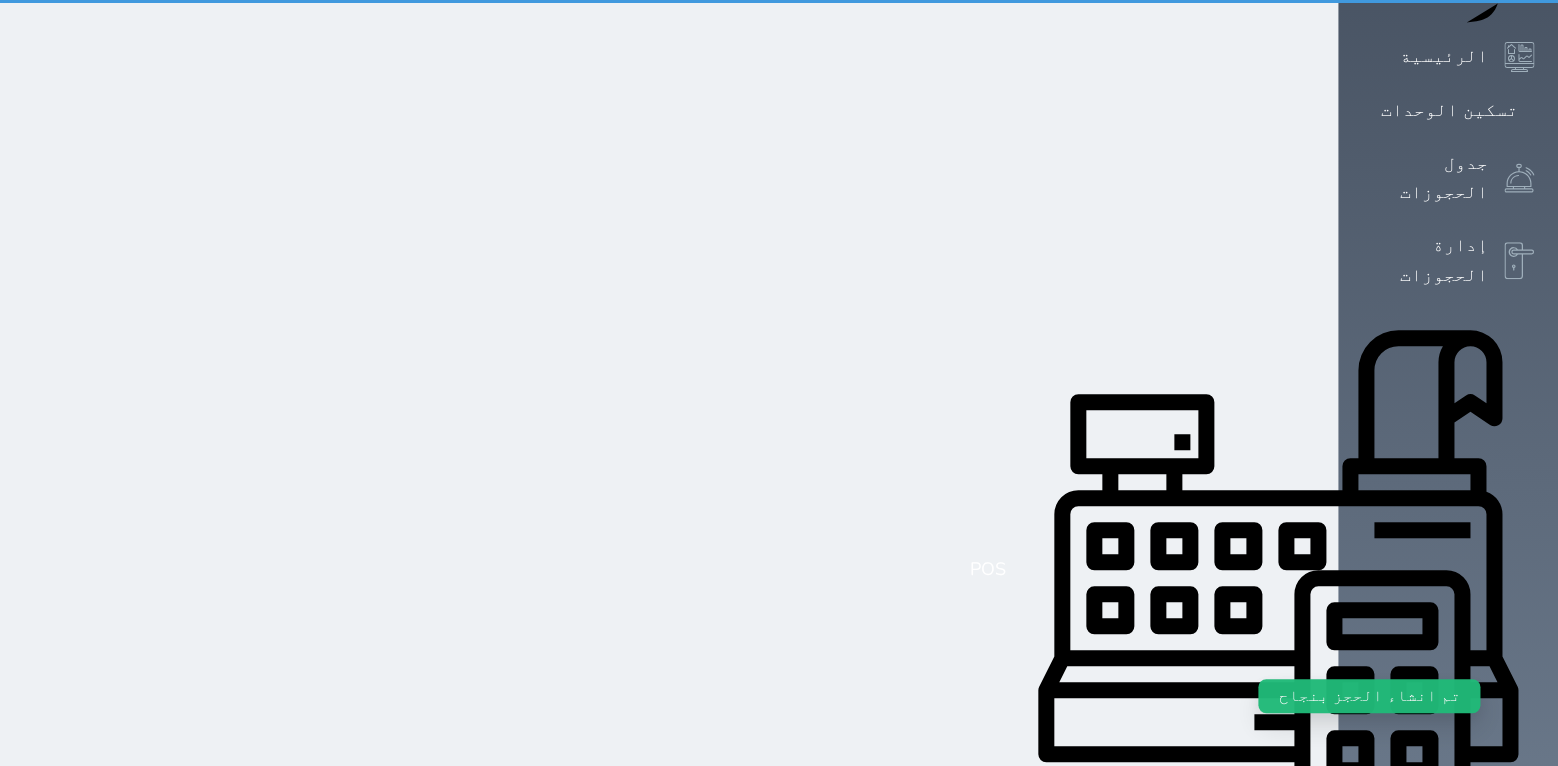 scroll, scrollTop: 0, scrollLeft: 0, axis: both 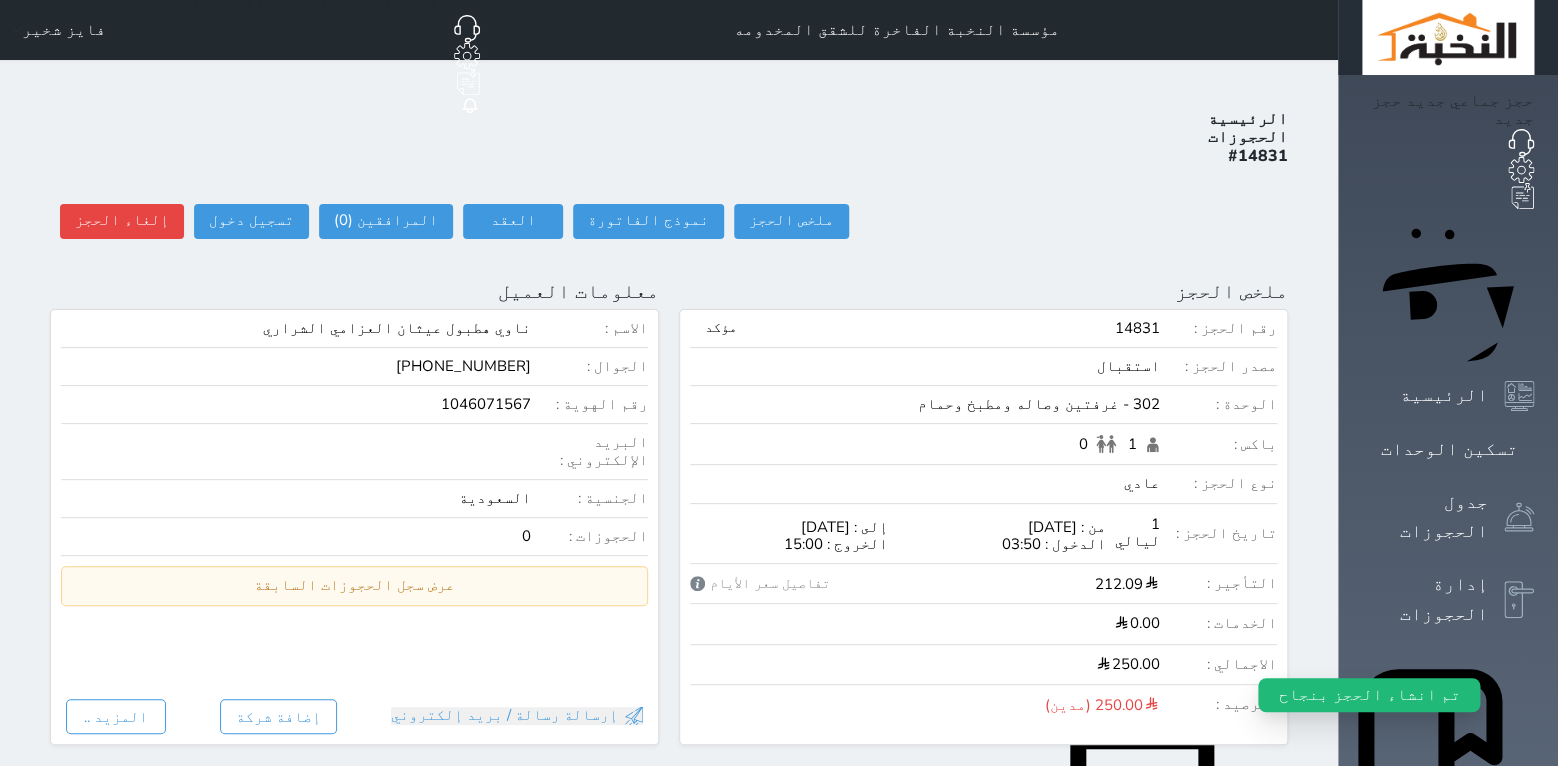 select 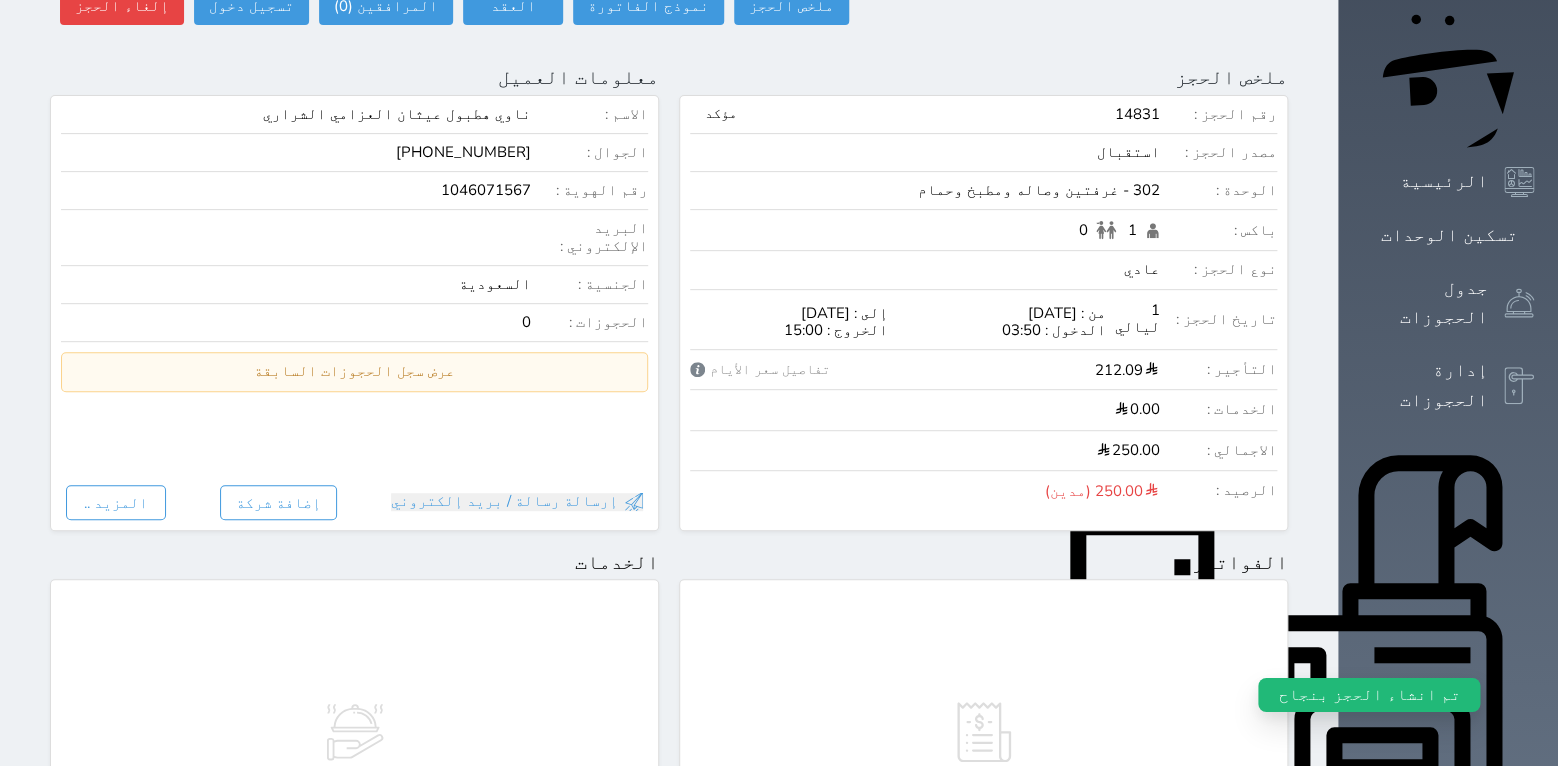 scroll, scrollTop: 934, scrollLeft: 0, axis: vertical 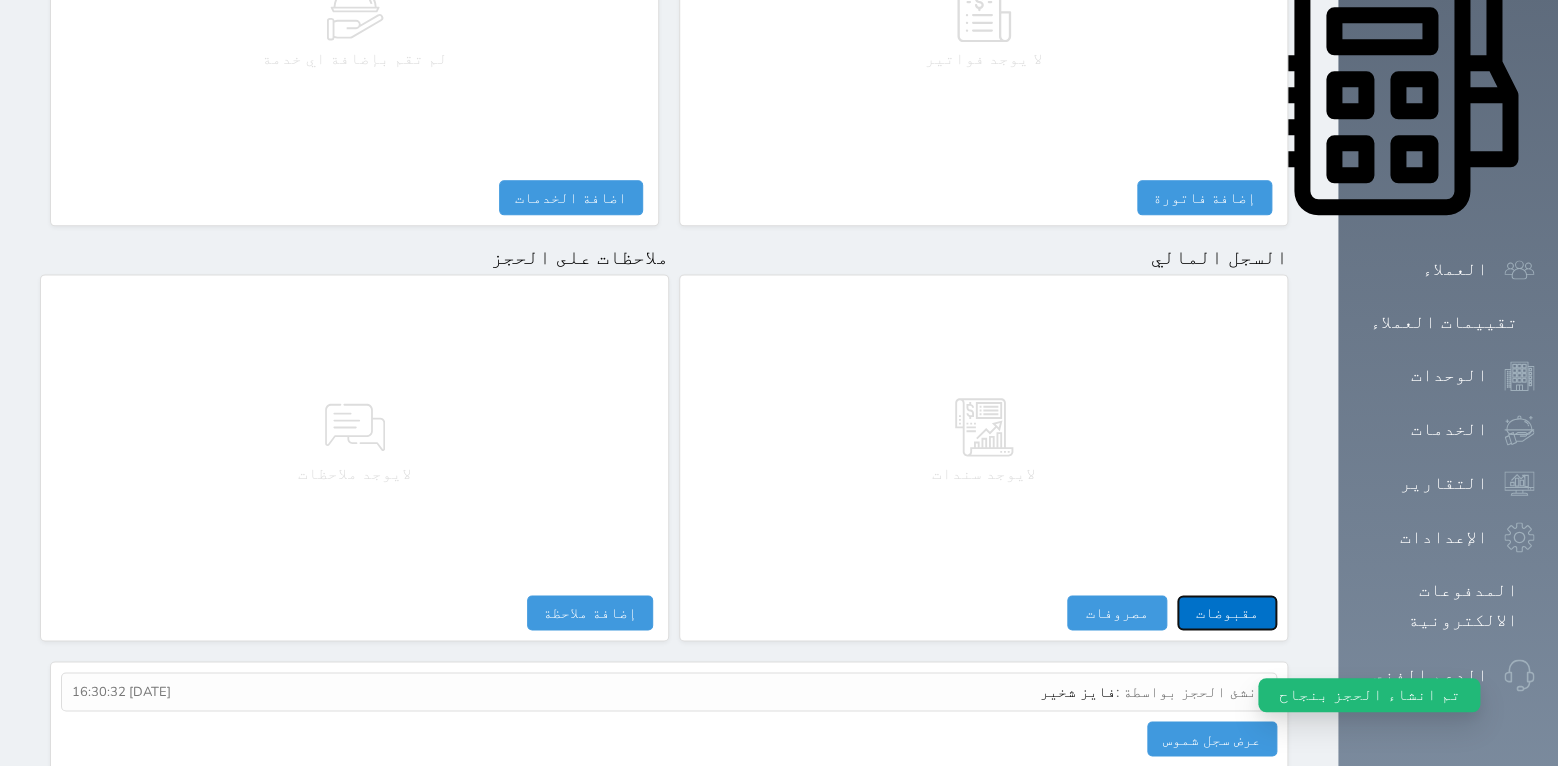click on "مقبوضات" at bounding box center [1227, 612] 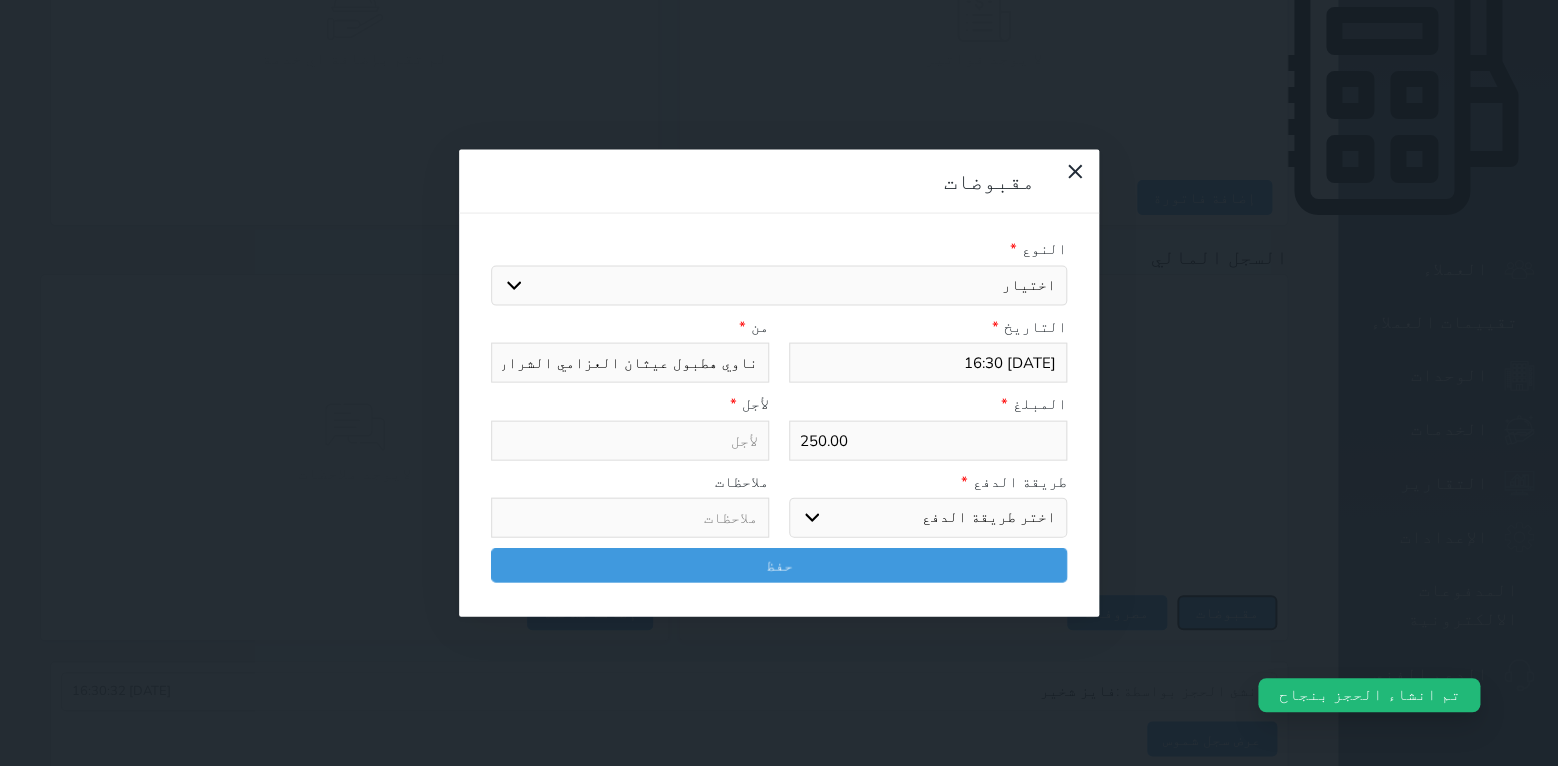 select 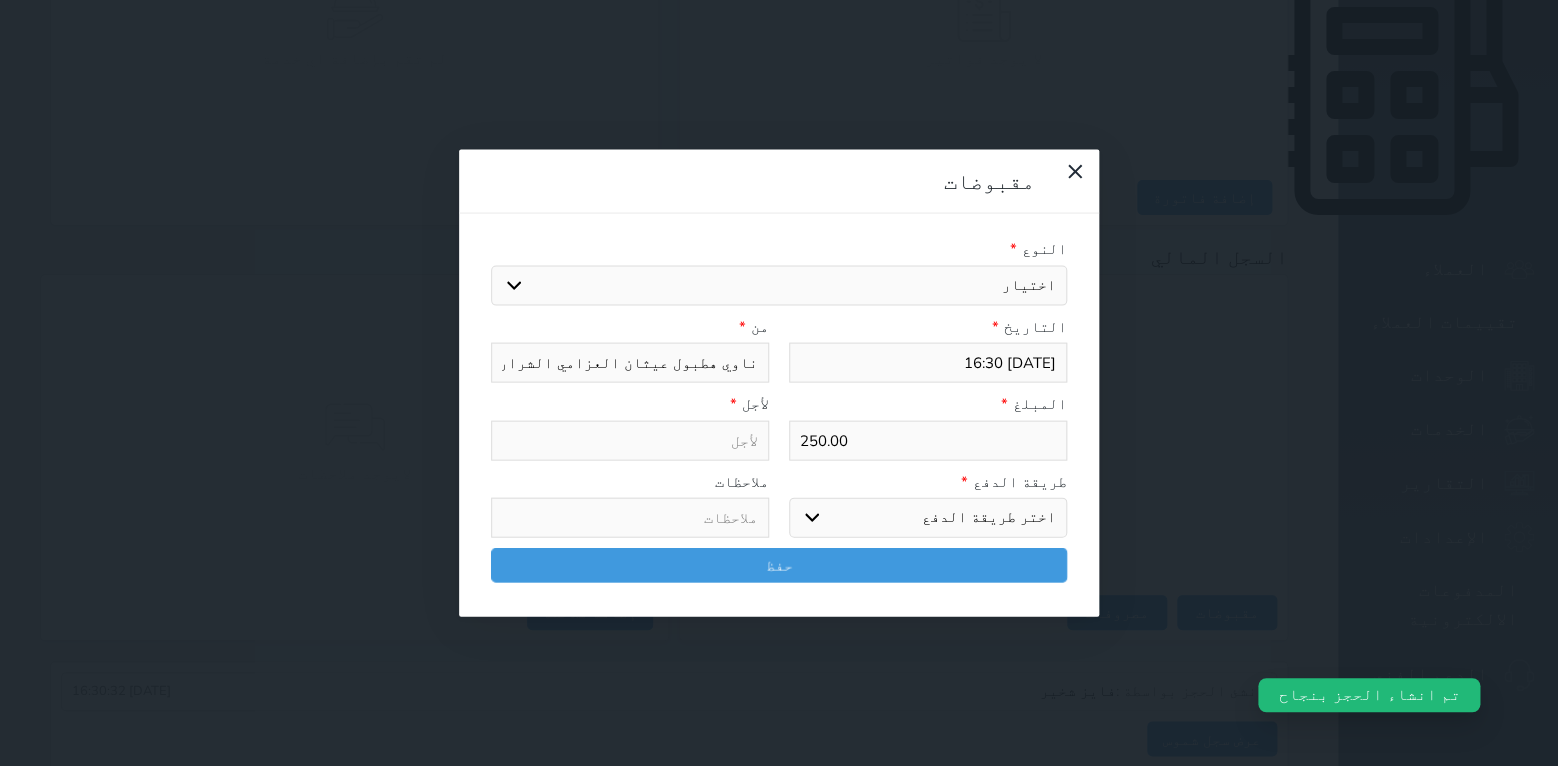 click on "اختيار   مقبوضات عامة قيمة إيجار فواتير تامين عربون لا ينطبق آخر مغسلة واي فاي - الإنترنت مواقف السيارات طعام الأغذية والمشروبات مشروبات المشروبات الباردة المشروبات الساخنة الإفطار غداء عشاء مخبز و كعك حمام سباحة الصالة الرياضية سبا و خدمات الجمال اختيار وإسقاط (خدمات النقل) ميني بار كابل - تلفزيون سرير إضافي تصفيف الشعر التسوق خدمات الجولات السياحية المنظمة خدمات الدليل السياحي" at bounding box center [779, 285] 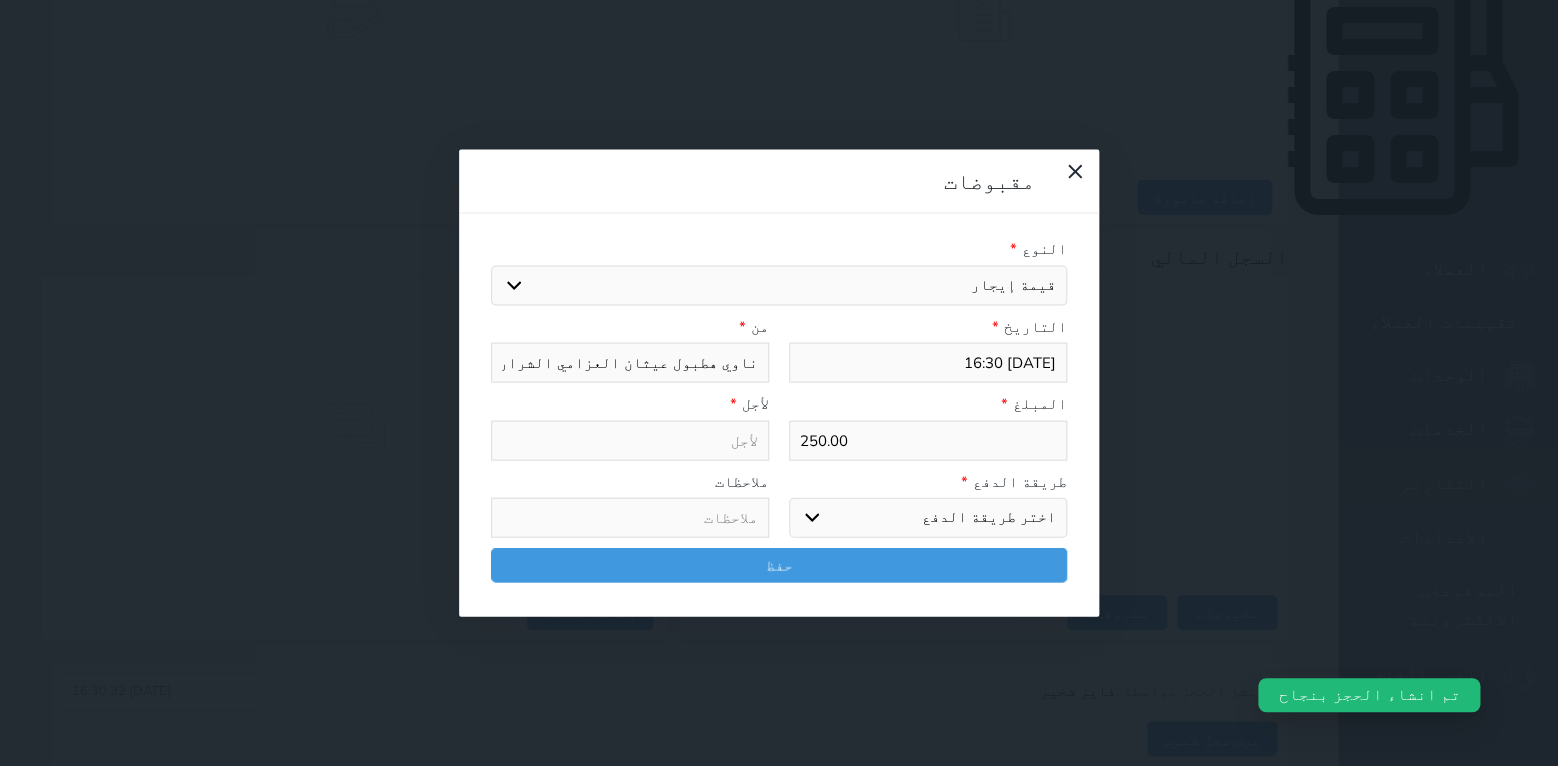 select 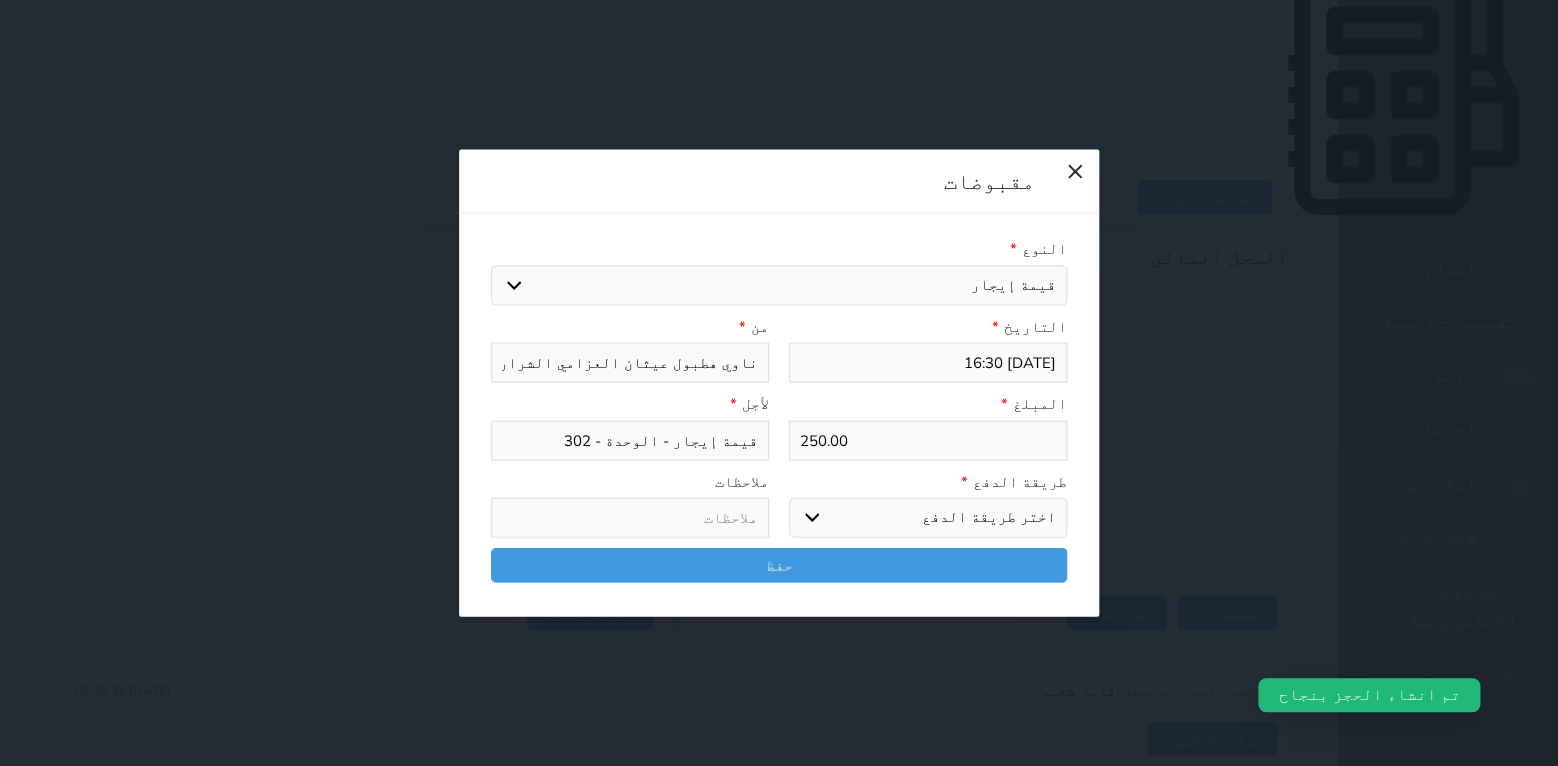 click on "اختر طريقة الدفع   دفع نقدى   تحويل بنكى   مدى   بطاقة ائتمان   آجل" at bounding box center (928, 518) 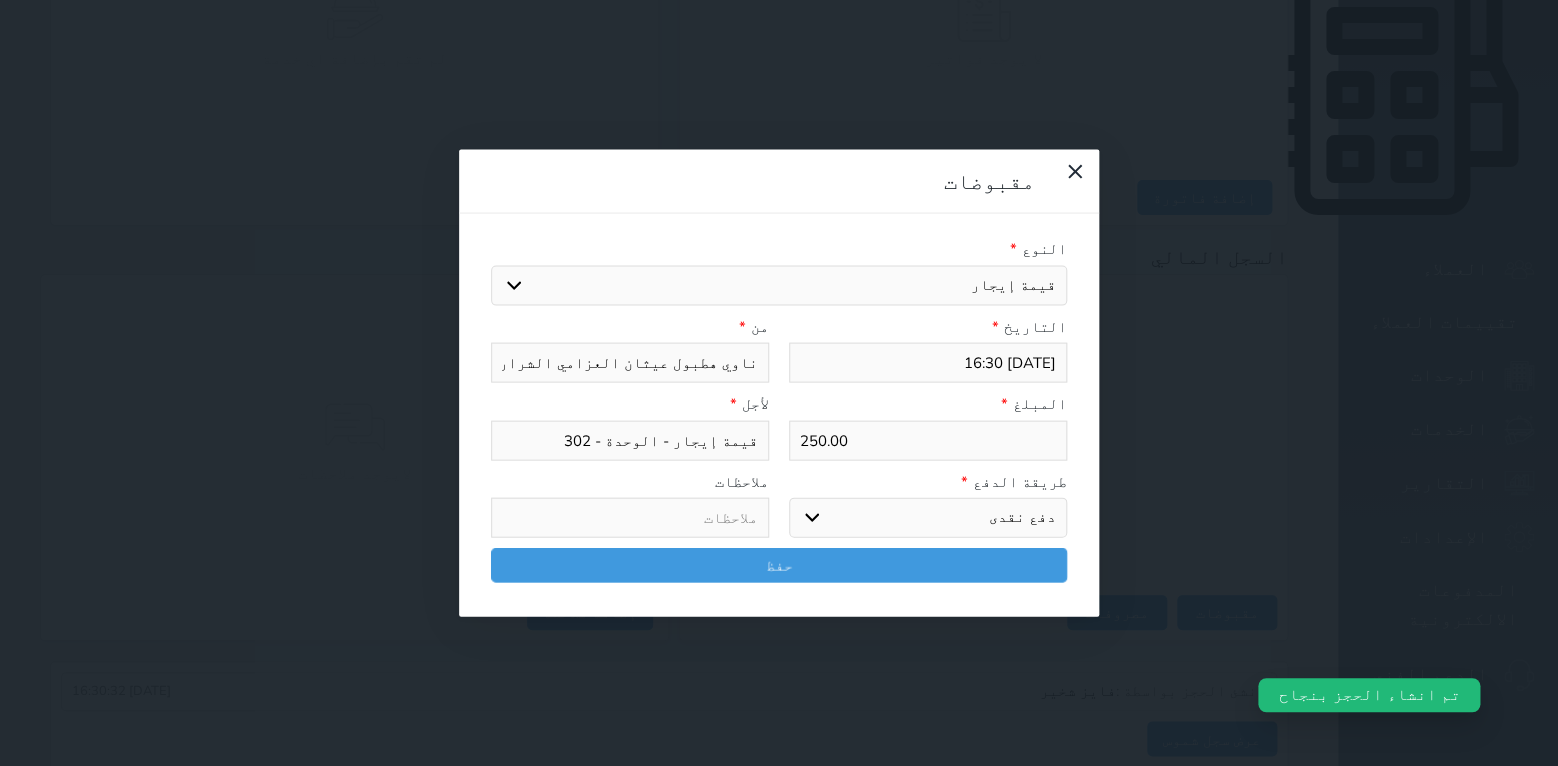 click on "250.00" at bounding box center (928, 440) 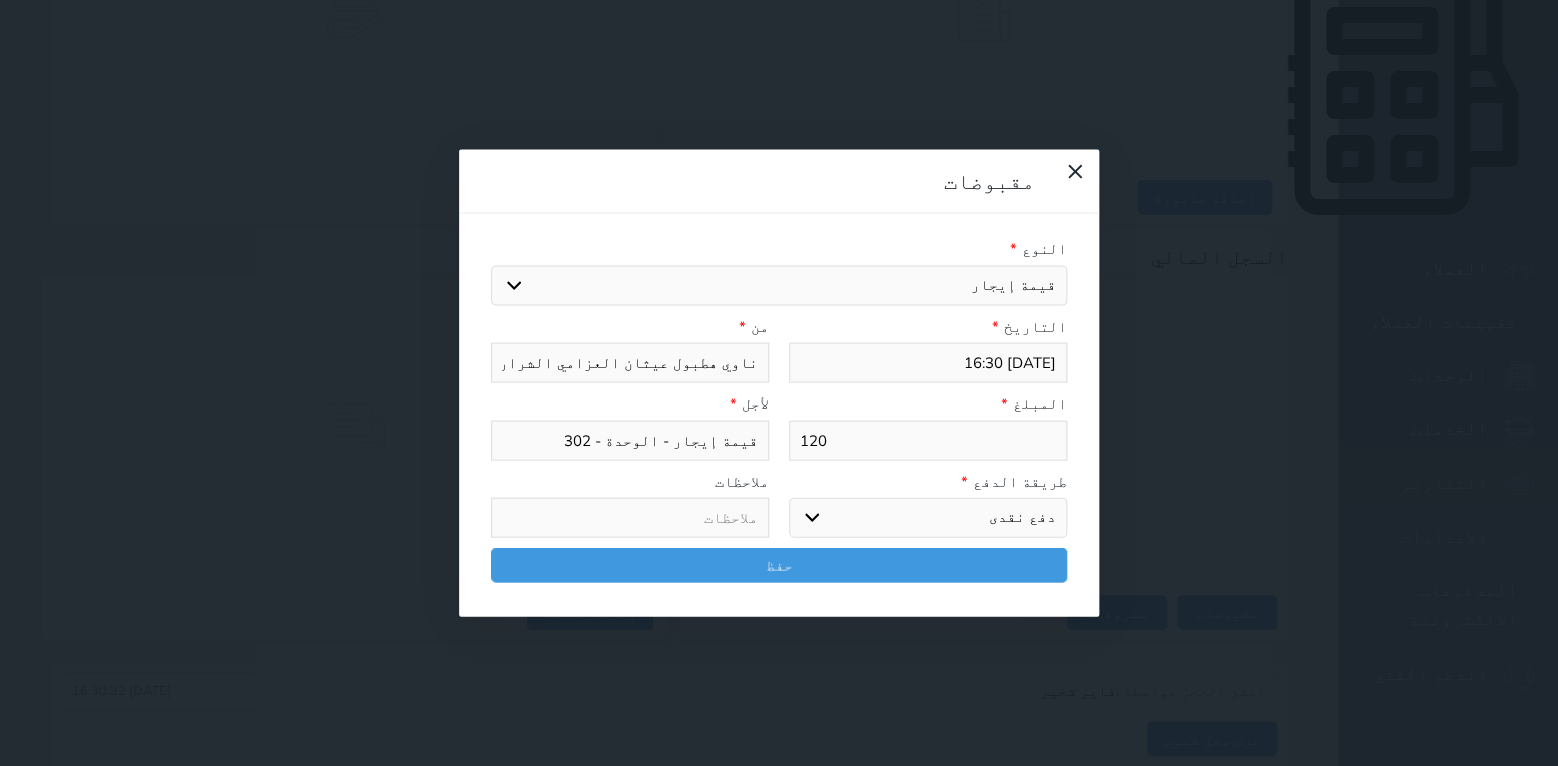 drag, startPoint x: 1063, startPoint y: 281, endPoint x: 1052, endPoint y: 283, distance: 11.18034 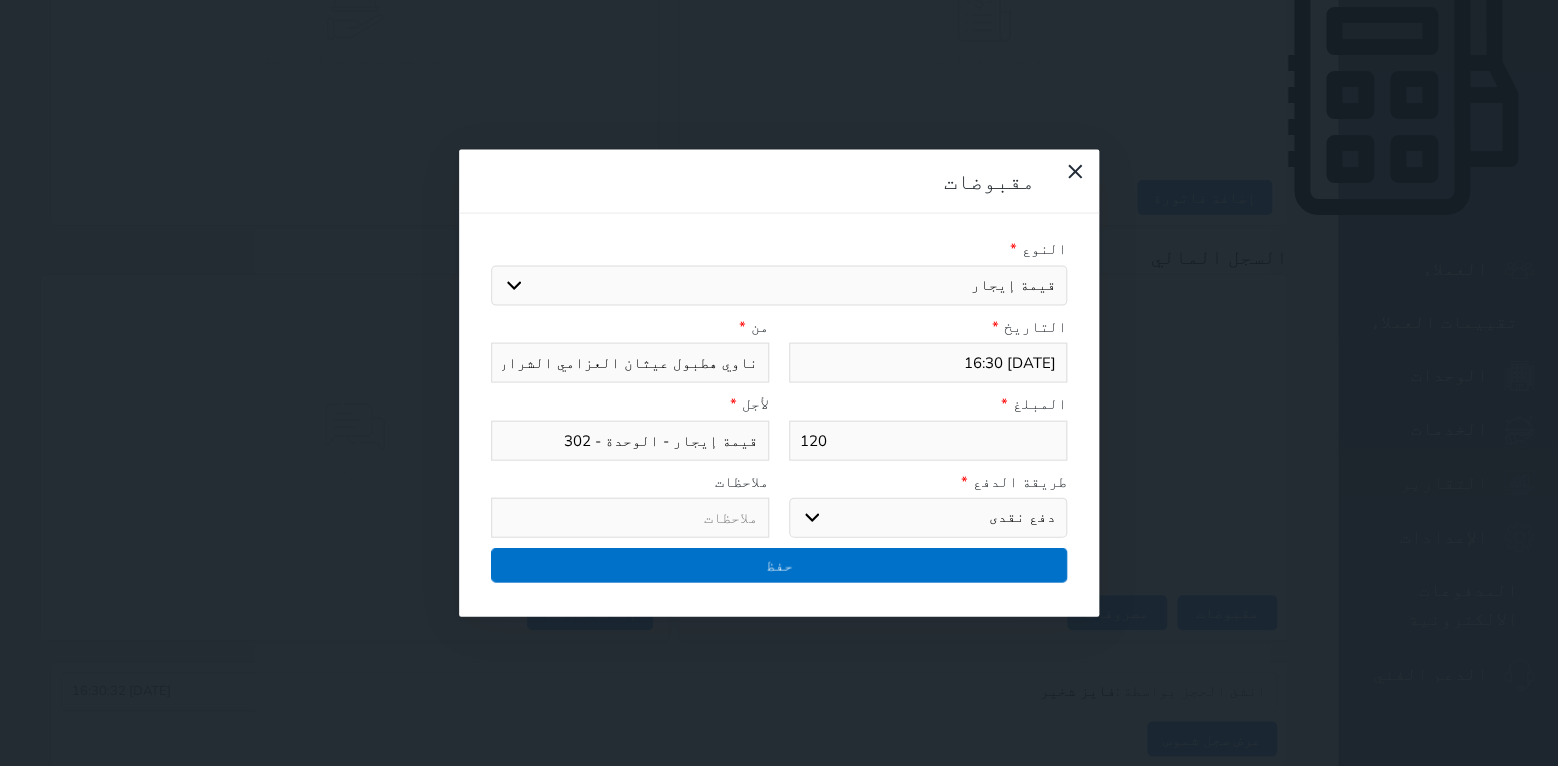 type on "120" 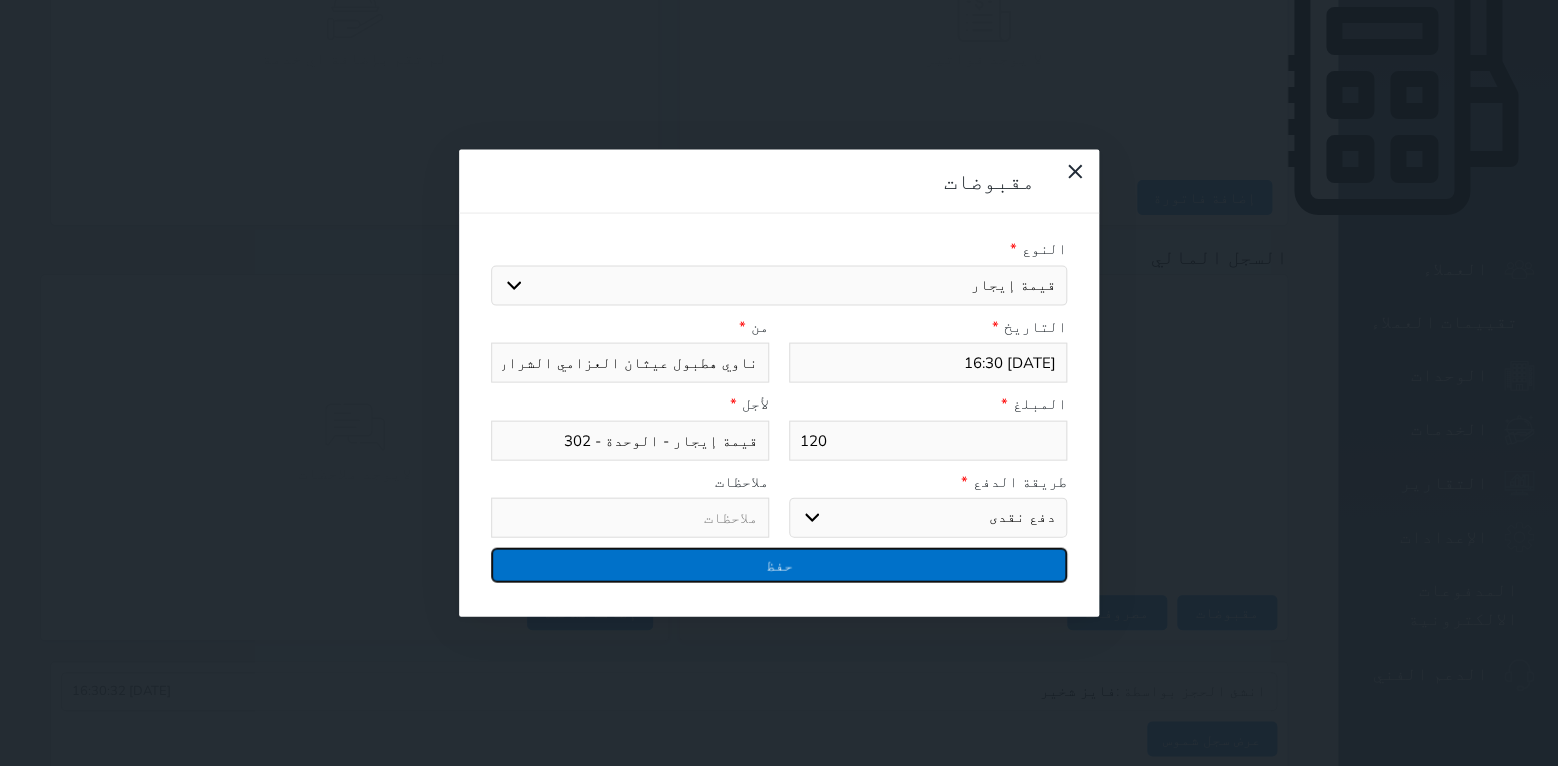 click on "حفظ" at bounding box center (779, 565) 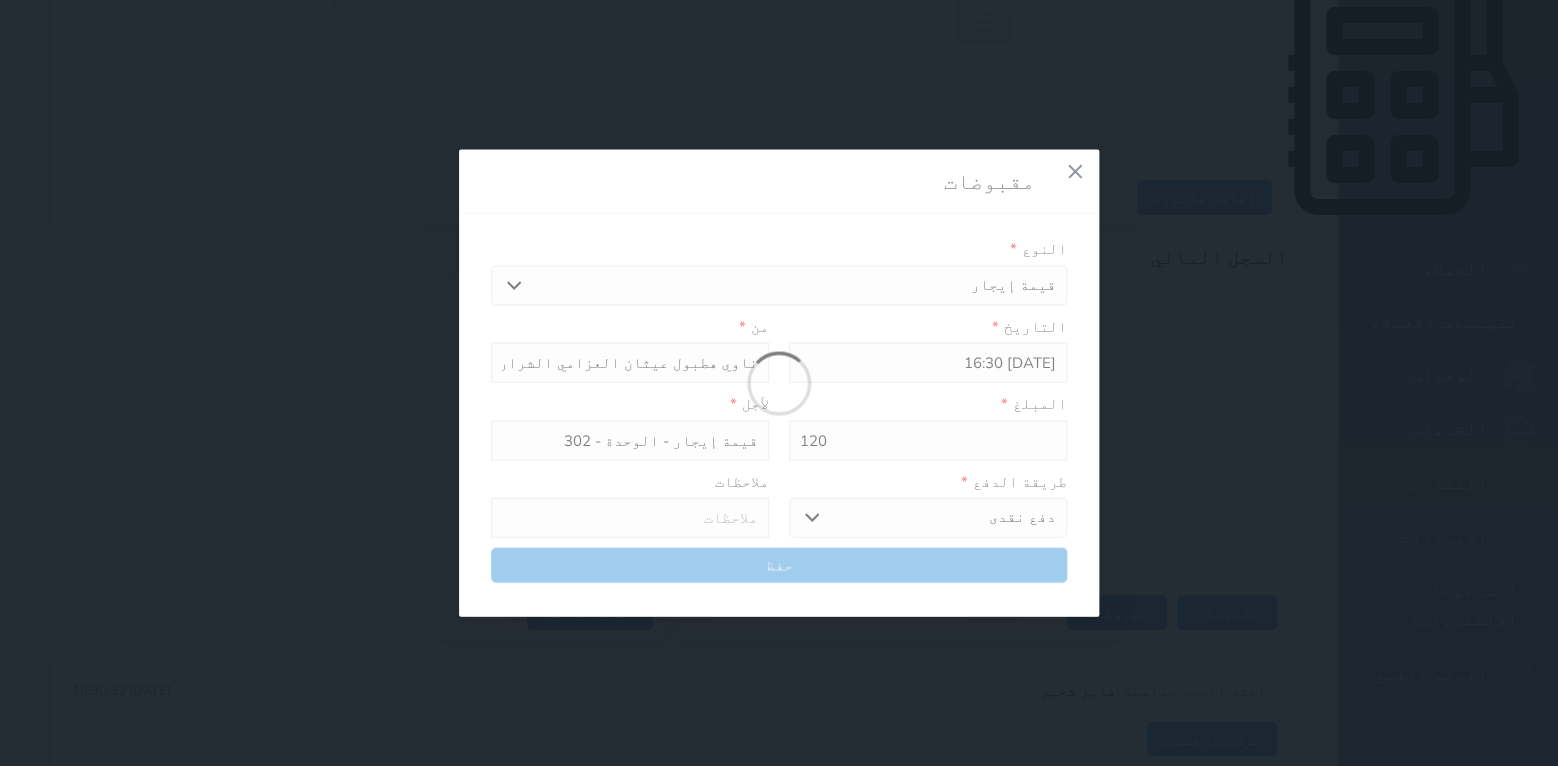 select 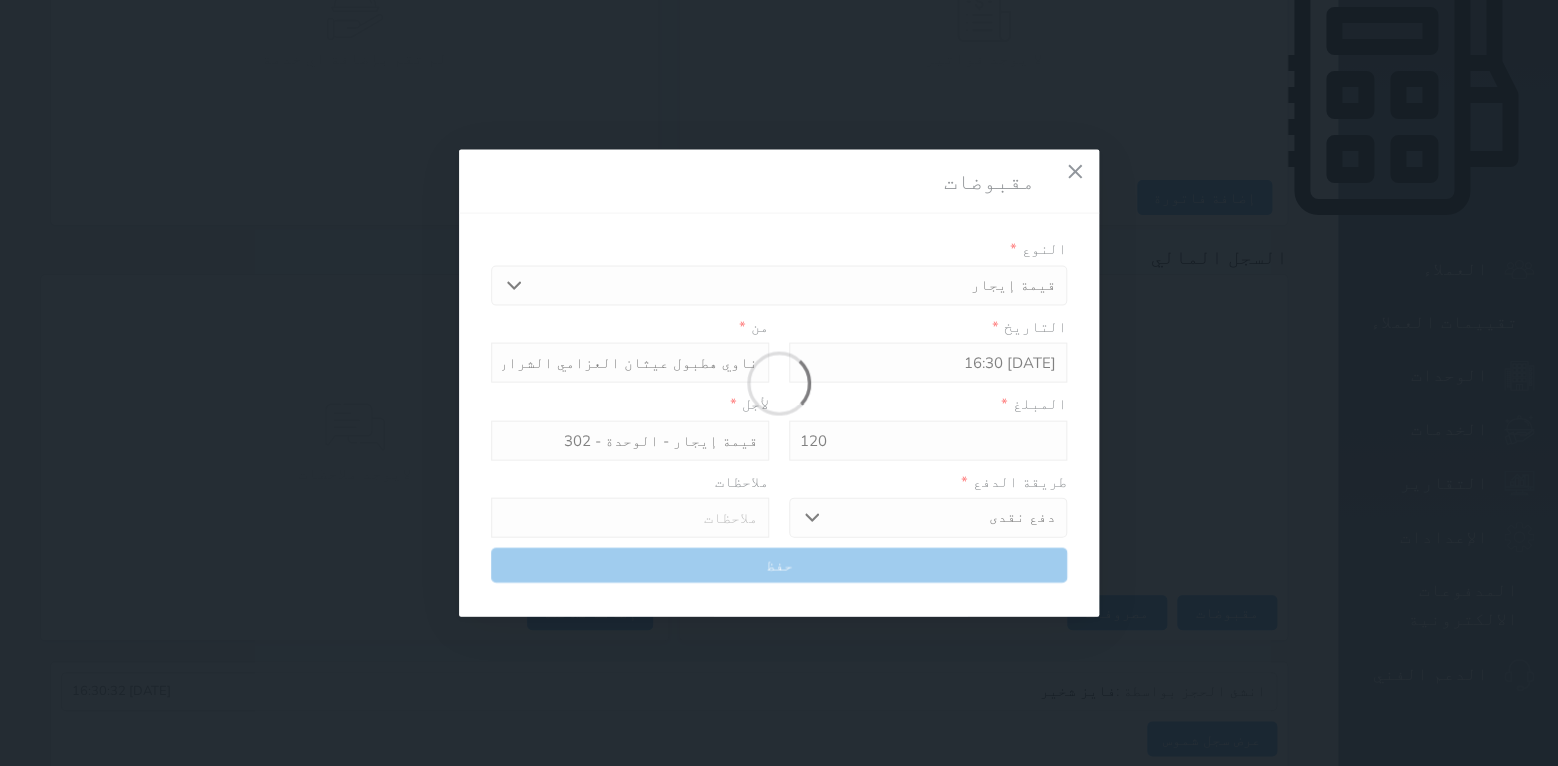 type 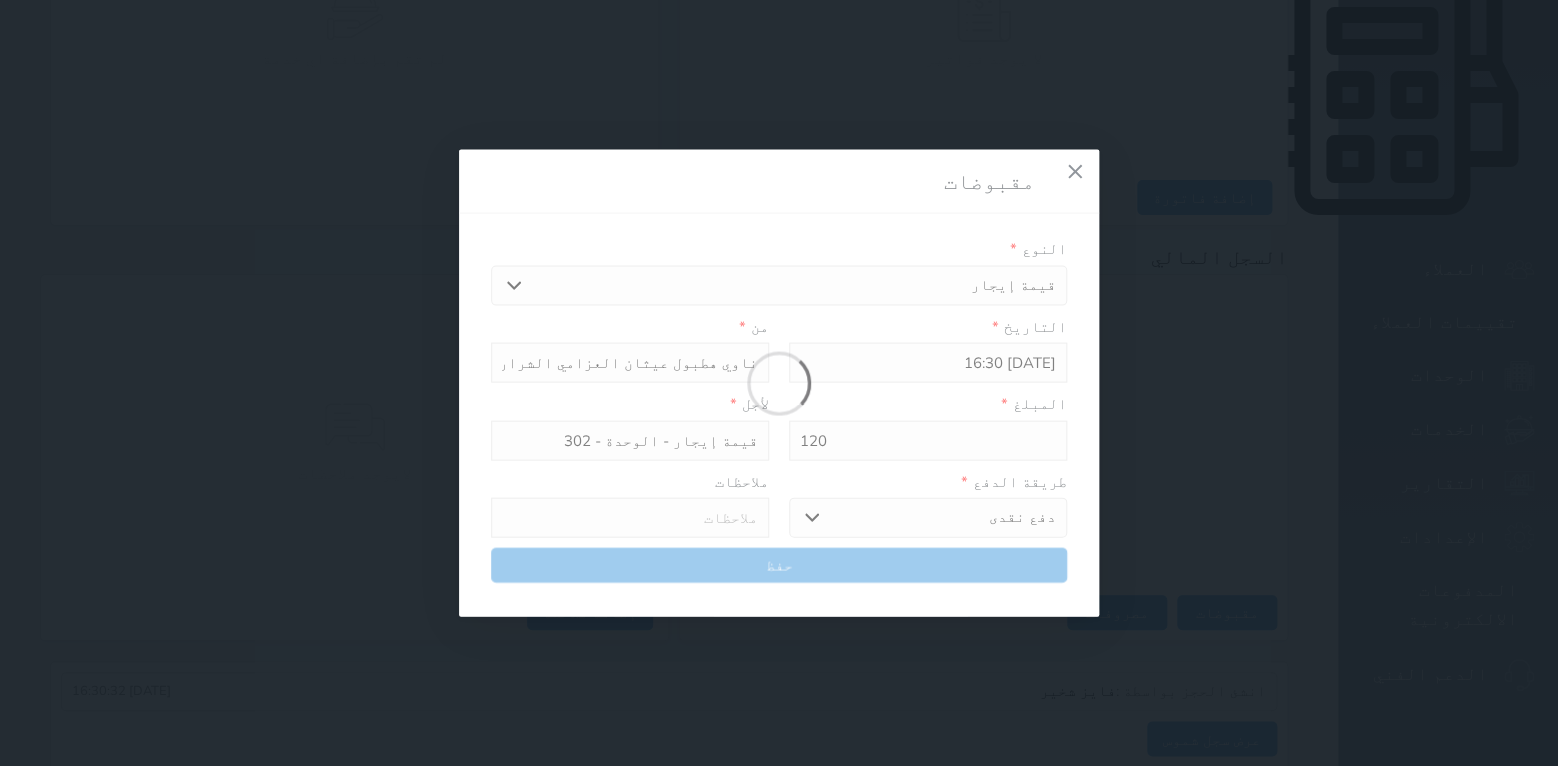 type on "0" 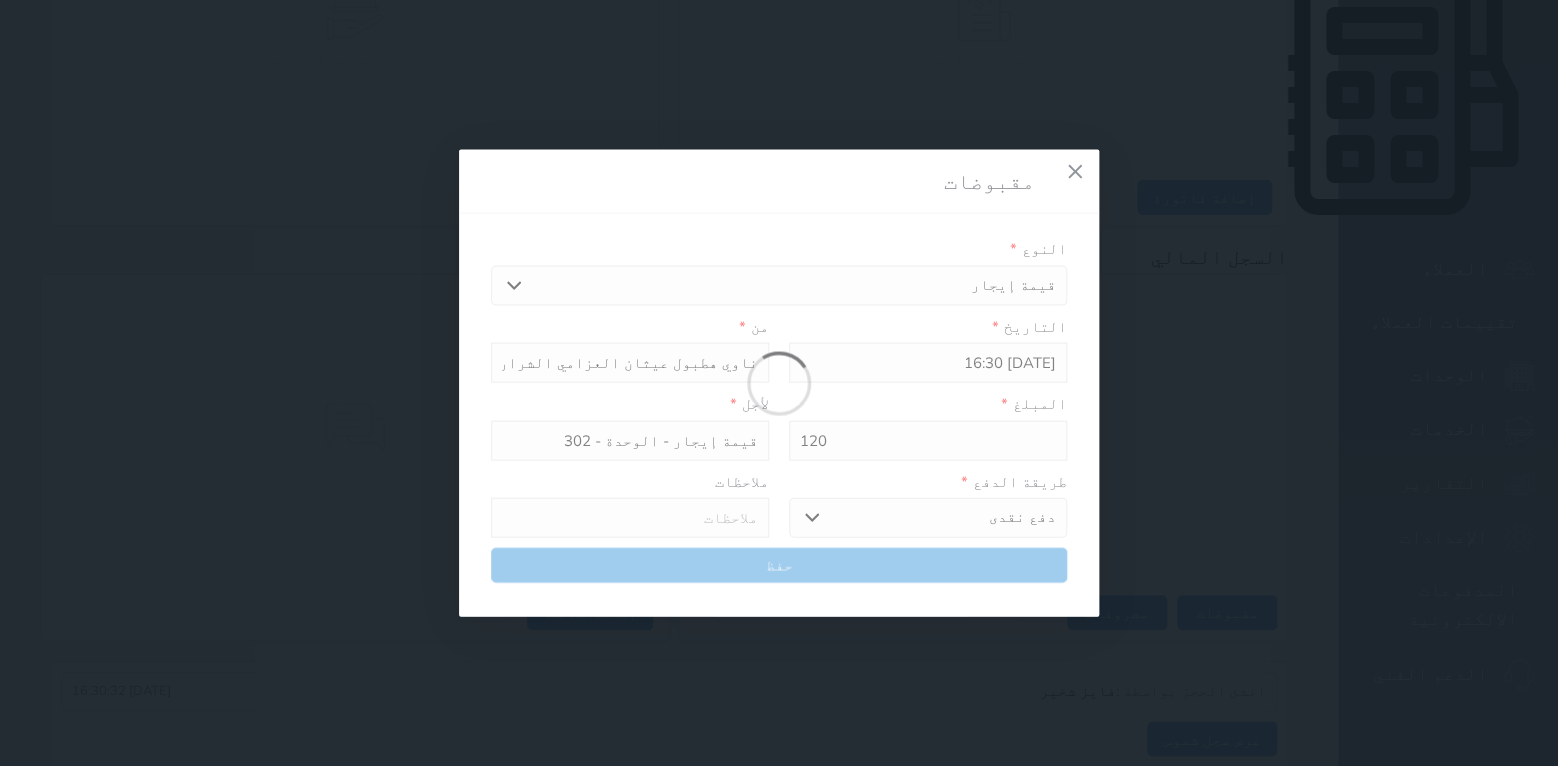 select 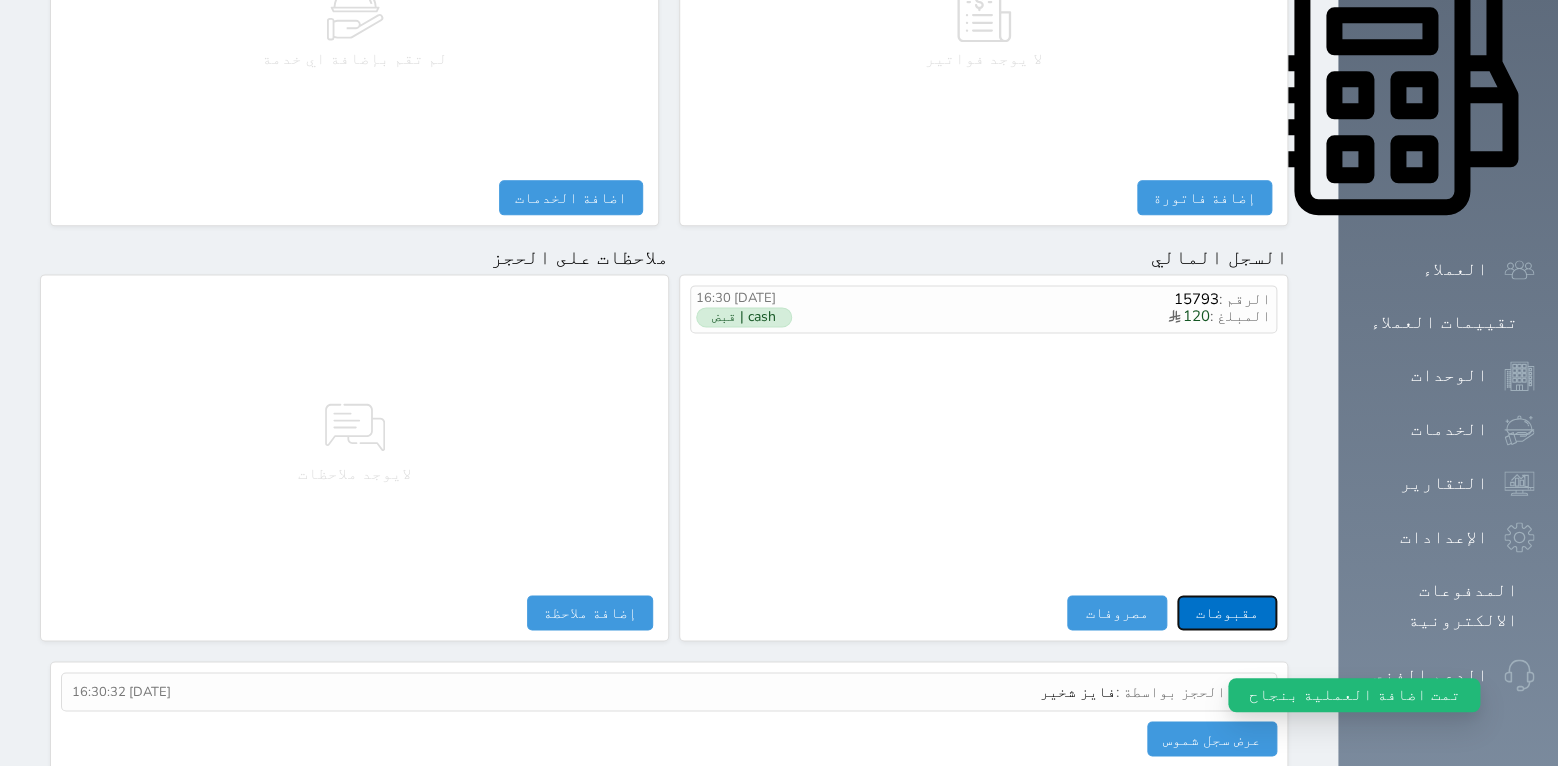 click on "مقبوضات" at bounding box center (1227, 612) 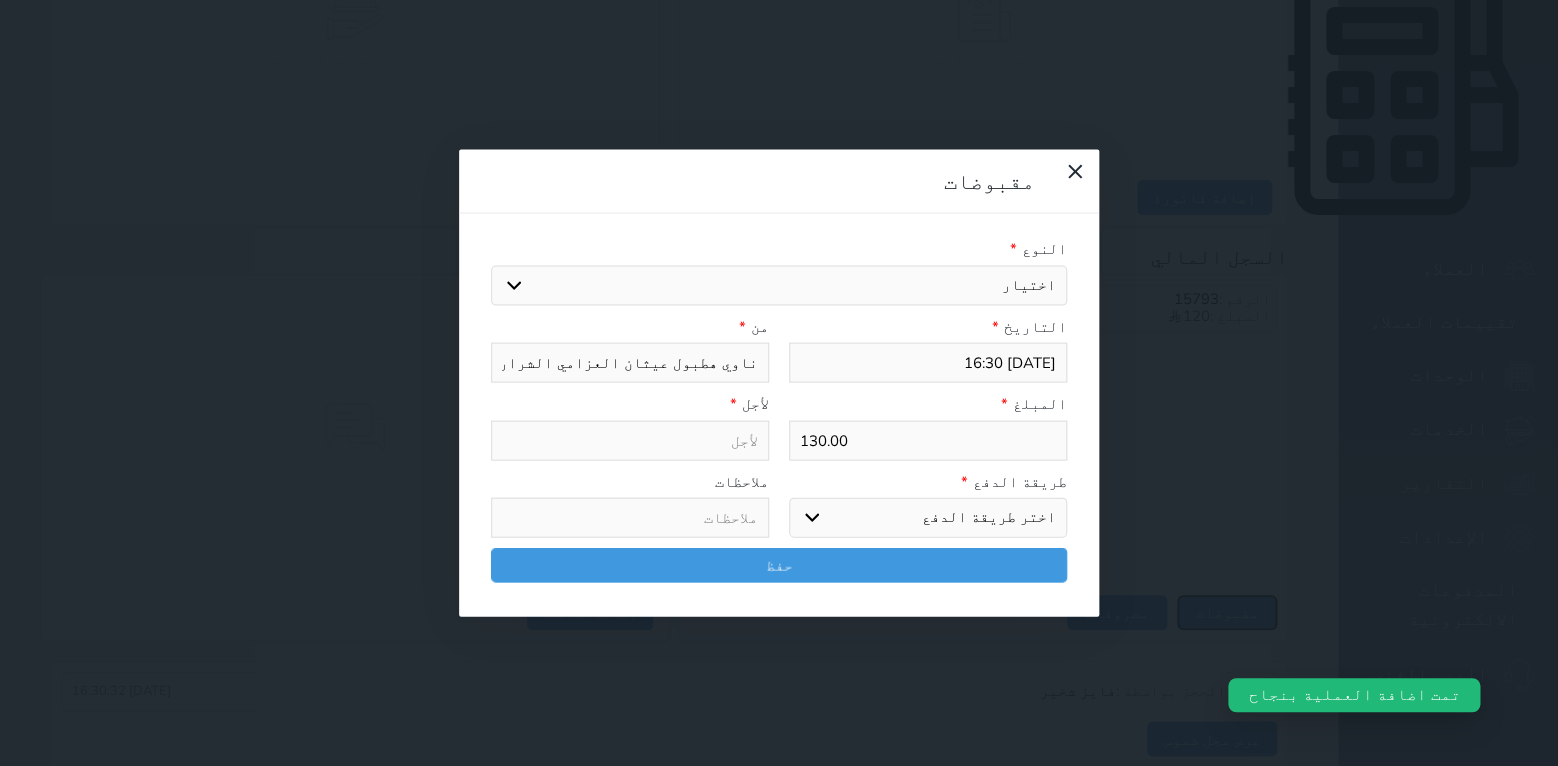 select 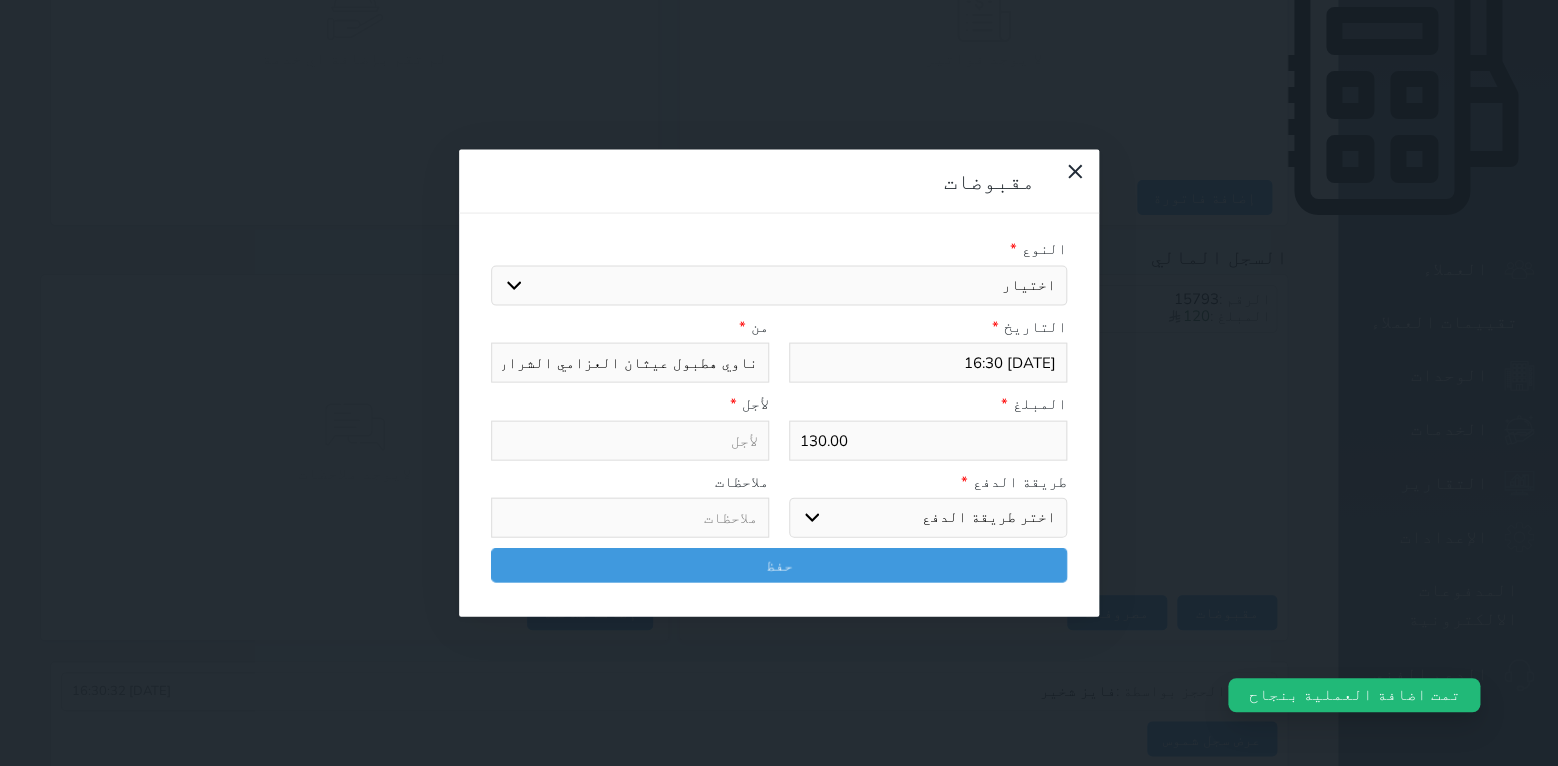 click on "اختيار   مقبوضات عامة قيمة إيجار فواتير تامين عربون لا ينطبق آخر مغسلة واي فاي - الإنترنت مواقف السيارات طعام الأغذية والمشروبات مشروبات المشروبات الباردة المشروبات الساخنة الإفطار غداء عشاء مخبز و كعك حمام سباحة الصالة الرياضية سبا و خدمات الجمال اختيار وإسقاط (خدمات النقل) ميني بار كابل - تلفزيون سرير إضافي تصفيف الشعر التسوق خدمات الجولات السياحية المنظمة خدمات الدليل السياحي" at bounding box center [779, 285] 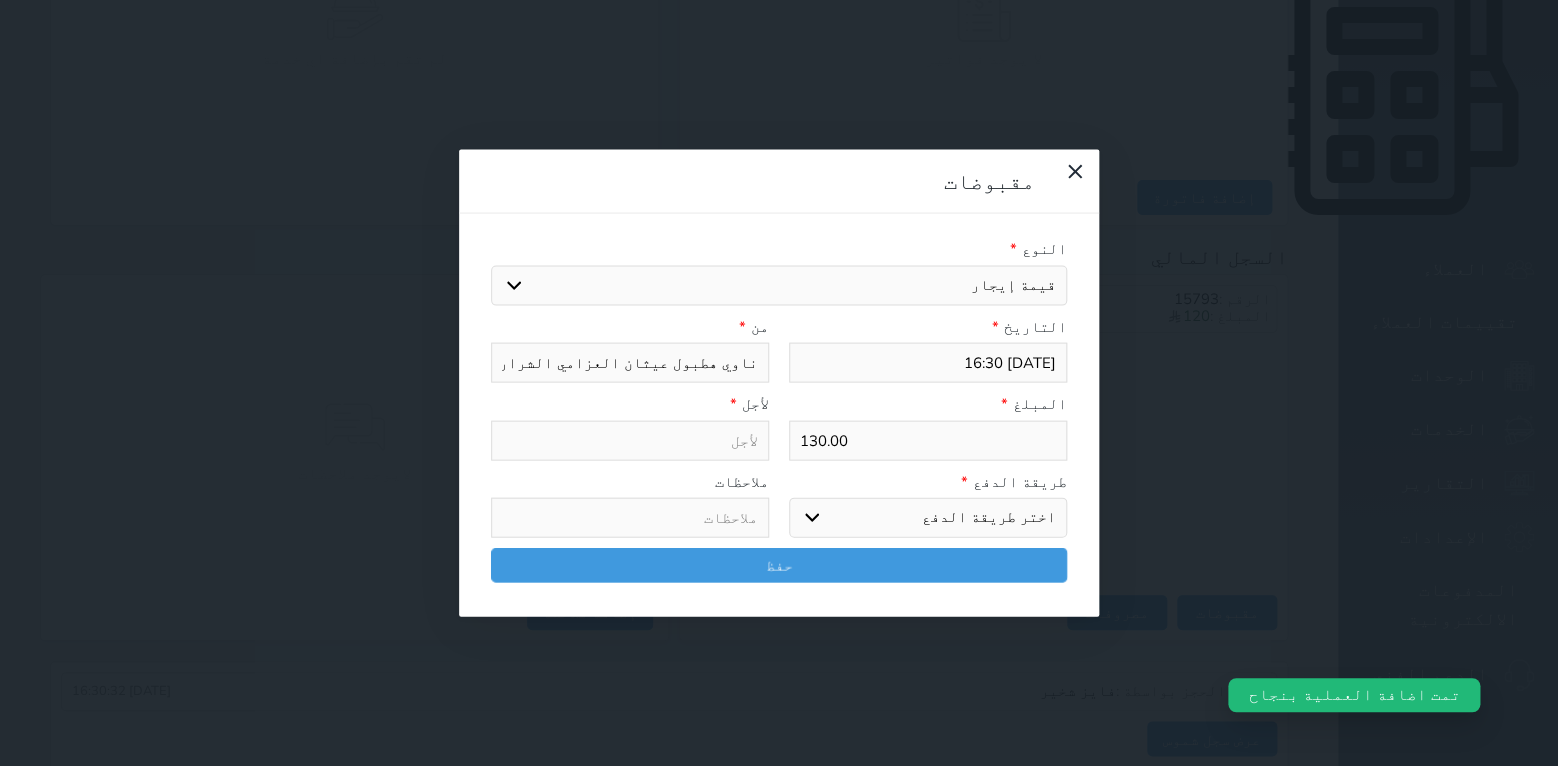 select 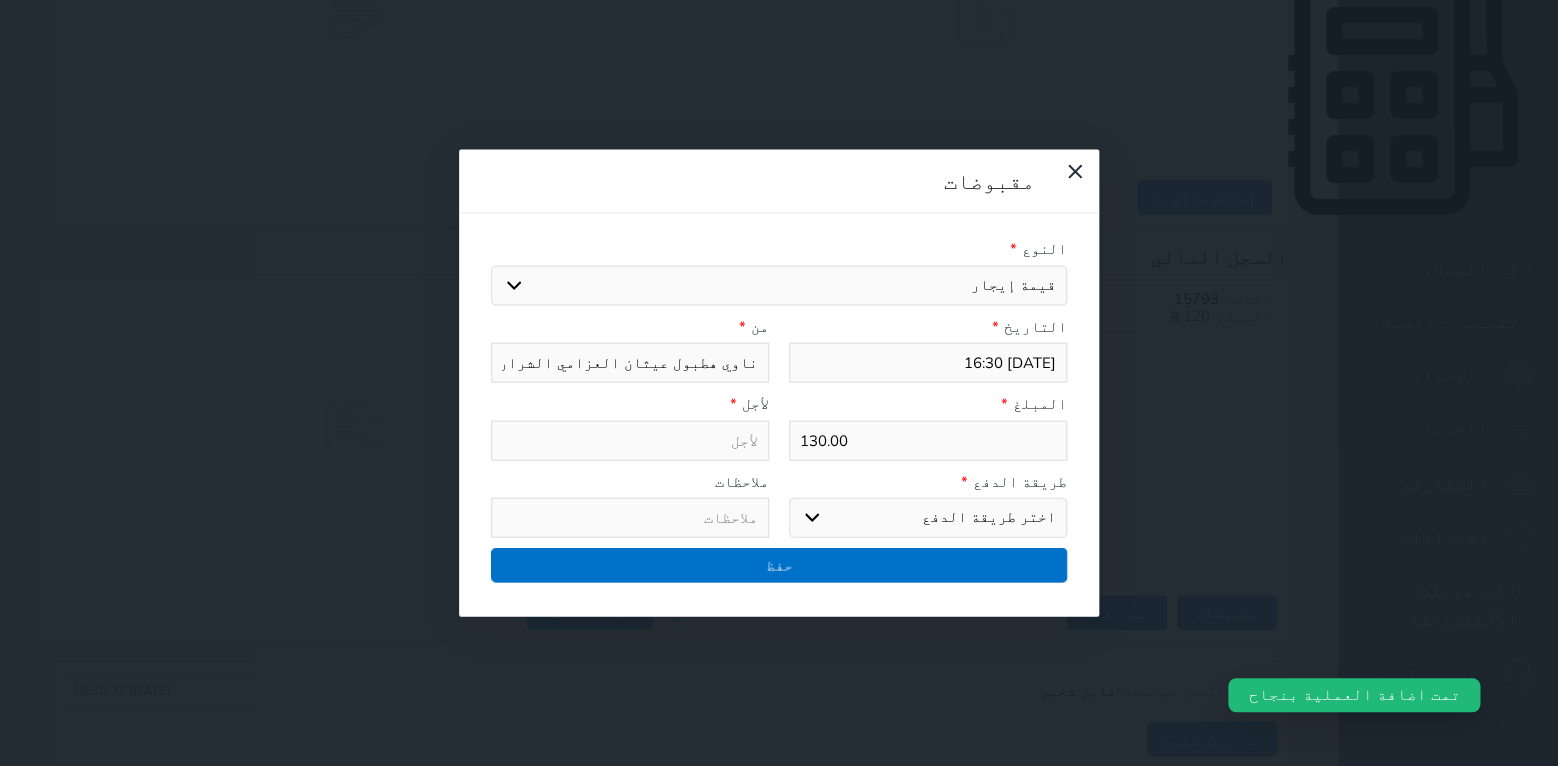 type on "قيمة إيجار - الوحدة - 302" 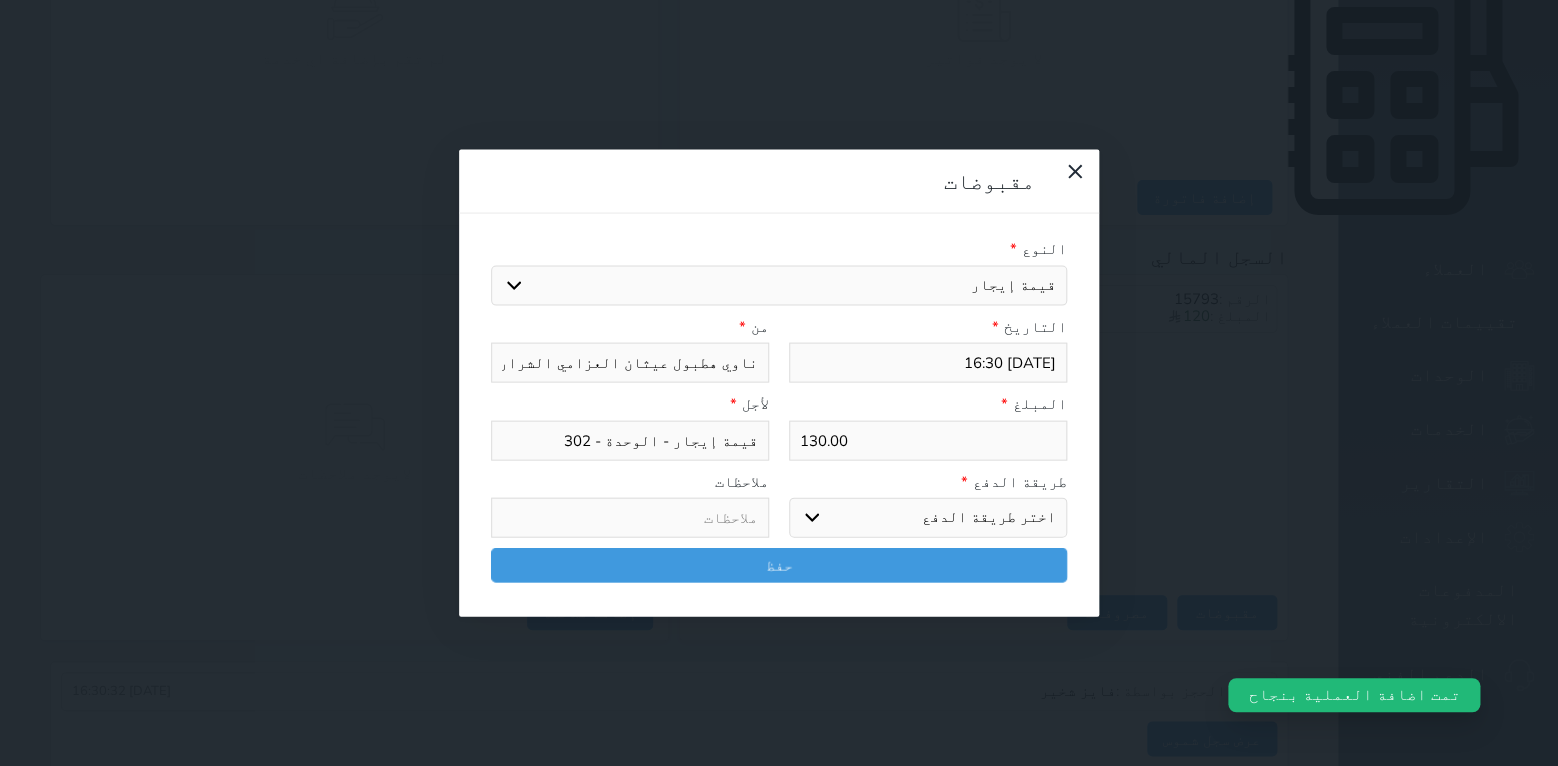 click on "اختر طريقة الدفع   دفع نقدى   تحويل بنكى   مدى   بطاقة ائتمان   آجل" at bounding box center (928, 518) 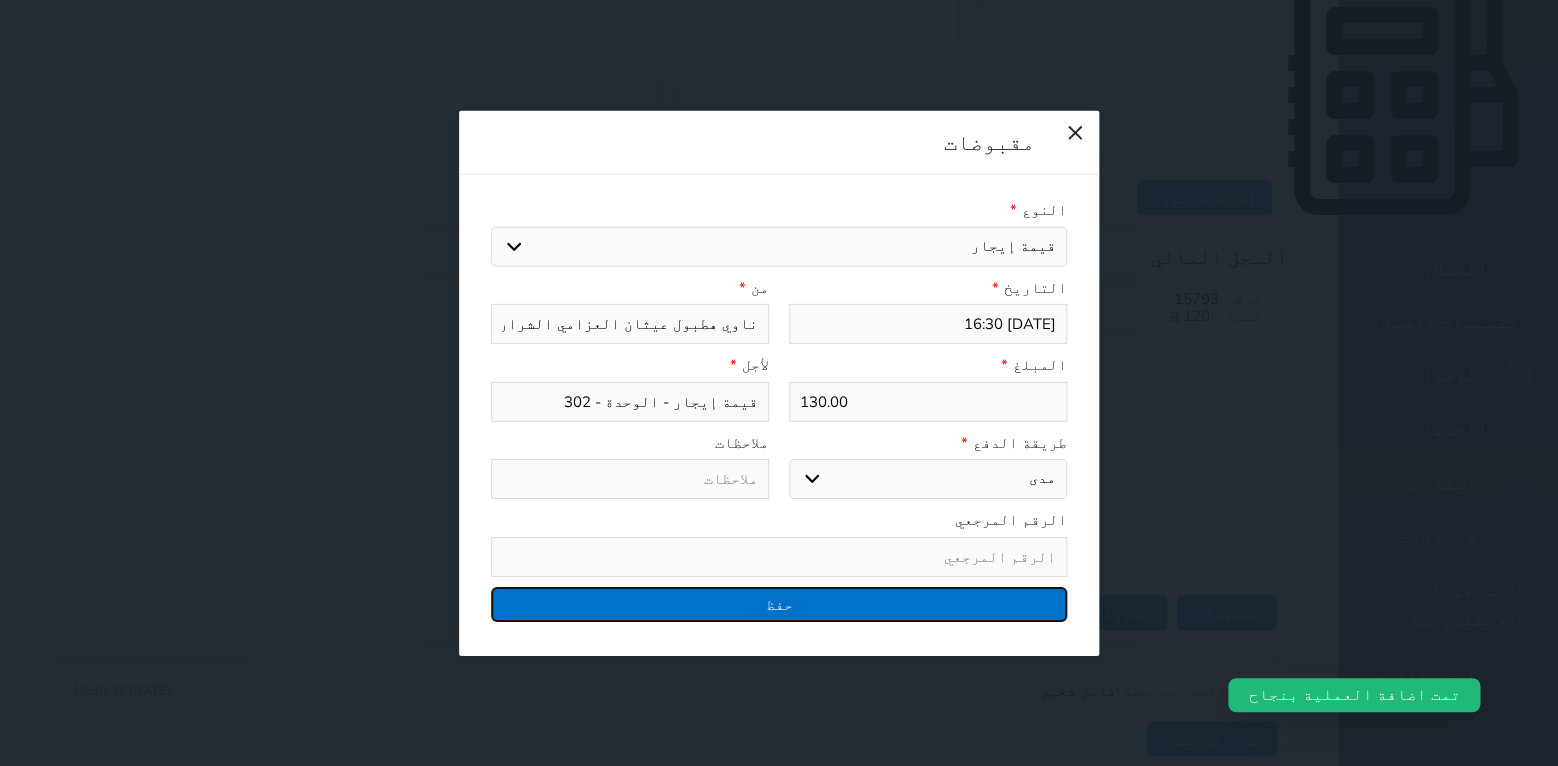 click on "حفظ" at bounding box center (779, 603) 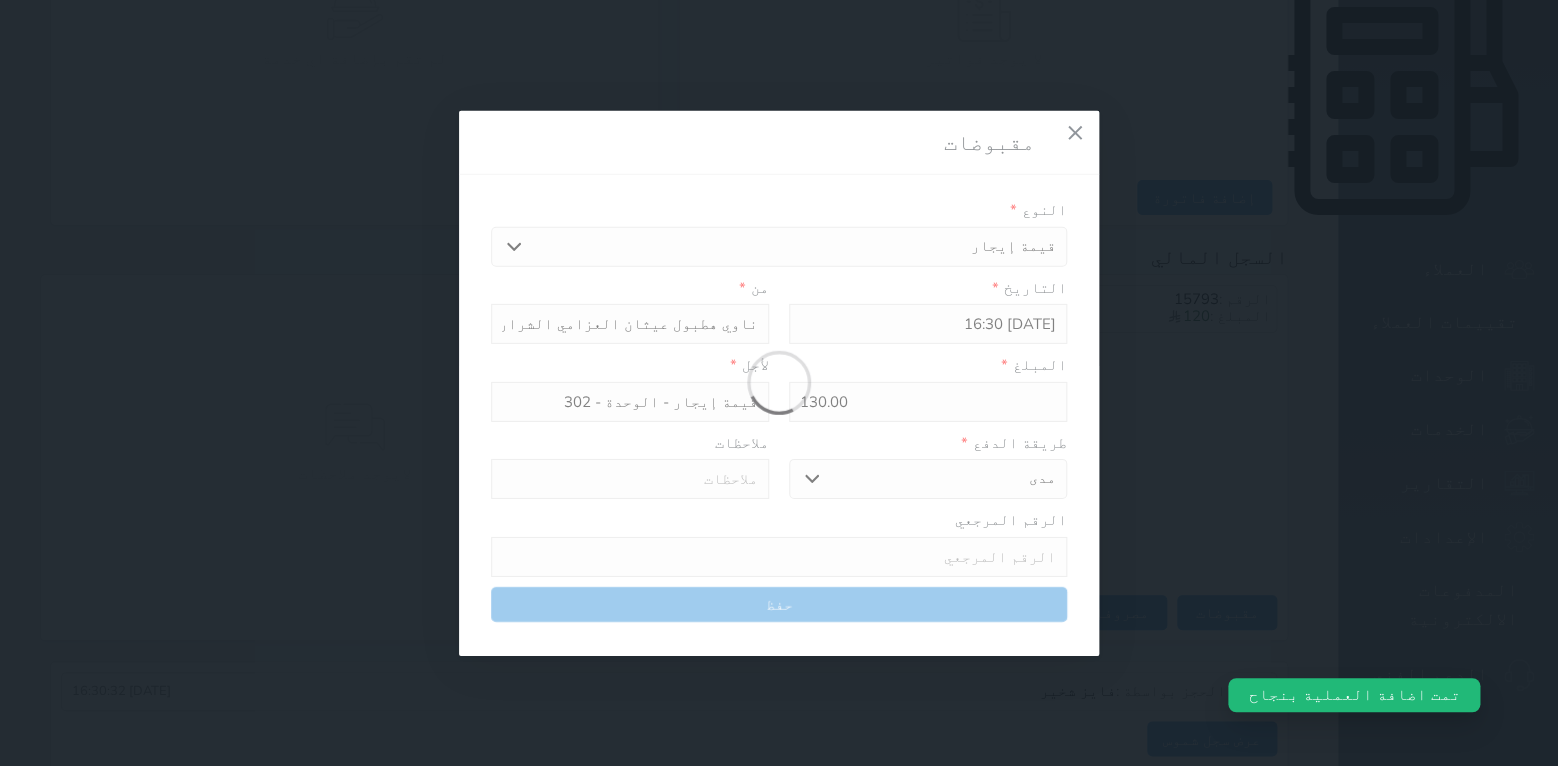 select 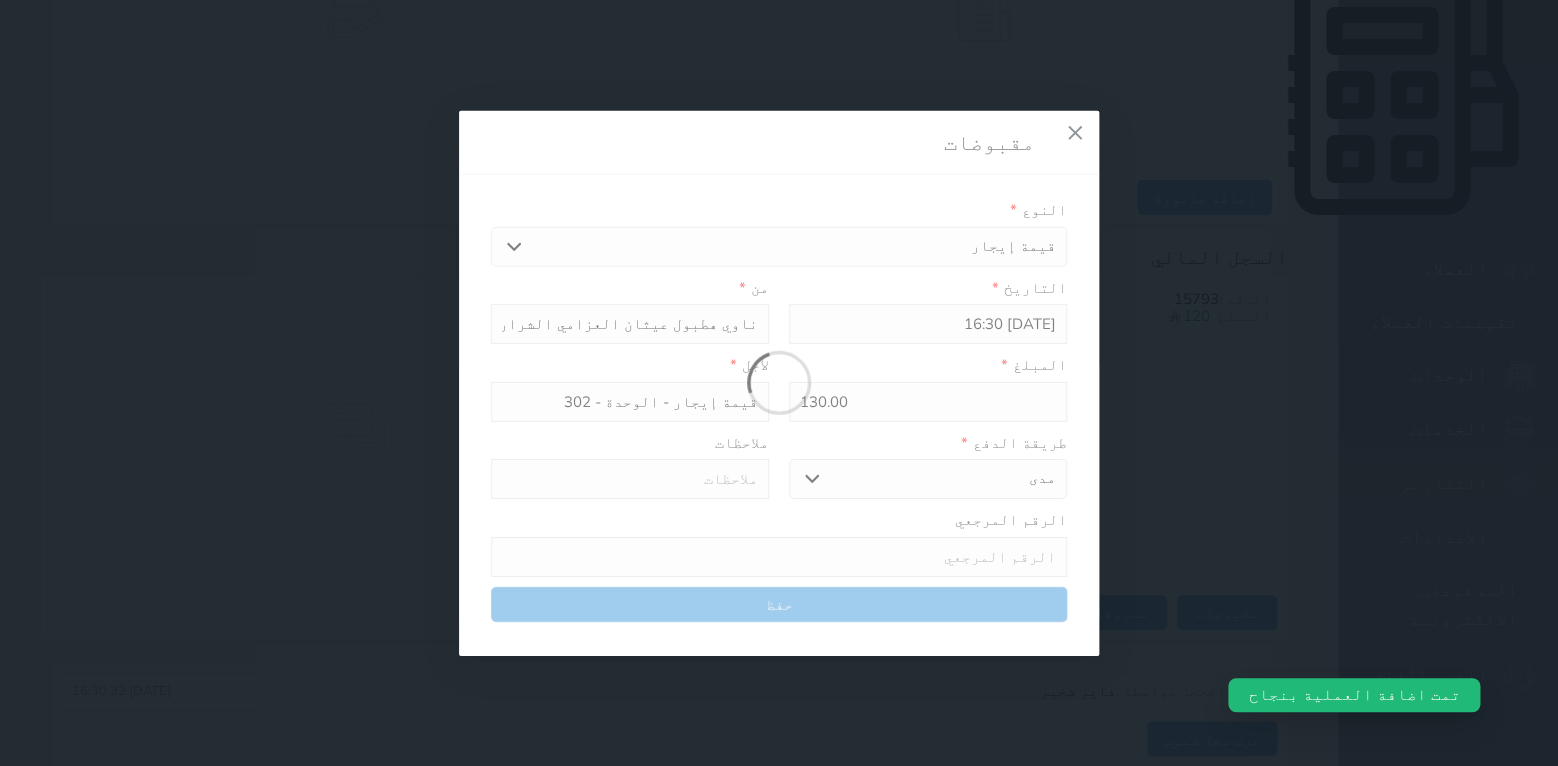type 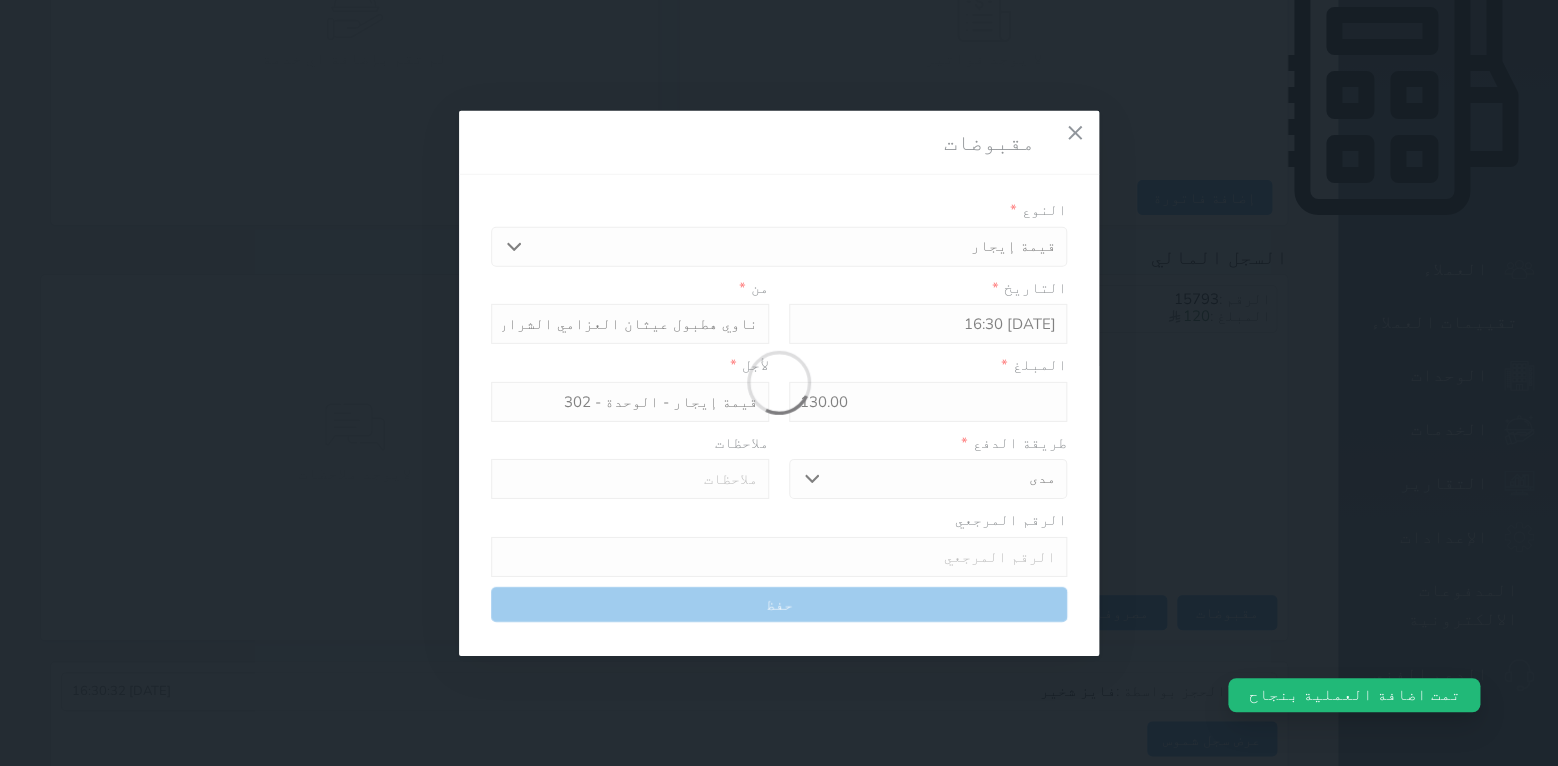 type on "0" 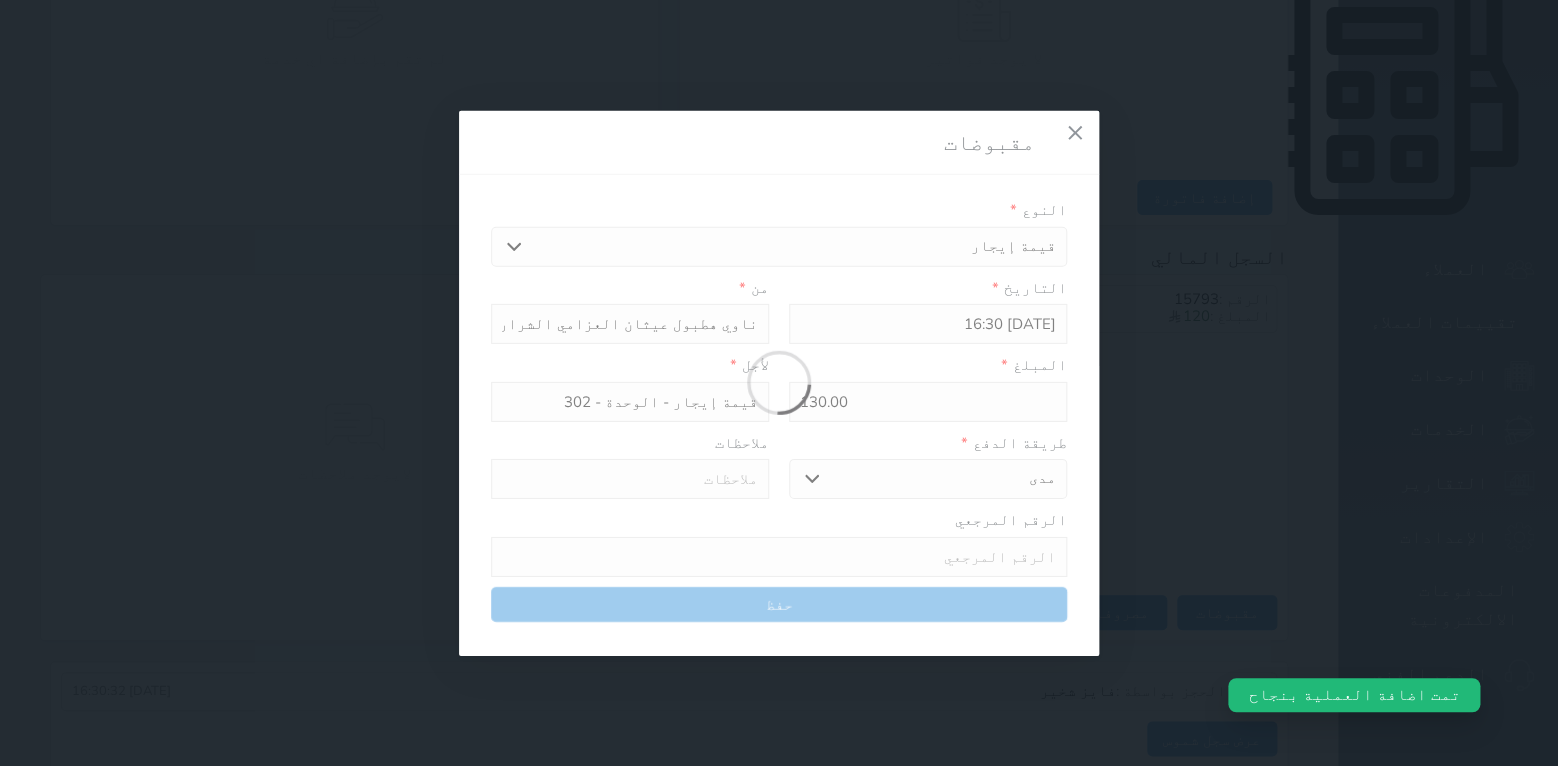 select 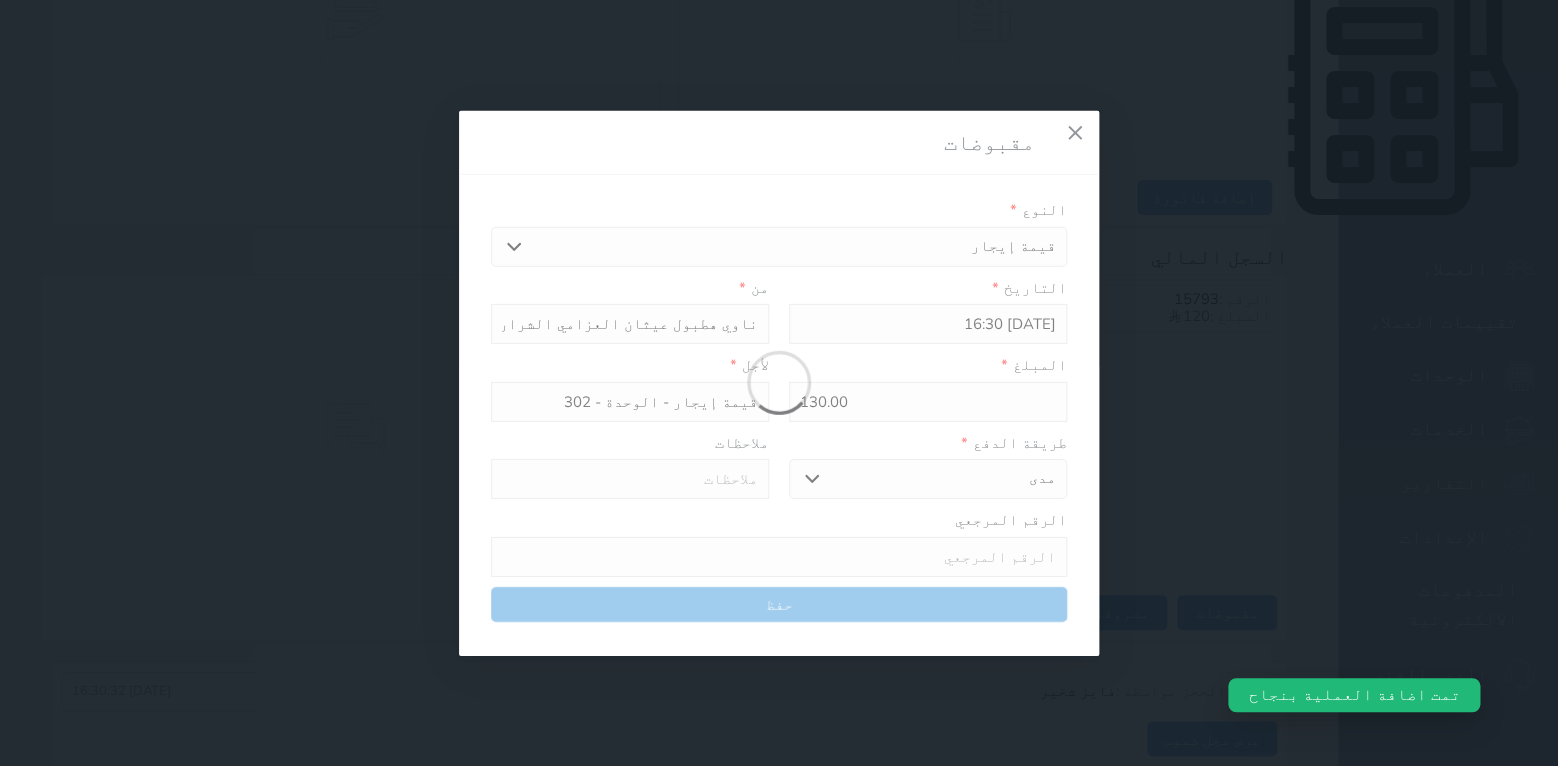 type on "0" 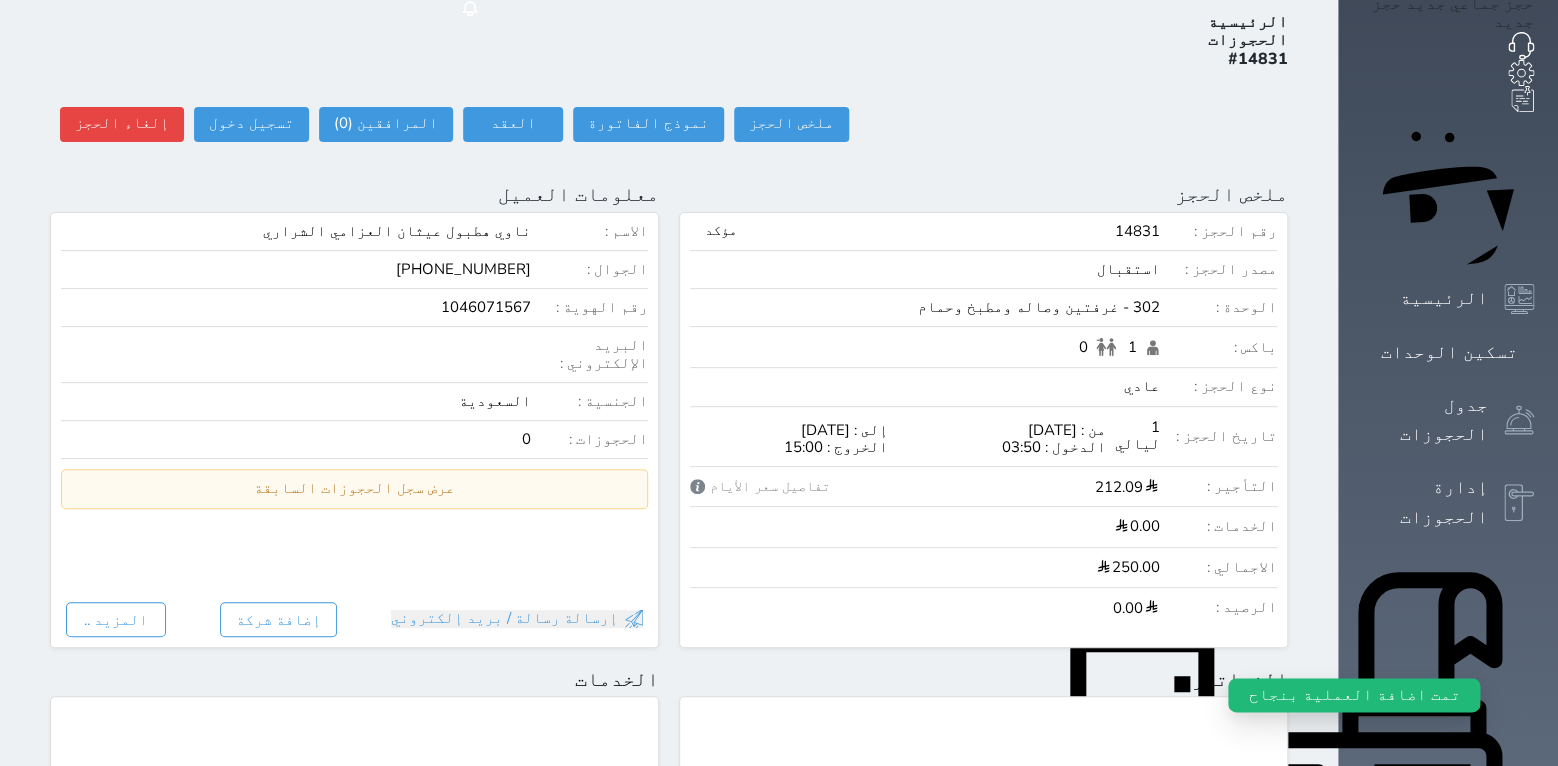 scroll, scrollTop: 0, scrollLeft: 0, axis: both 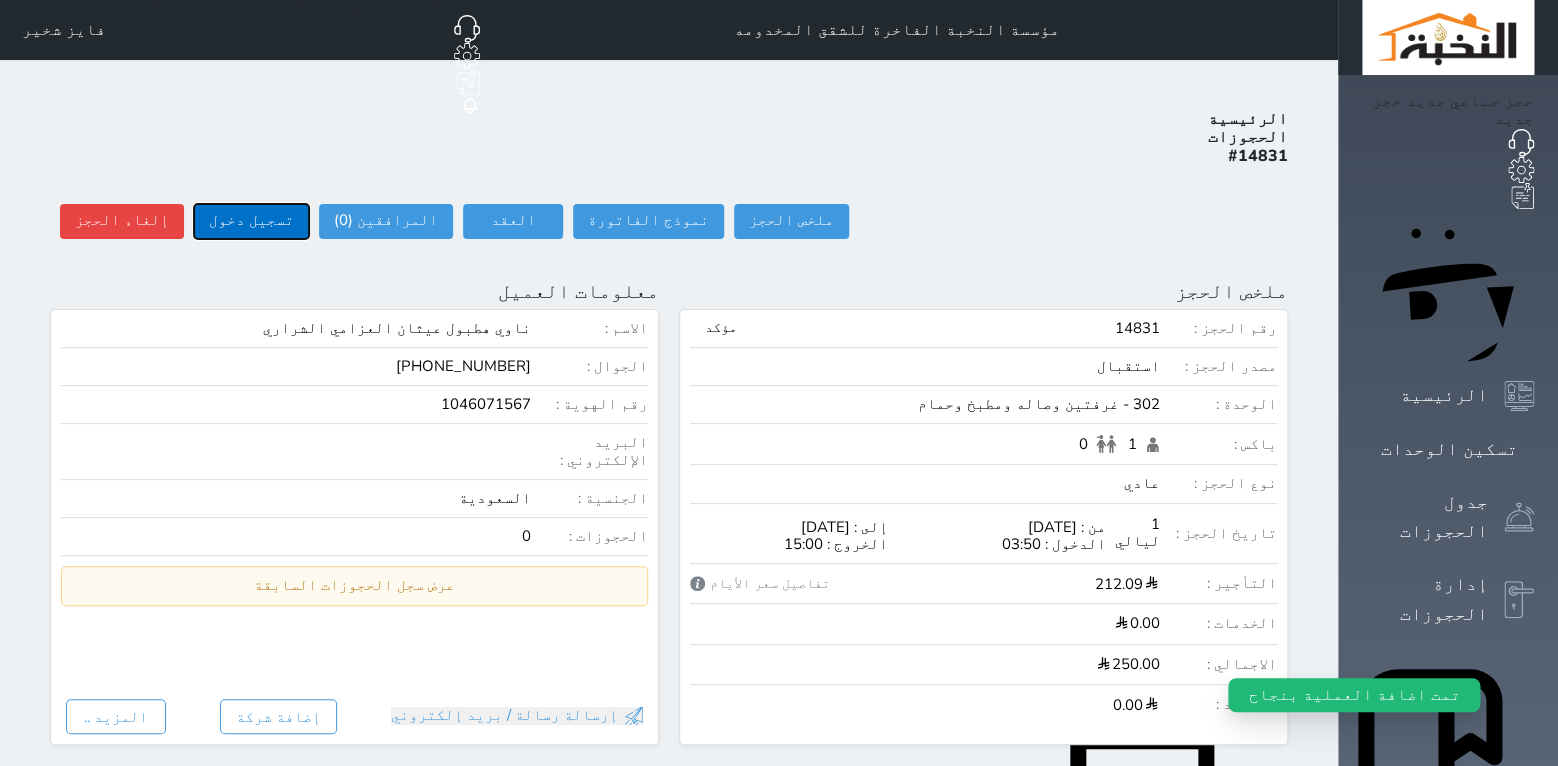 click on "تسجيل دخول" at bounding box center (251, 221) 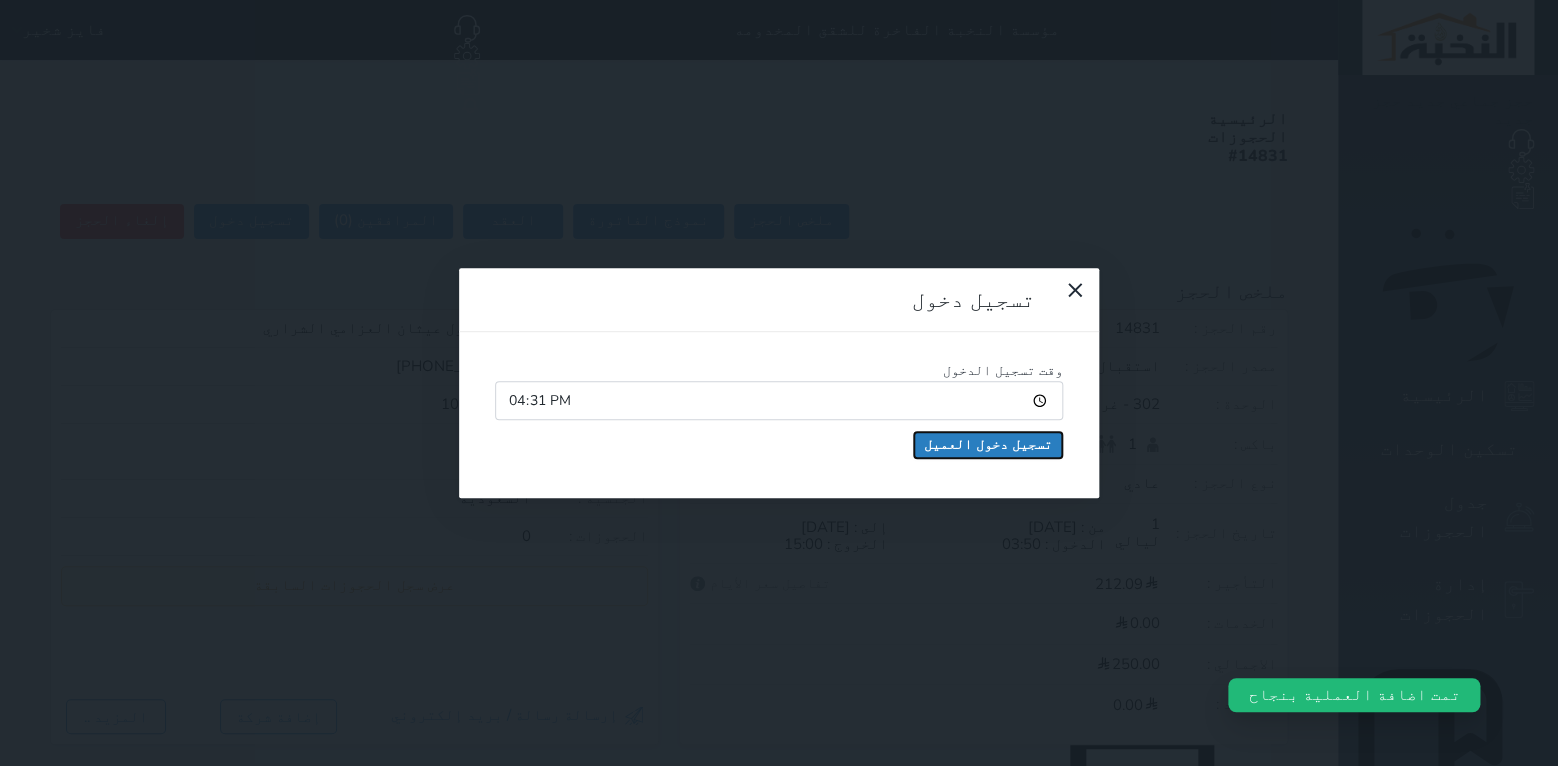 click on "تسجيل دخول العميل" at bounding box center (988, 445) 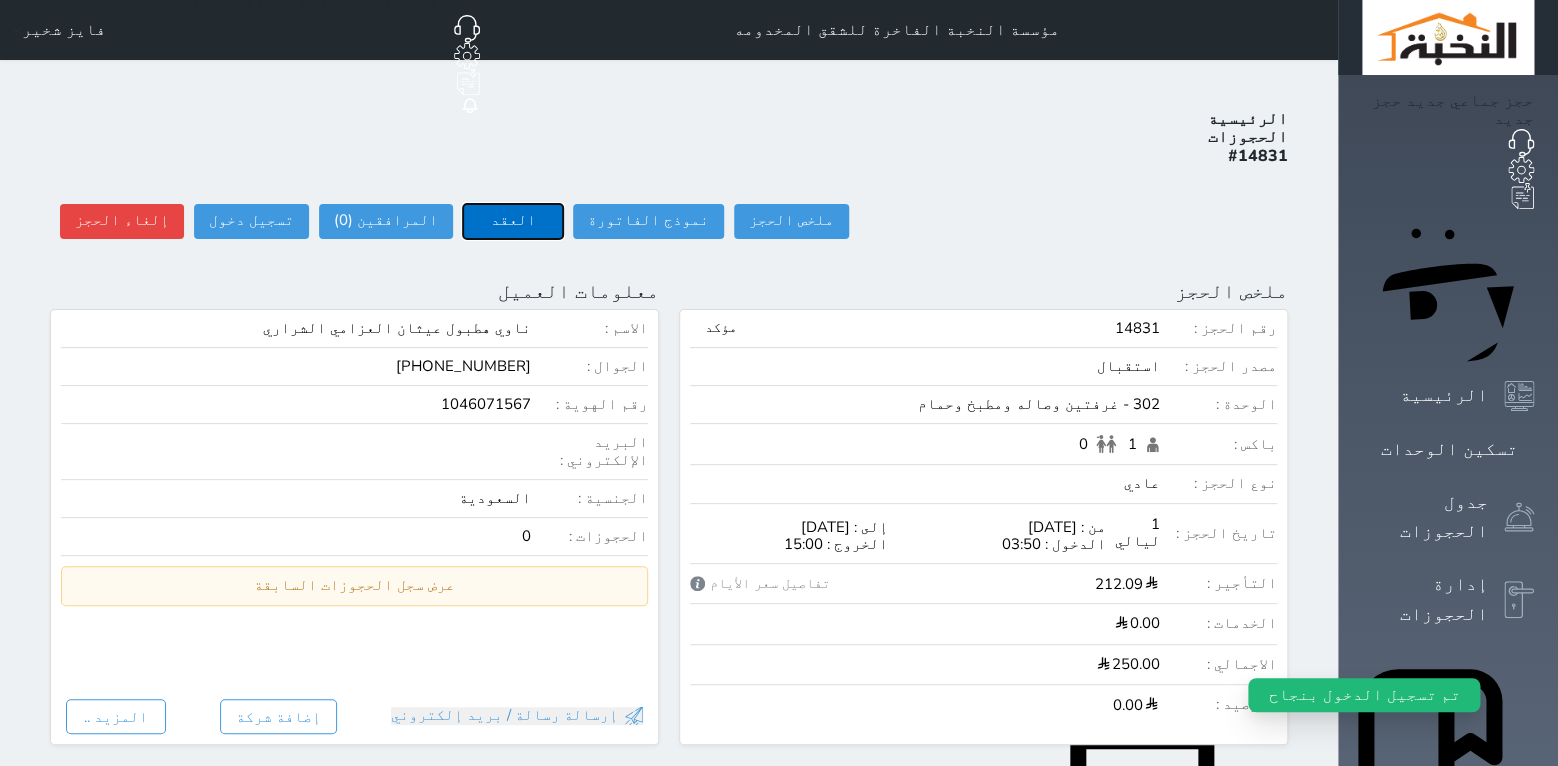 click on "العقد" at bounding box center (513, 221) 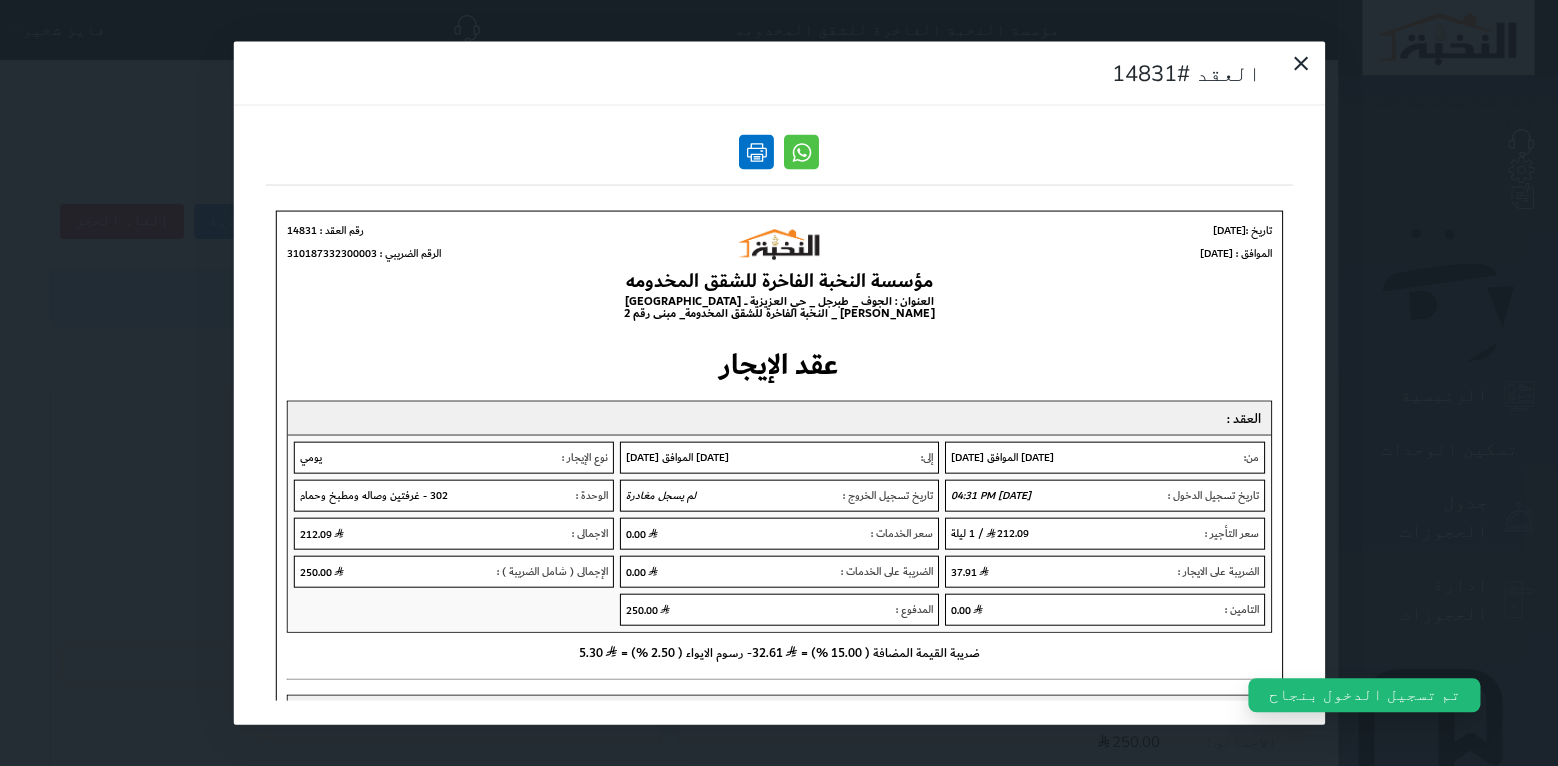 scroll, scrollTop: 0, scrollLeft: 0, axis: both 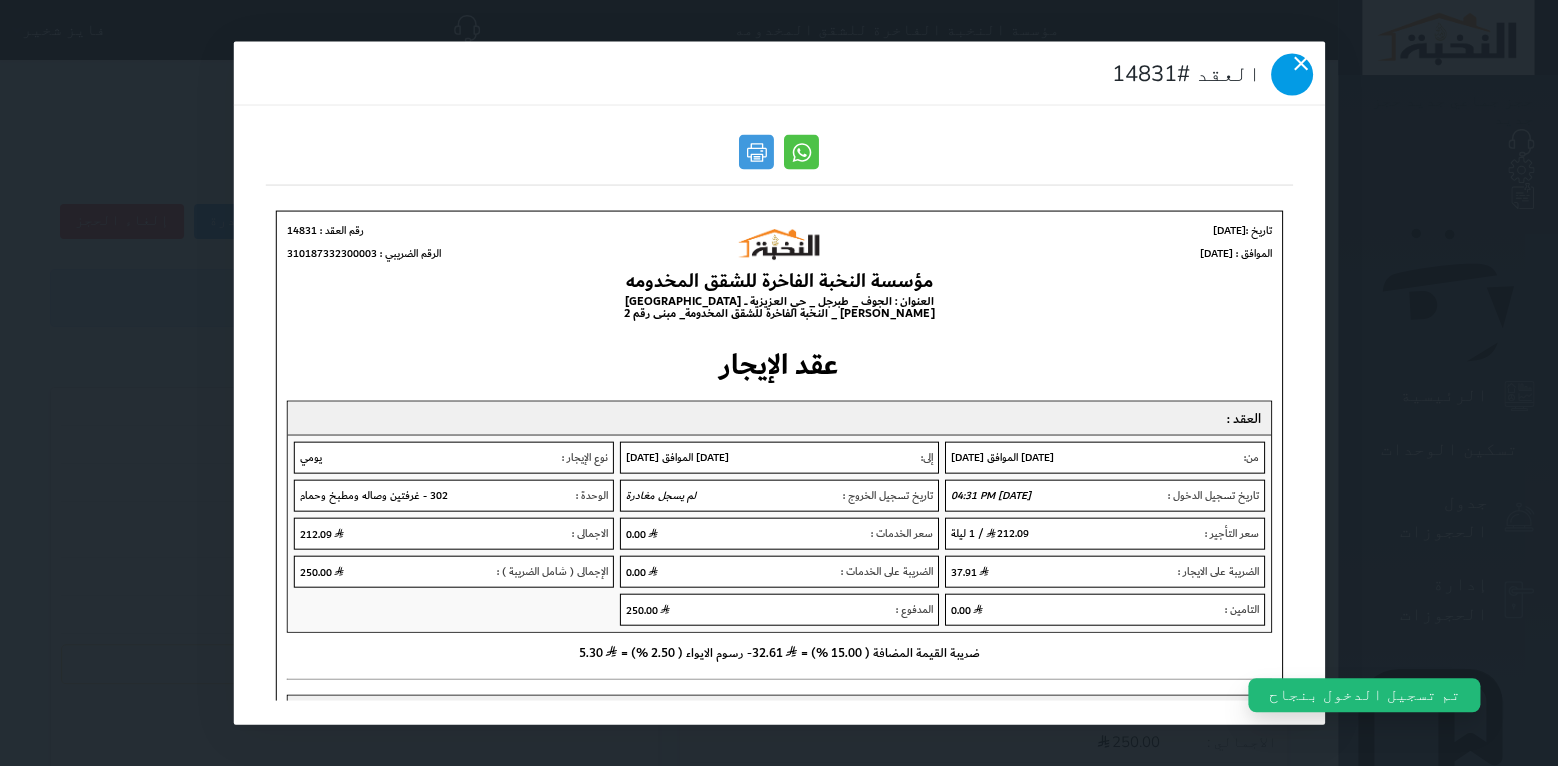 click 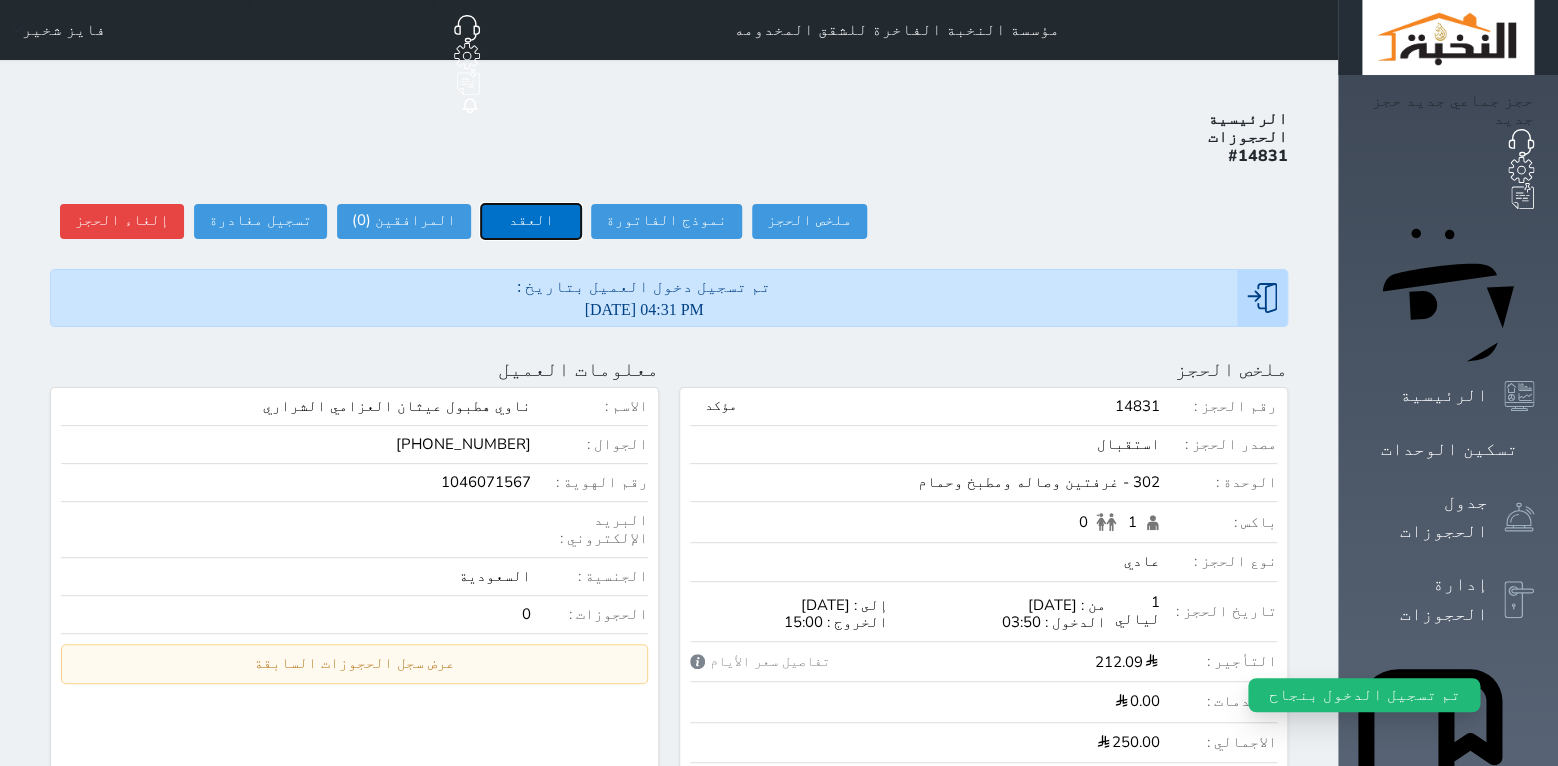 click on "العقد" at bounding box center (531, 221) 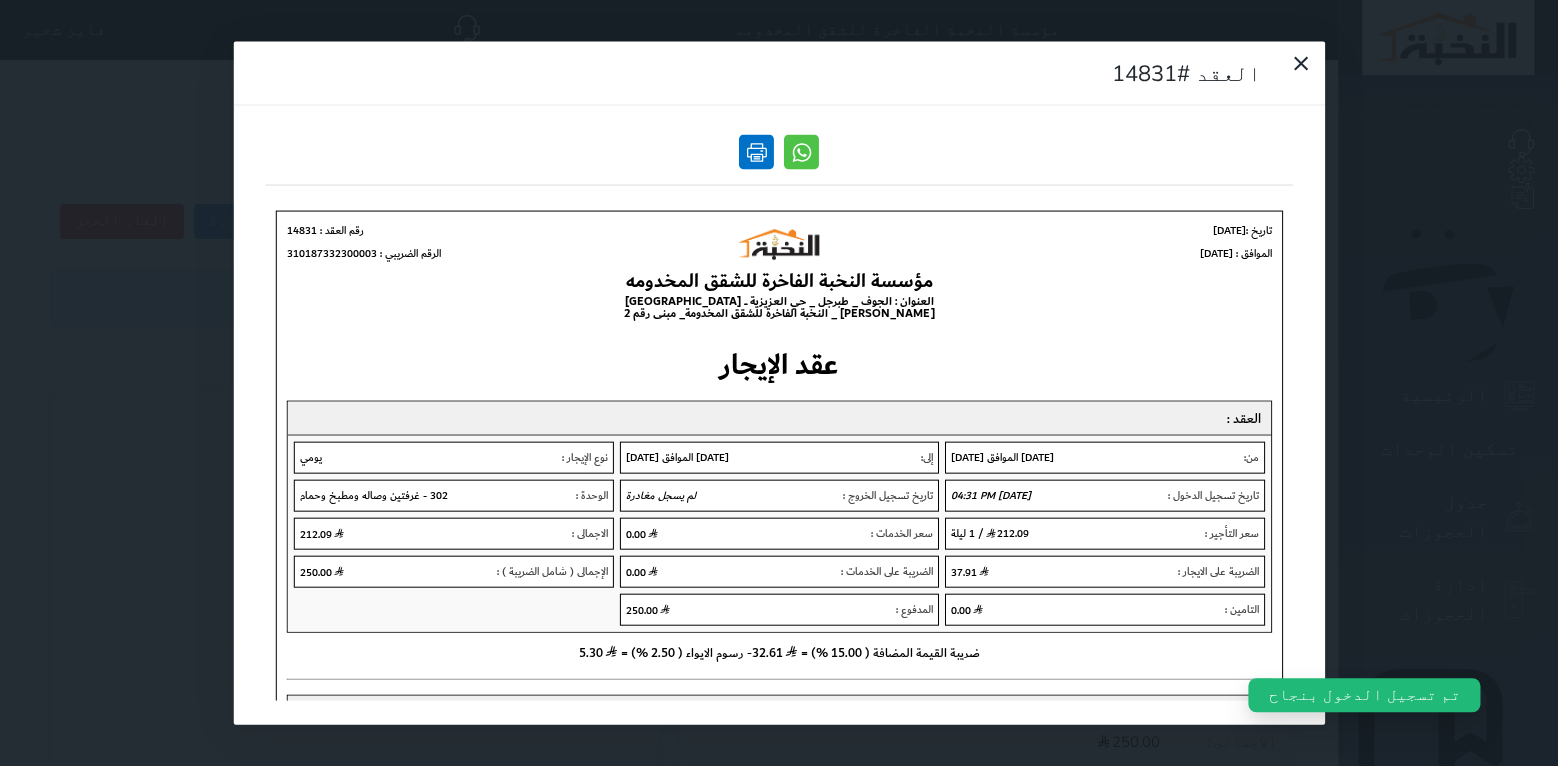 scroll, scrollTop: 0, scrollLeft: 0, axis: both 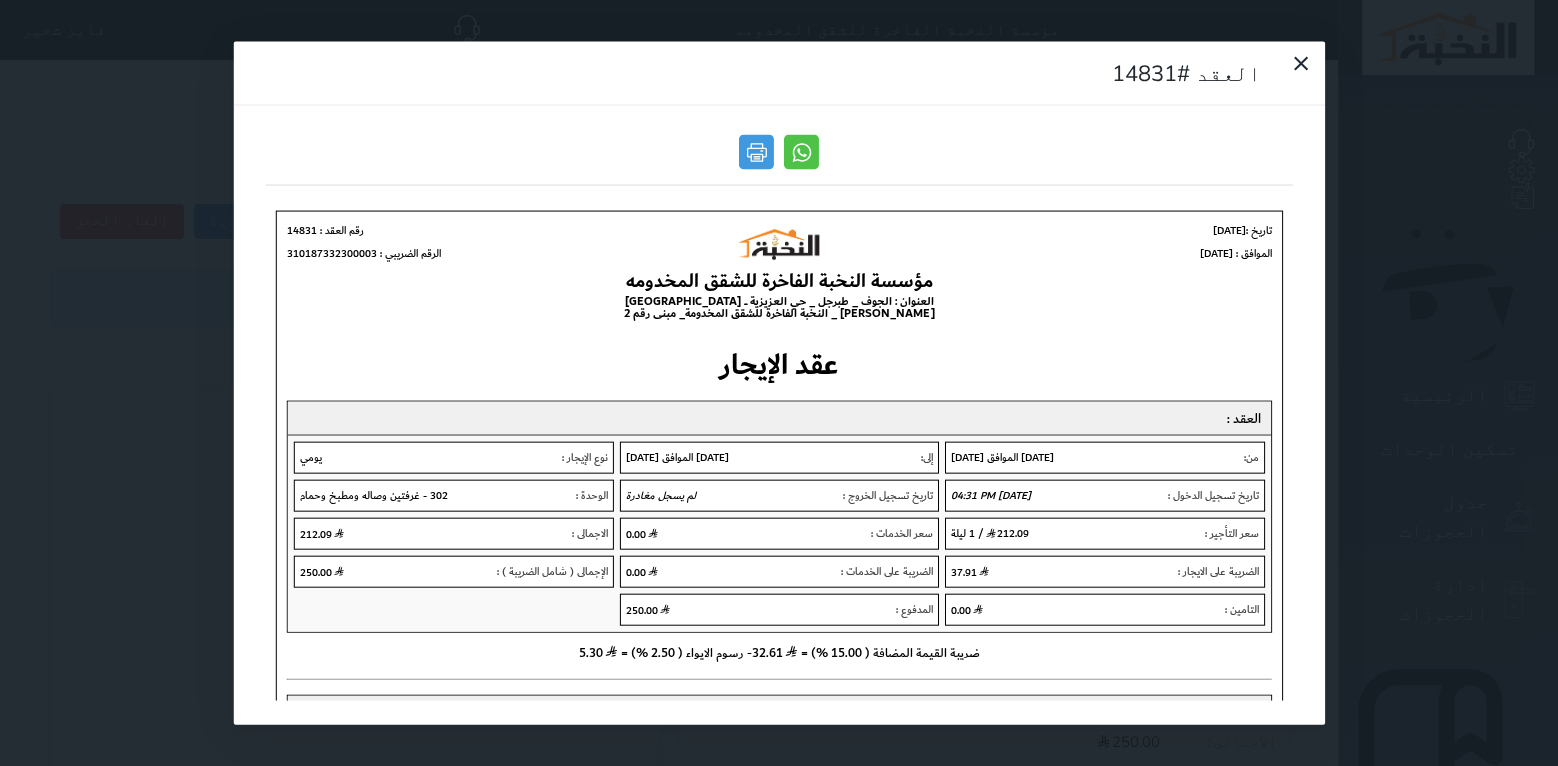 click on "العقد #14831" at bounding box center (779, 383) 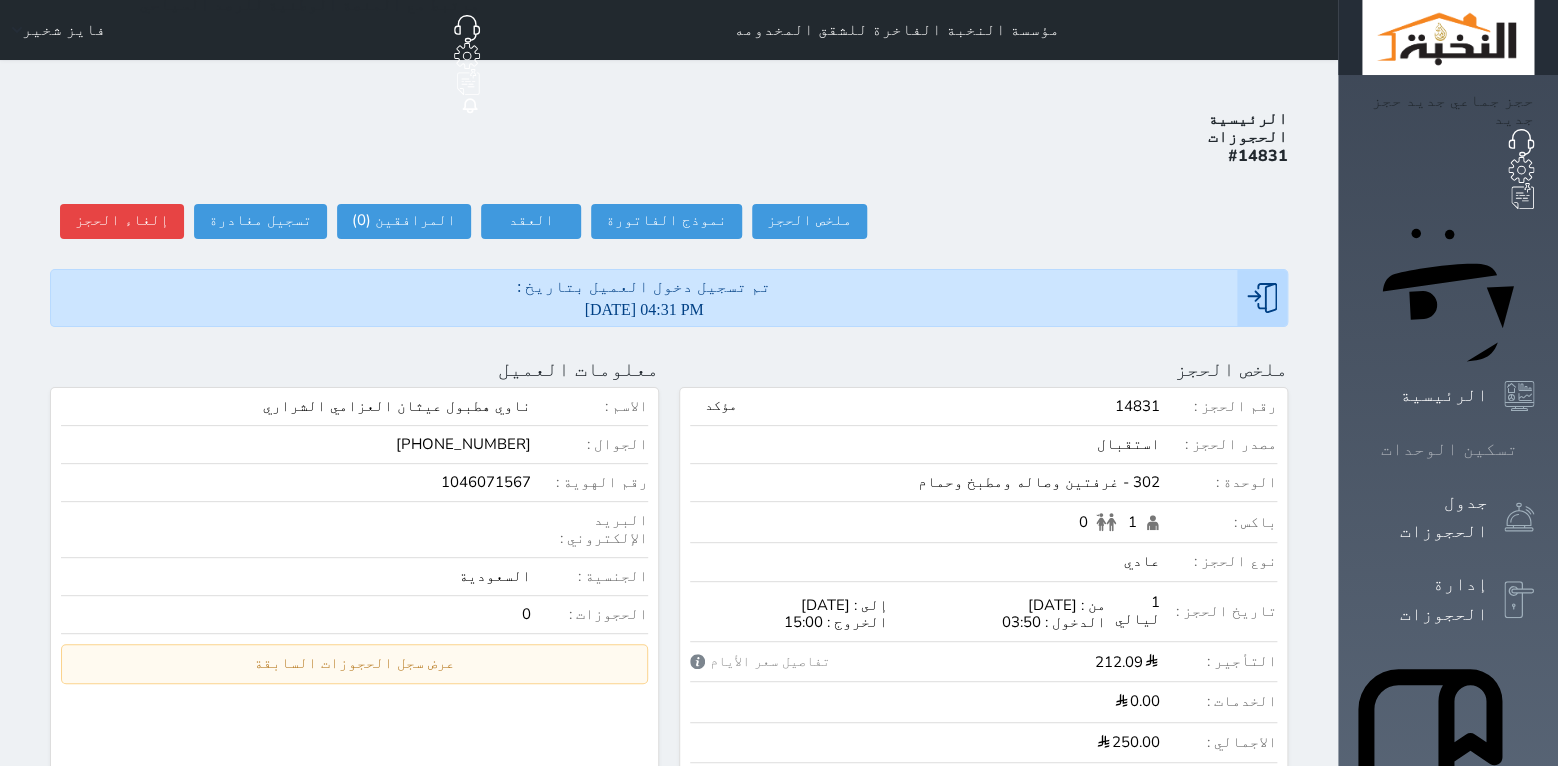 click 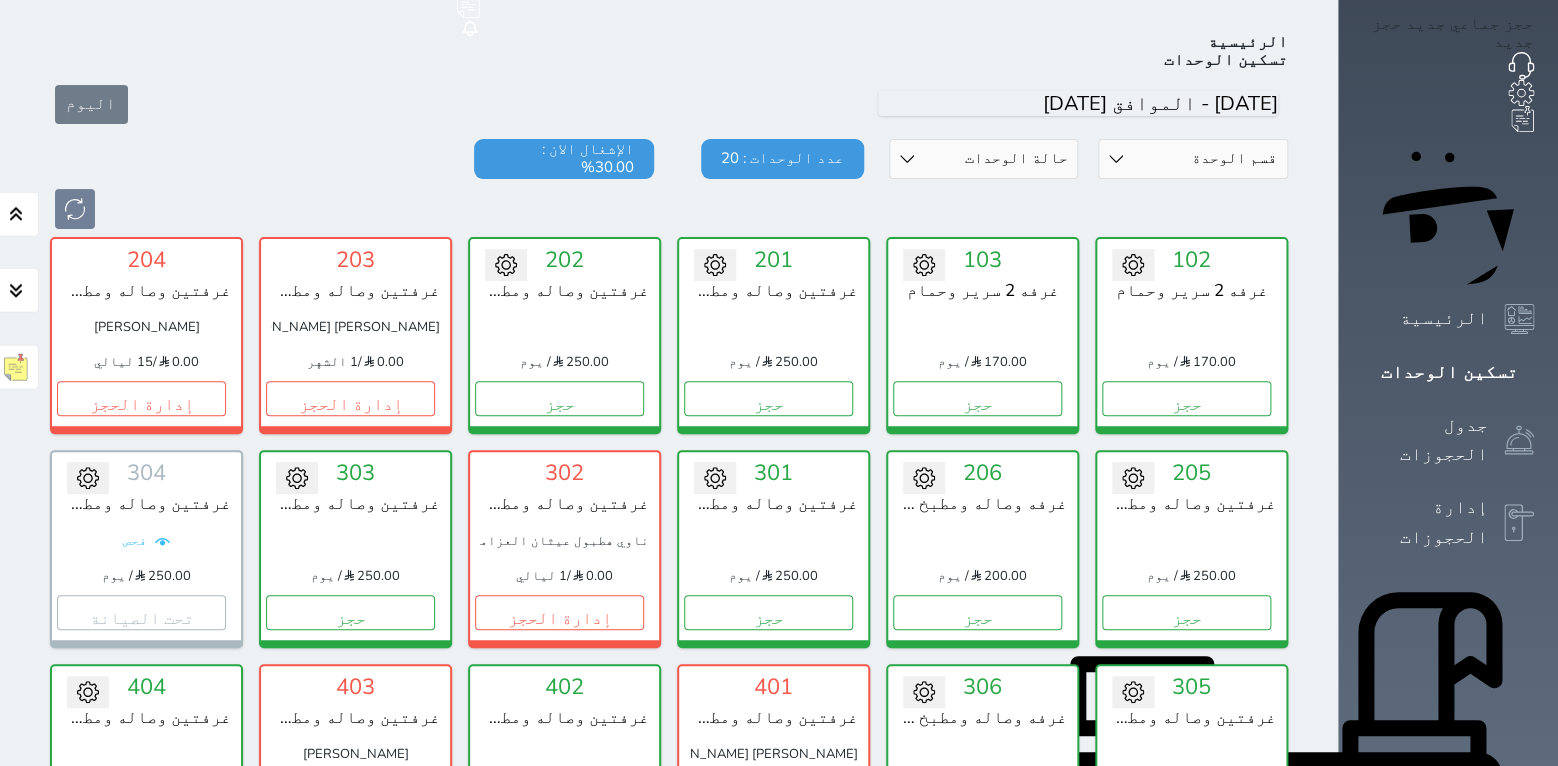 scroll, scrollTop: 78, scrollLeft: 0, axis: vertical 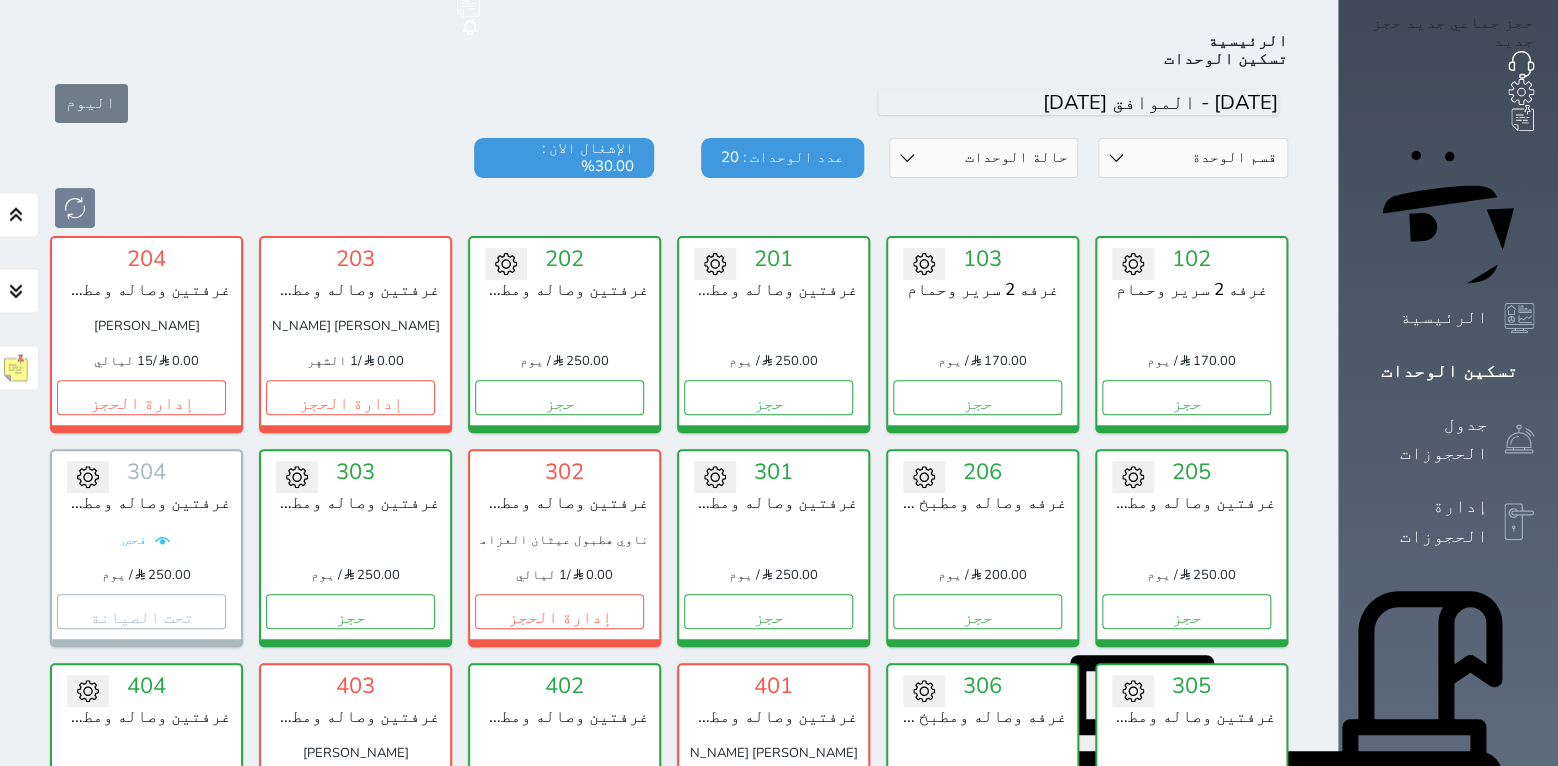 click on "1" at bounding box center (626, 824) 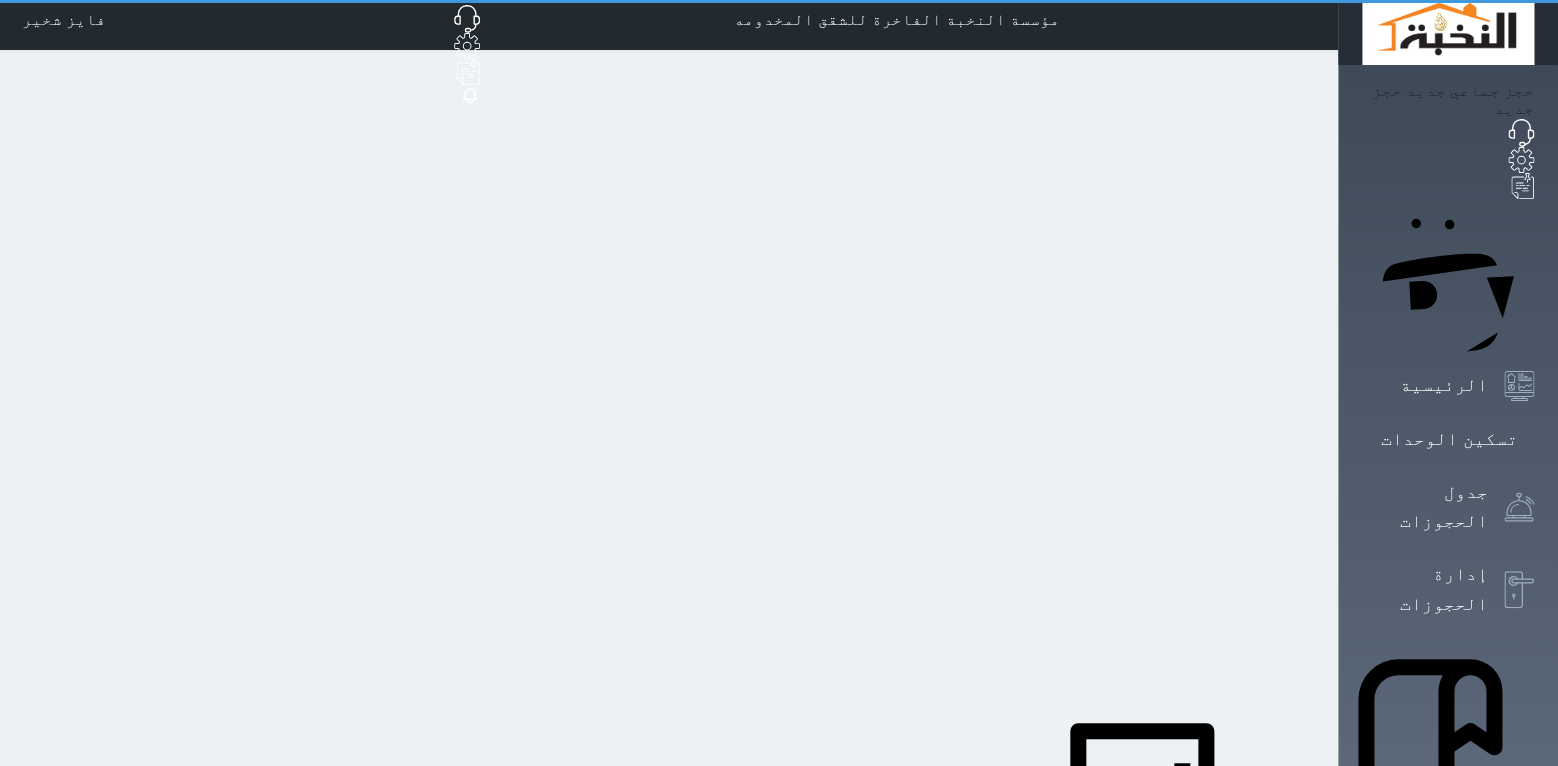 scroll, scrollTop: 0, scrollLeft: 0, axis: both 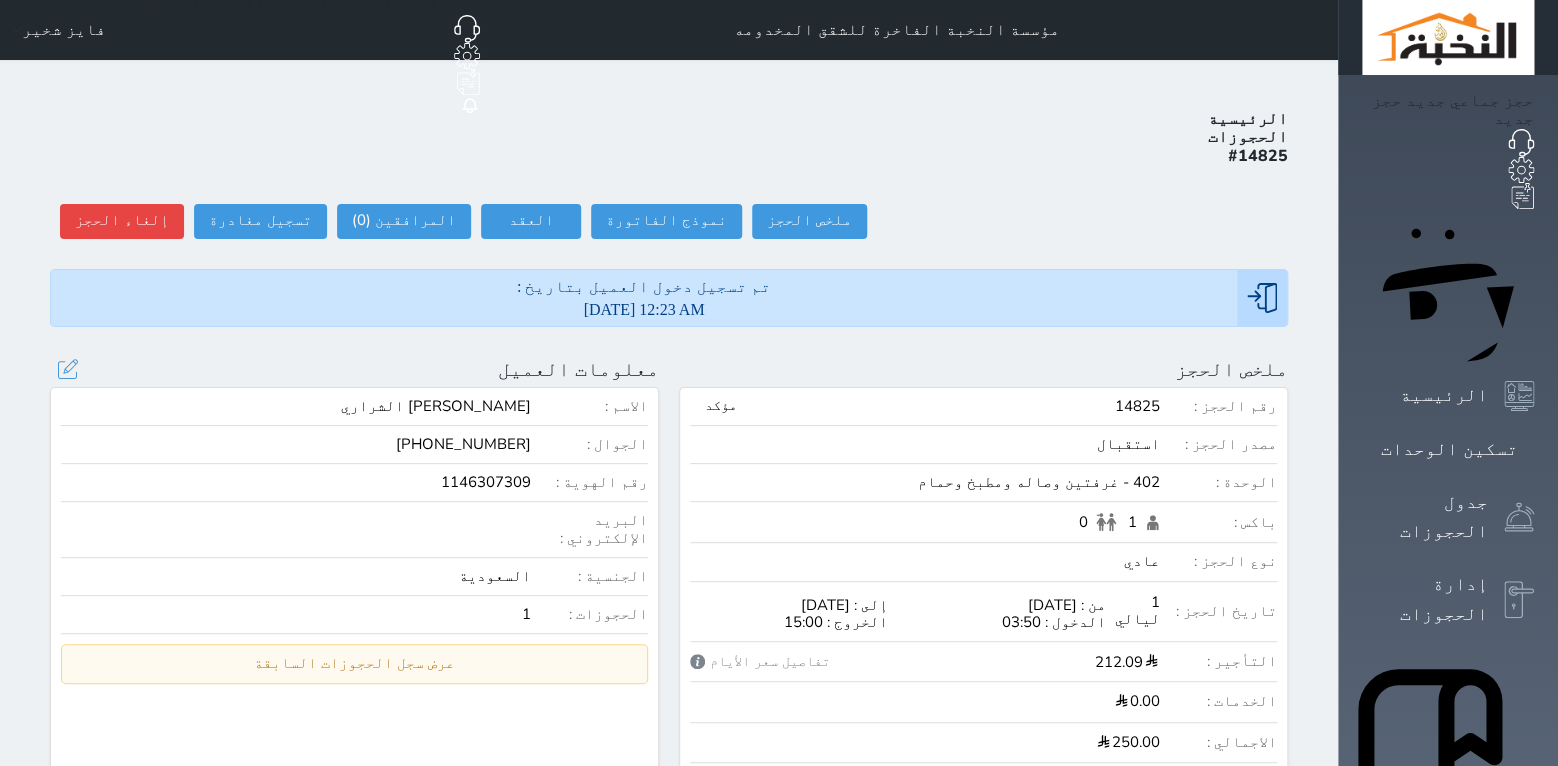 click on "1146307309" at bounding box center [296, 482] 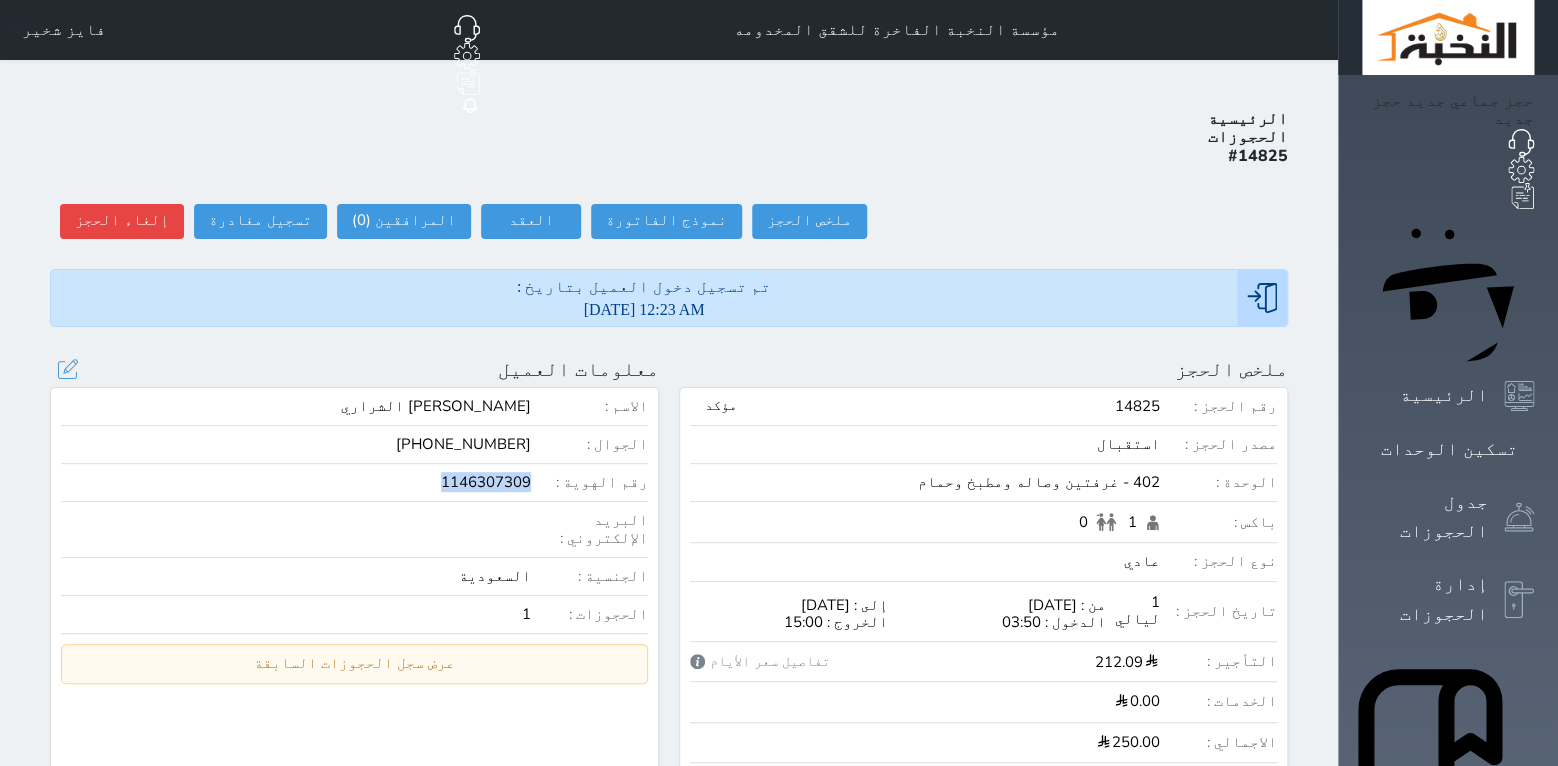 click on "1146307309" at bounding box center (296, 482) 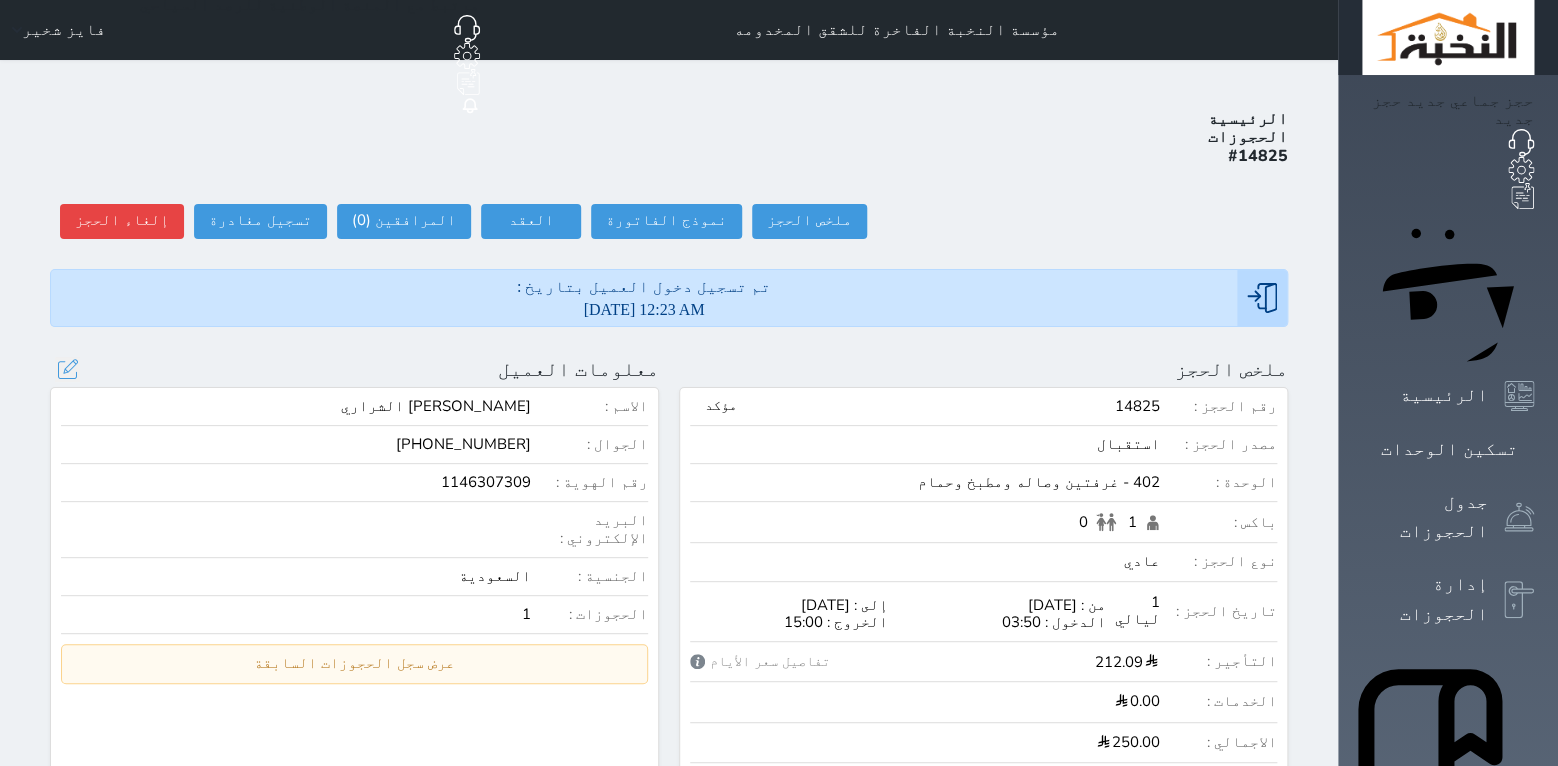 click on "1146307309" at bounding box center (296, 482) 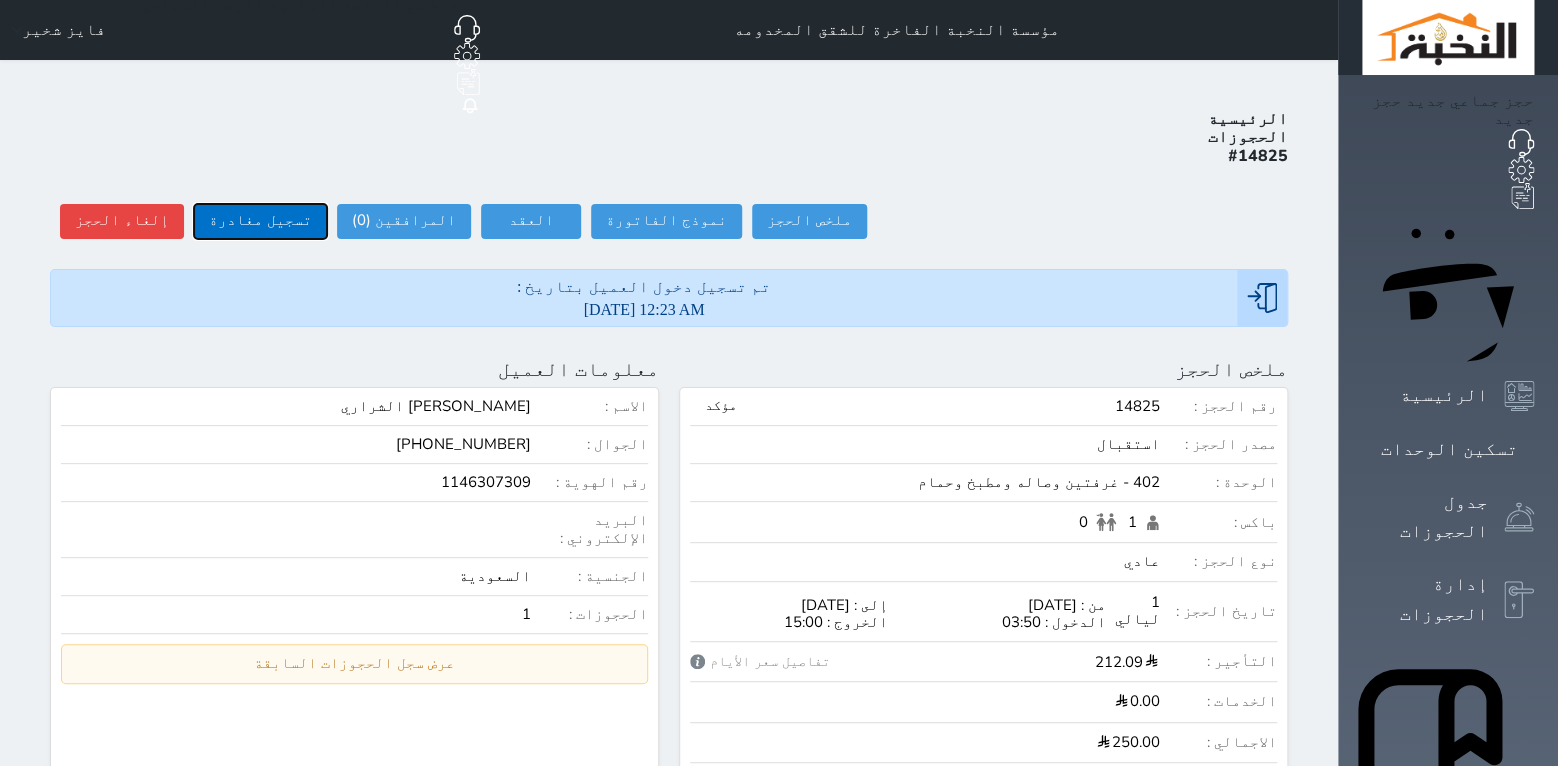 click on "تسجيل مغادرة" at bounding box center (260, 221) 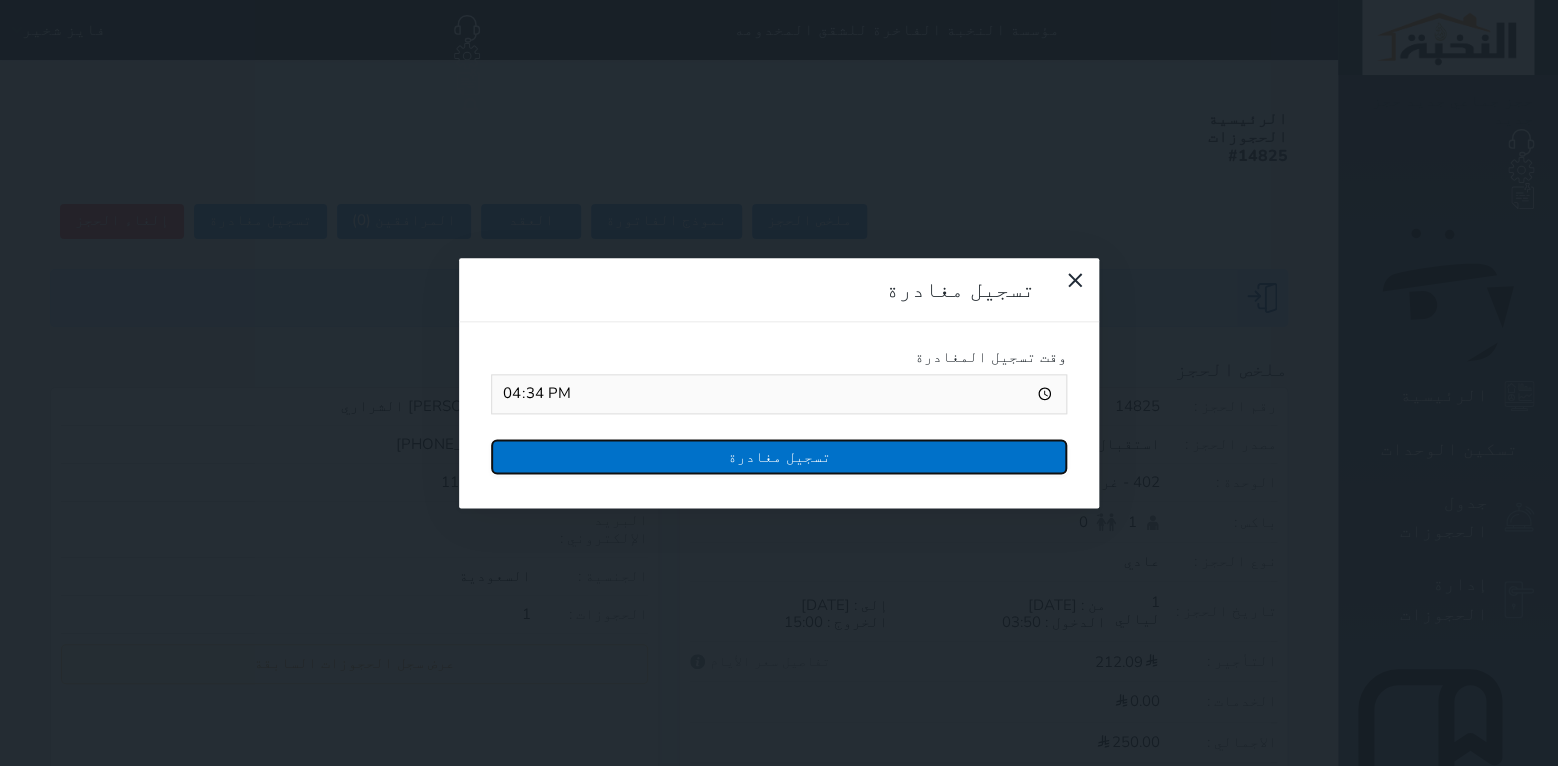 click on "تسجيل مغادرة" at bounding box center [779, 456] 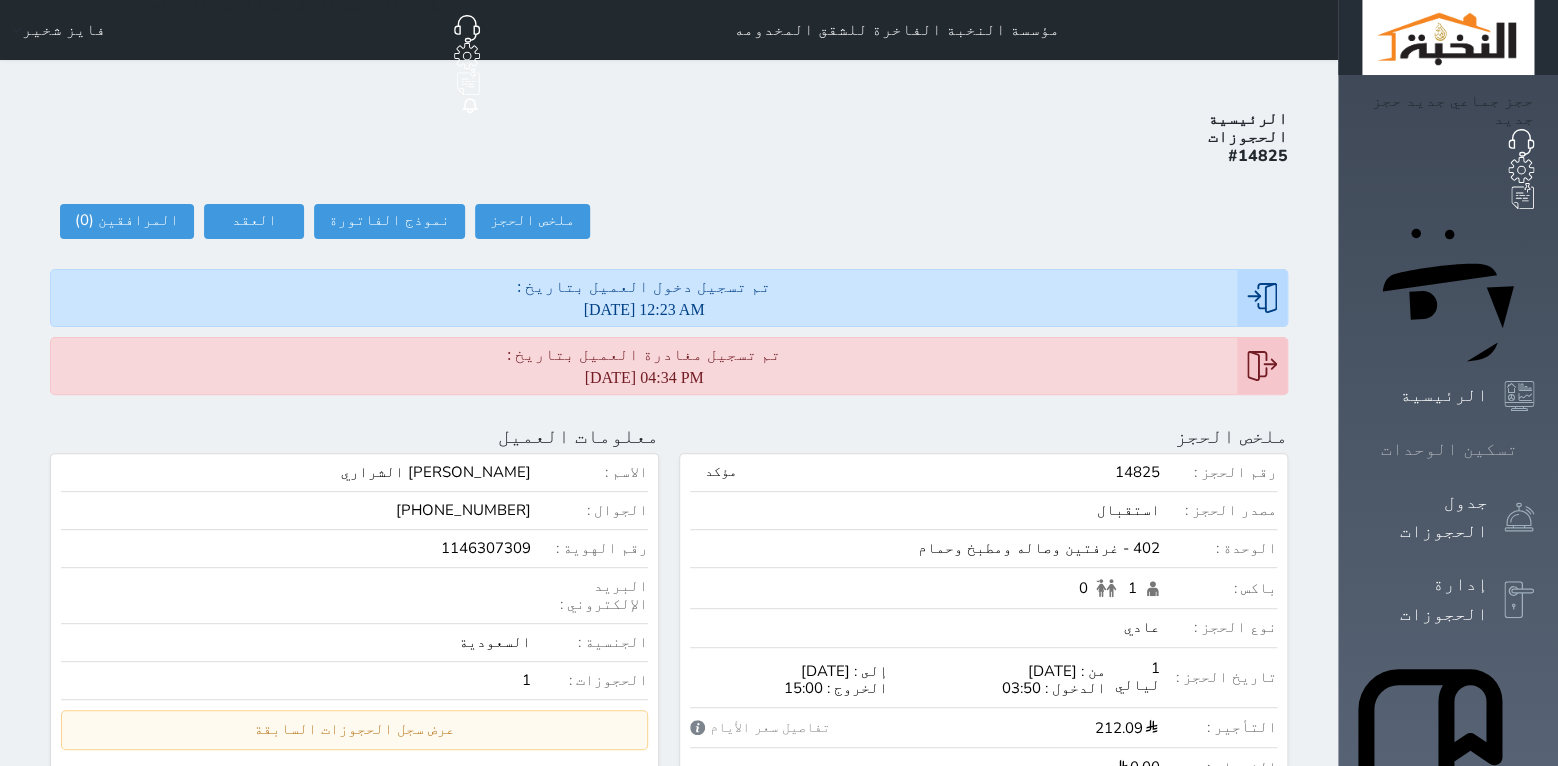 click 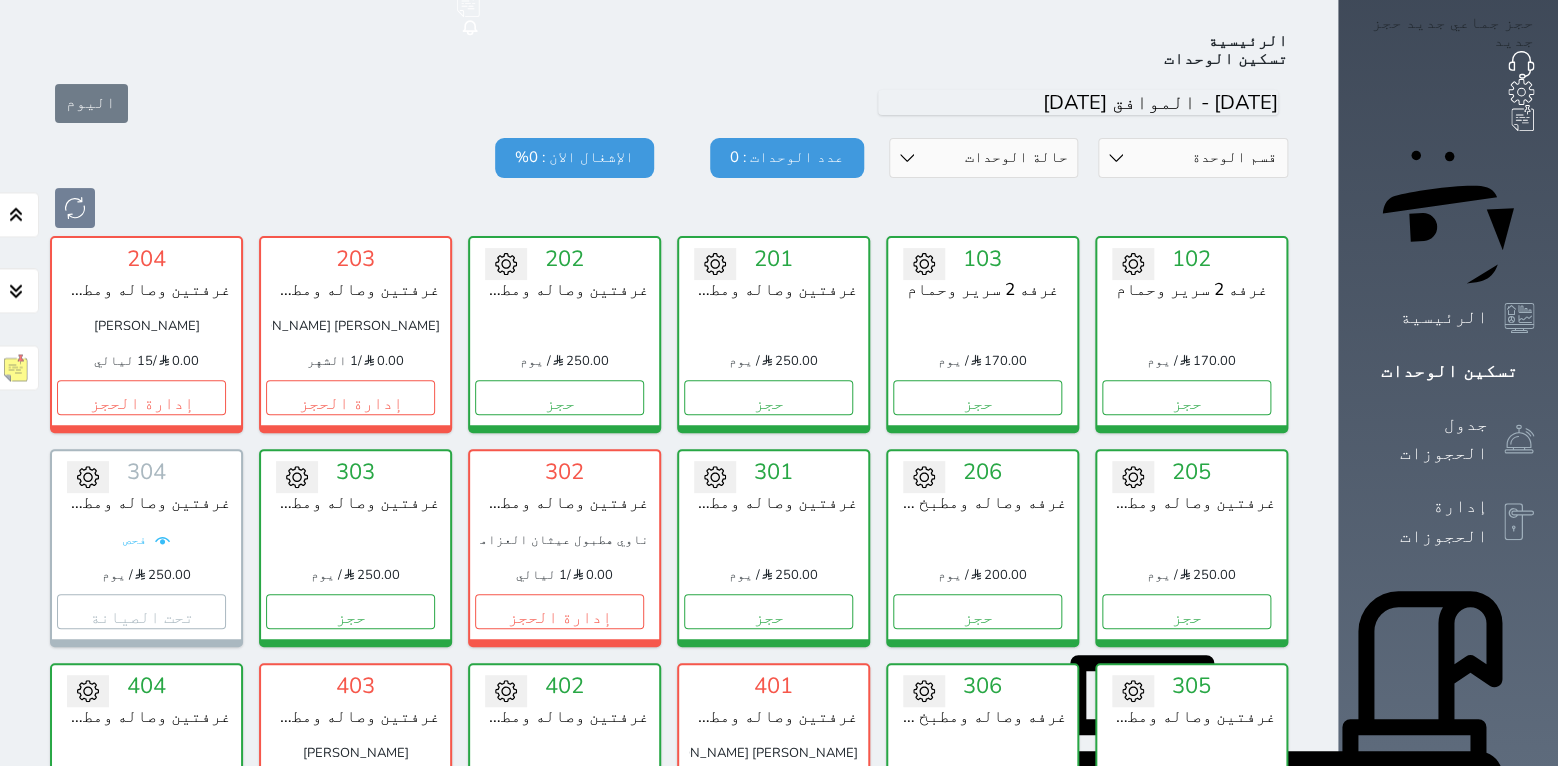 scroll, scrollTop: 208, scrollLeft: 0, axis: vertical 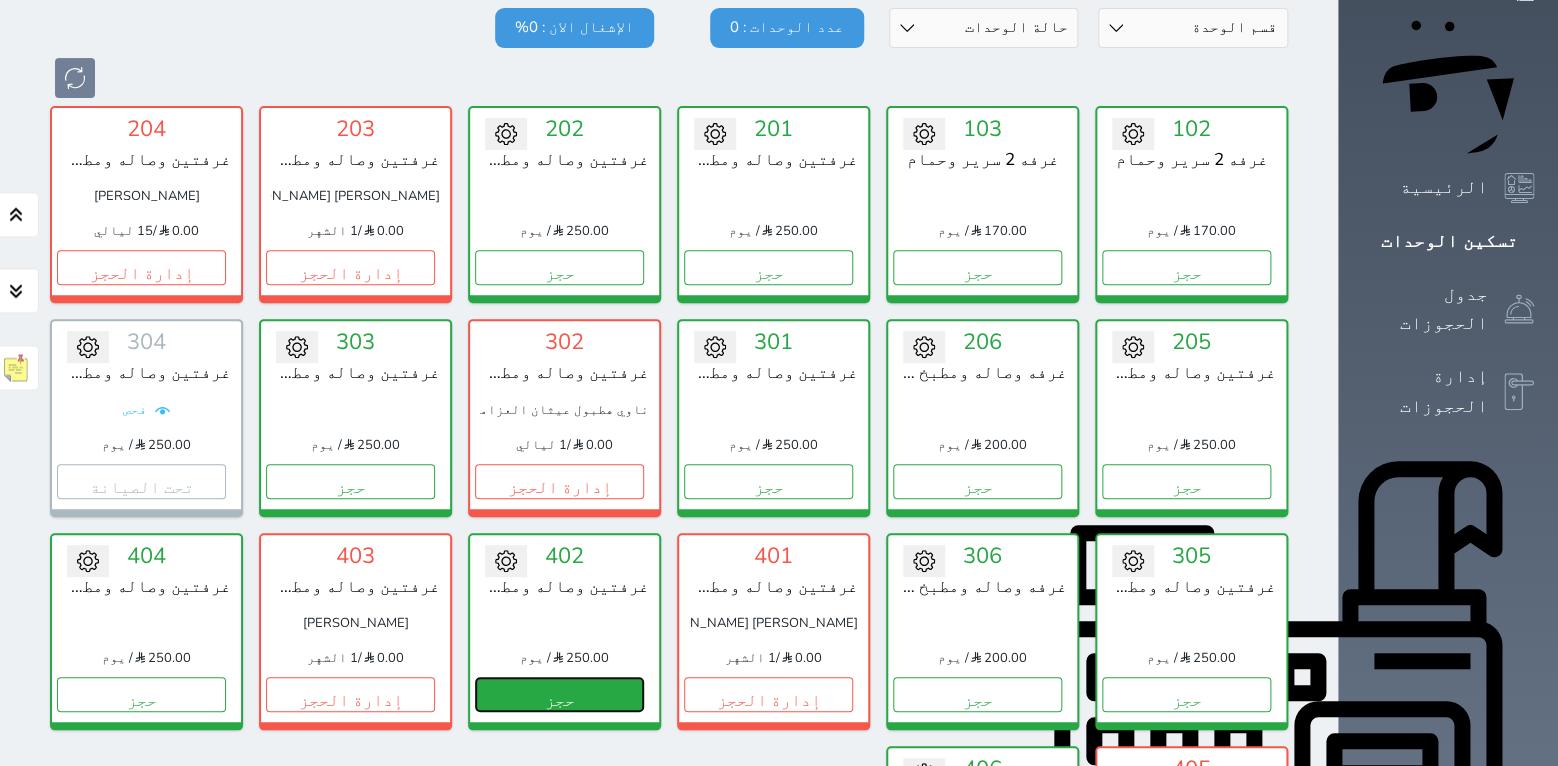 click on "حجز" at bounding box center [559, 694] 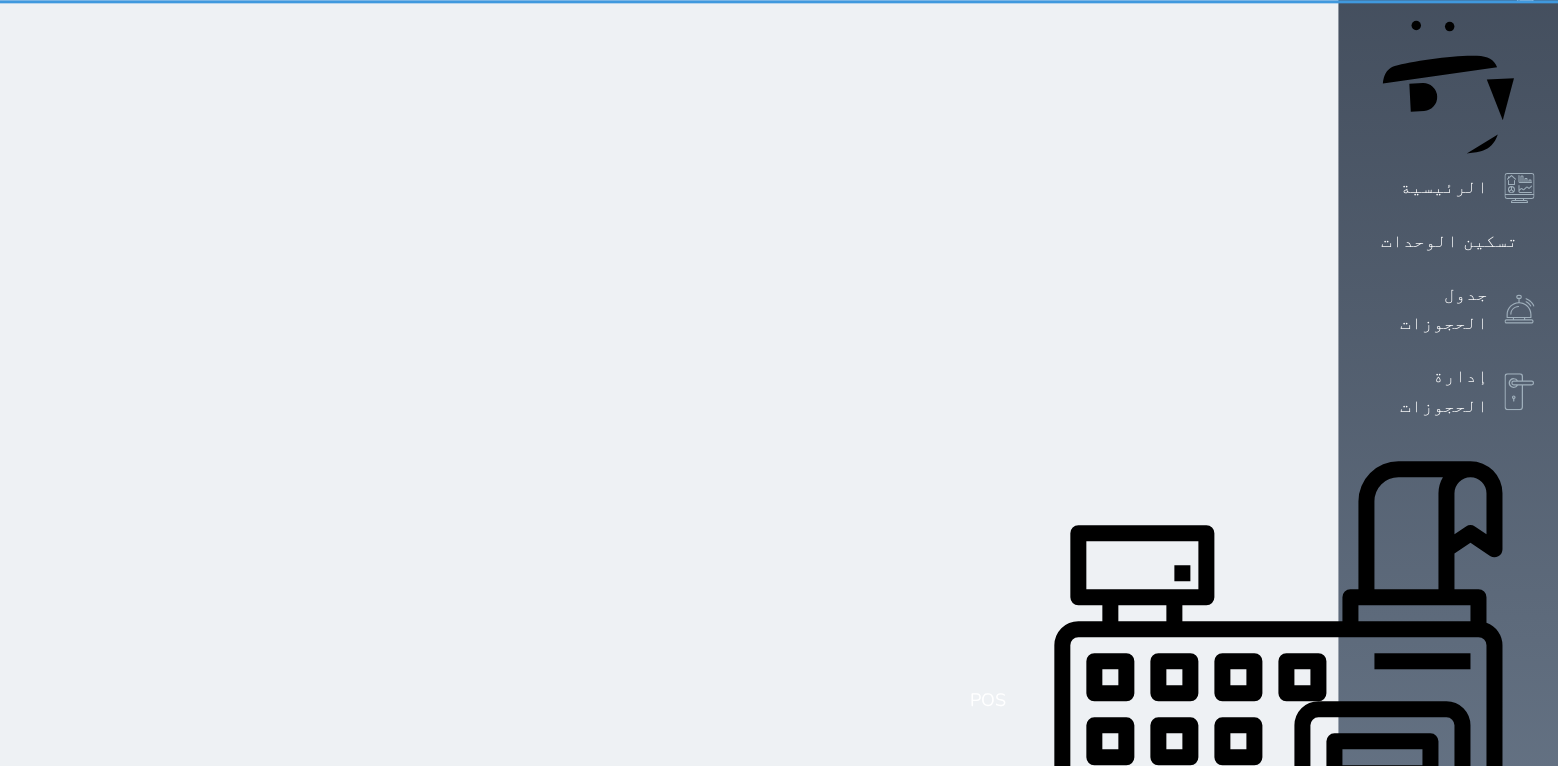 scroll, scrollTop: 138, scrollLeft: 0, axis: vertical 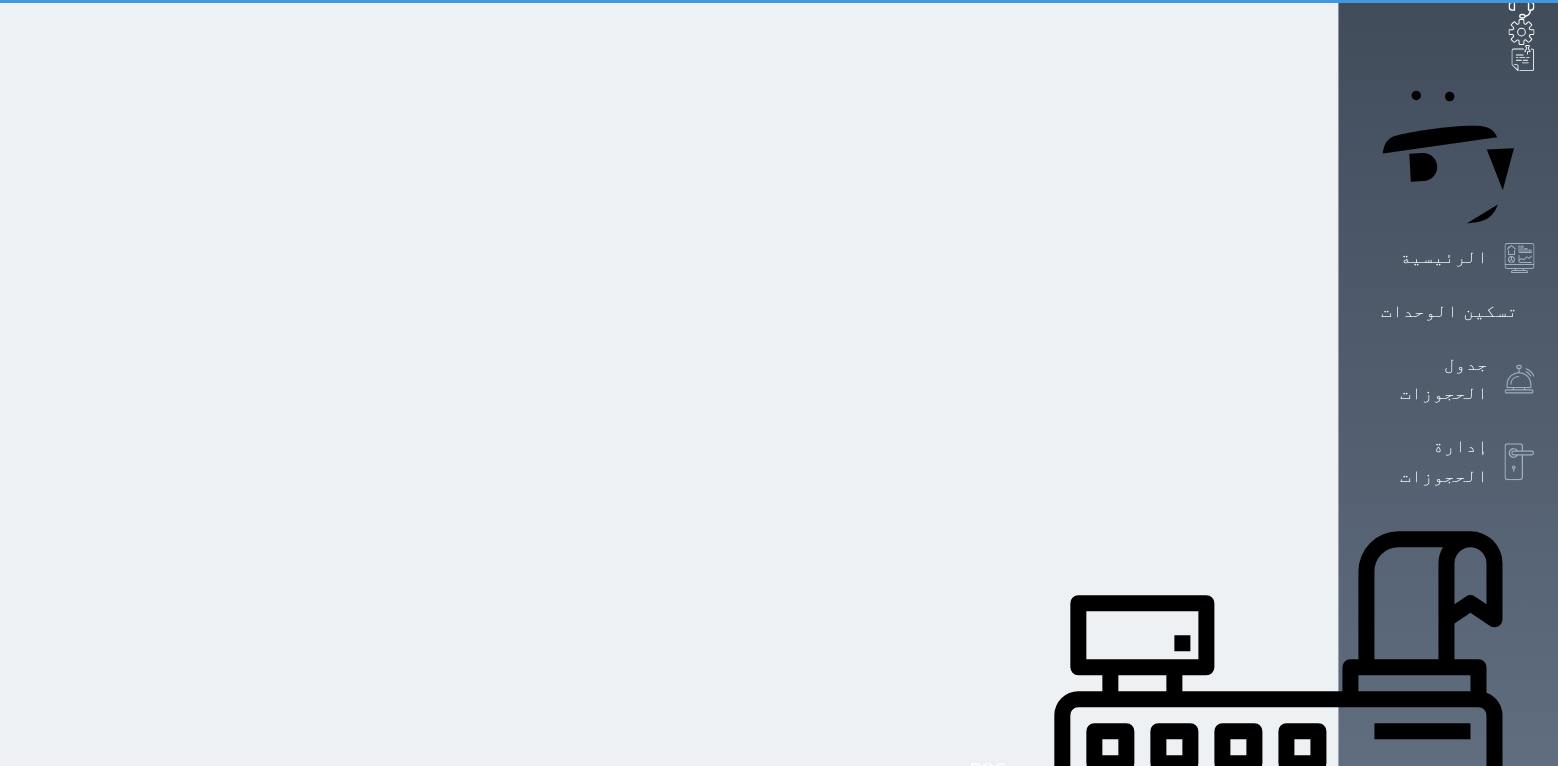 select on "1" 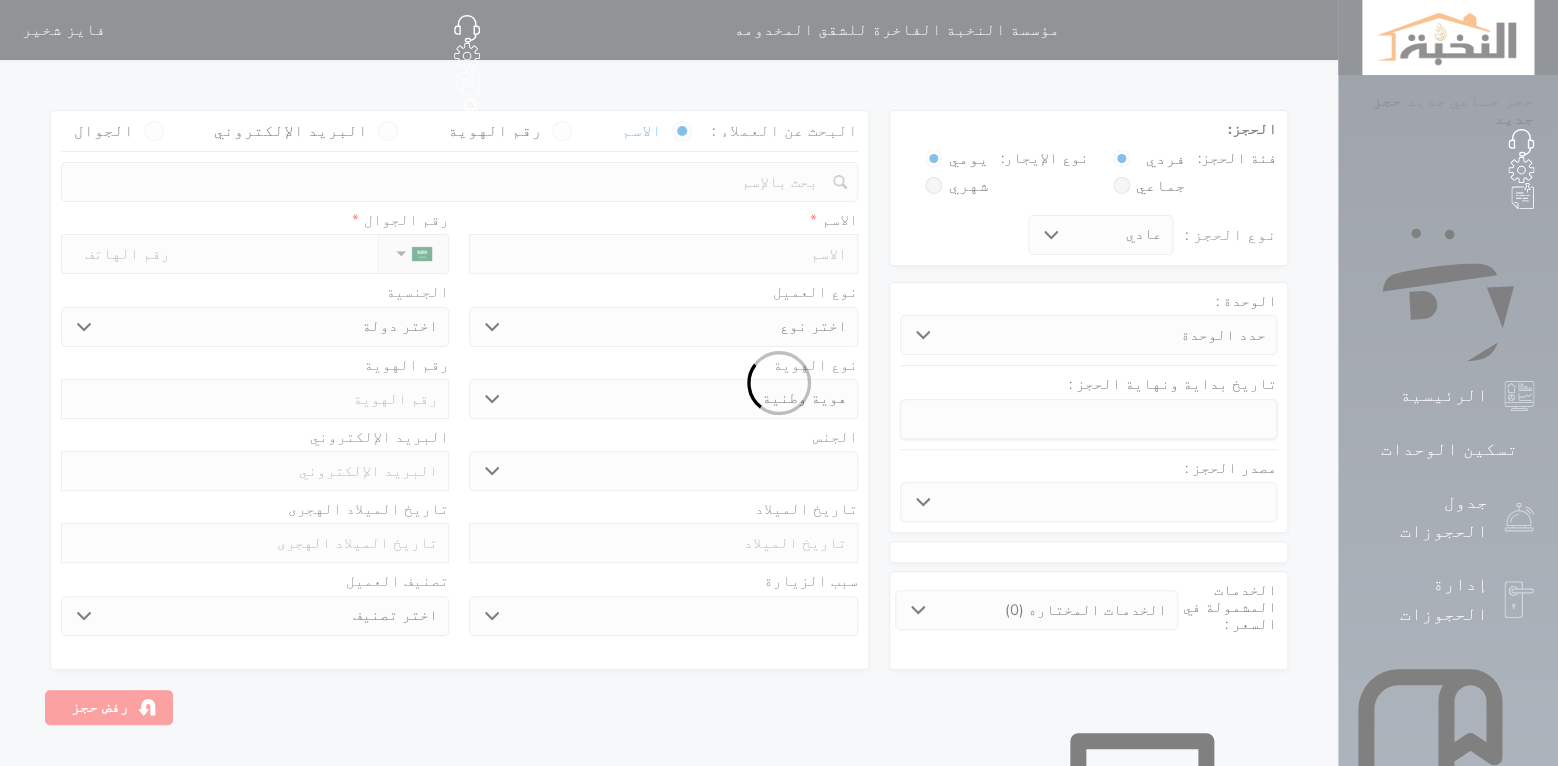 select 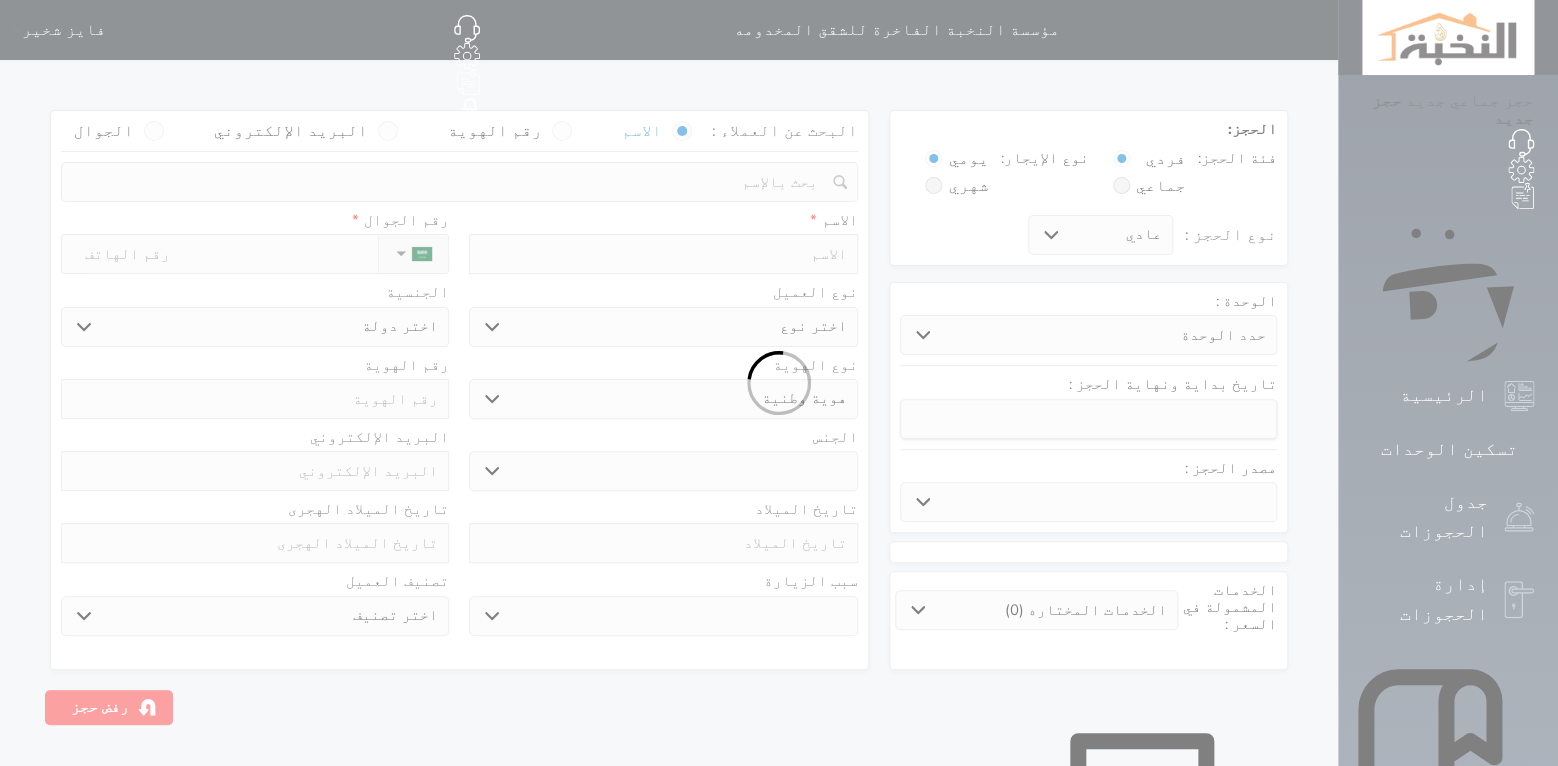 select 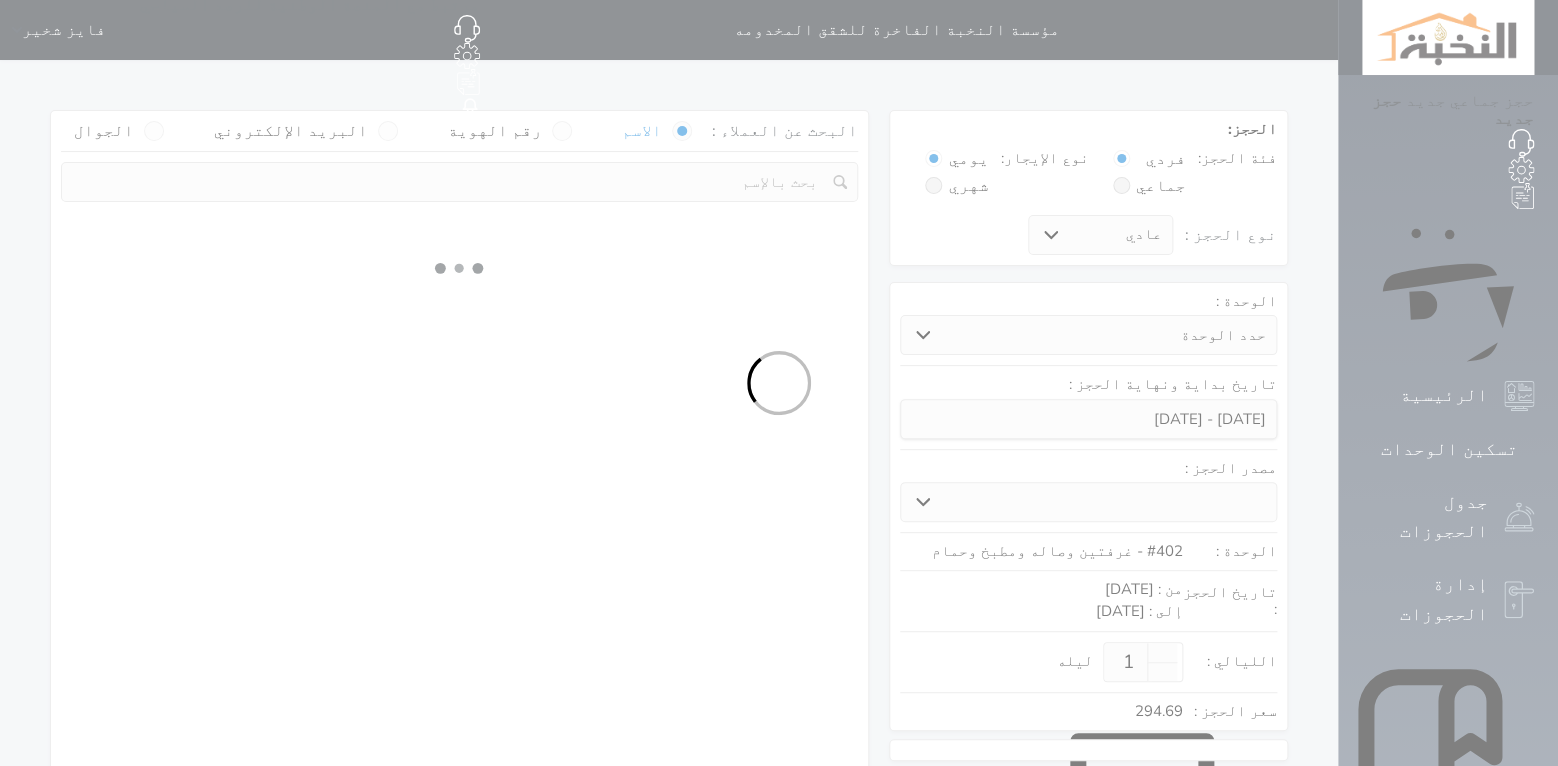 select 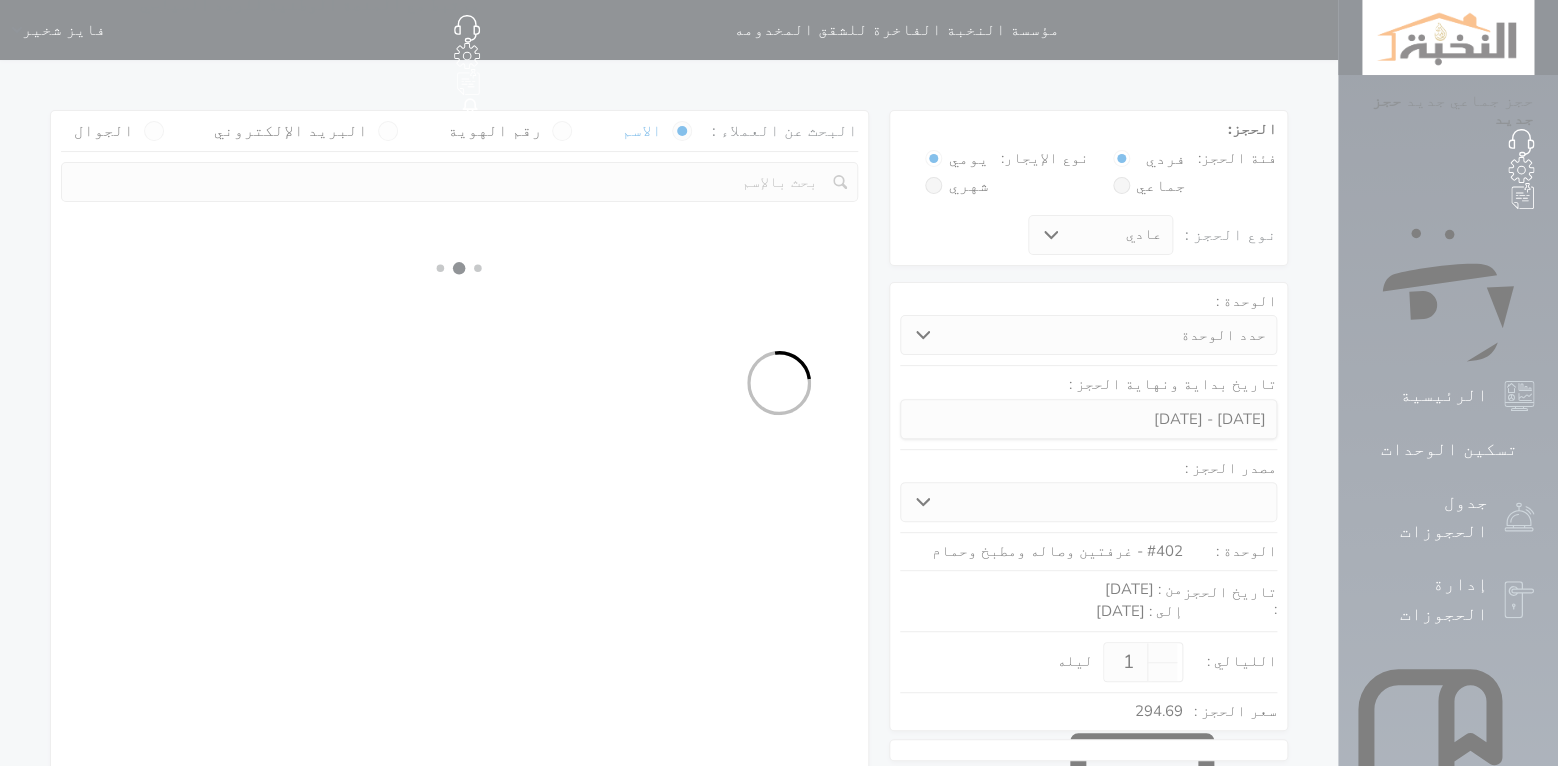 select on "1" 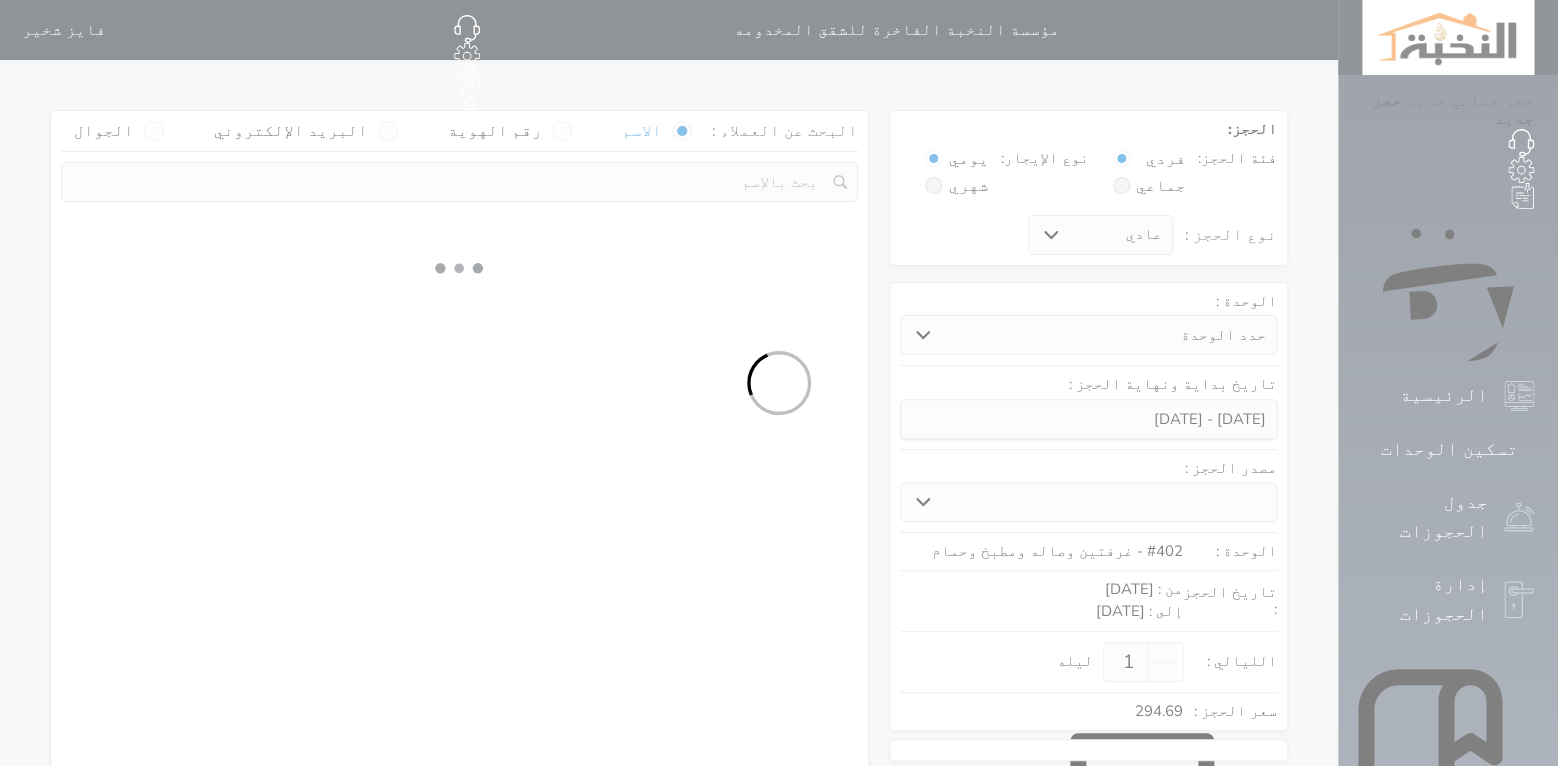 select on "113" 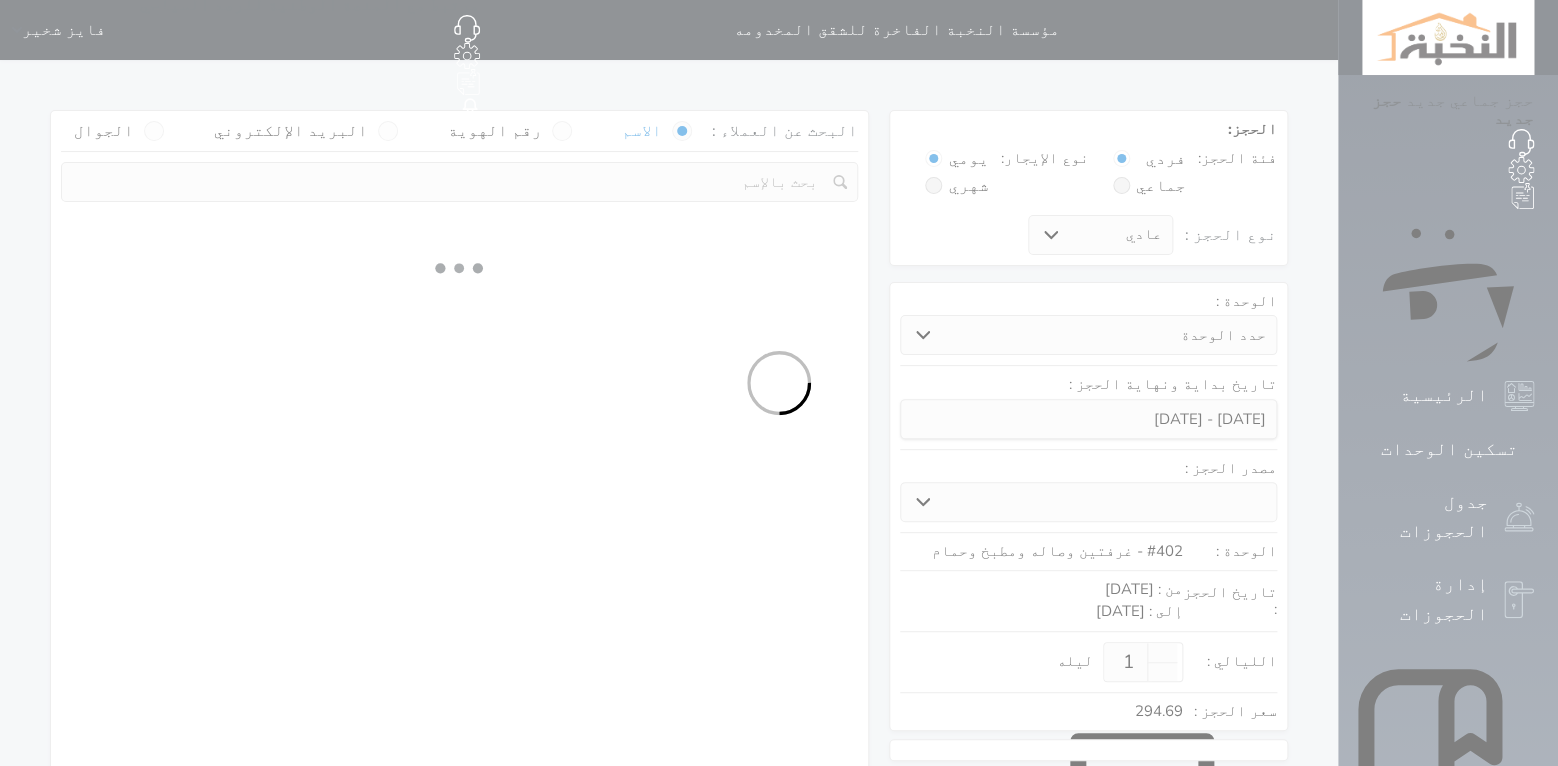 select on "1" 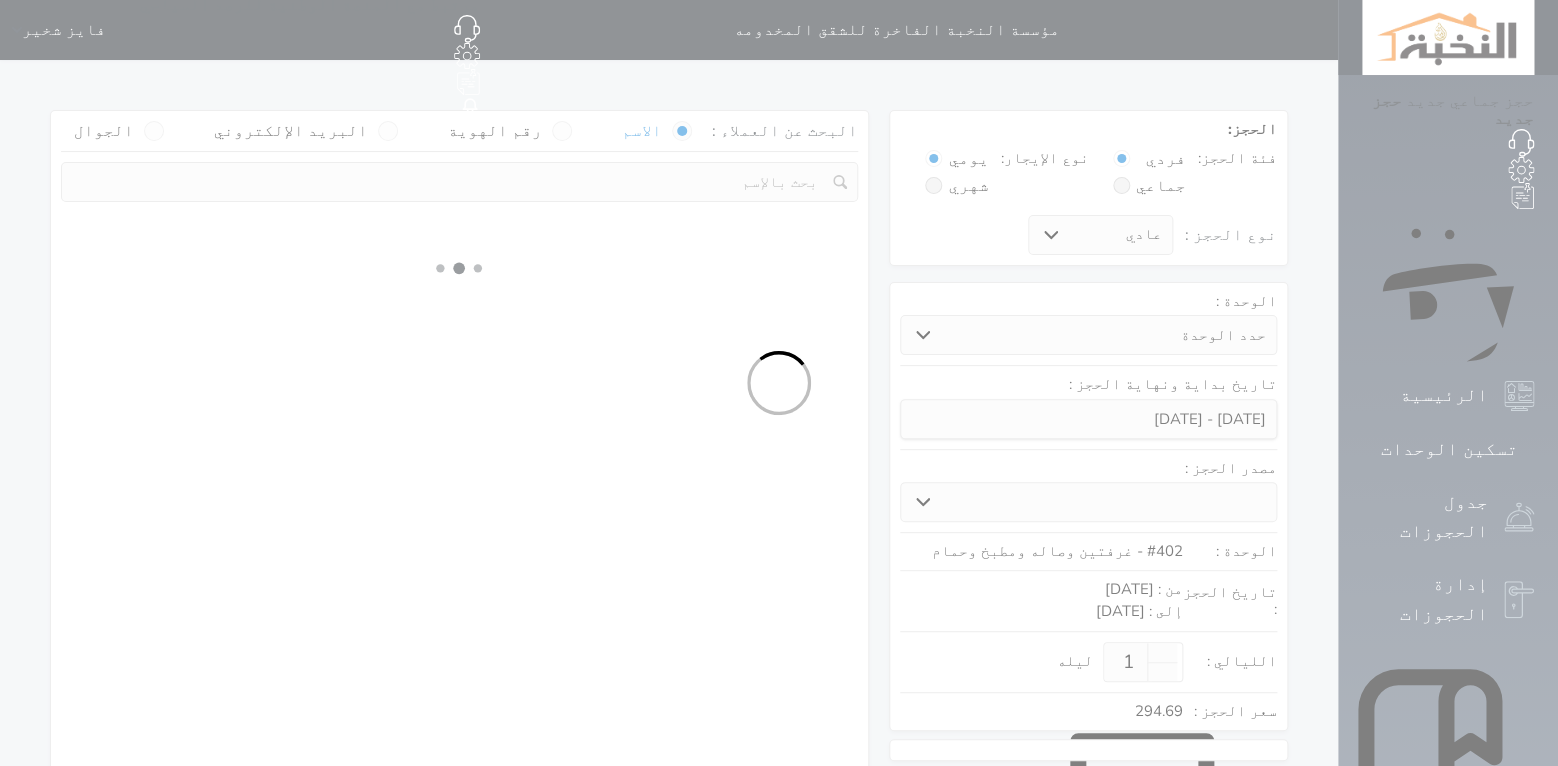 select 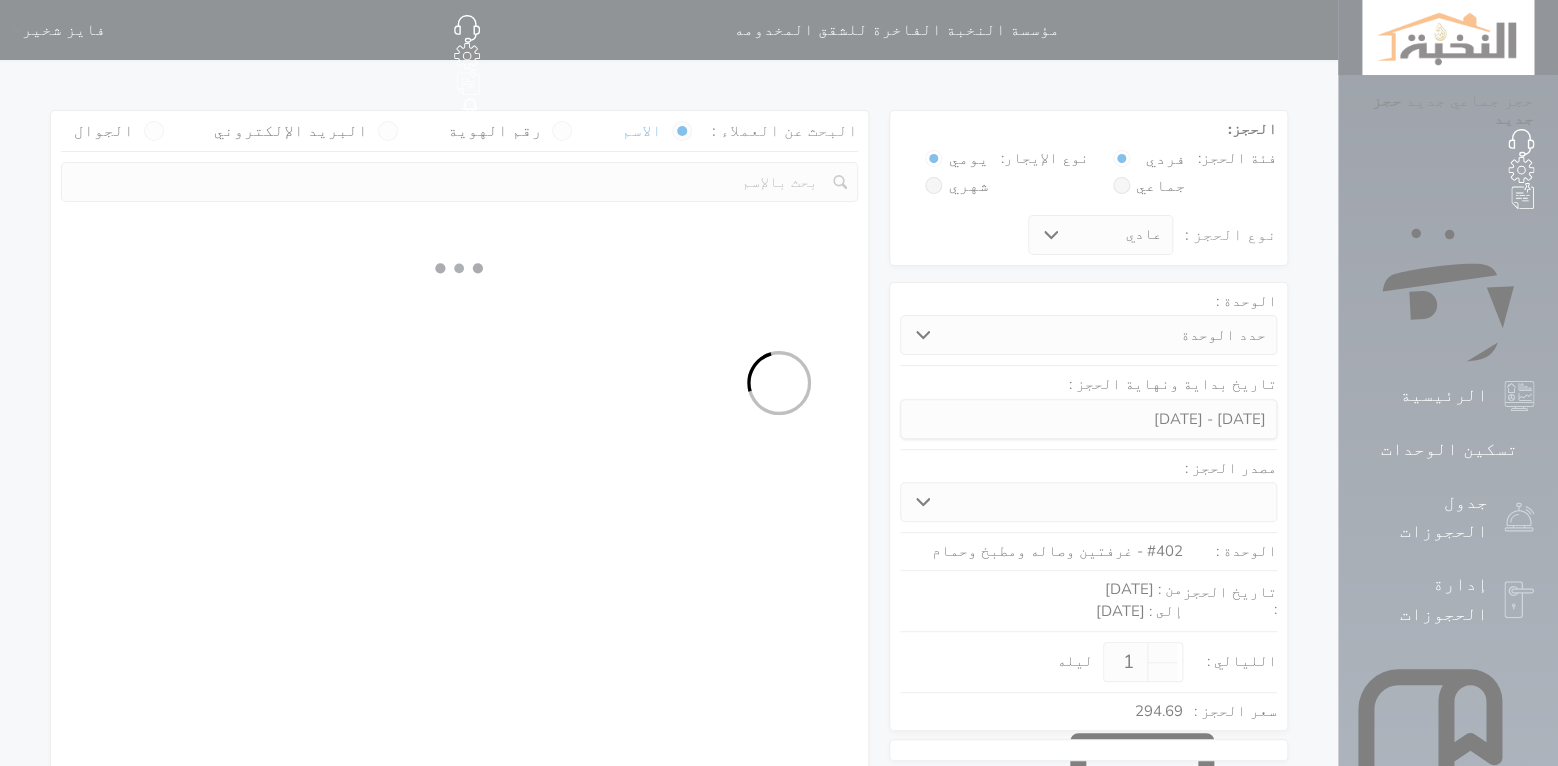 select on "7" 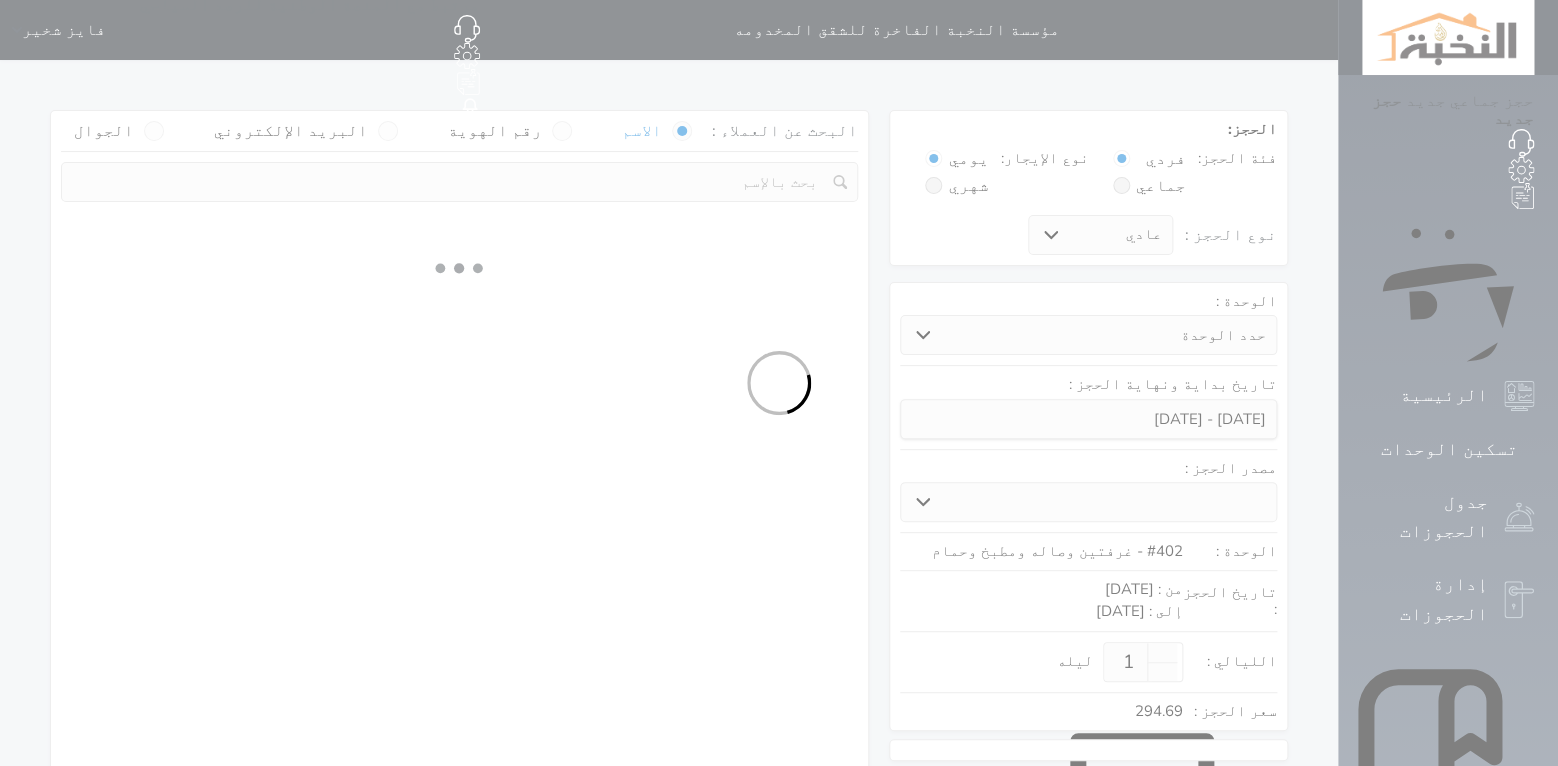 select 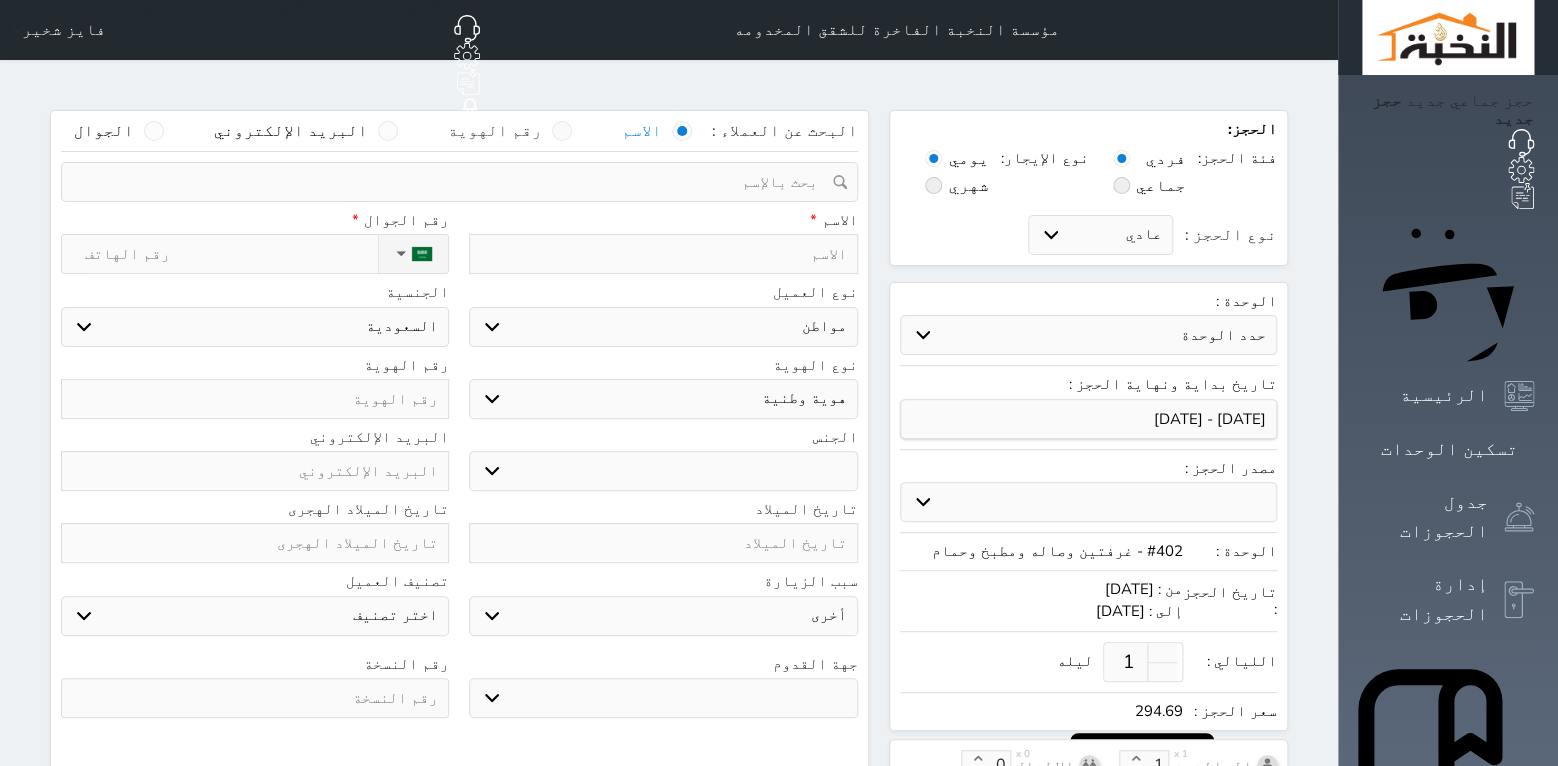 select 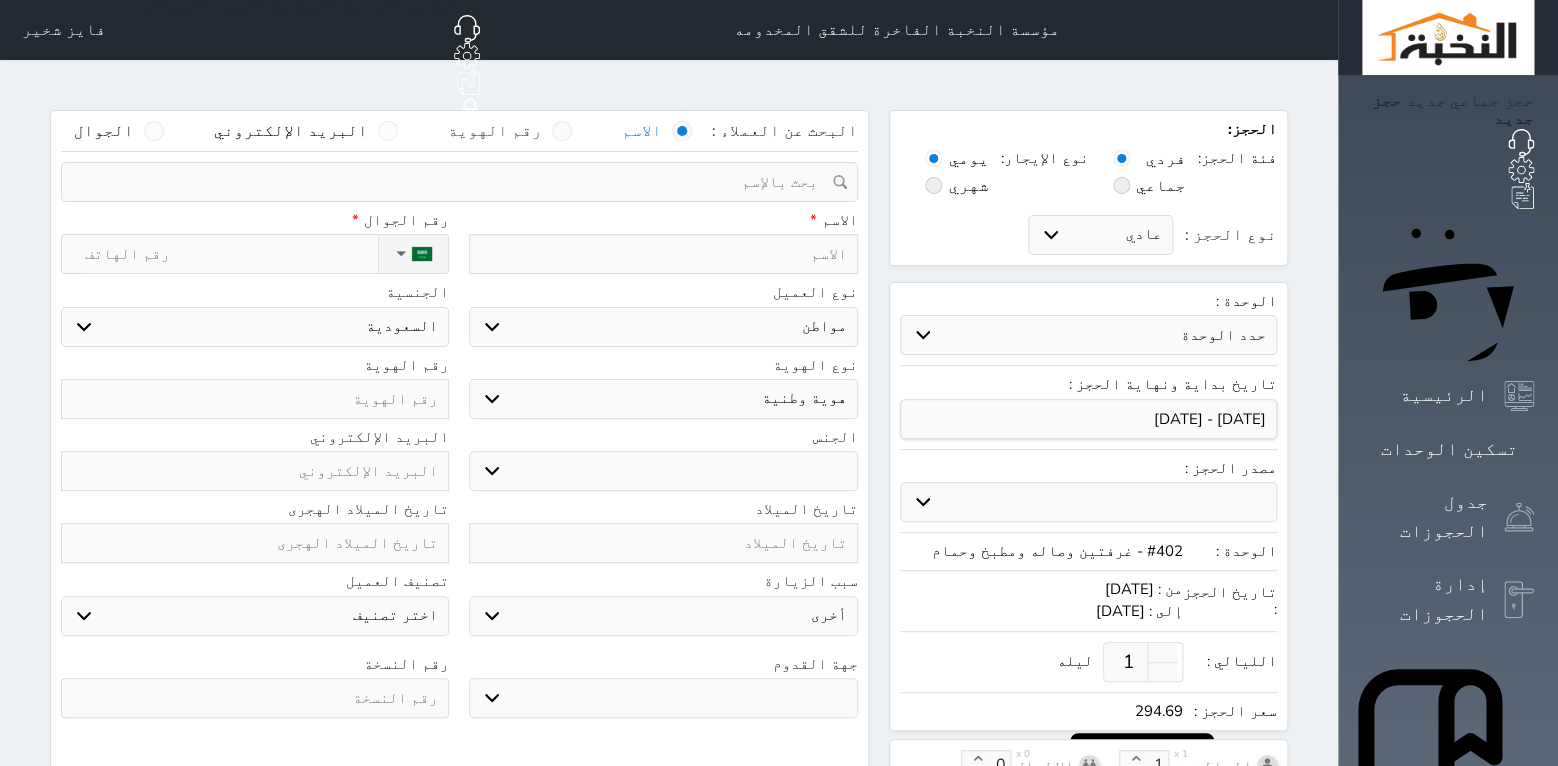 select 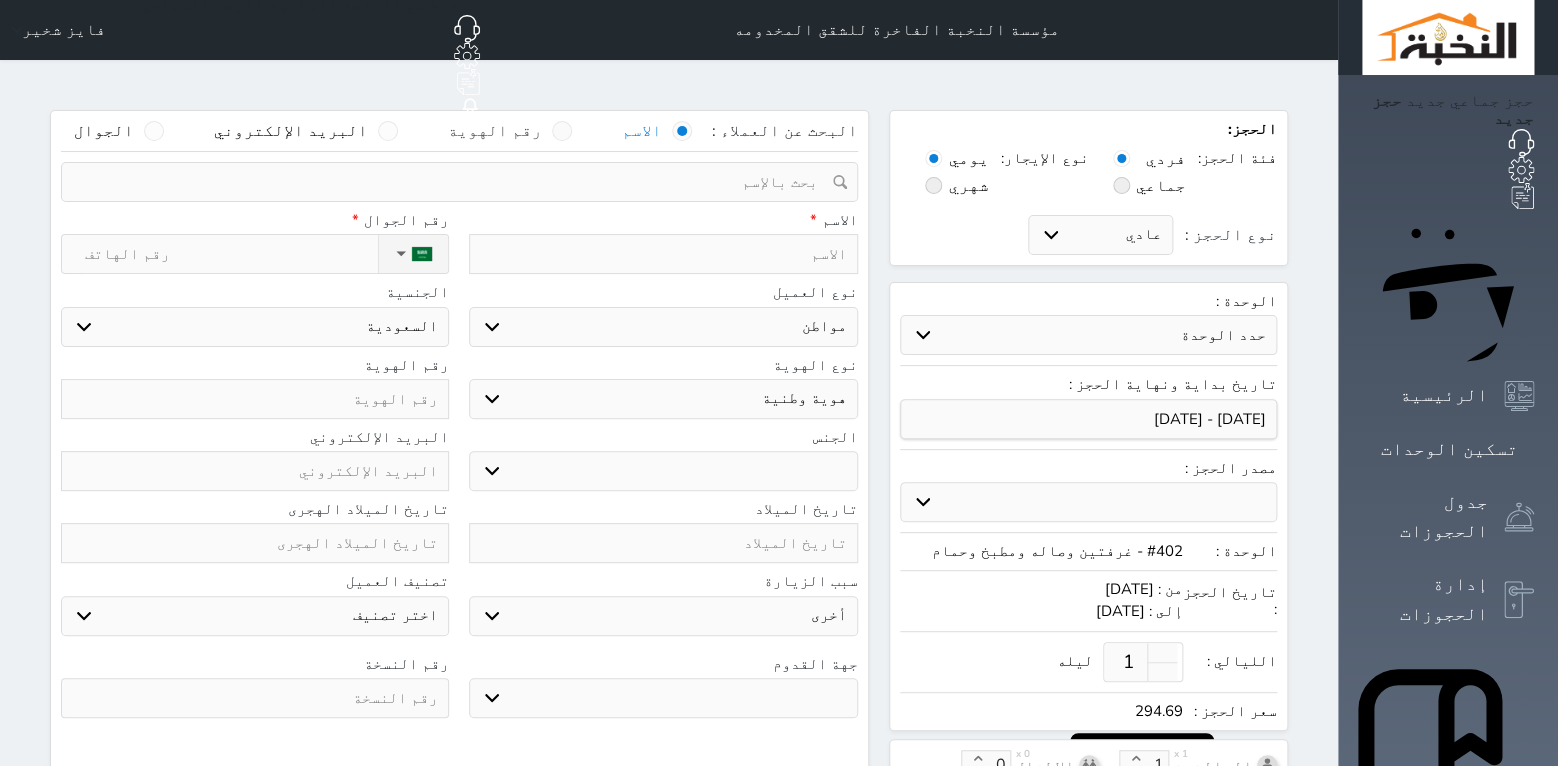 click on "رقم الهوية" at bounding box center [510, 131] 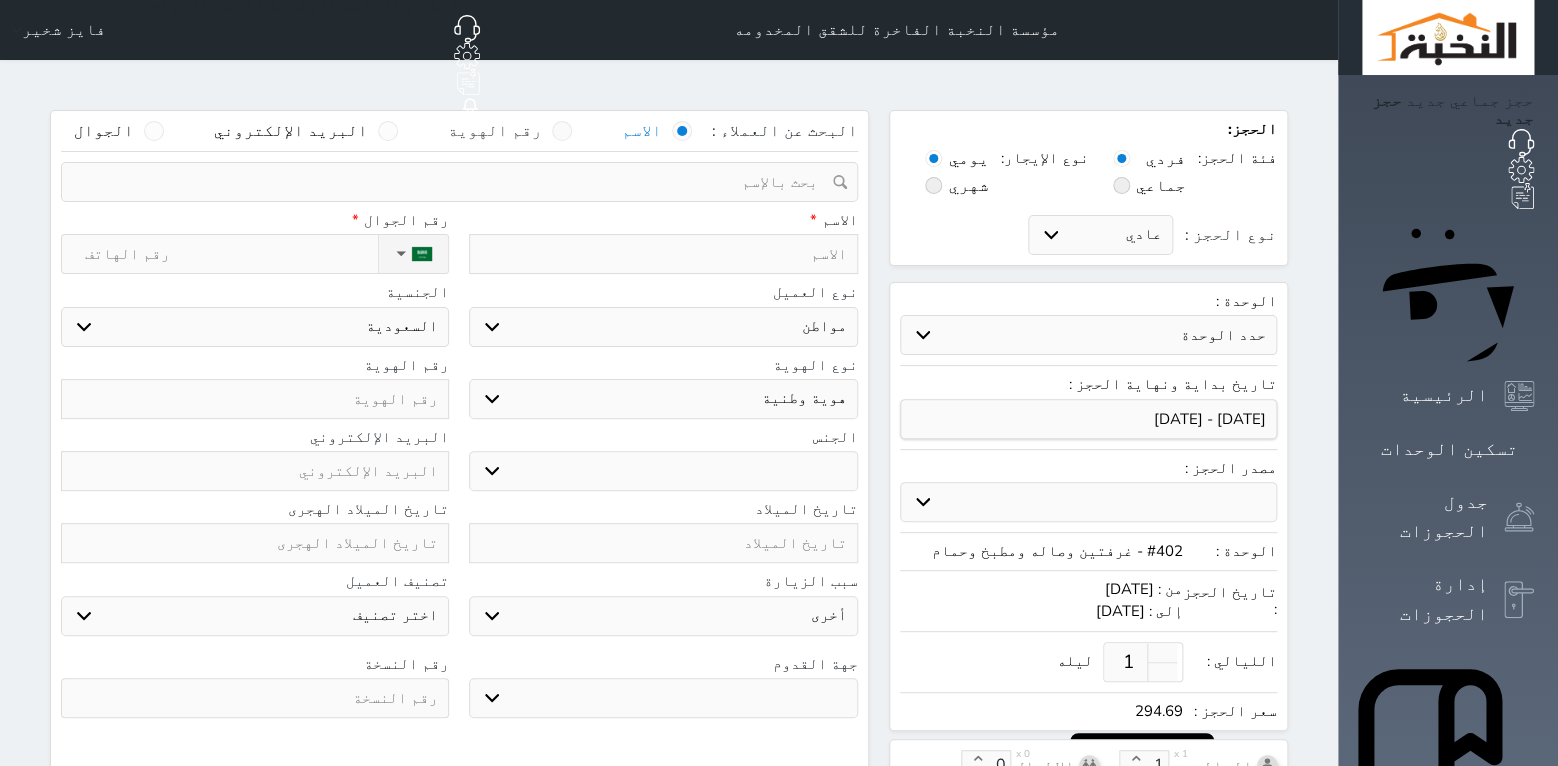 click on "رقم الهوية" at bounding box center [542, 141] 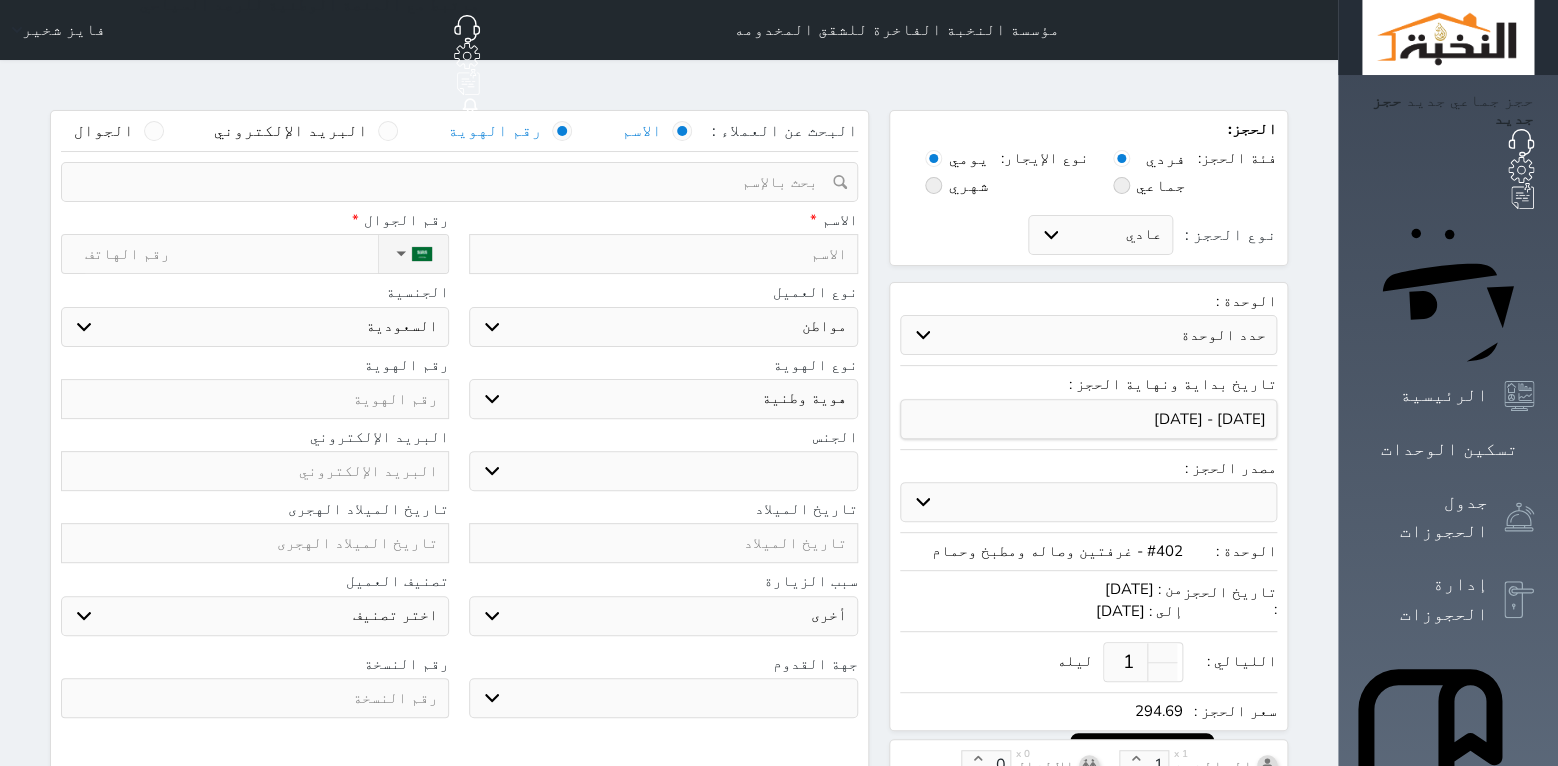 select 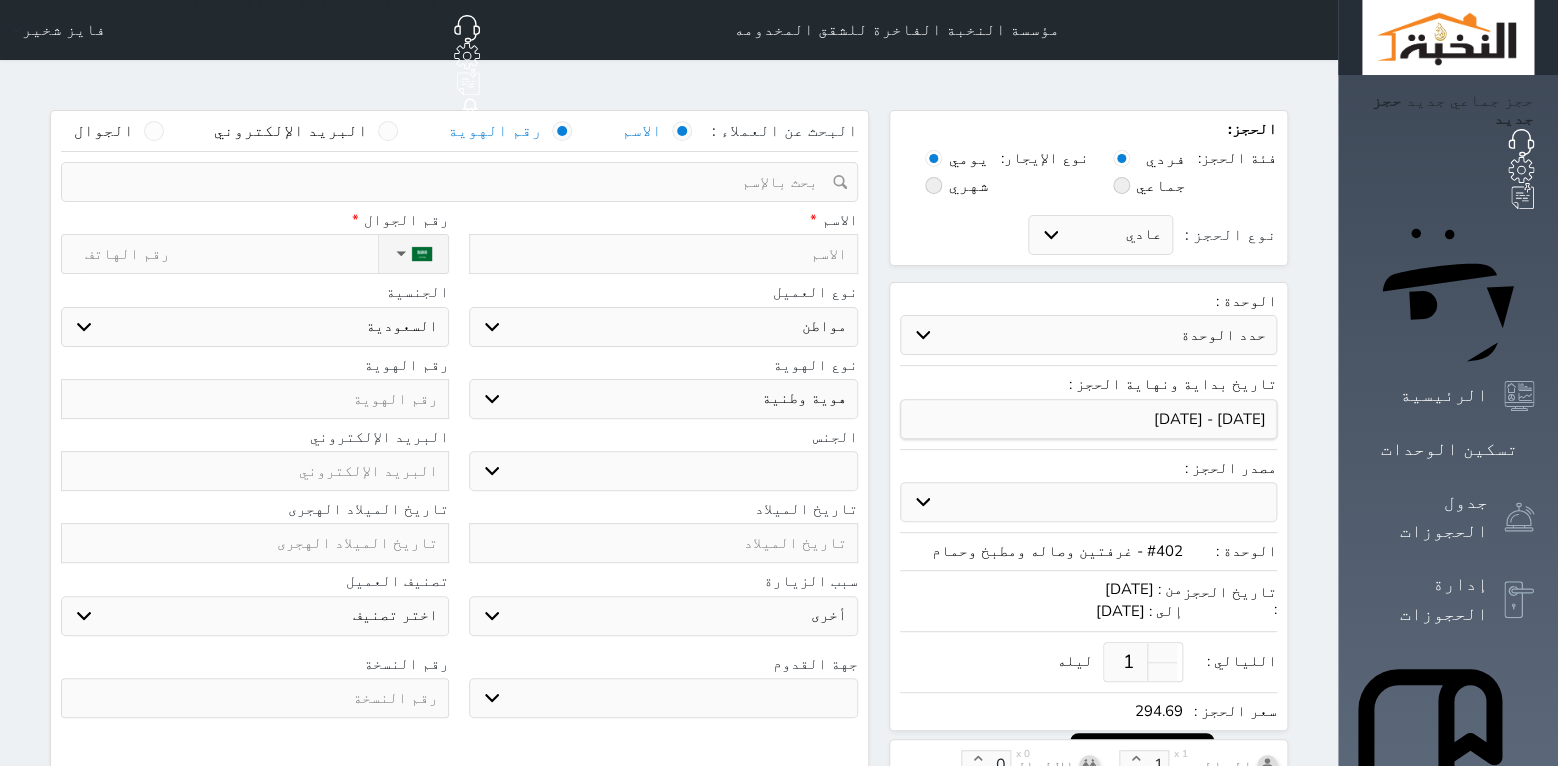 select 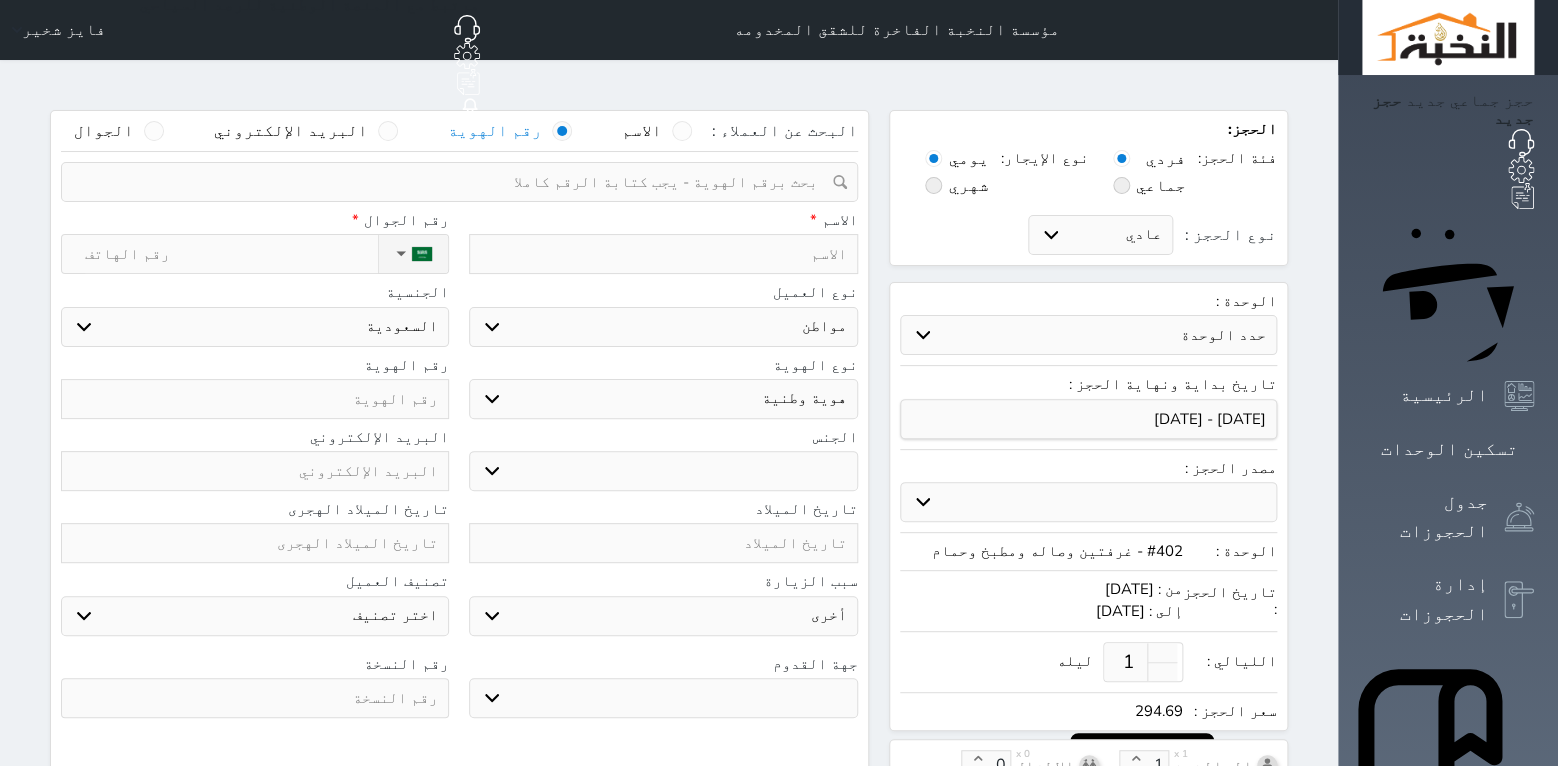 select 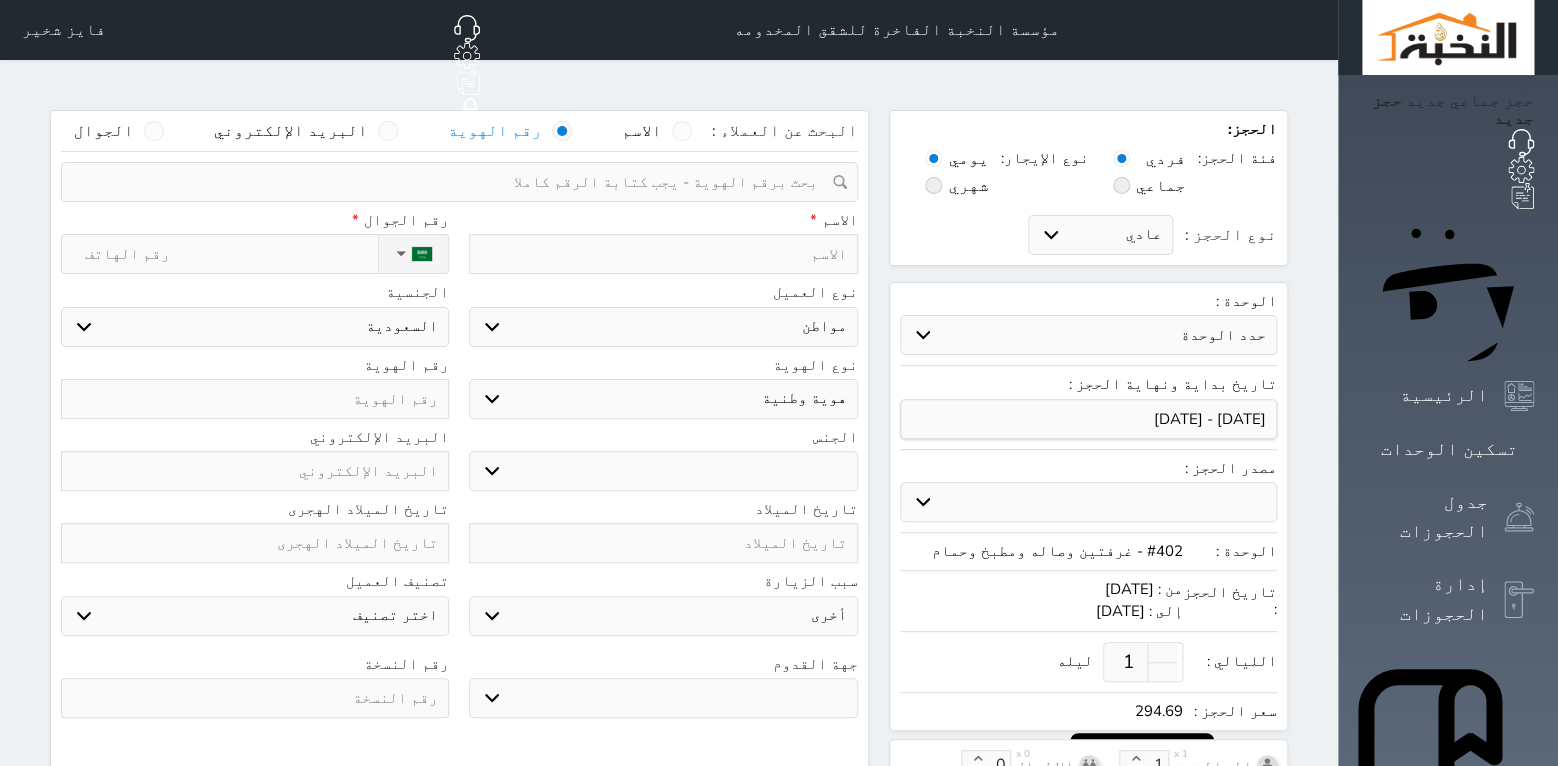 select 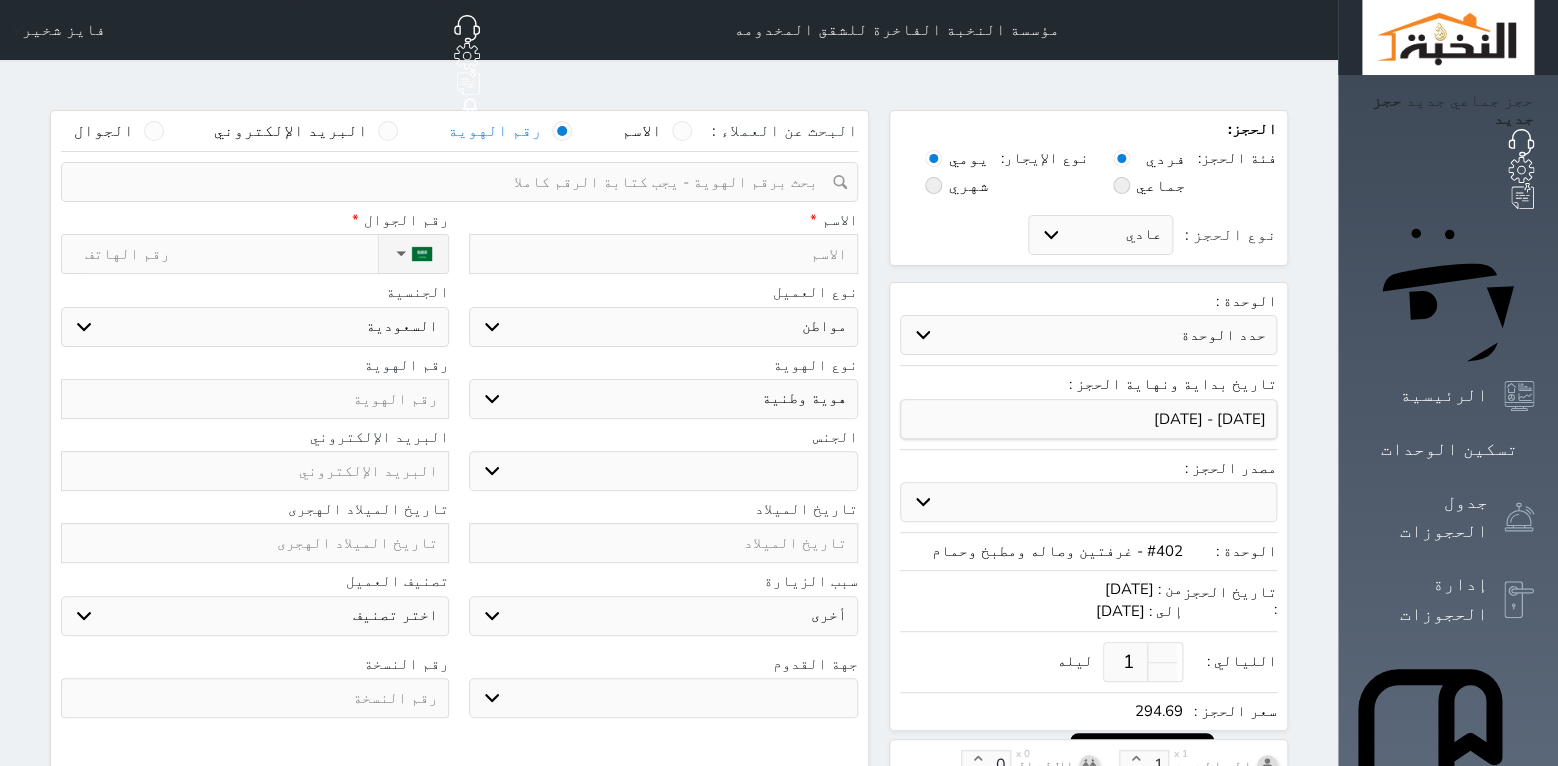 paste on "1146307309" 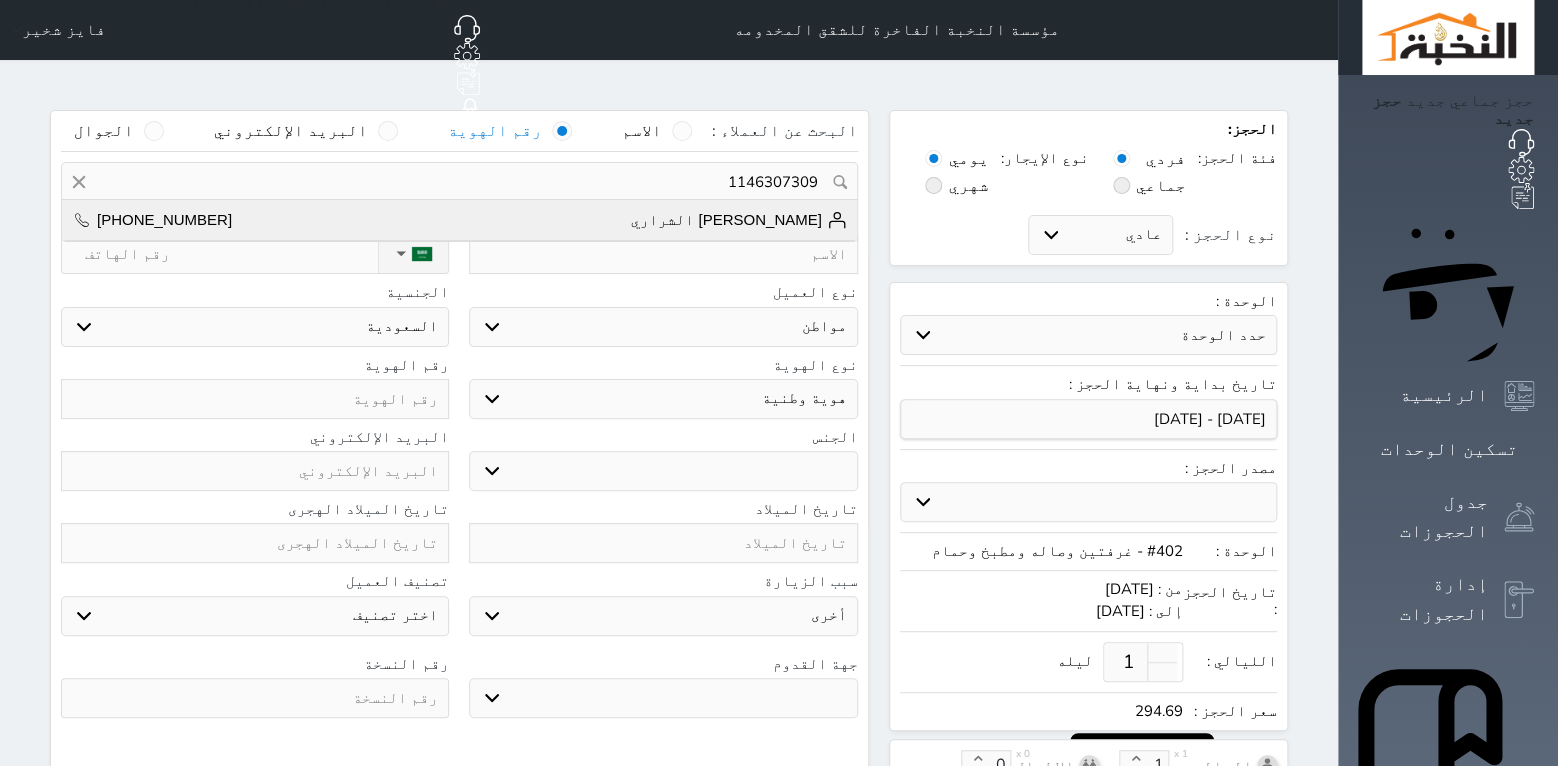 click on "[PERSON_NAME] الشراري" at bounding box center [739, 220] 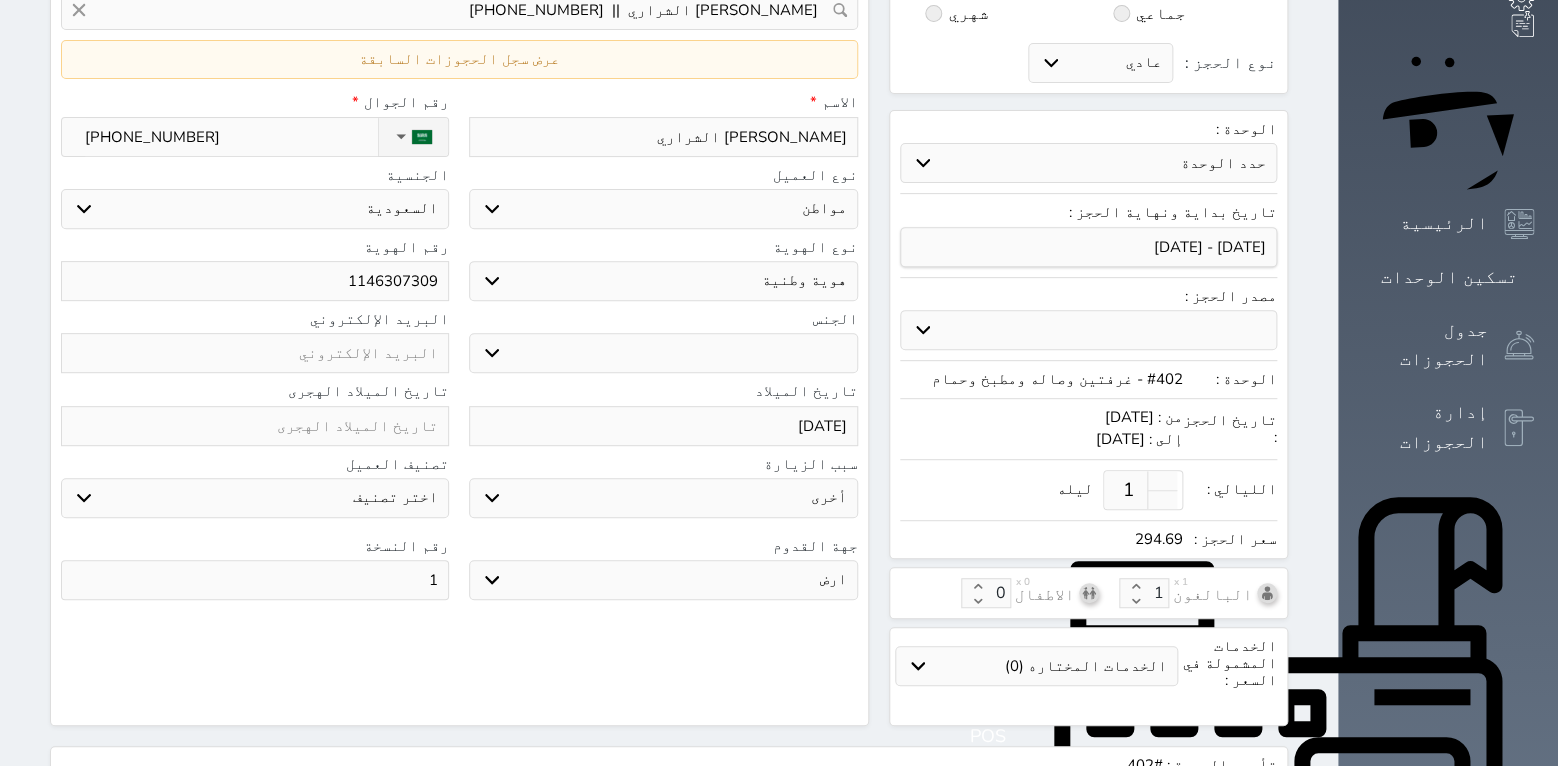 scroll, scrollTop: 461, scrollLeft: 0, axis: vertical 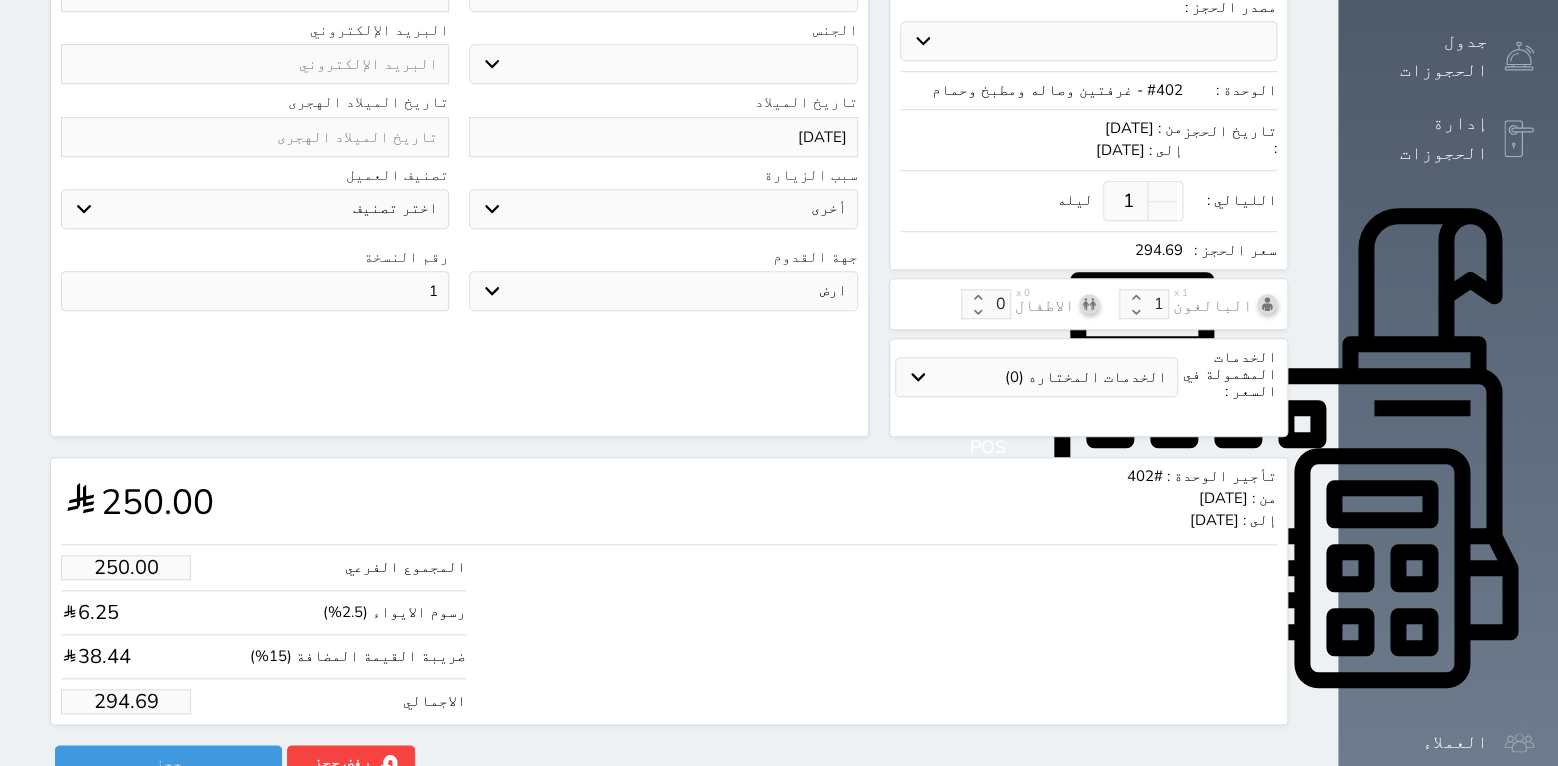 click on "294.69" at bounding box center (126, 701) 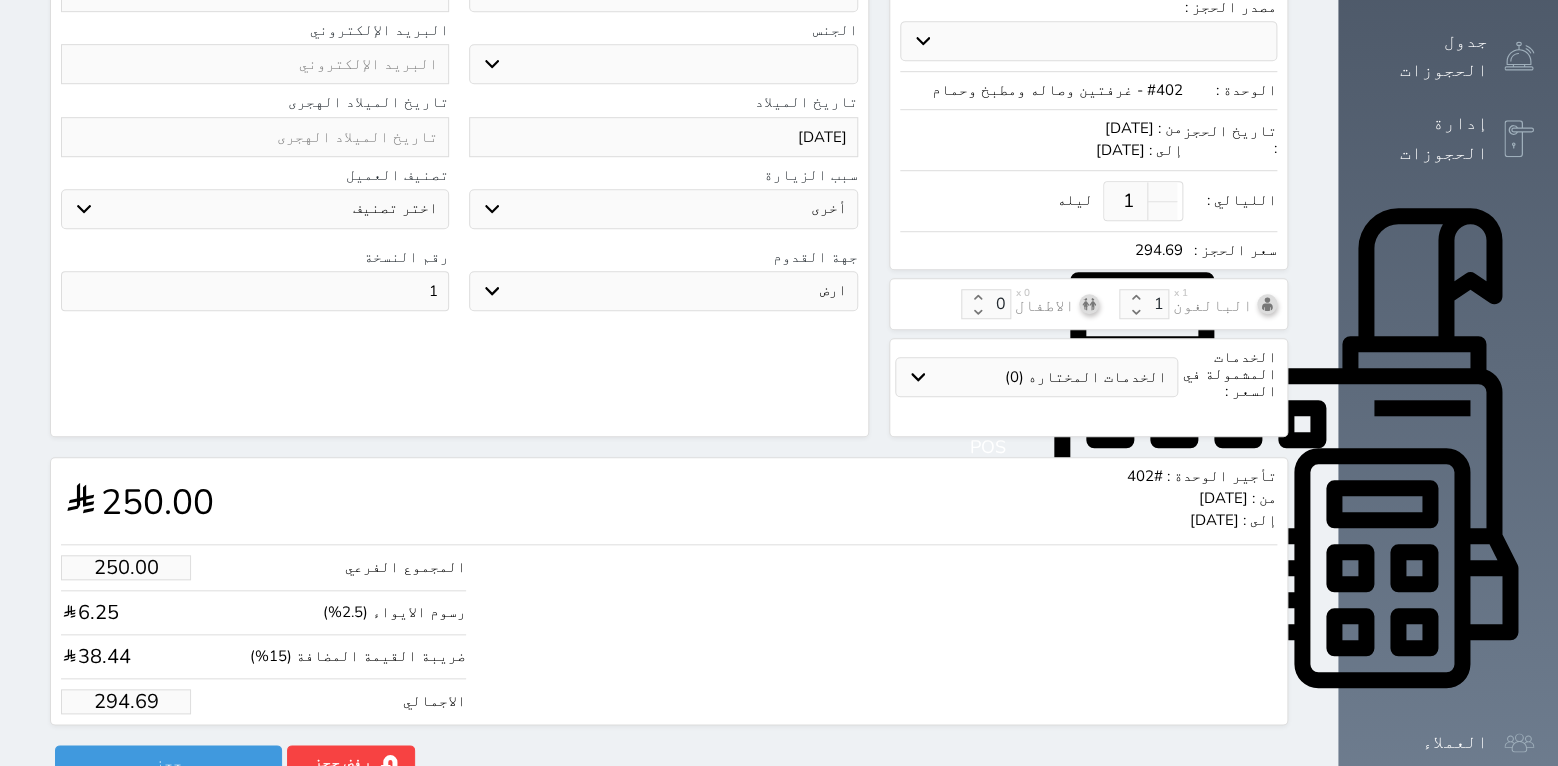 type on "1.70" 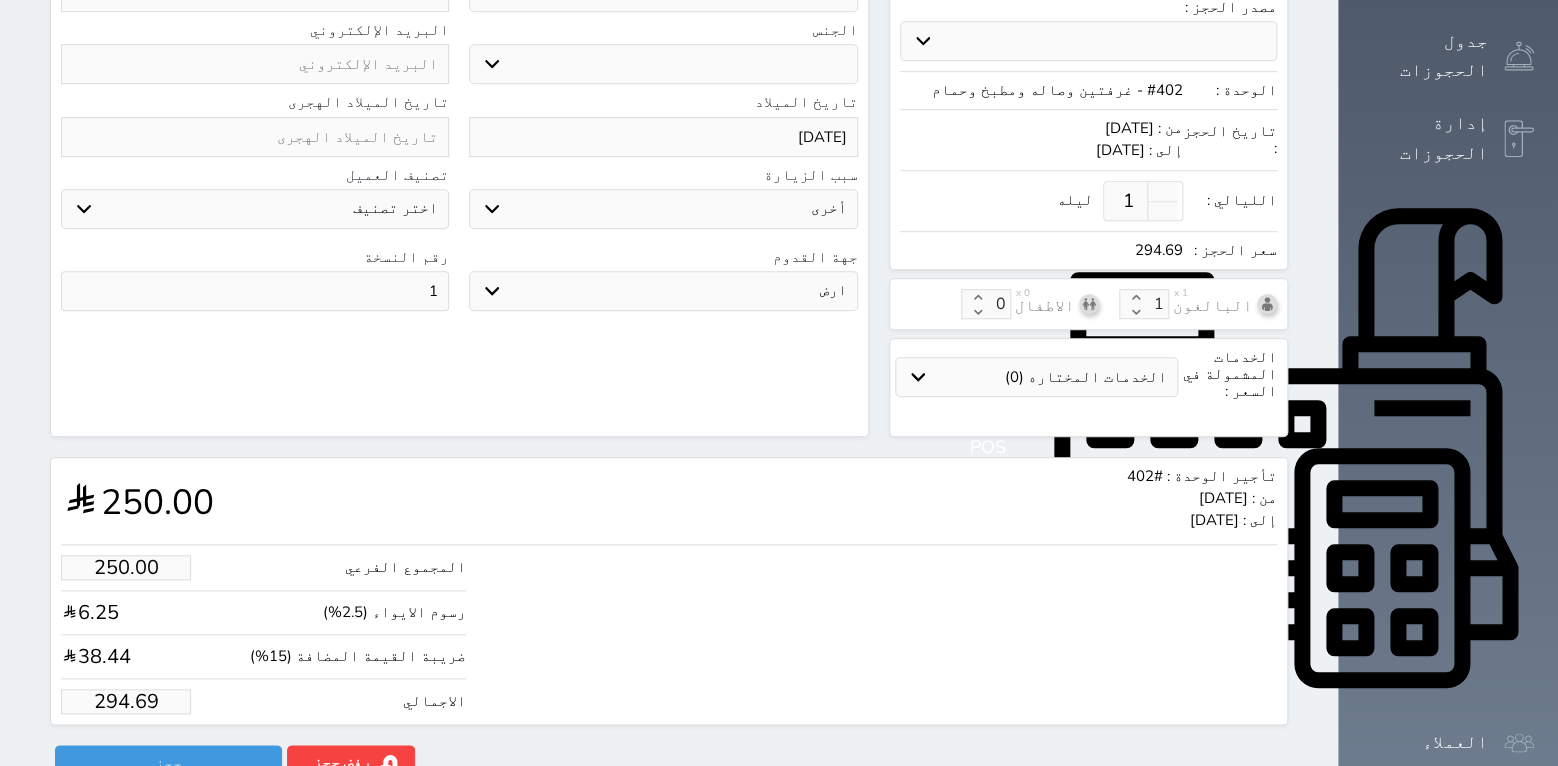 type on "2" 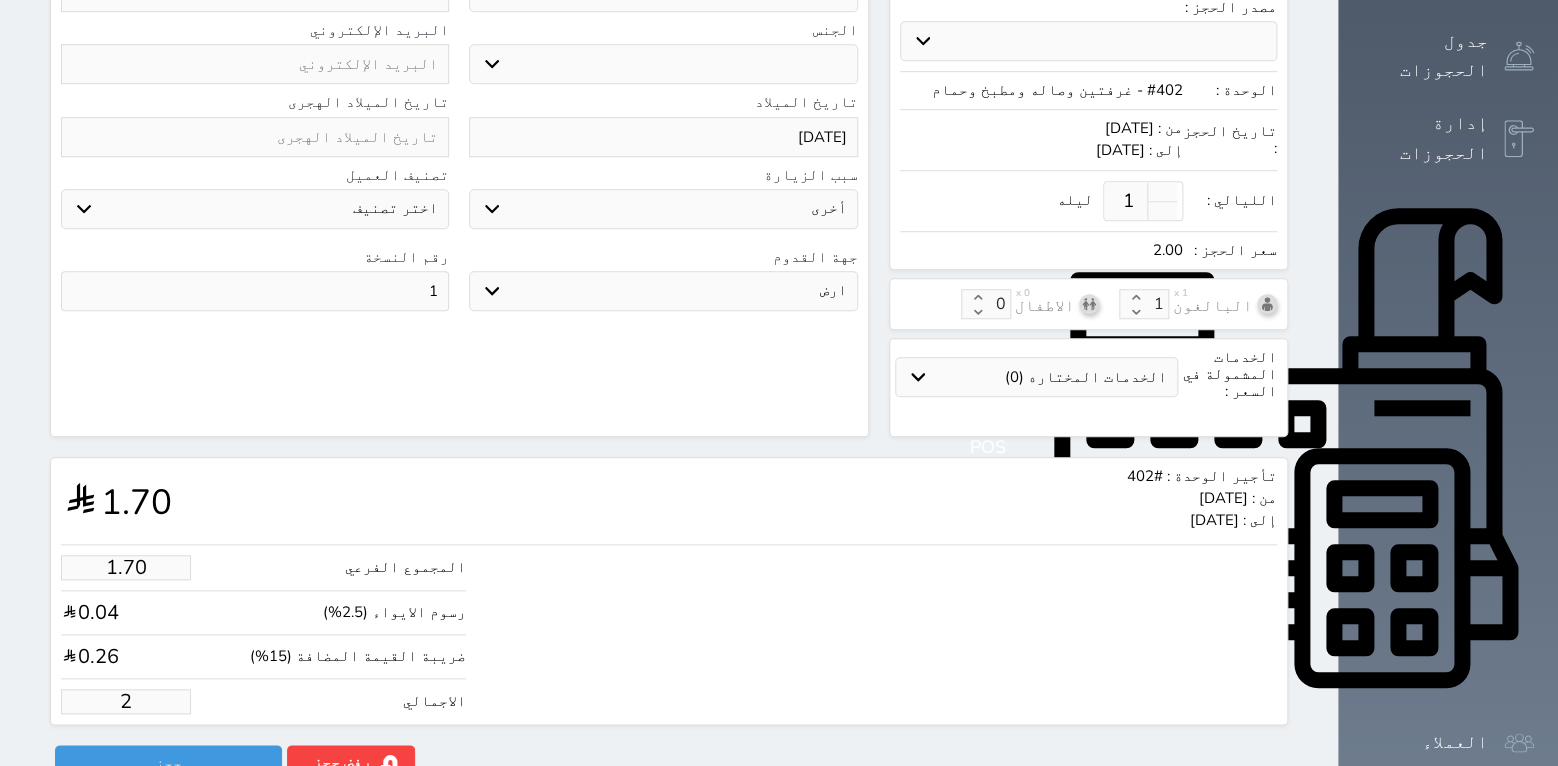 type on "21.21" 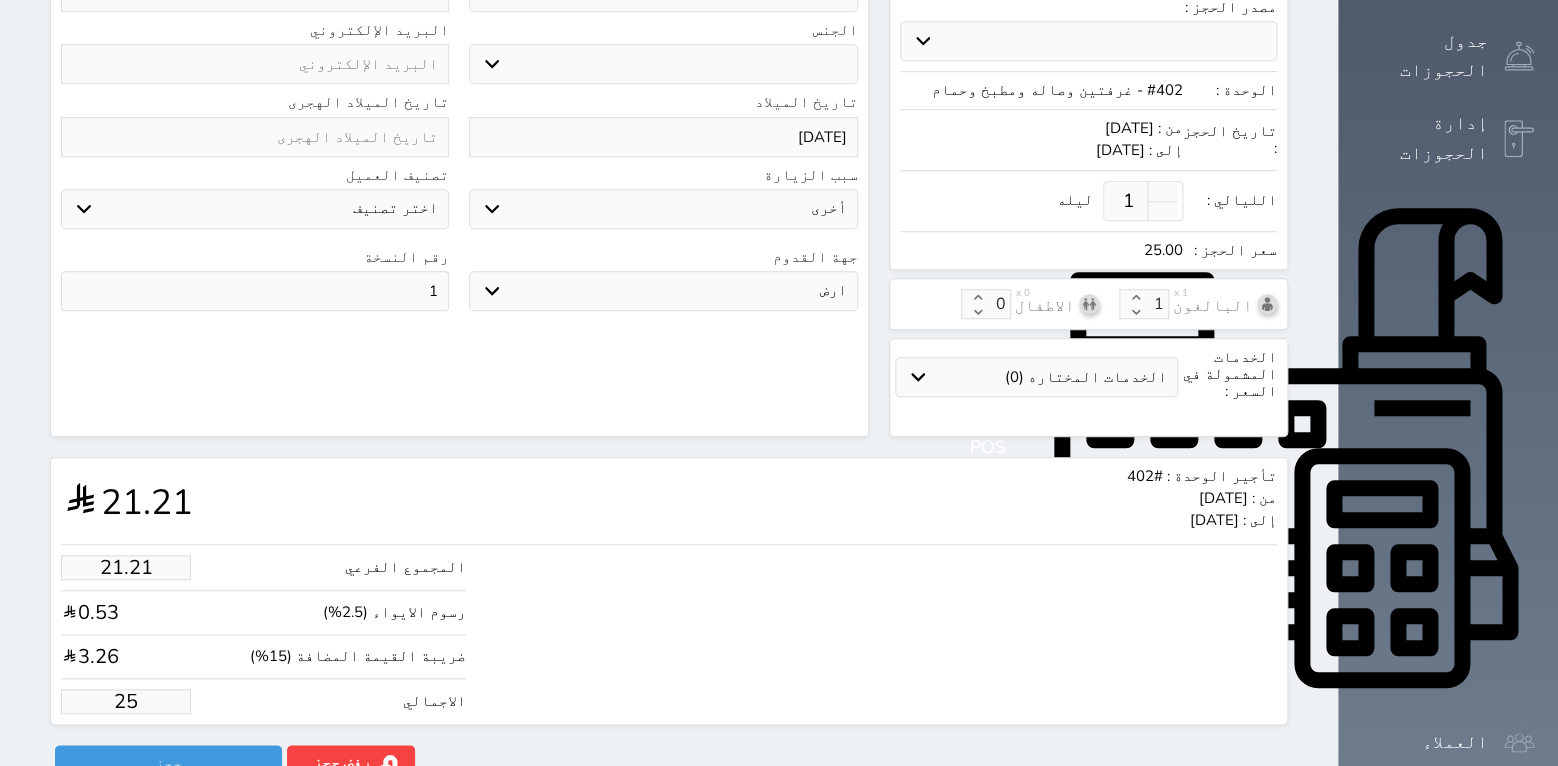 type on "212.09" 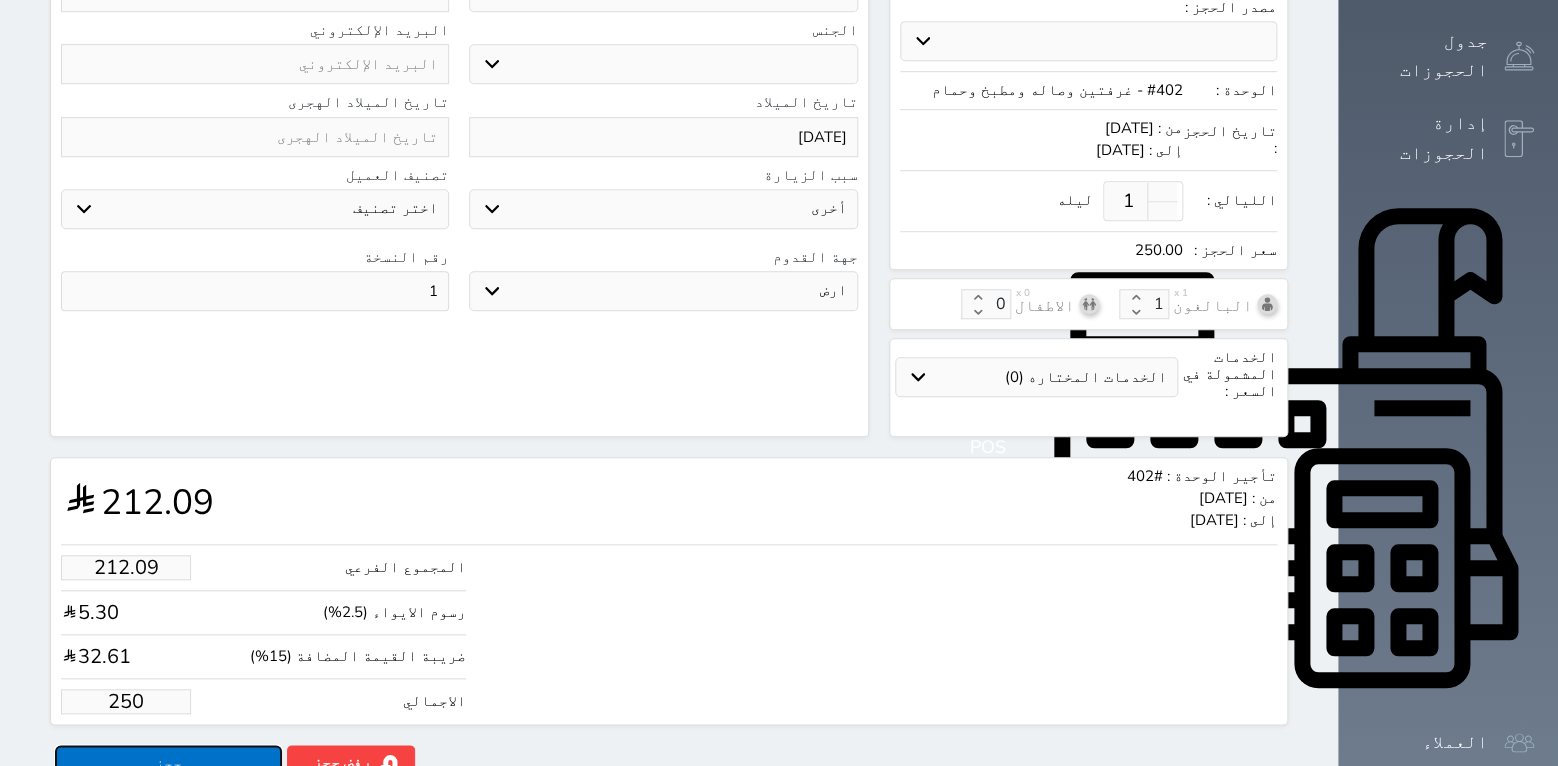 type on "250.00" 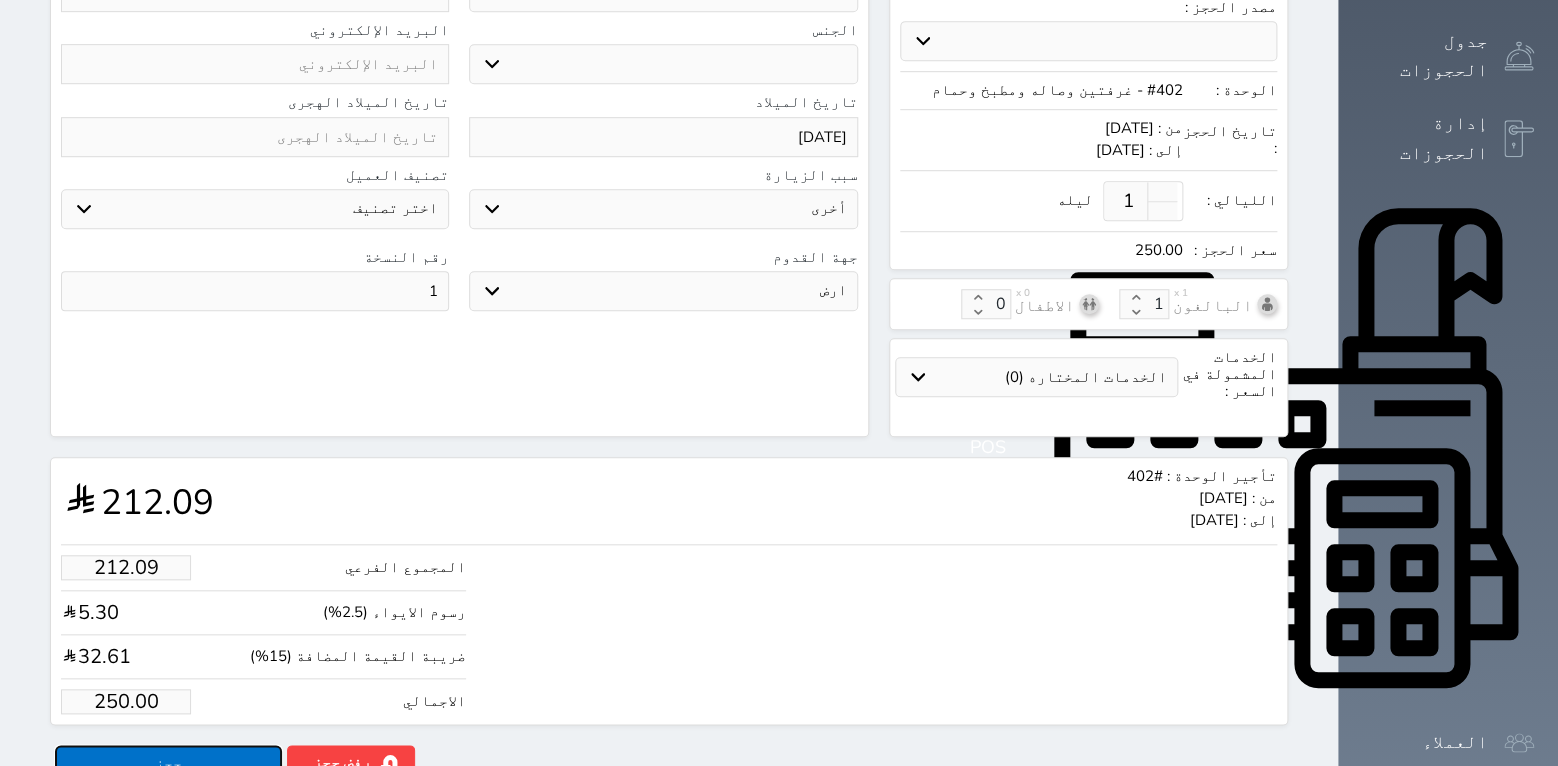 click on "حجز" at bounding box center (168, 762) 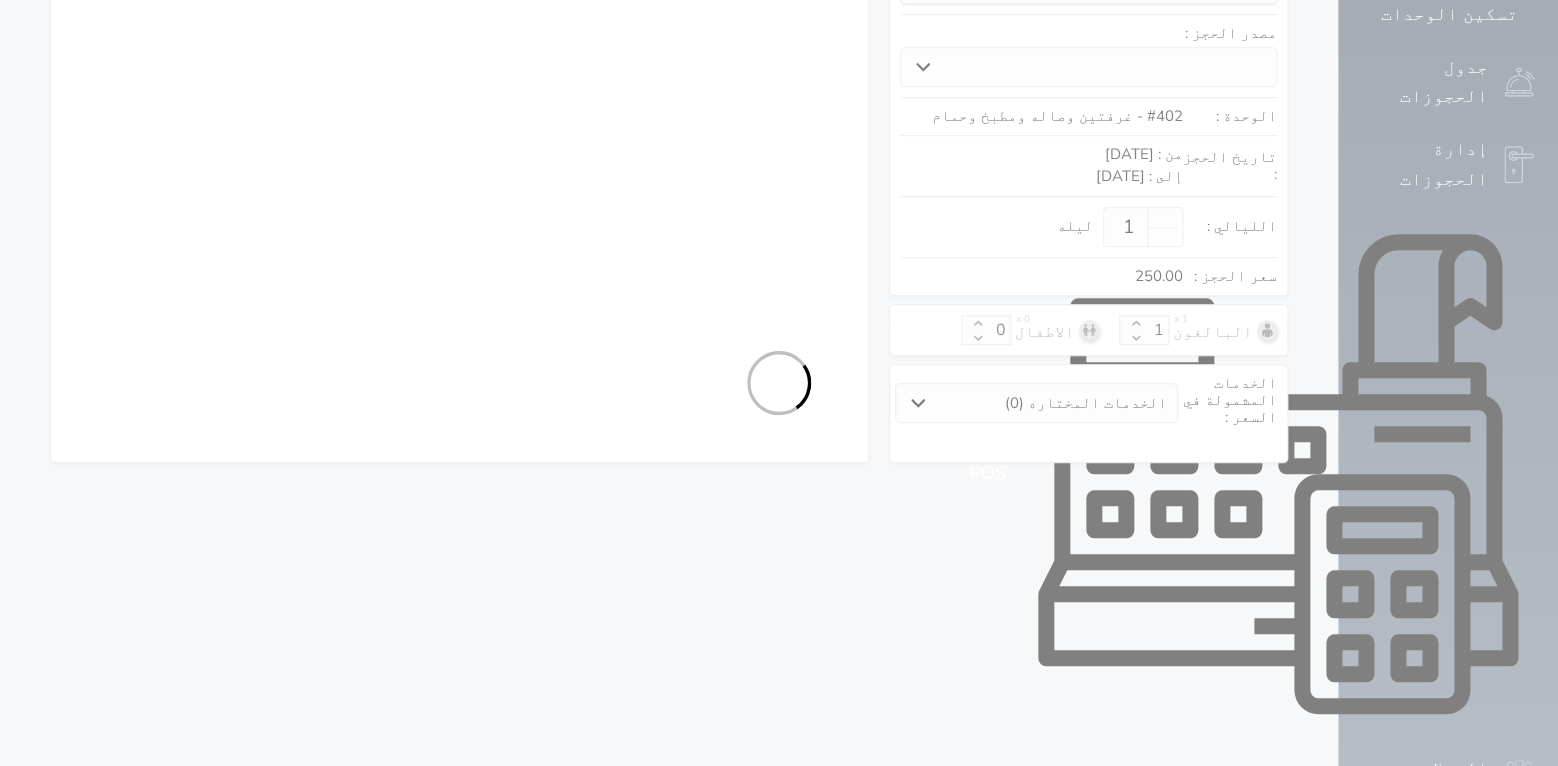 select on "1" 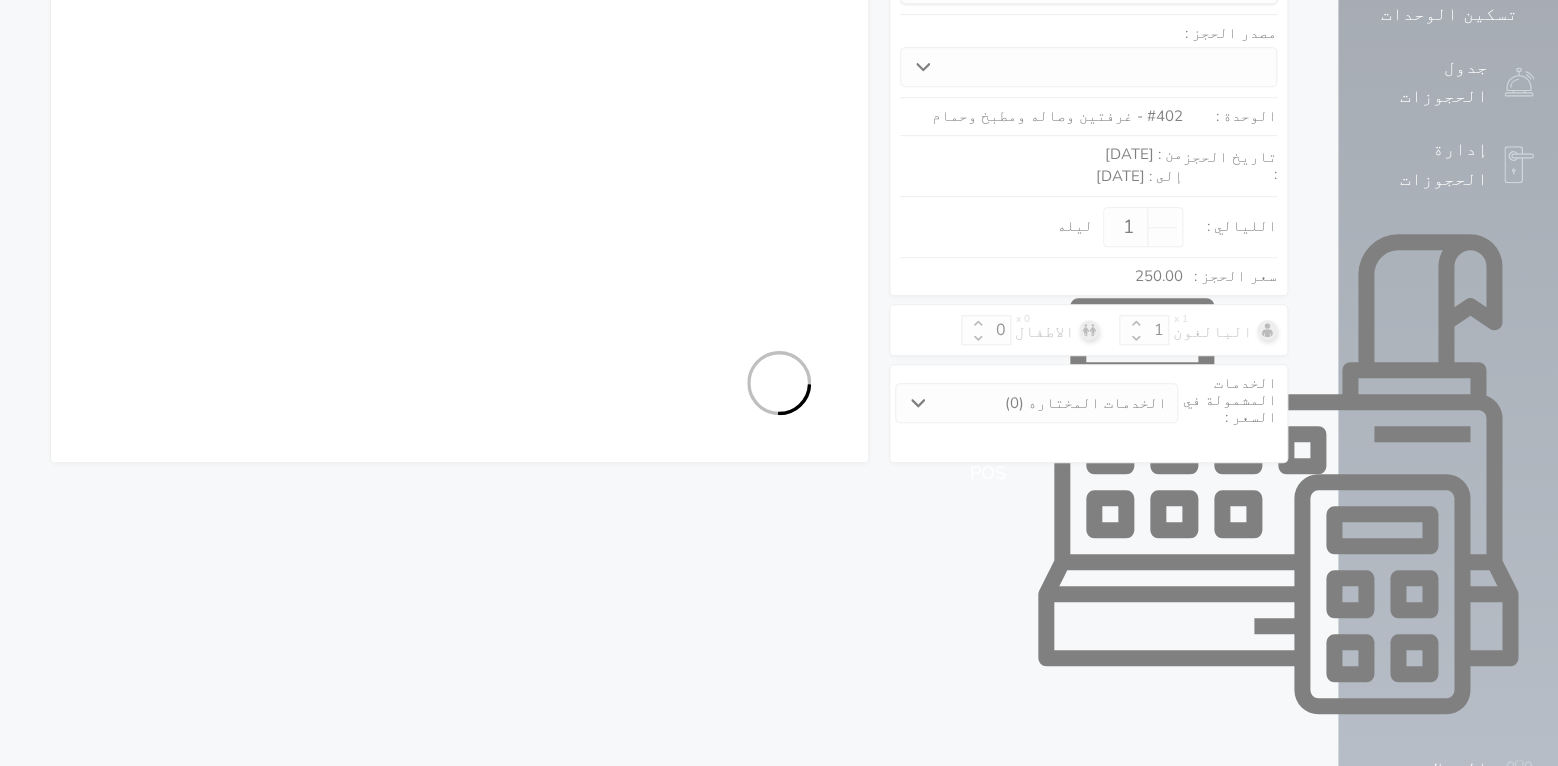 select on "113" 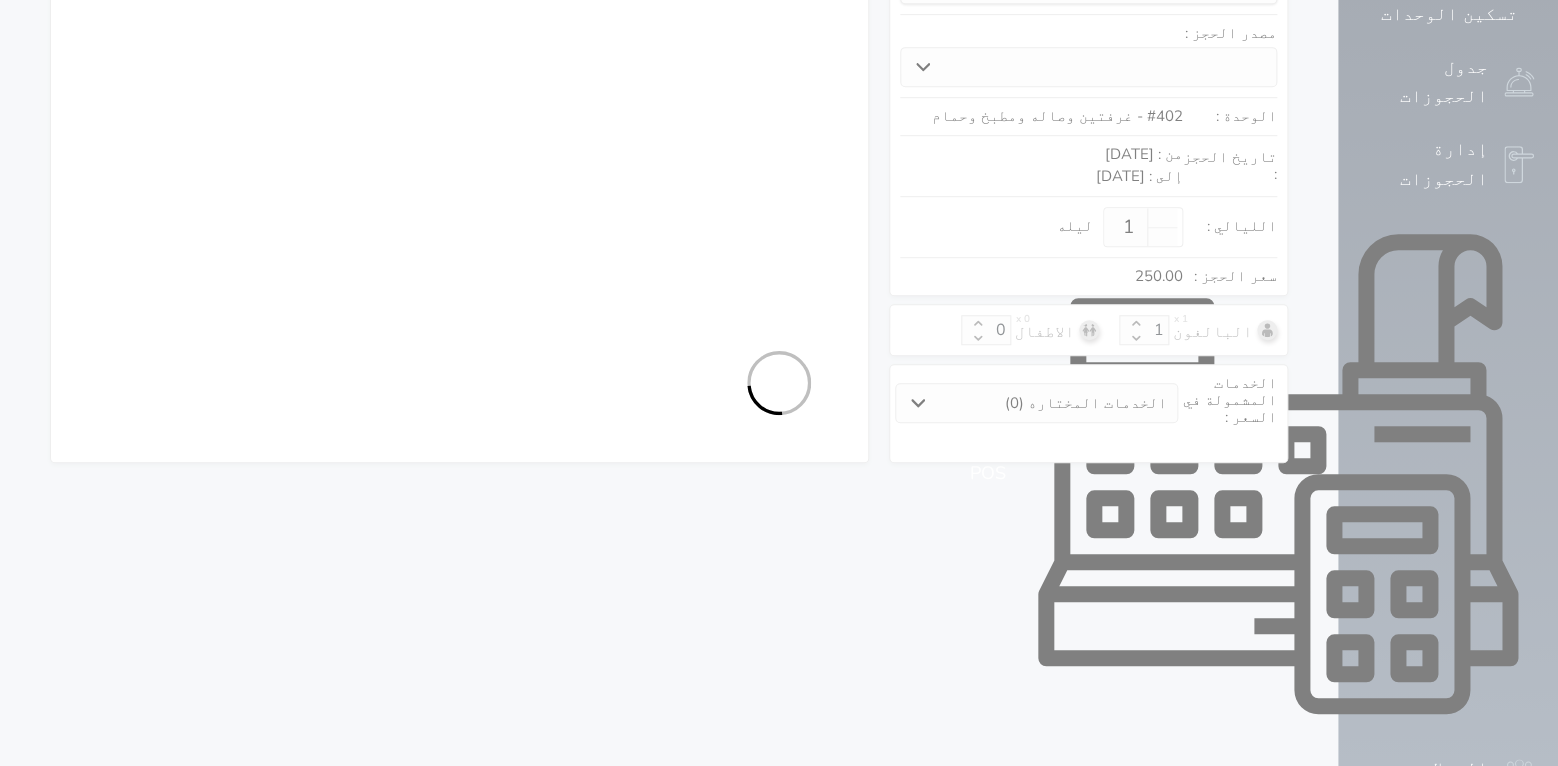 select on "1" 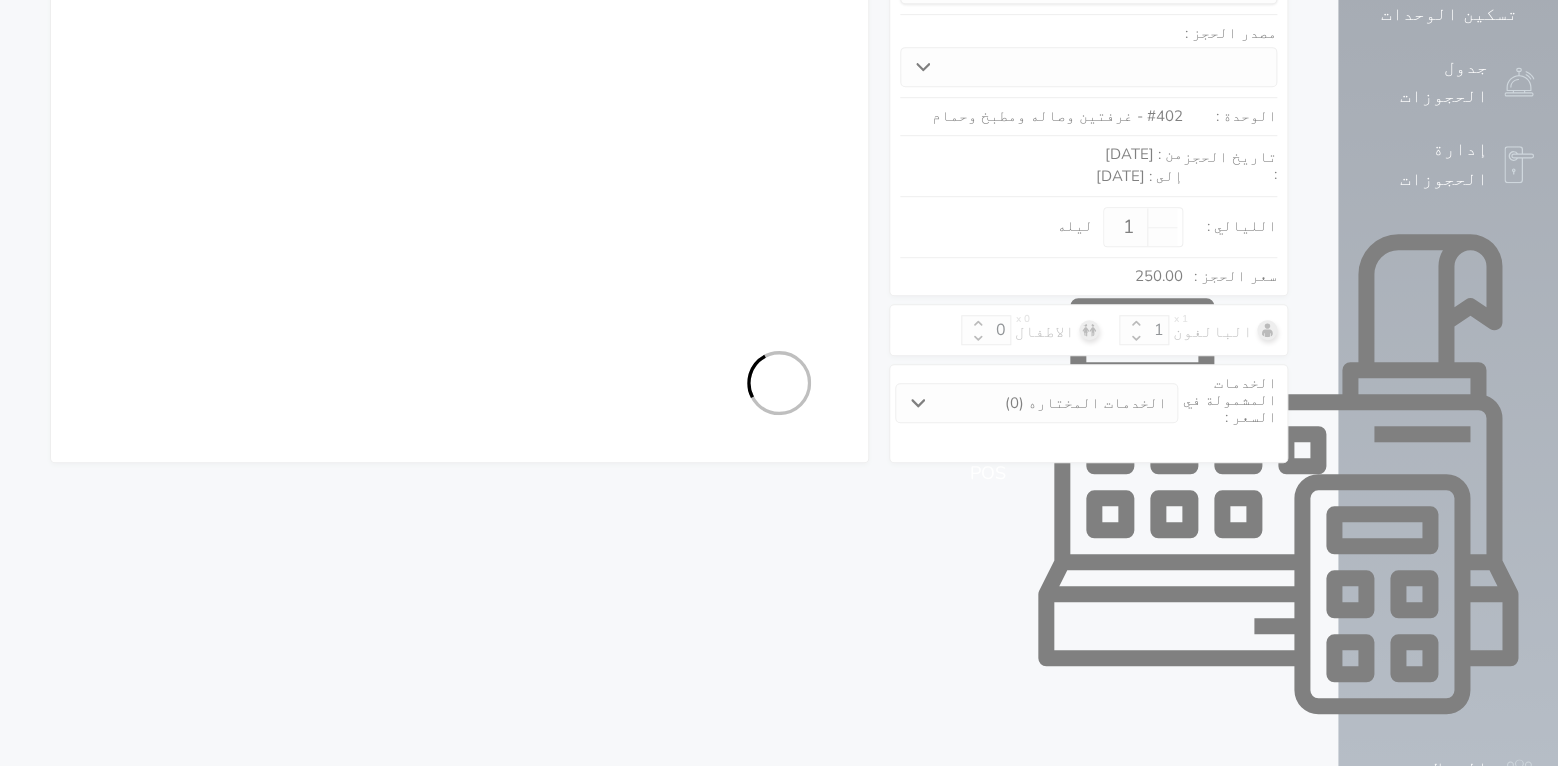 select on "7" 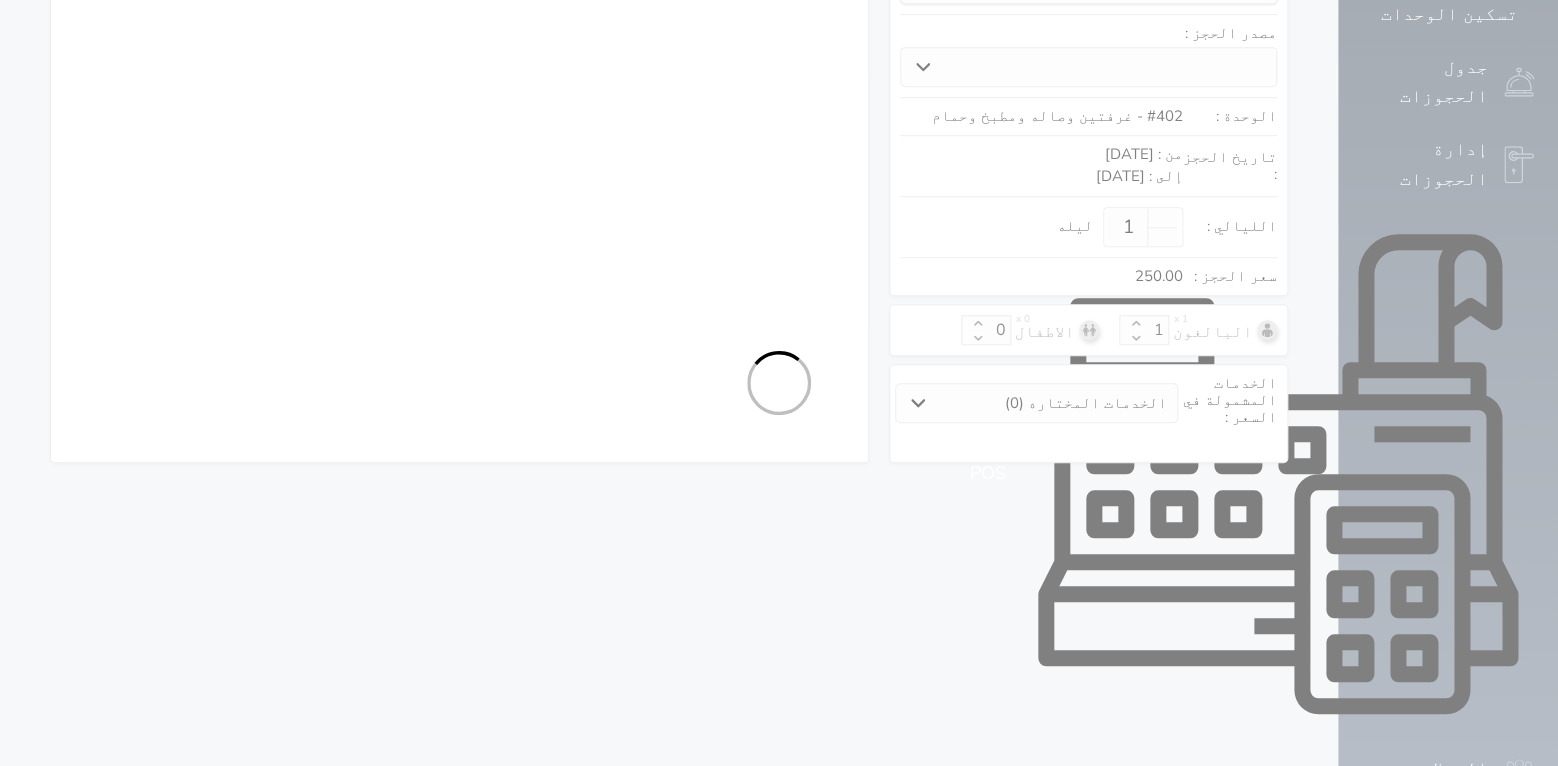 select on "9" 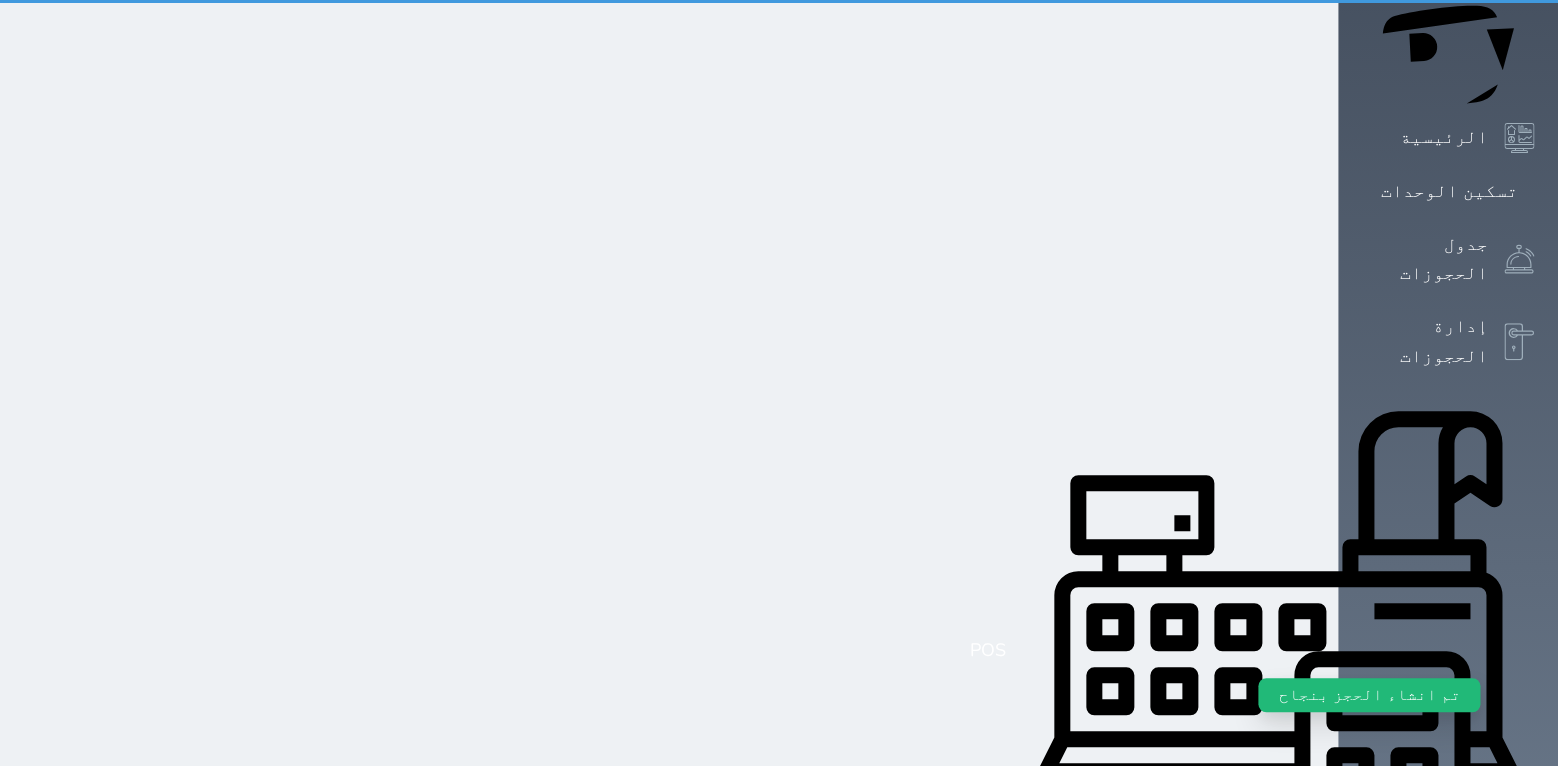 scroll, scrollTop: 0, scrollLeft: 0, axis: both 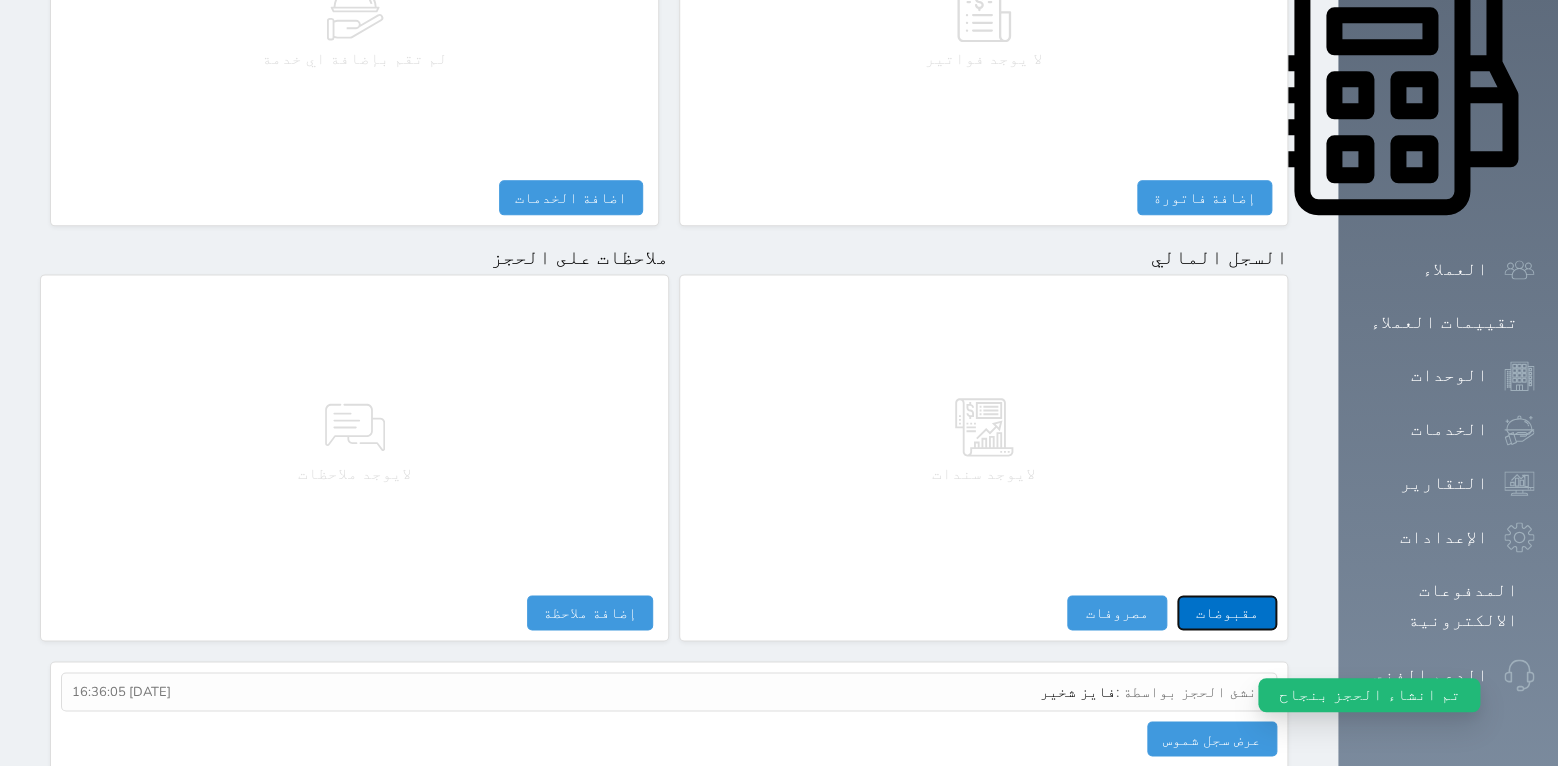 click on "مقبوضات" at bounding box center (1227, 612) 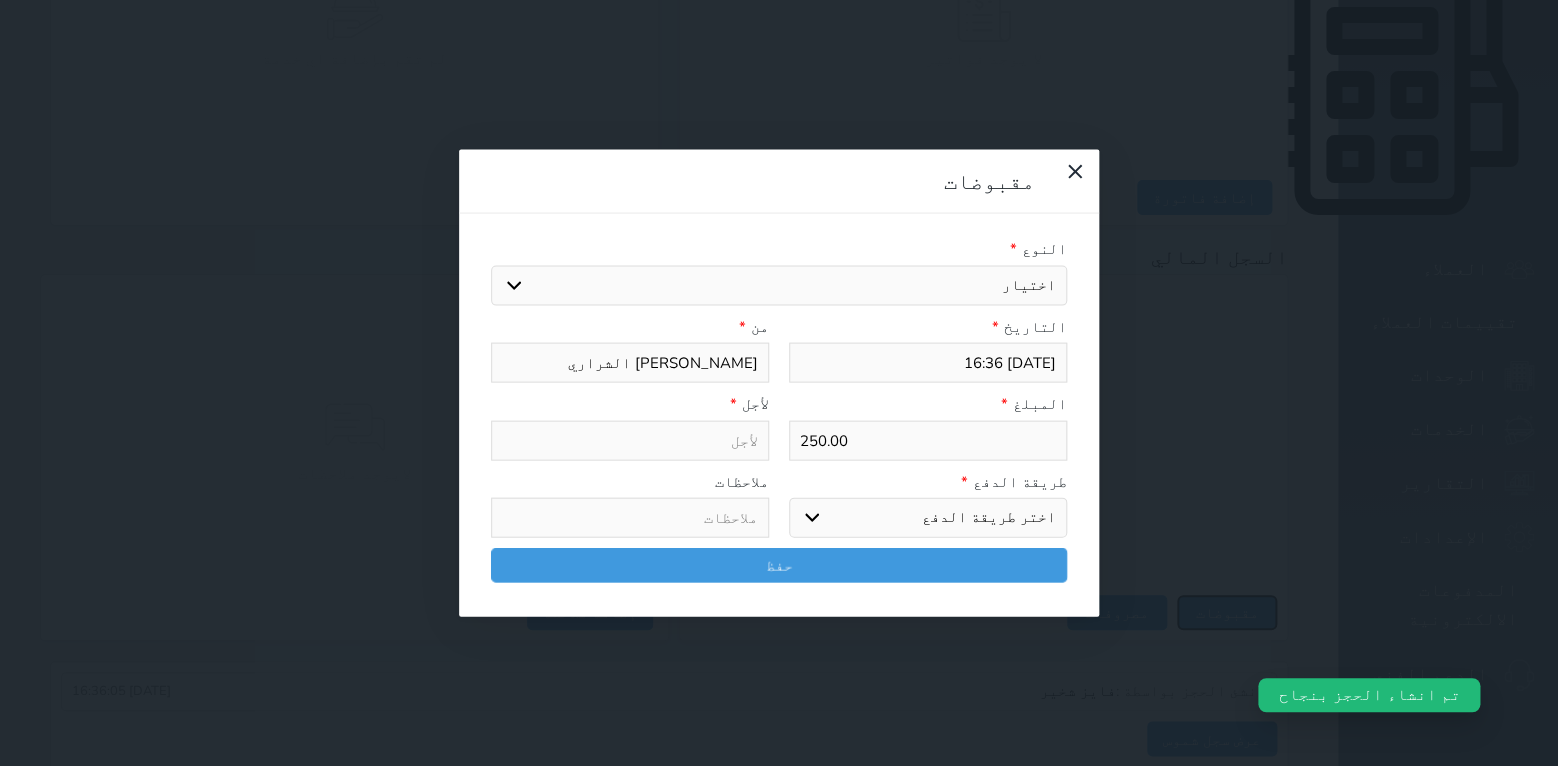 select 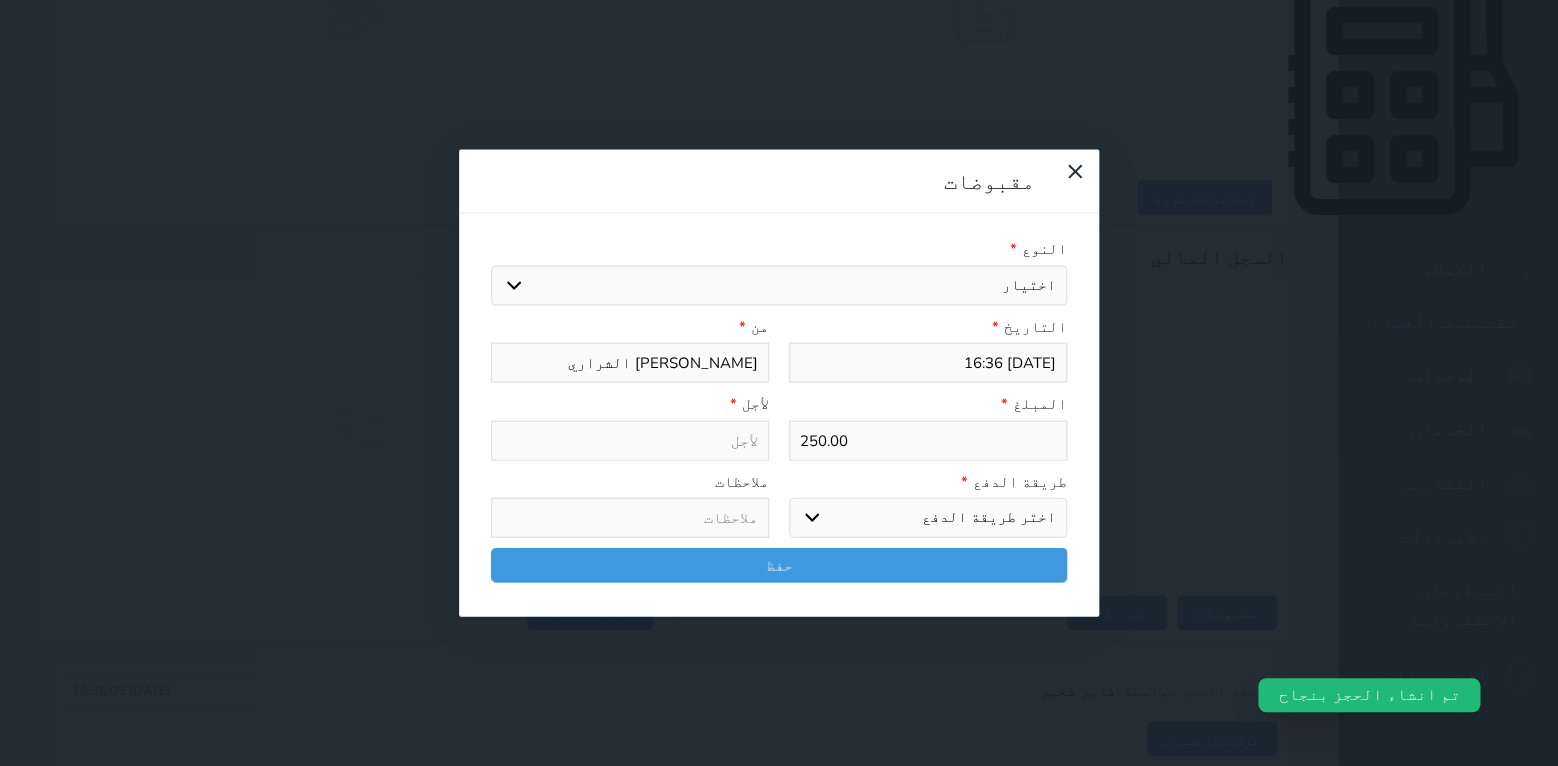 click on "اختيار   مقبوضات عامة قيمة إيجار فواتير تامين عربون لا ينطبق آخر مغسلة واي فاي - الإنترنت مواقف السيارات طعام الأغذية والمشروبات مشروبات المشروبات الباردة المشروبات الساخنة الإفطار غداء عشاء مخبز و كعك حمام سباحة الصالة الرياضية سبا و خدمات الجمال اختيار وإسقاط (خدمات النقل) ميني بار كابل - تلفزيون سرير إضافي تصفيف الشعر التسوق خدمات الجولات السياحية المنظمة خدمات الدليل السياحي" at bounding box center (779, 285) 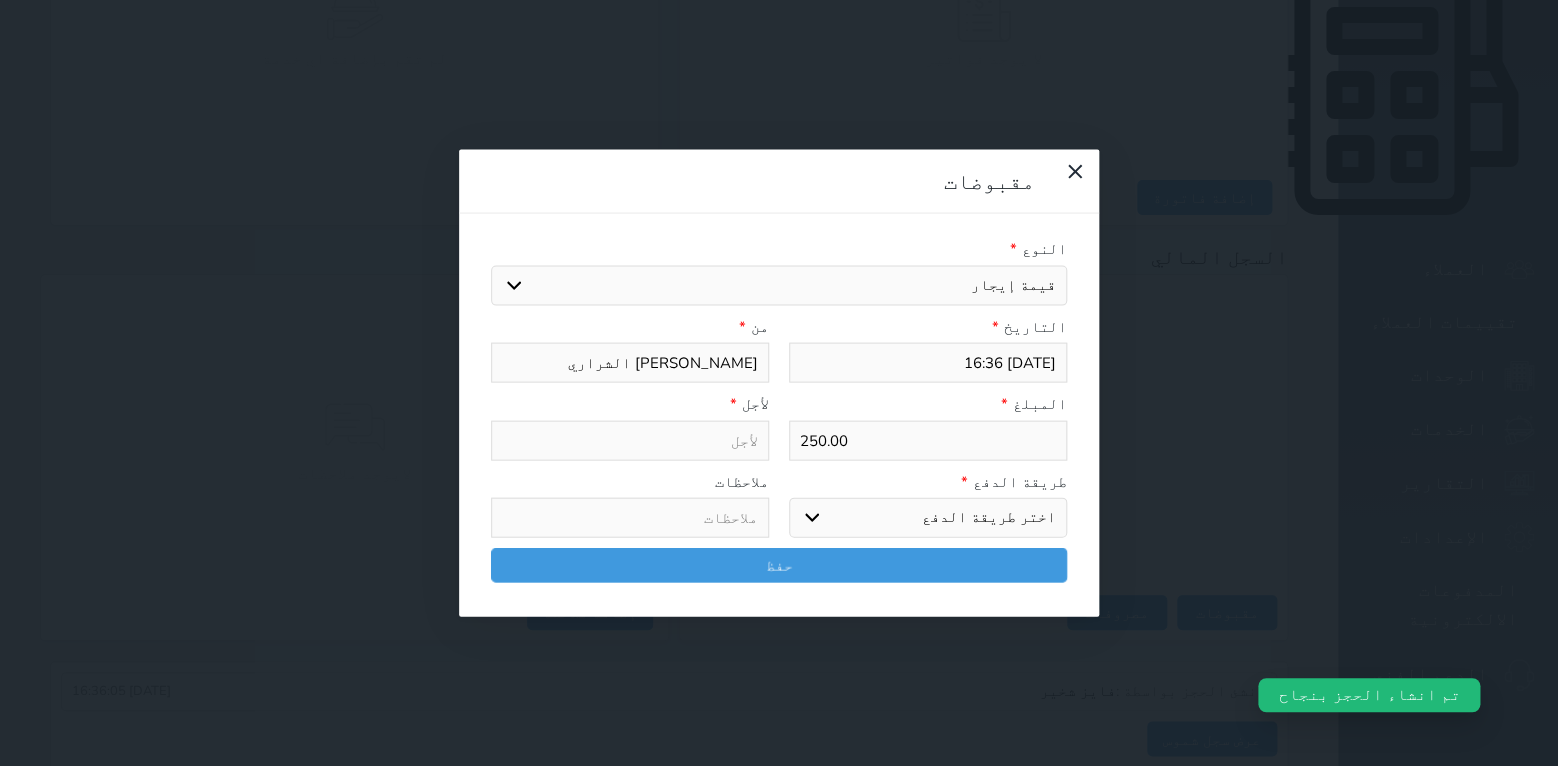 select 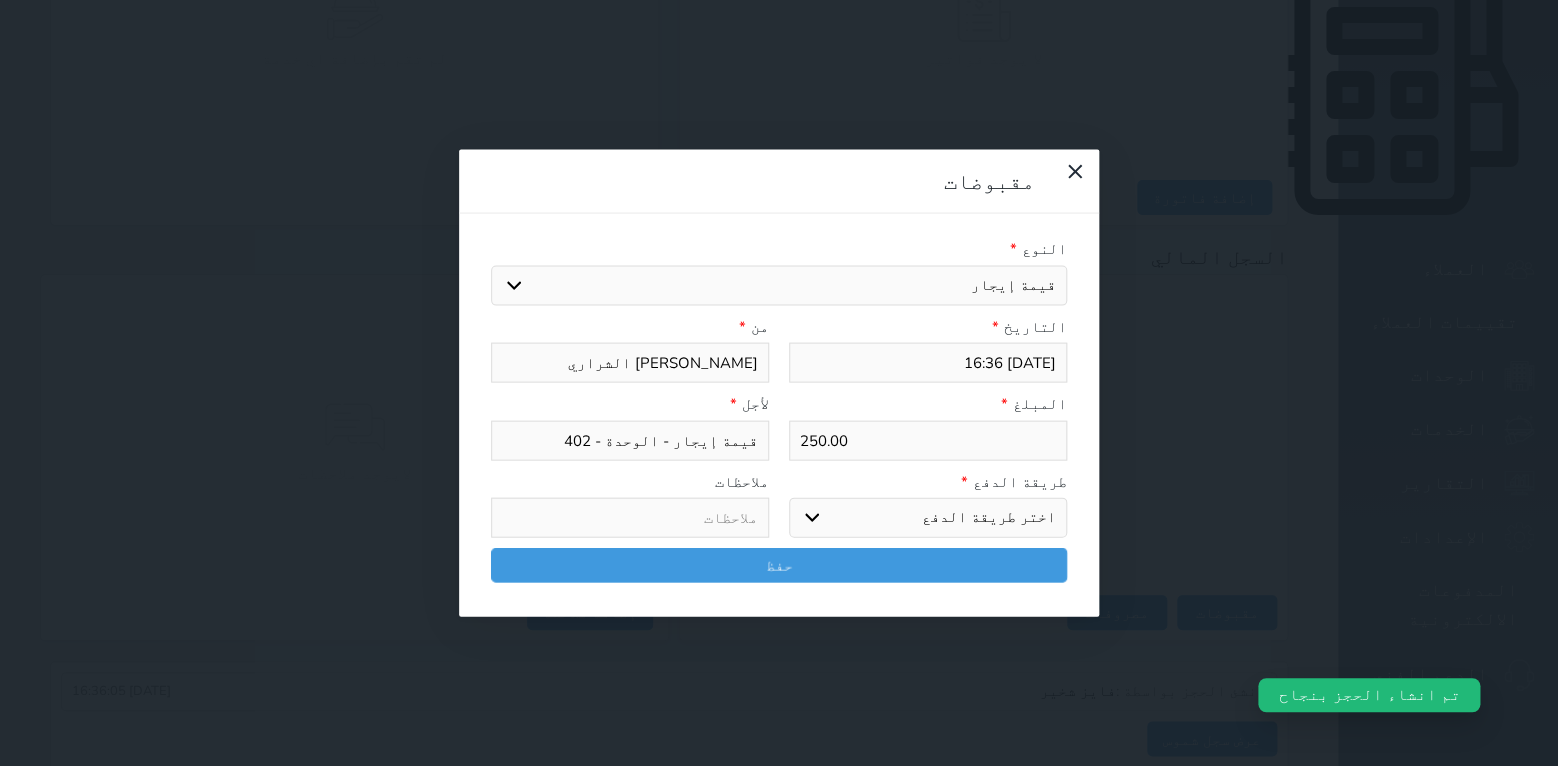 click on "اختر طريقة الدفع   دفع نقدى   تحويل بنكى   مدى   بطاقة ائتمان   آجل" at bounding box center (928, 518) 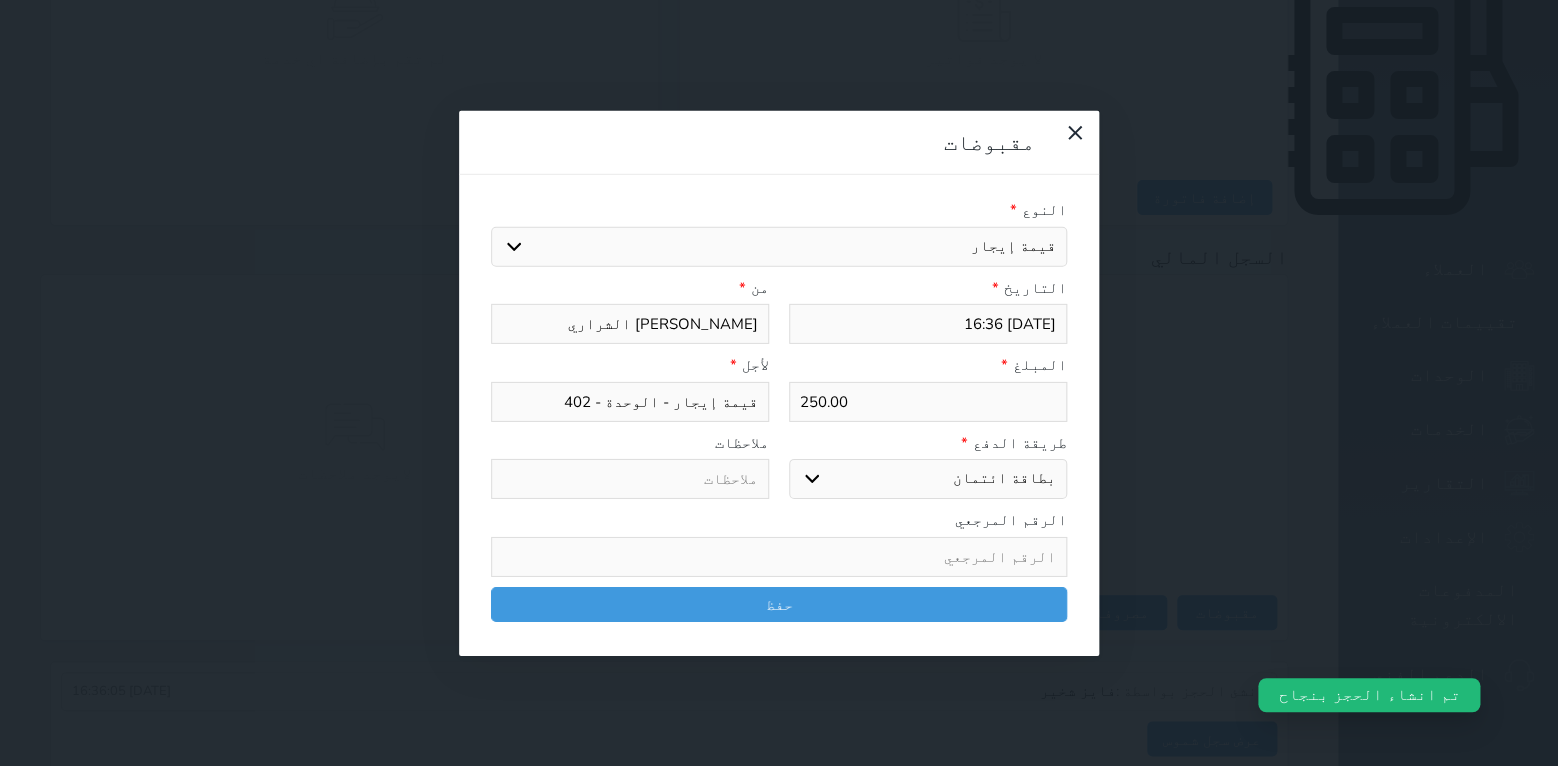 click on "اختر طريقة الدفع   دفع نقدى   تحويل بنكى   مدى   بطاقة ائتمان   آجل" at bounding box center (928, 479) 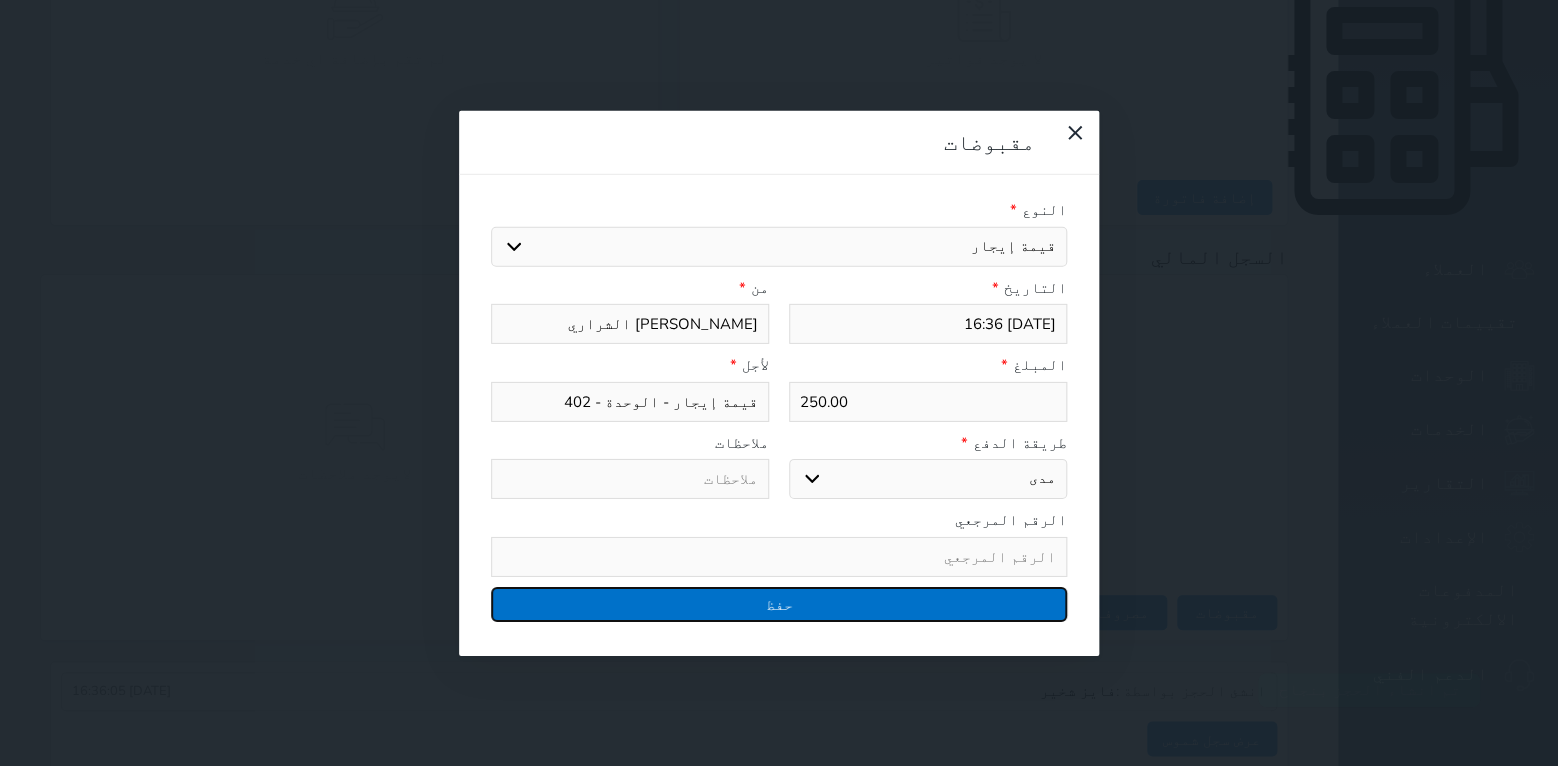 click on "حفظ" at bounding box center [779, 603] 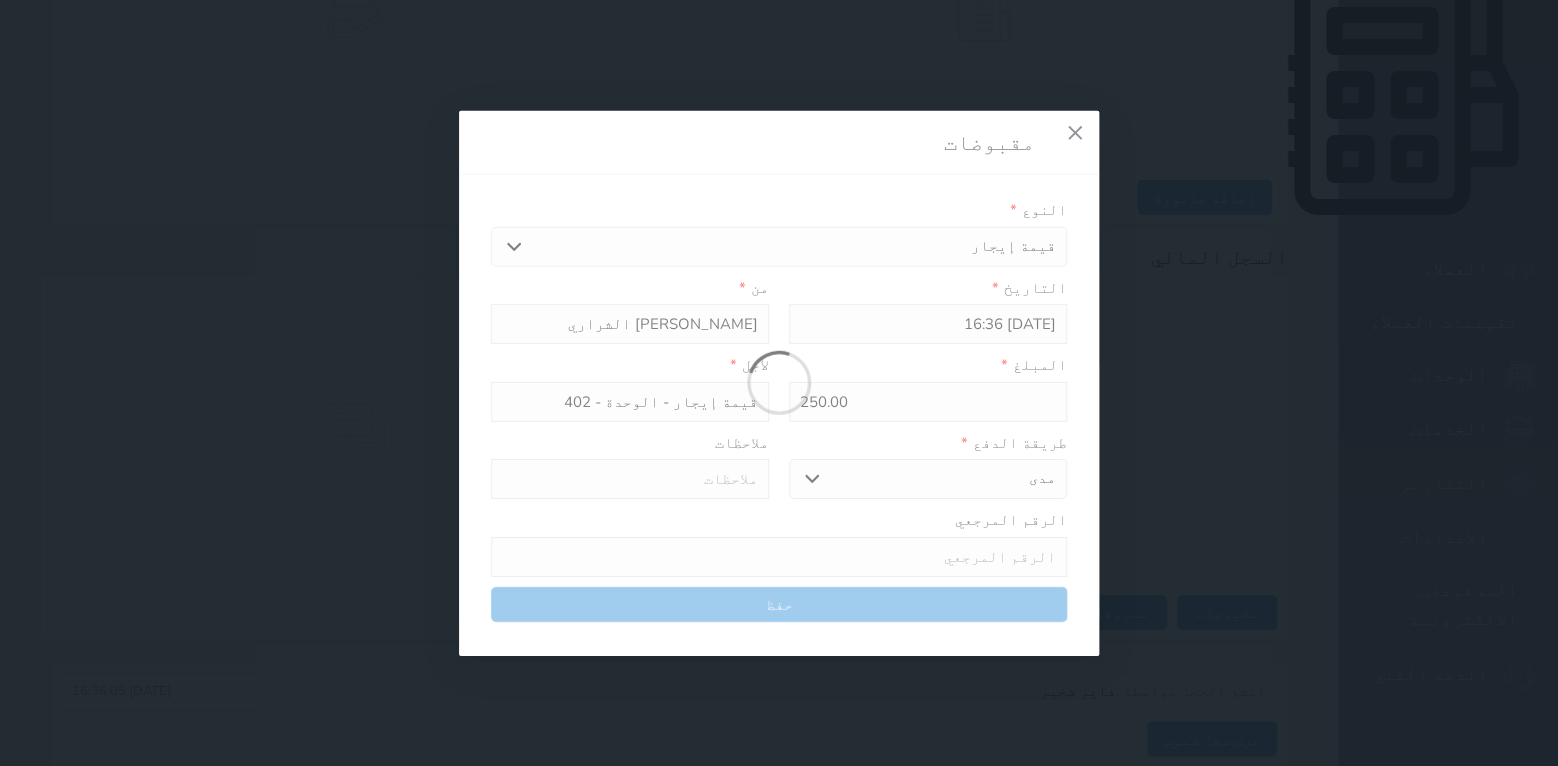 select 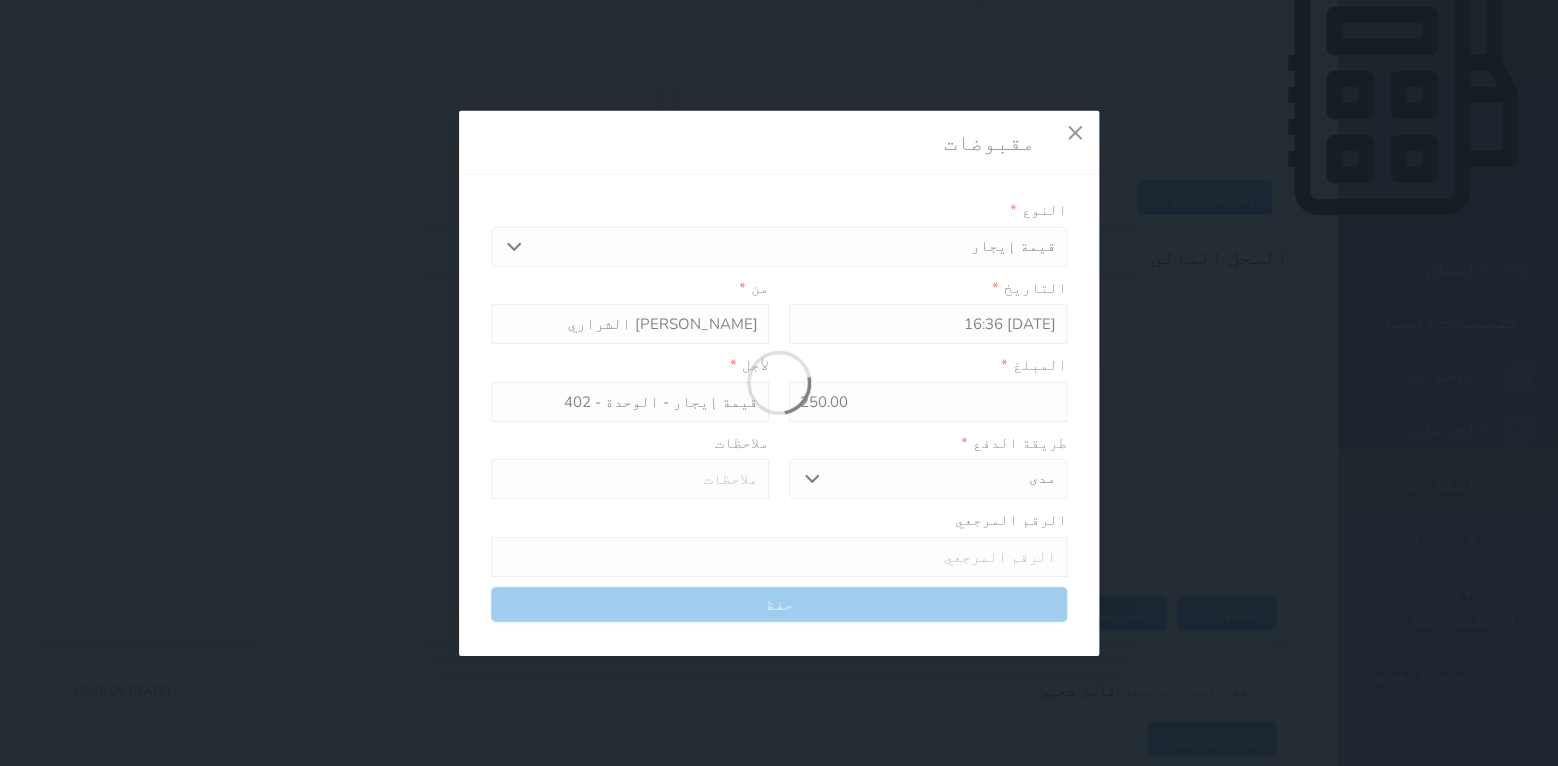 type 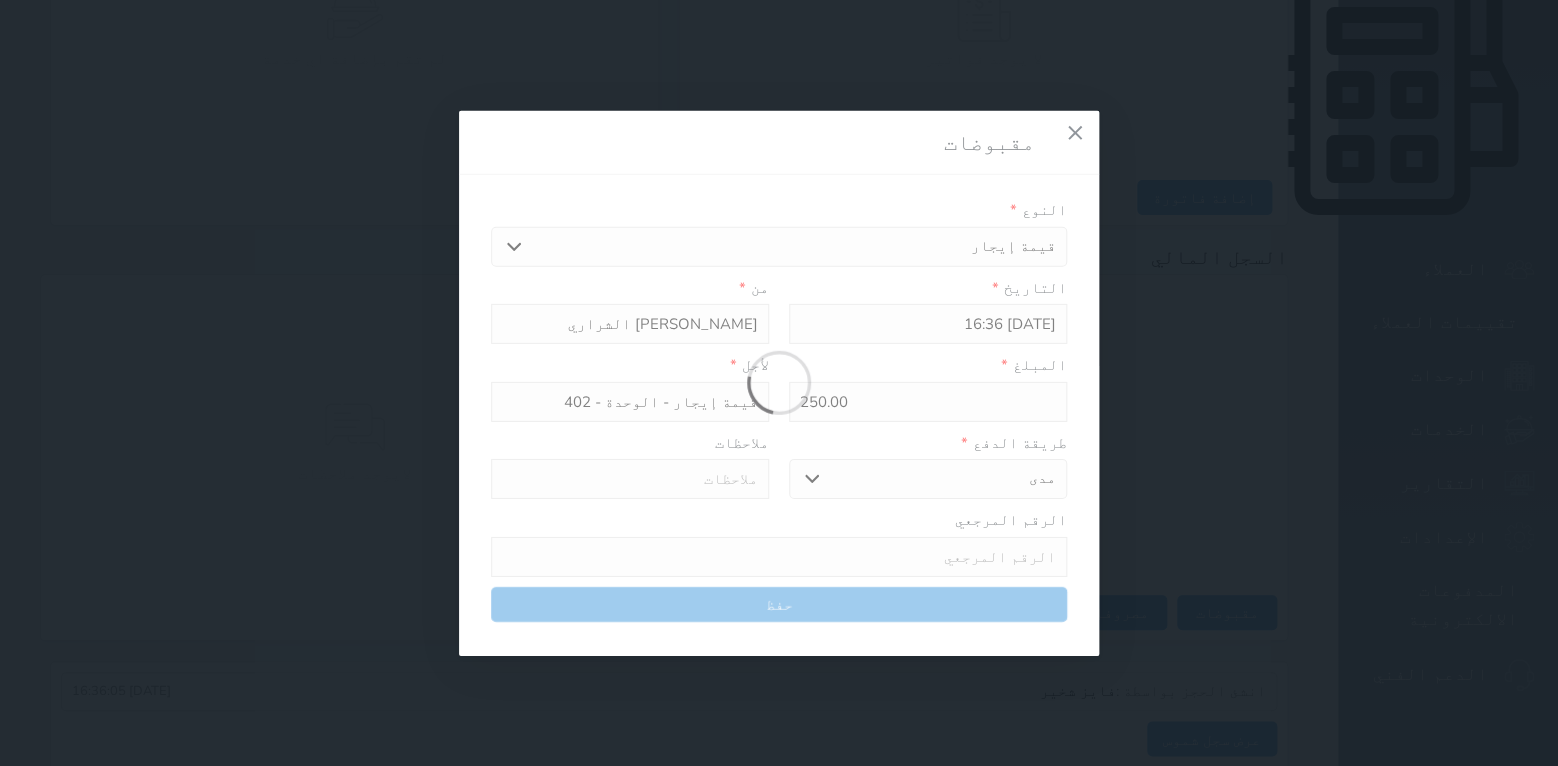 type on "0" 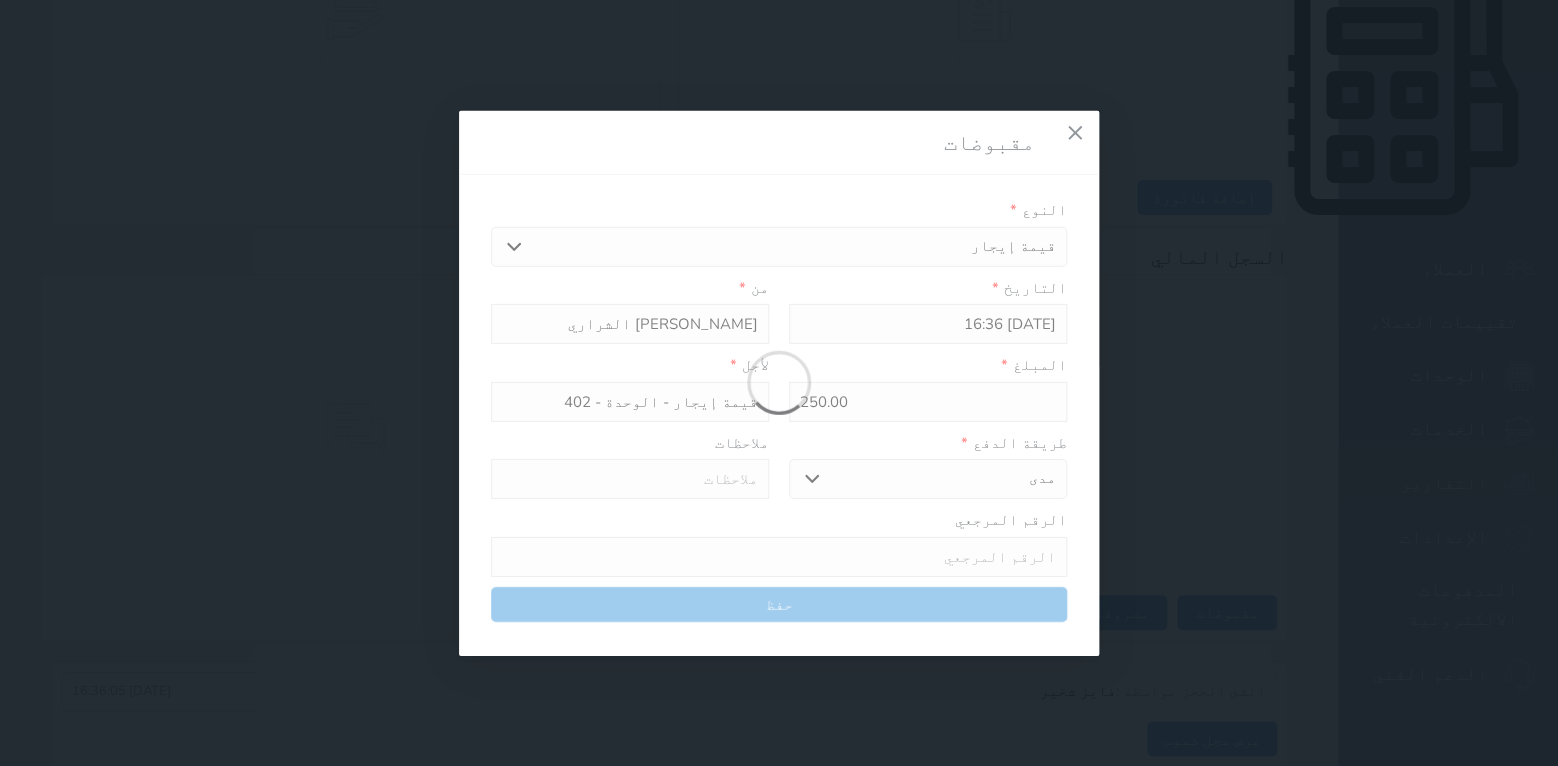 select 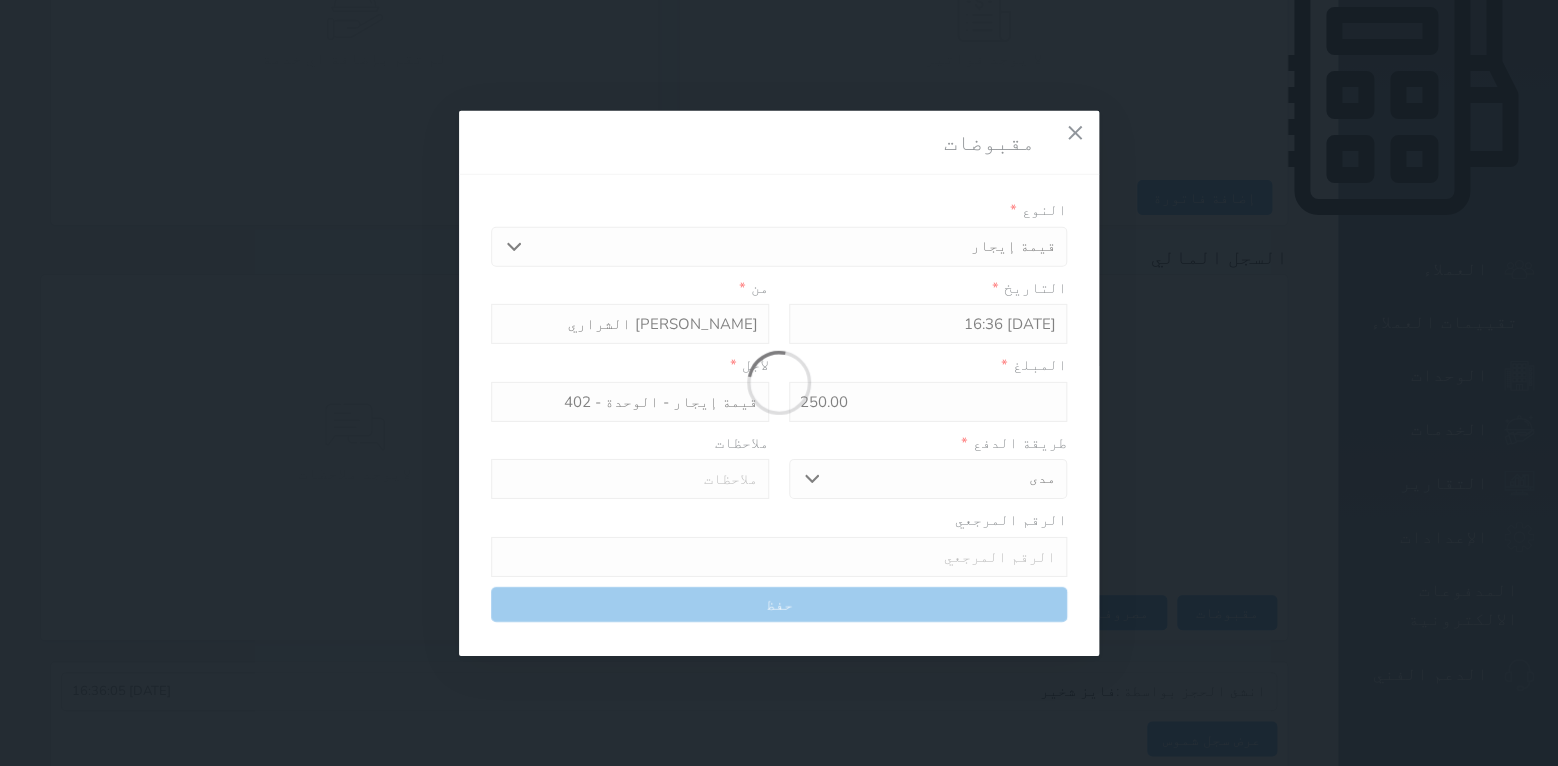 type on "0" 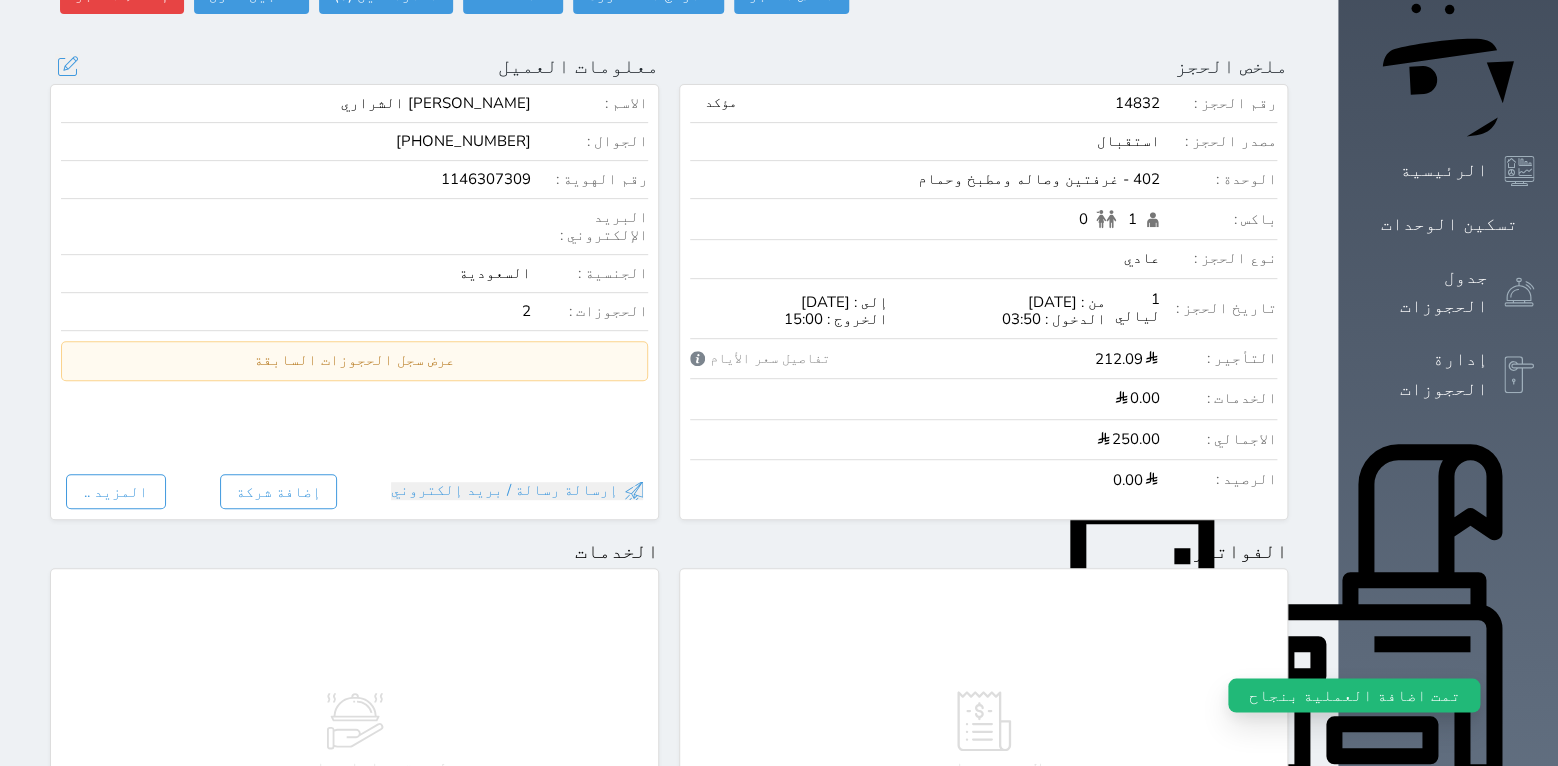 scroll, scrollTop: 0, scrollLeft: 0, axis: both 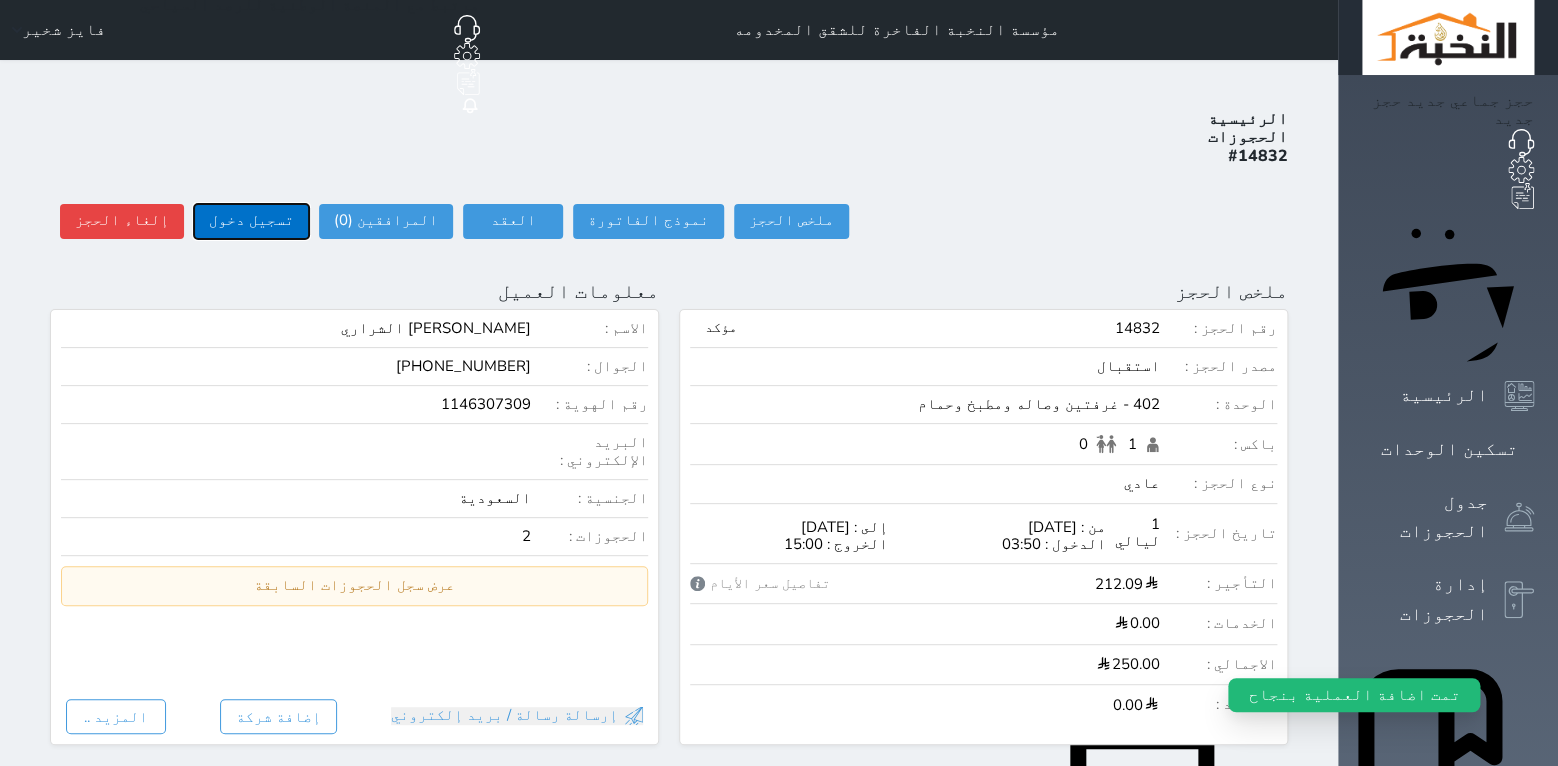 click on "تسجيل دخول" at bounding box center [251, 221] 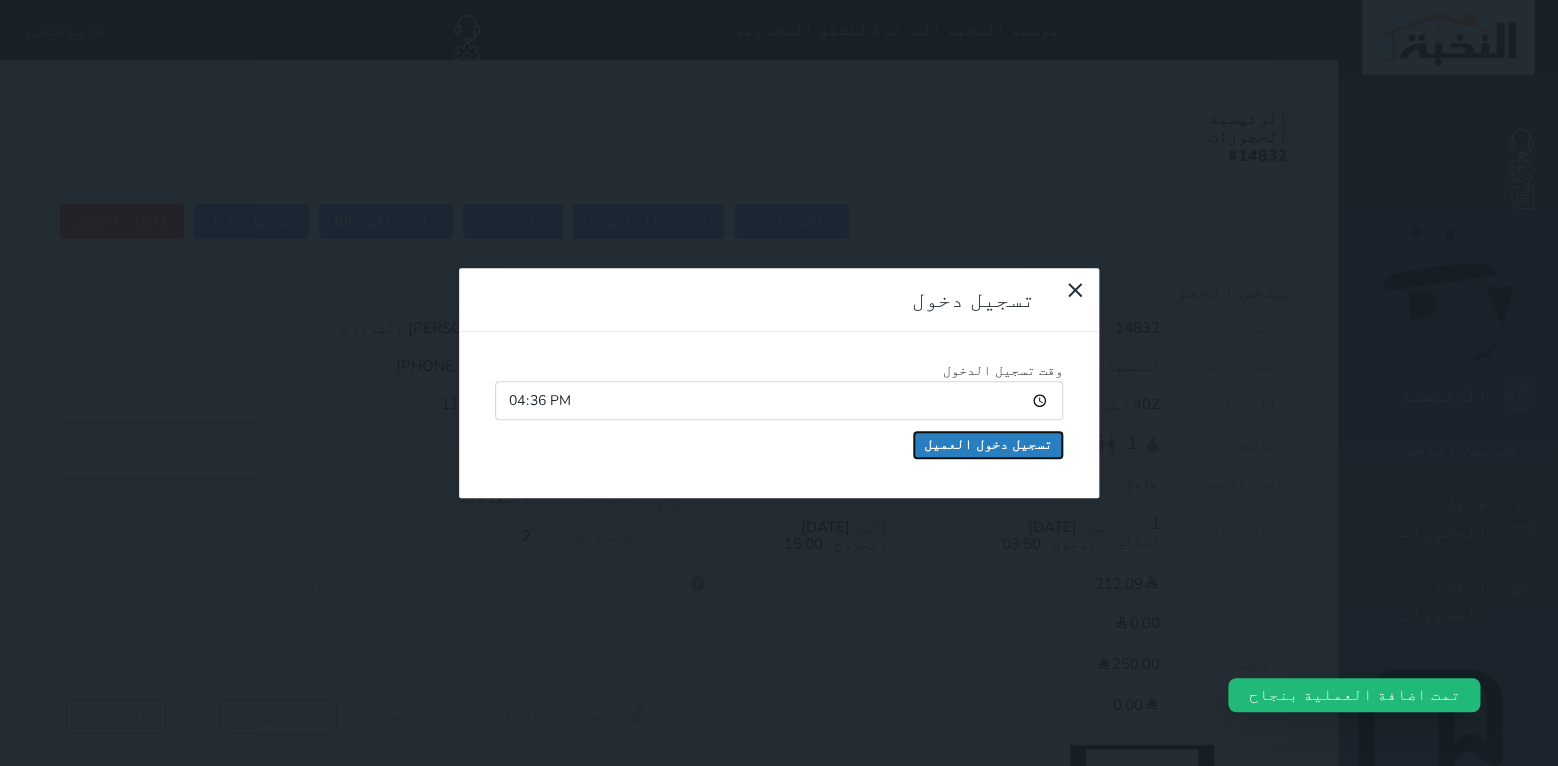 click on "تسجيل دخول العميل" at bounding box center (988, 445) 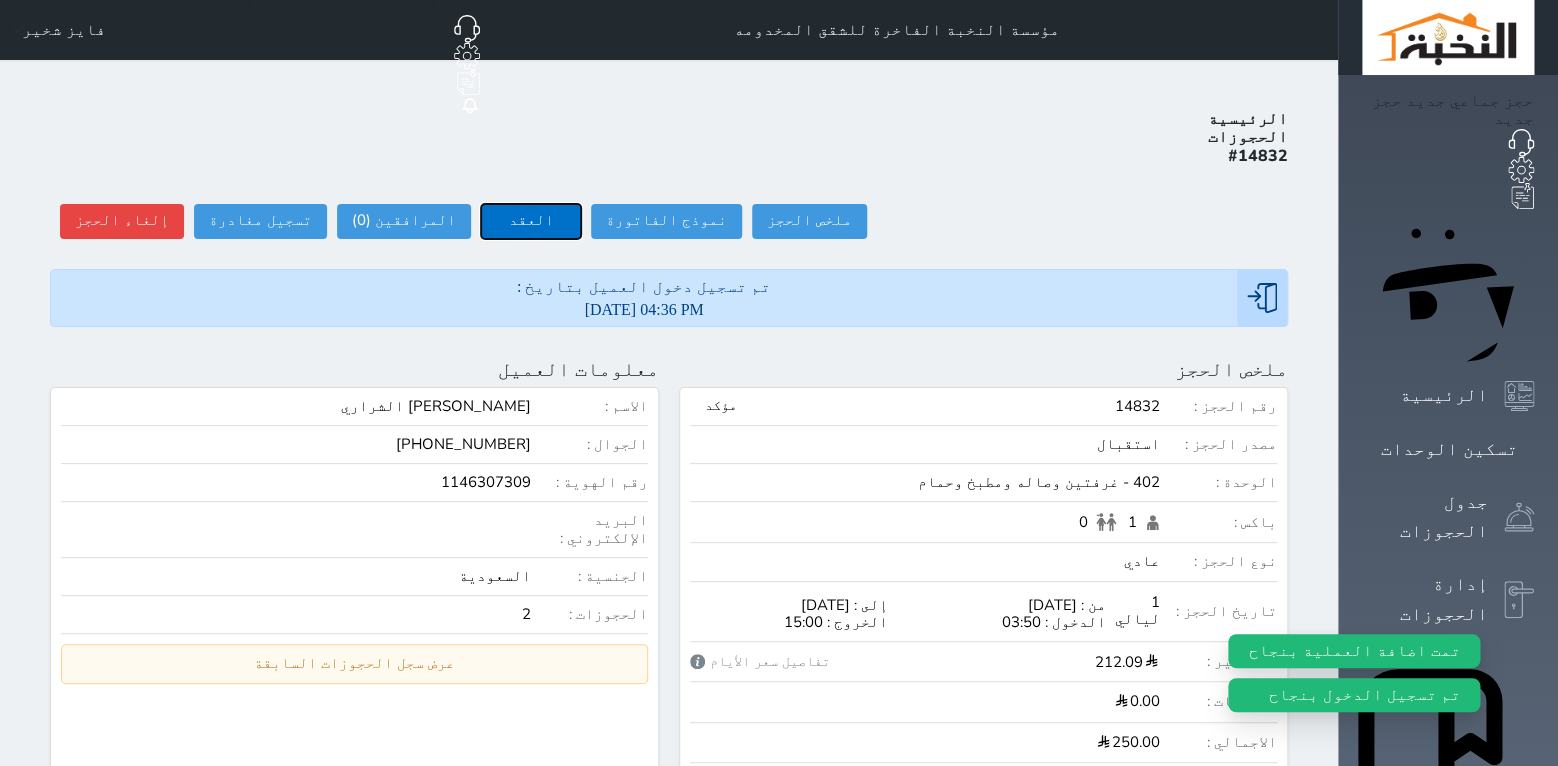 click on "العقد" at bounding box center (531, 221) 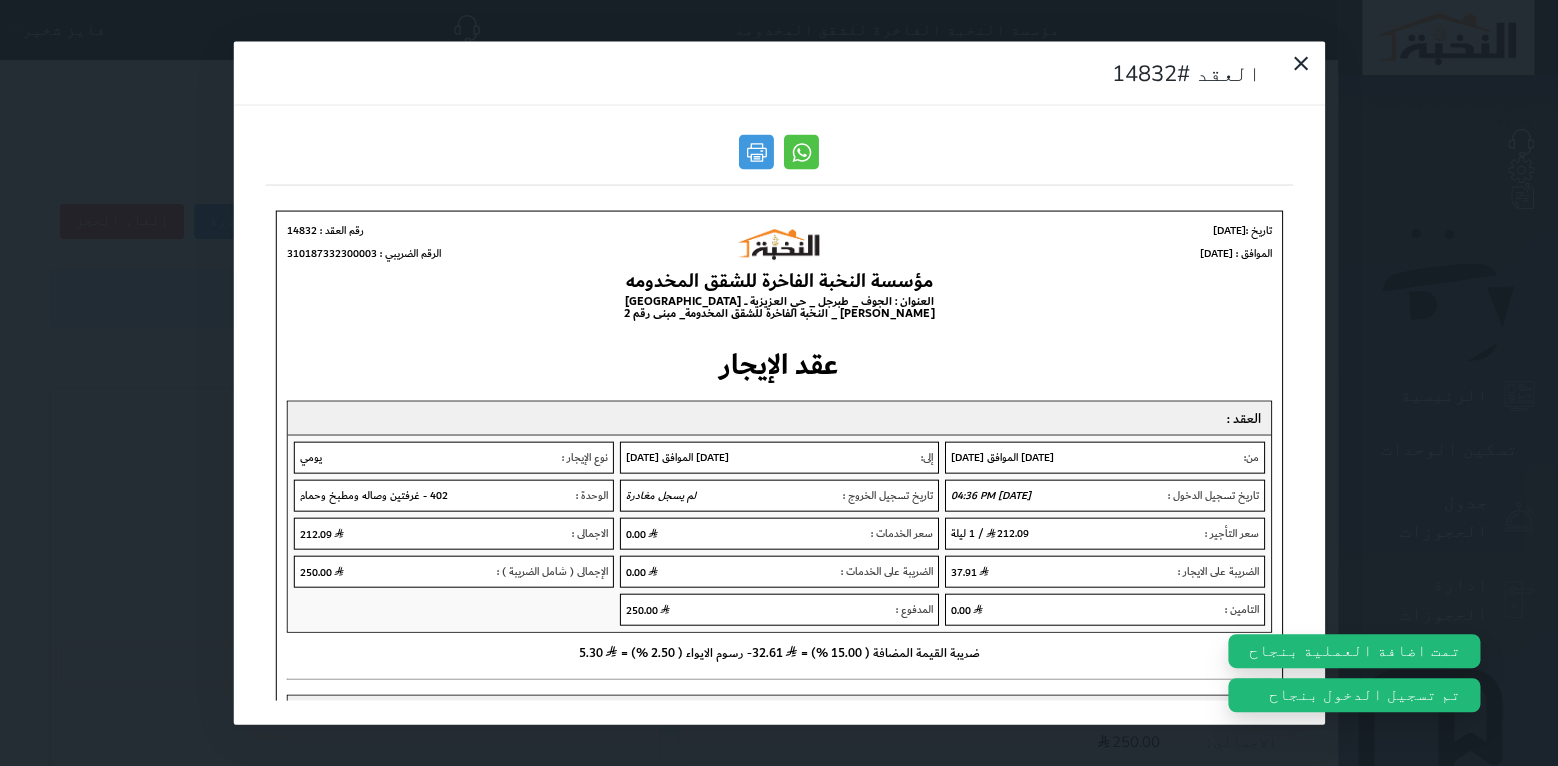 scroll, scrollTop: 0, scrollLeft: 0, axis: both 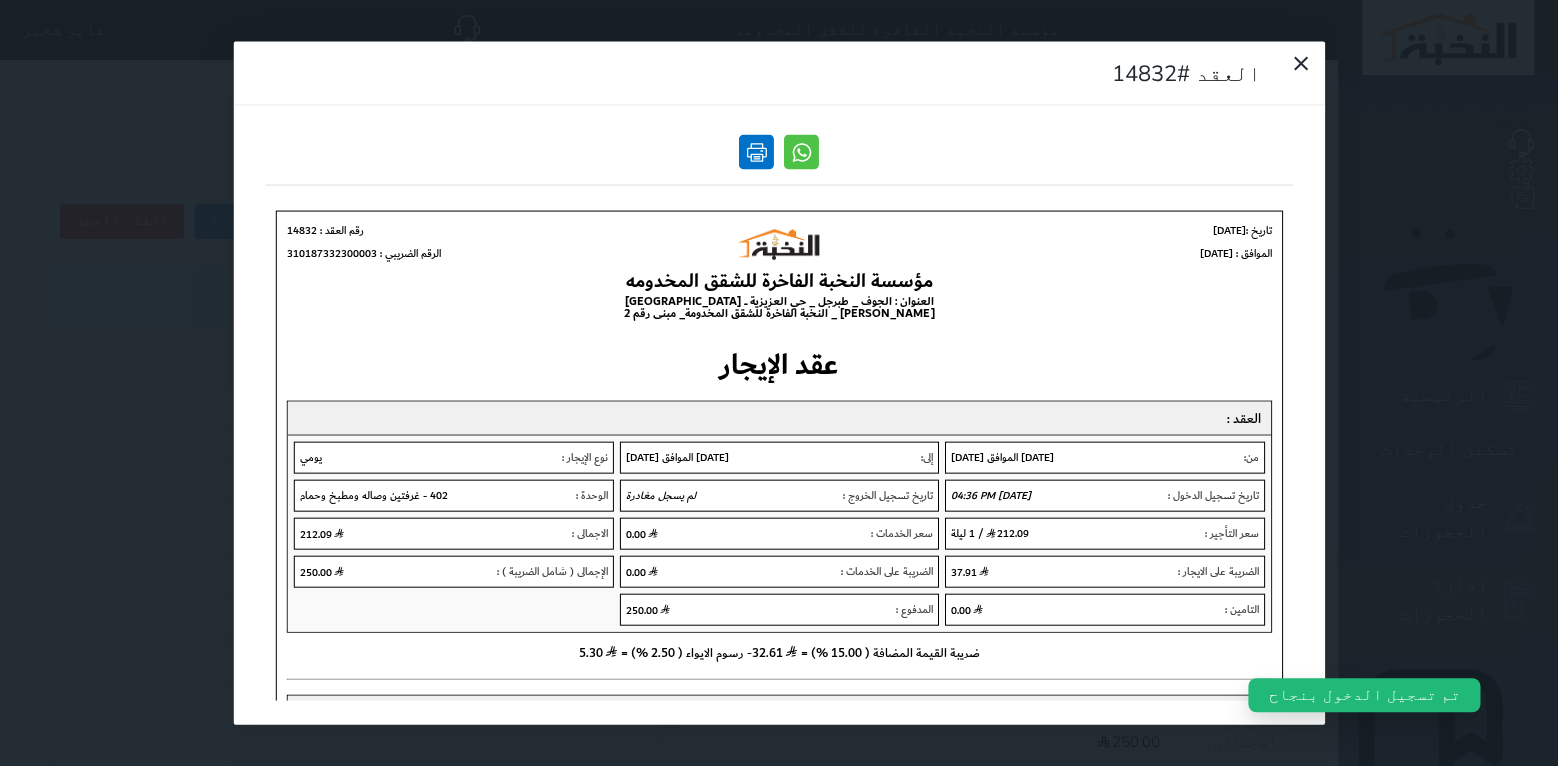 click at bounding box center (756, 152) 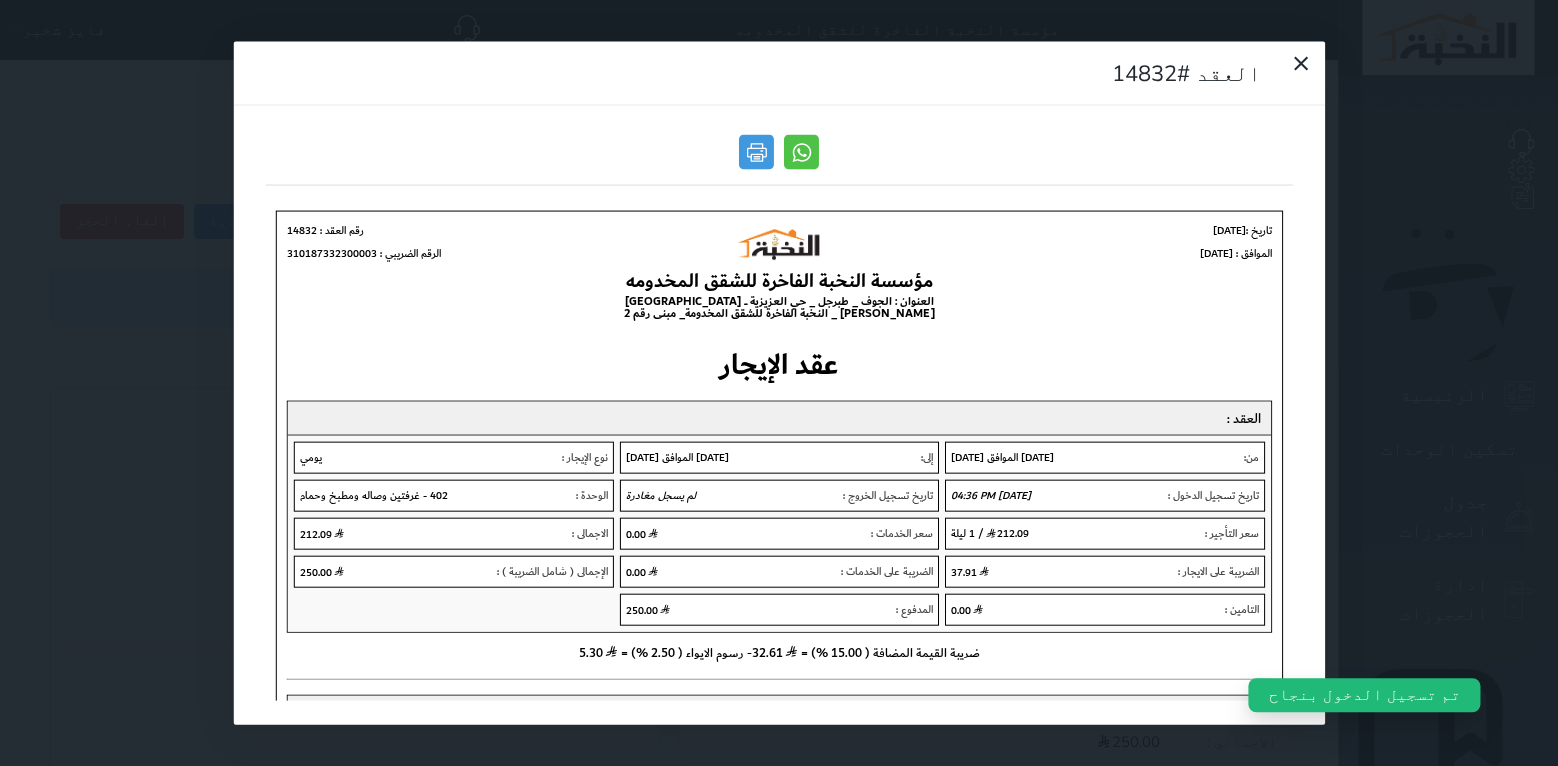 click on "العقد #14832" at bounding box center (779, 383) 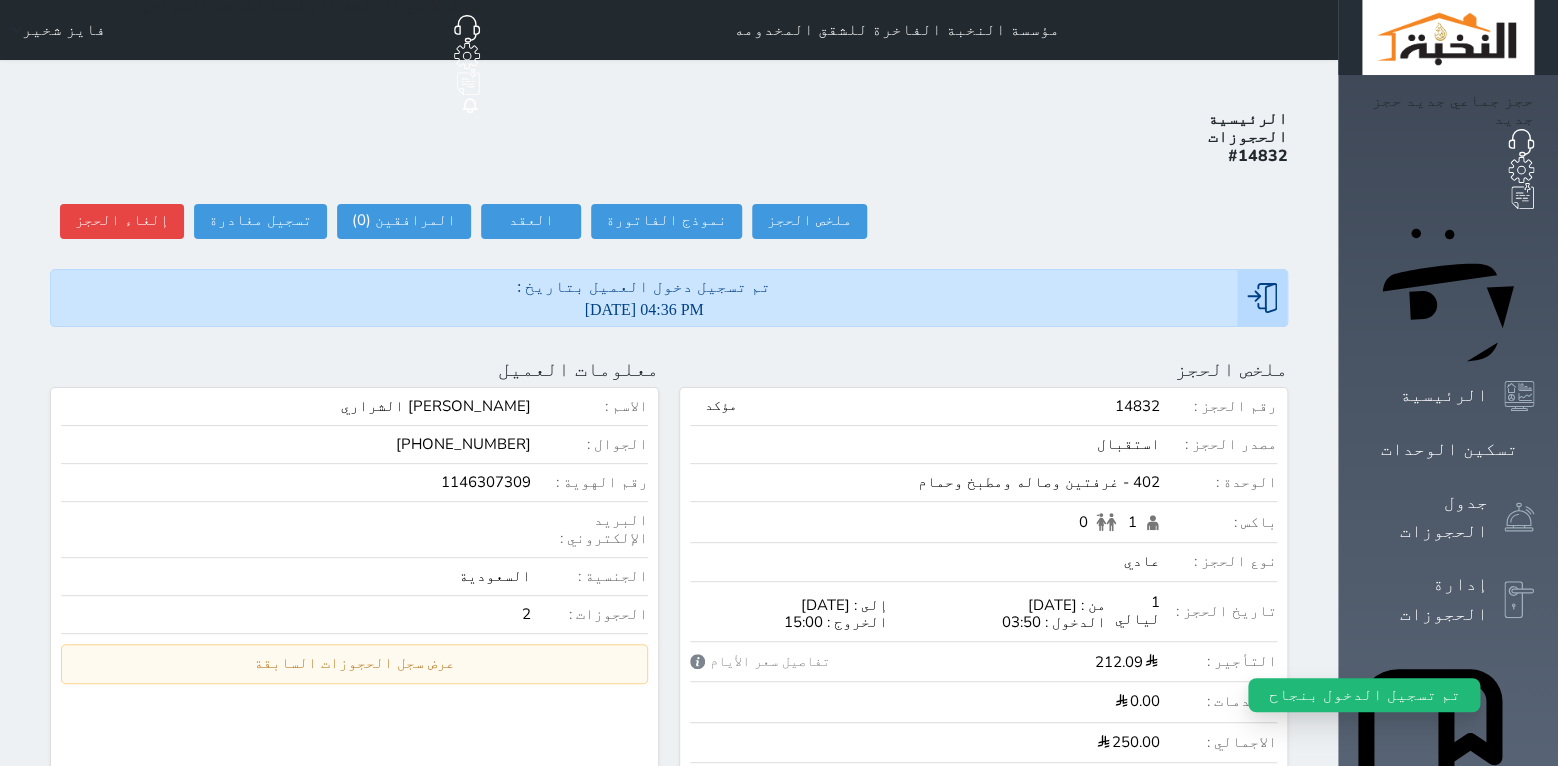 click at bounding box center [1534, 449] 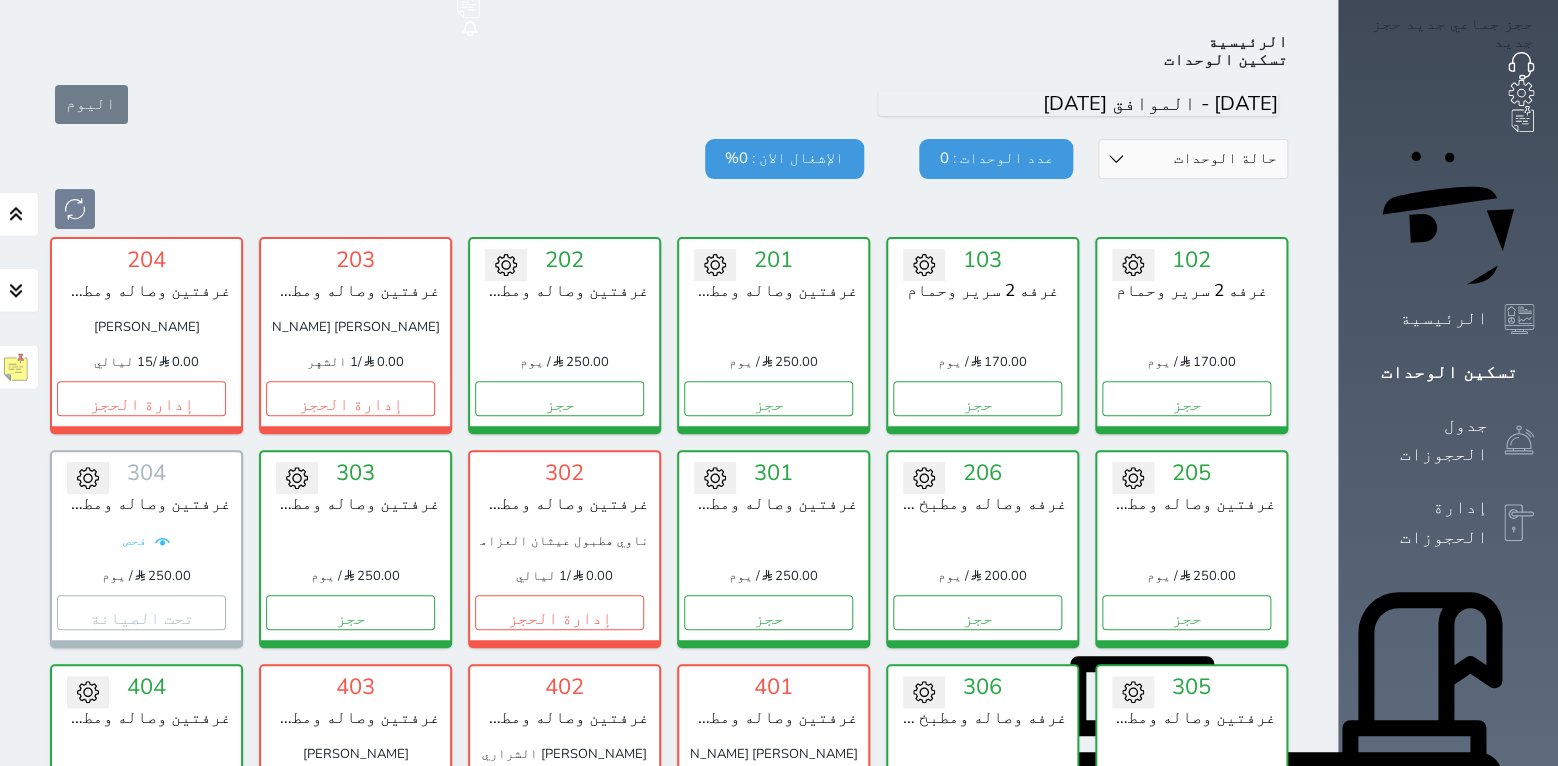 scroll, scrollTop: 78, scrollLeft: 0, axis: vertical 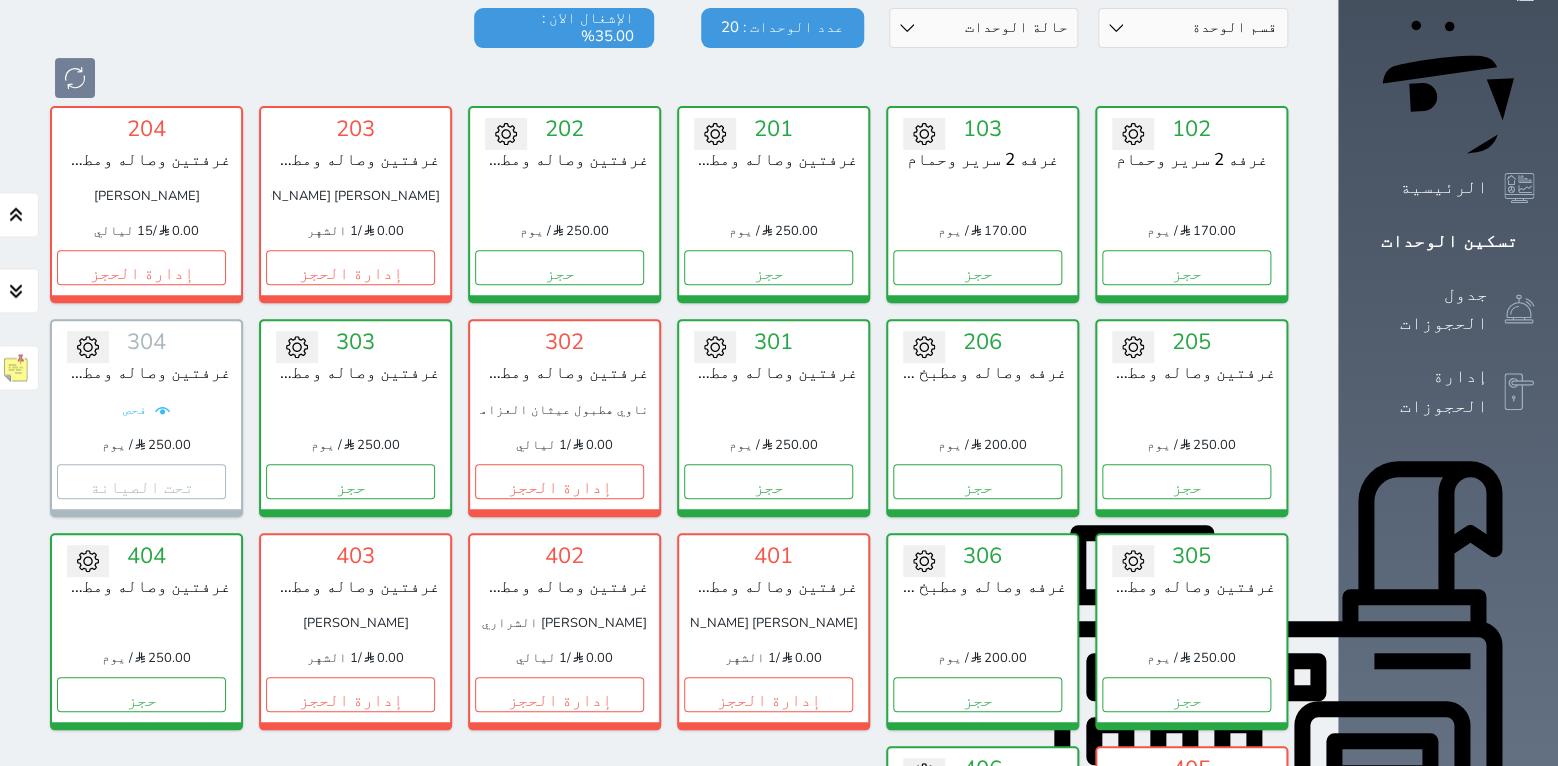 click at bounding box center (1519, 1209) 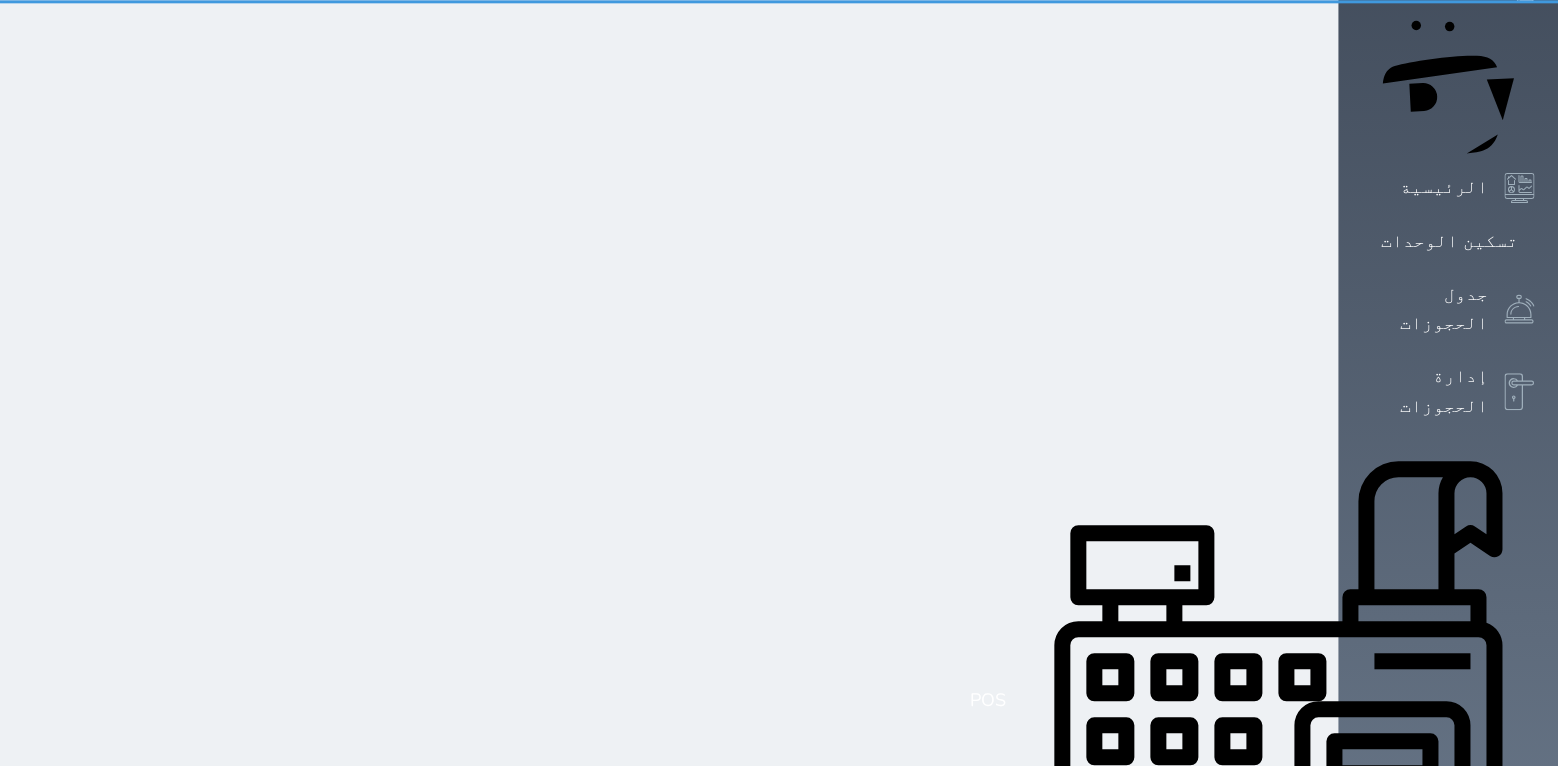 scroll, scrollTop: 0, scrollLeft: 0, axis: both 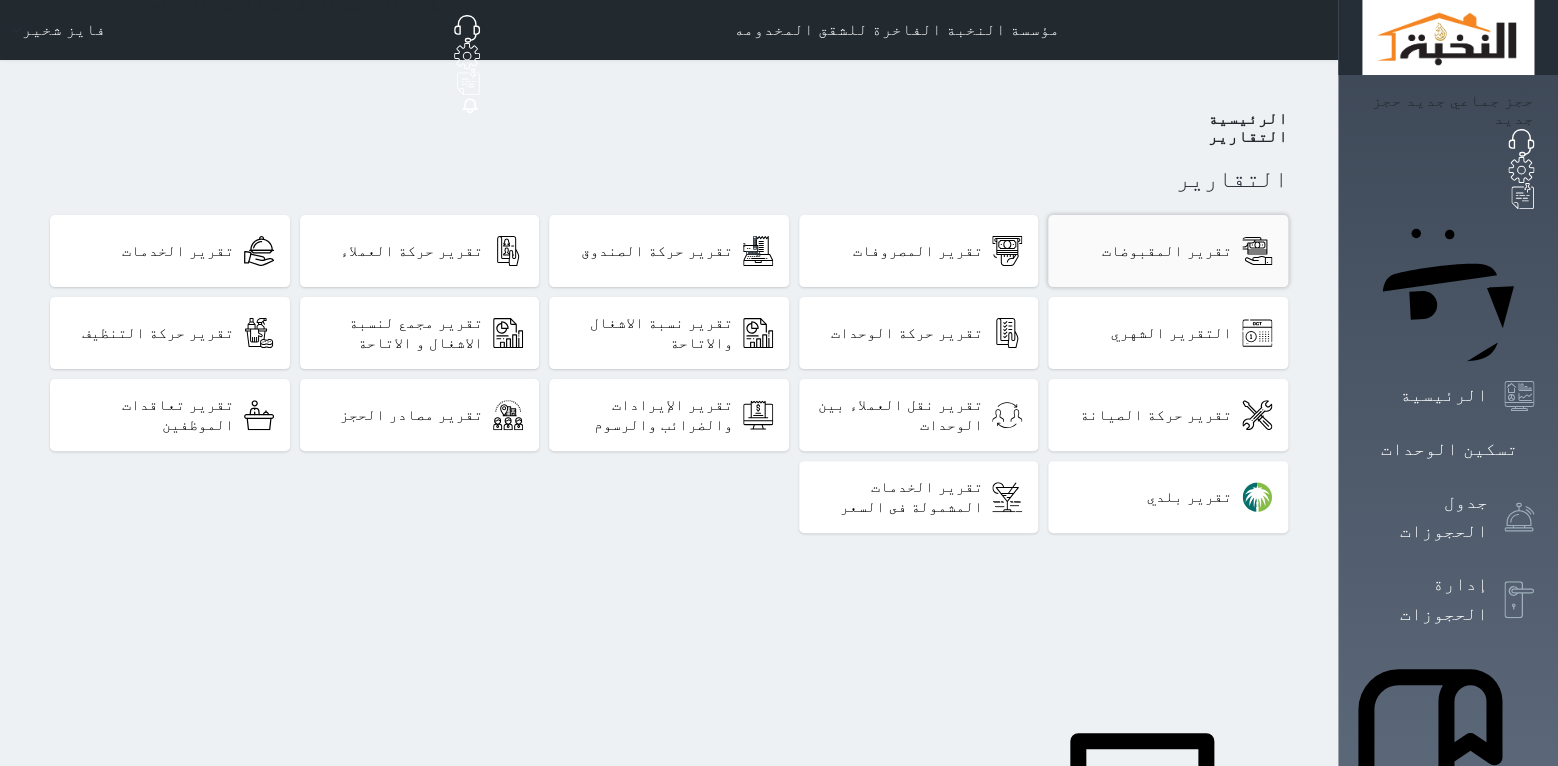 click on "تقرير المقبوضات" at bounding box center (1167, 251) 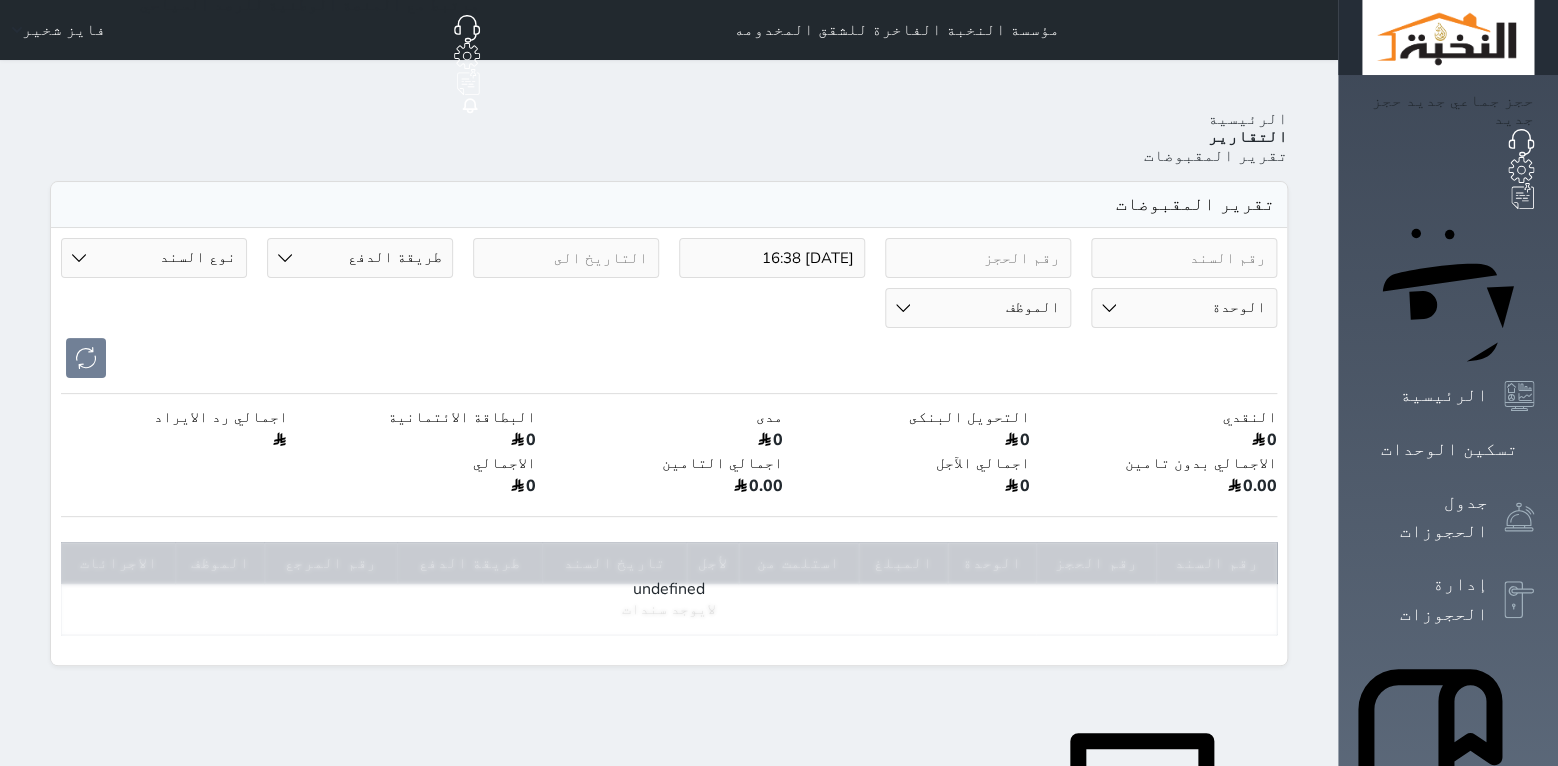click on "2025-07-04 16:38" at bounding box center [772, 258] 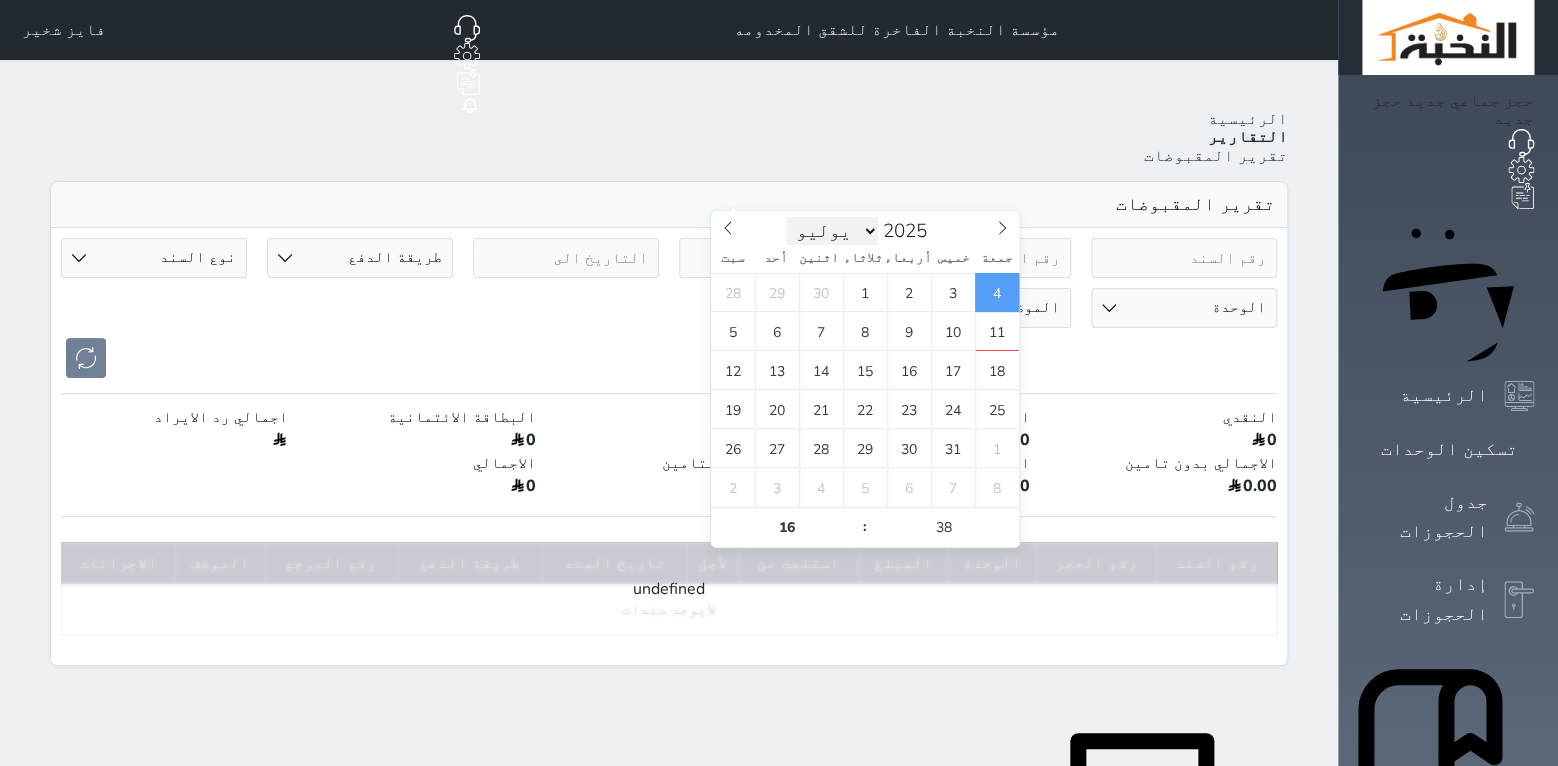 click on "يناير فبراير مارس أبريل مايو يونيو يوليو أغسطس سبتمبر أكتوبر نوفمبر ديسمبر" at bounding box center (832, 231) 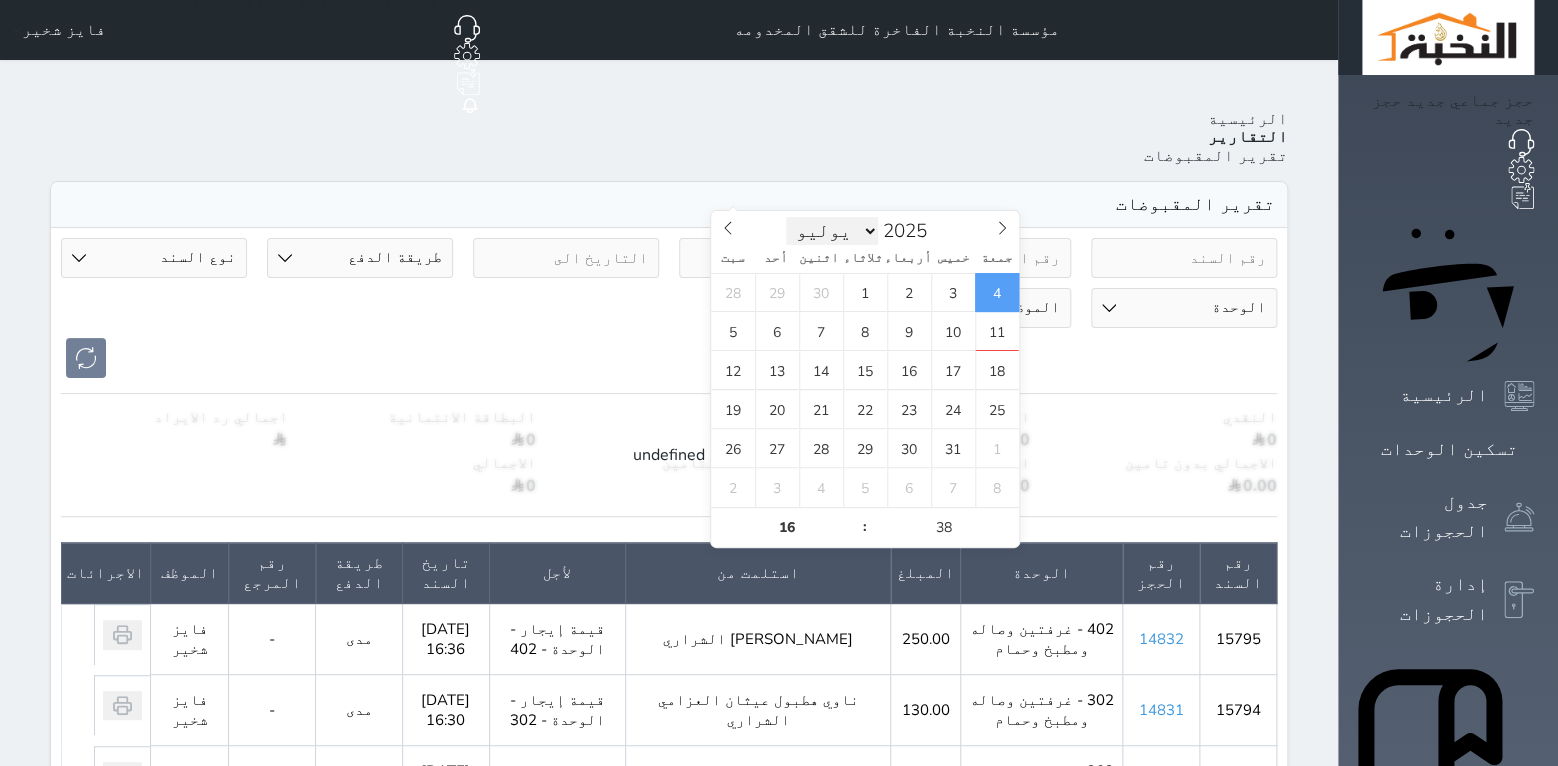 select on "5" 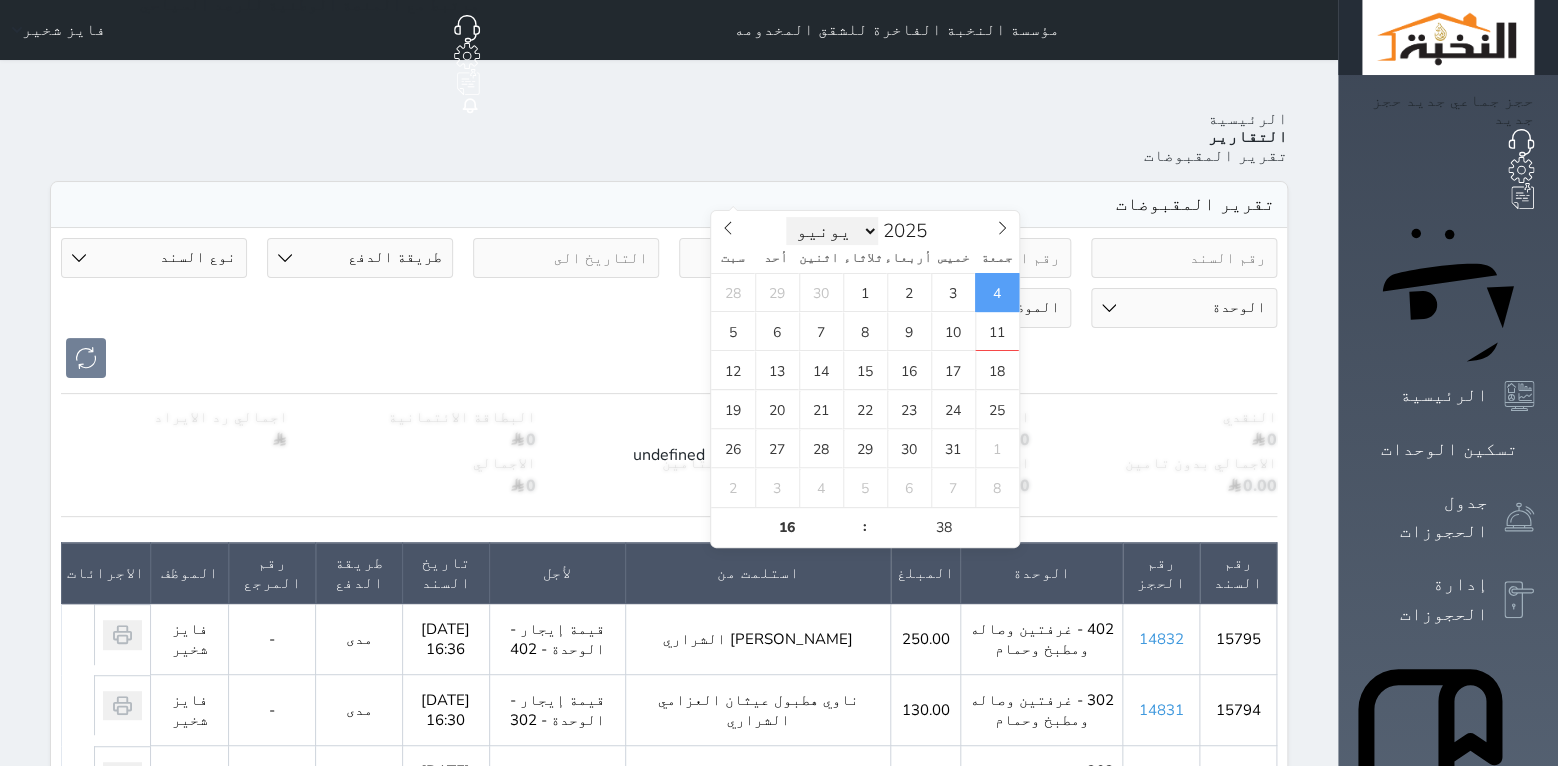 click on "يونيو" at bounding box center [0, 0] 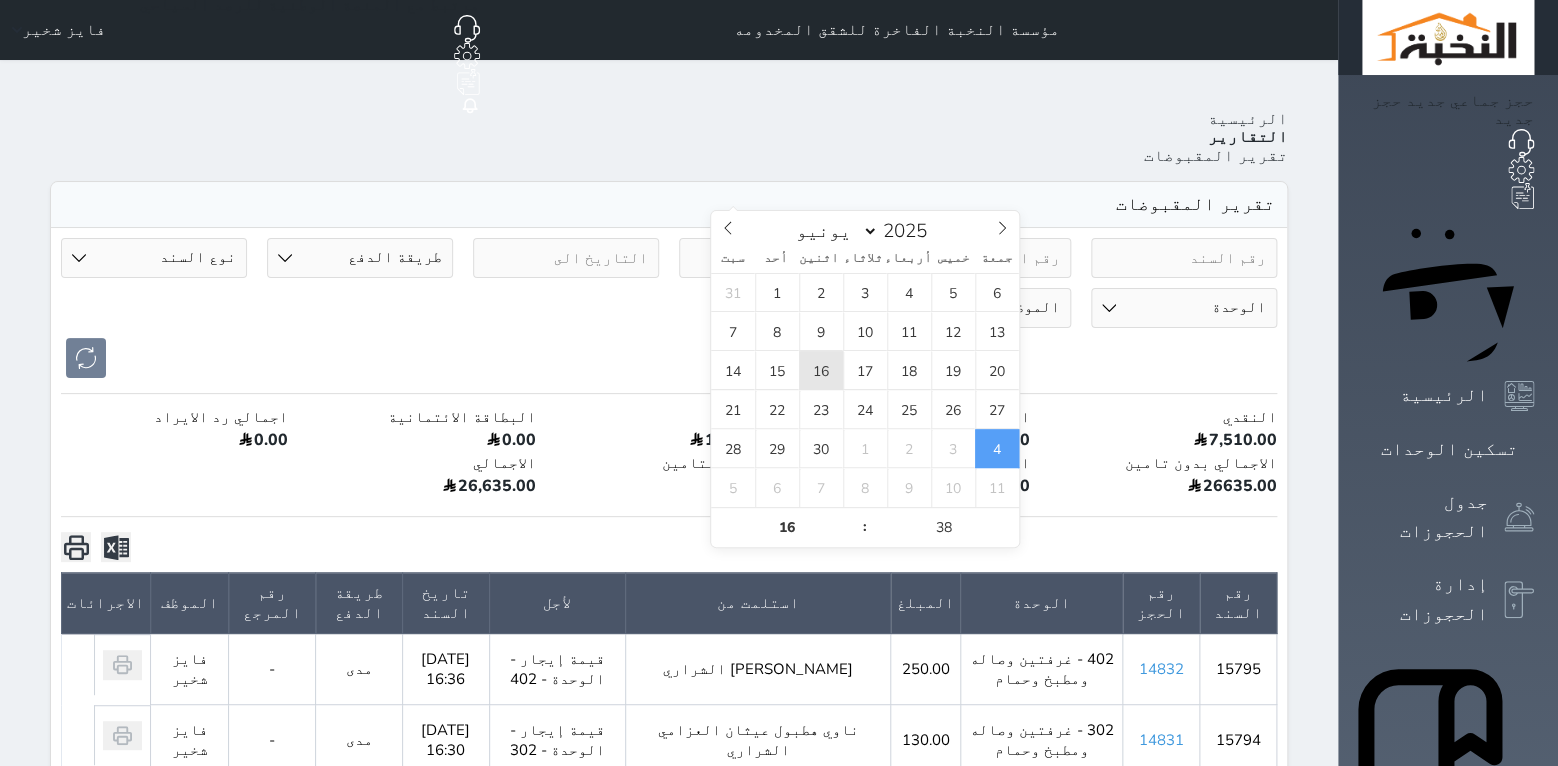 click on "16" at bounding box center [821, 370] 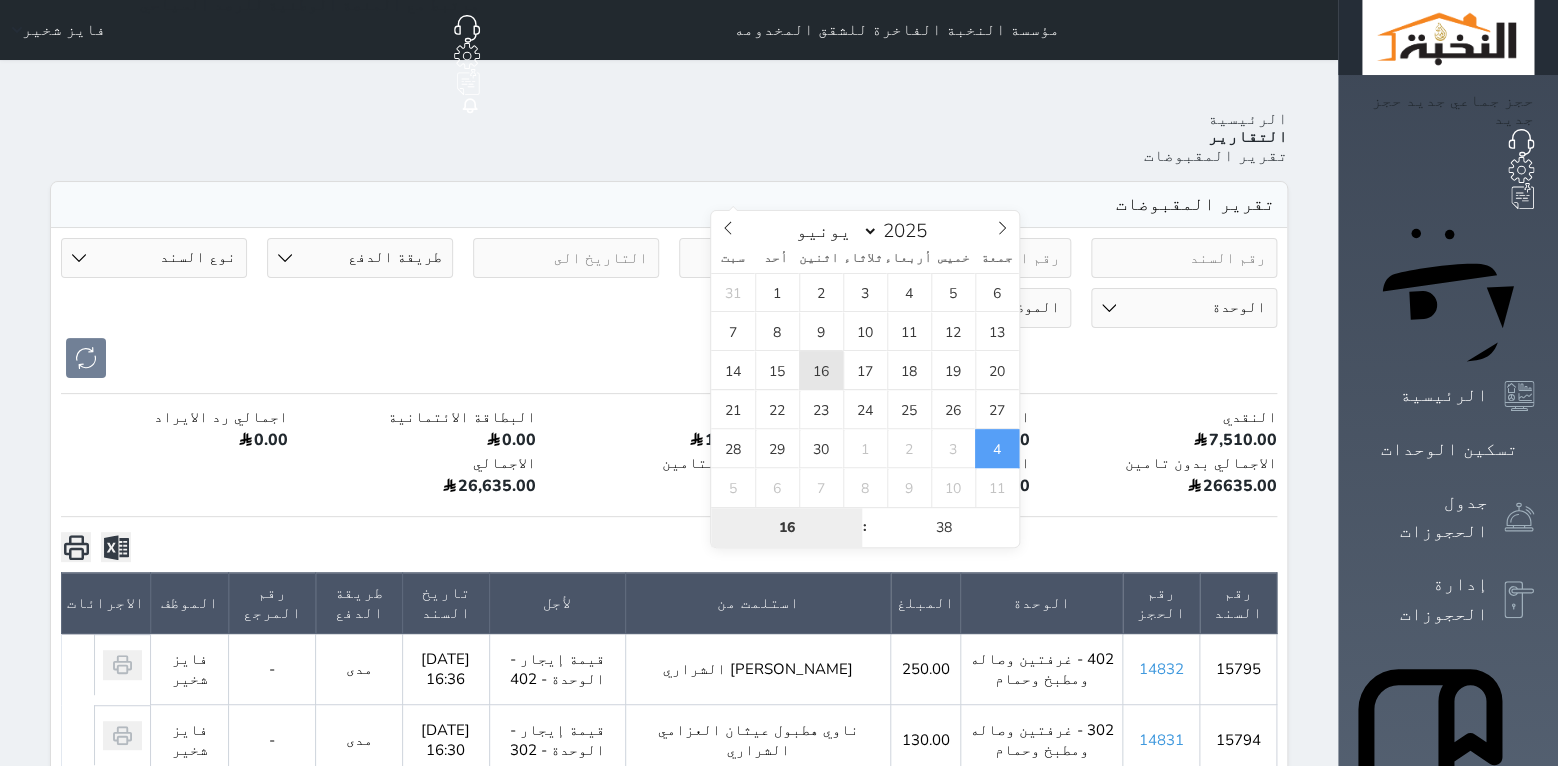 type on "2025-06-16 16:38" 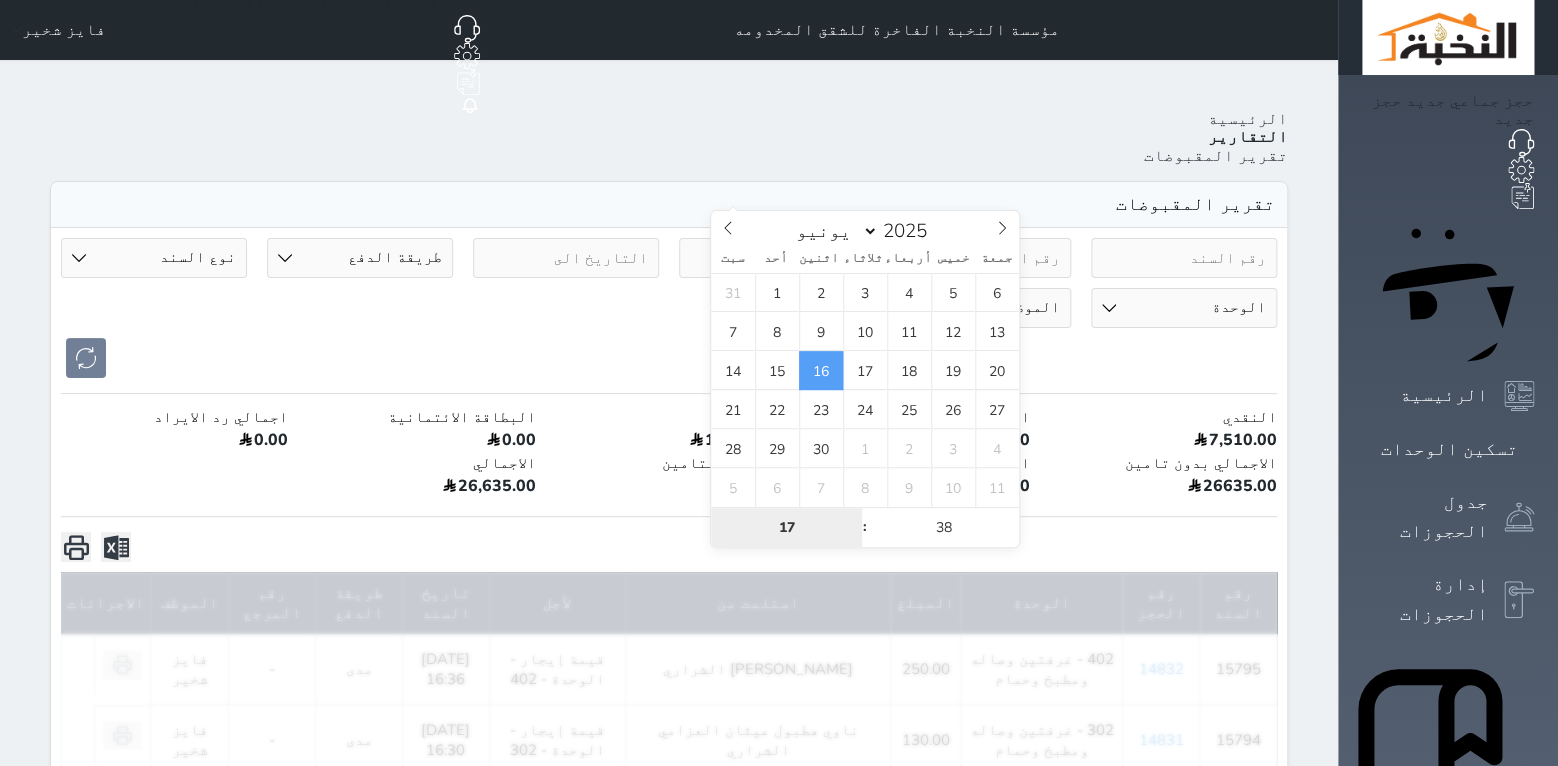 type on "17" 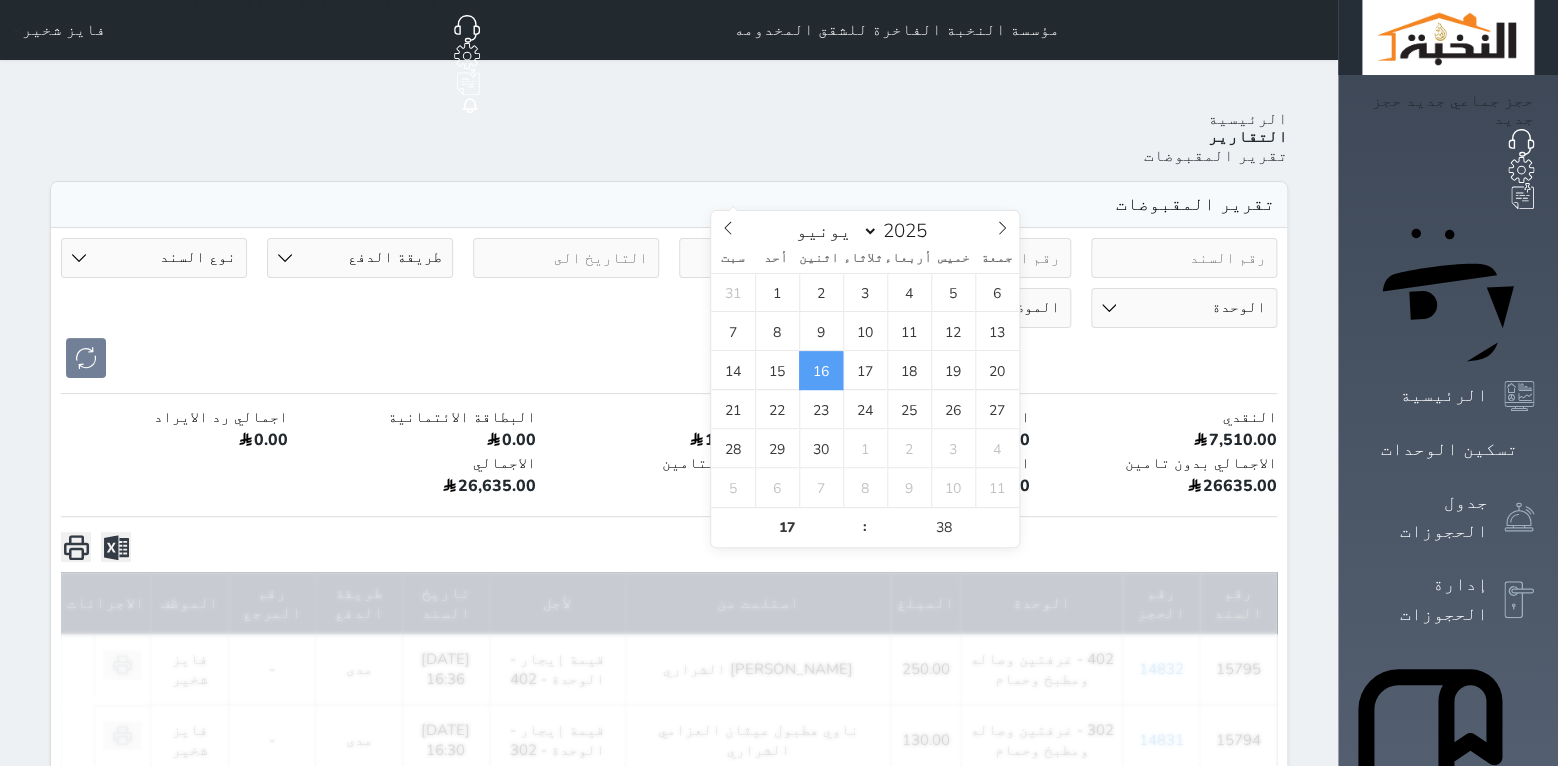 type on "2025-06-16 17:38" 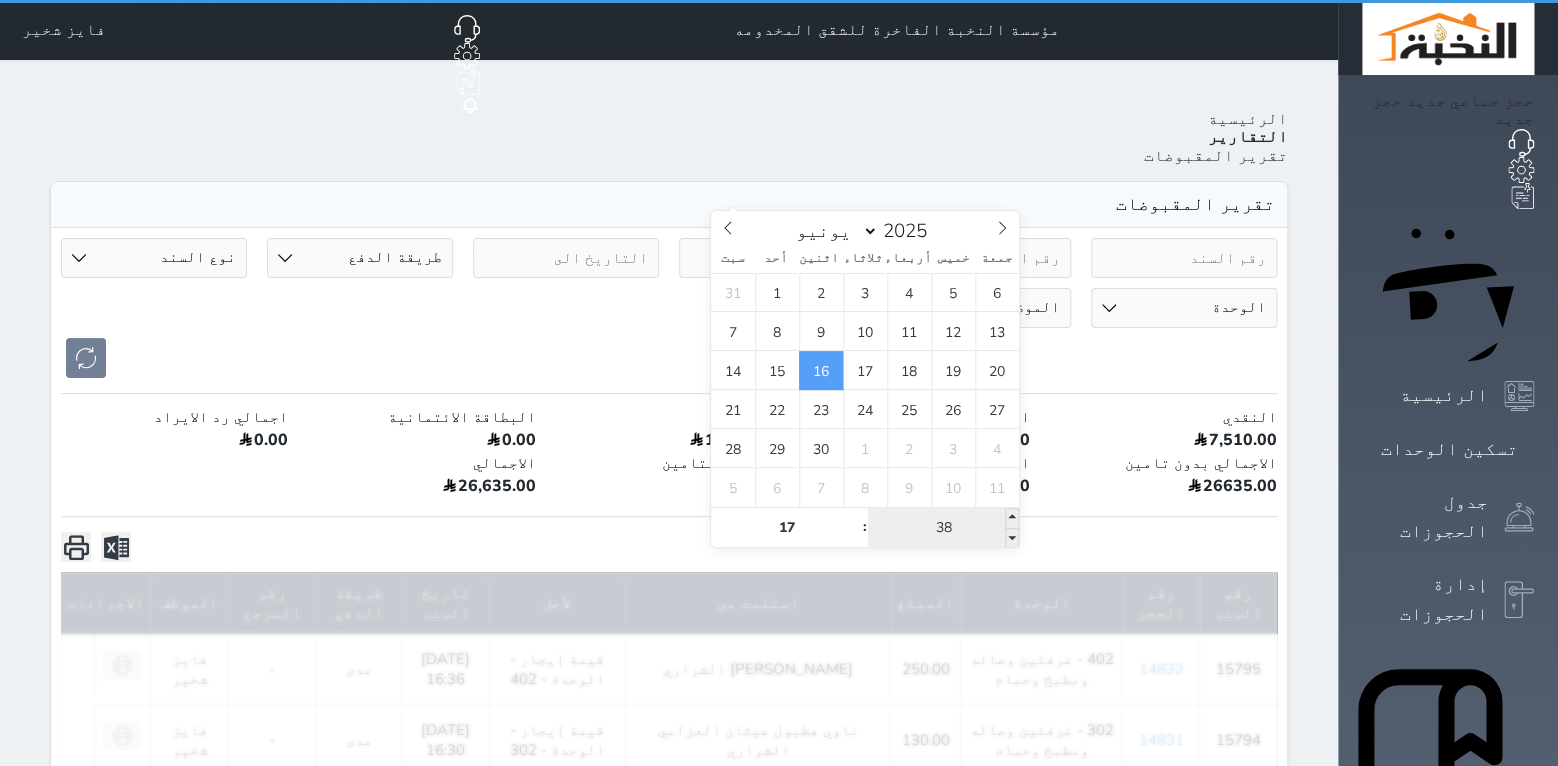 click on "38" at bounding box center (943, 528) 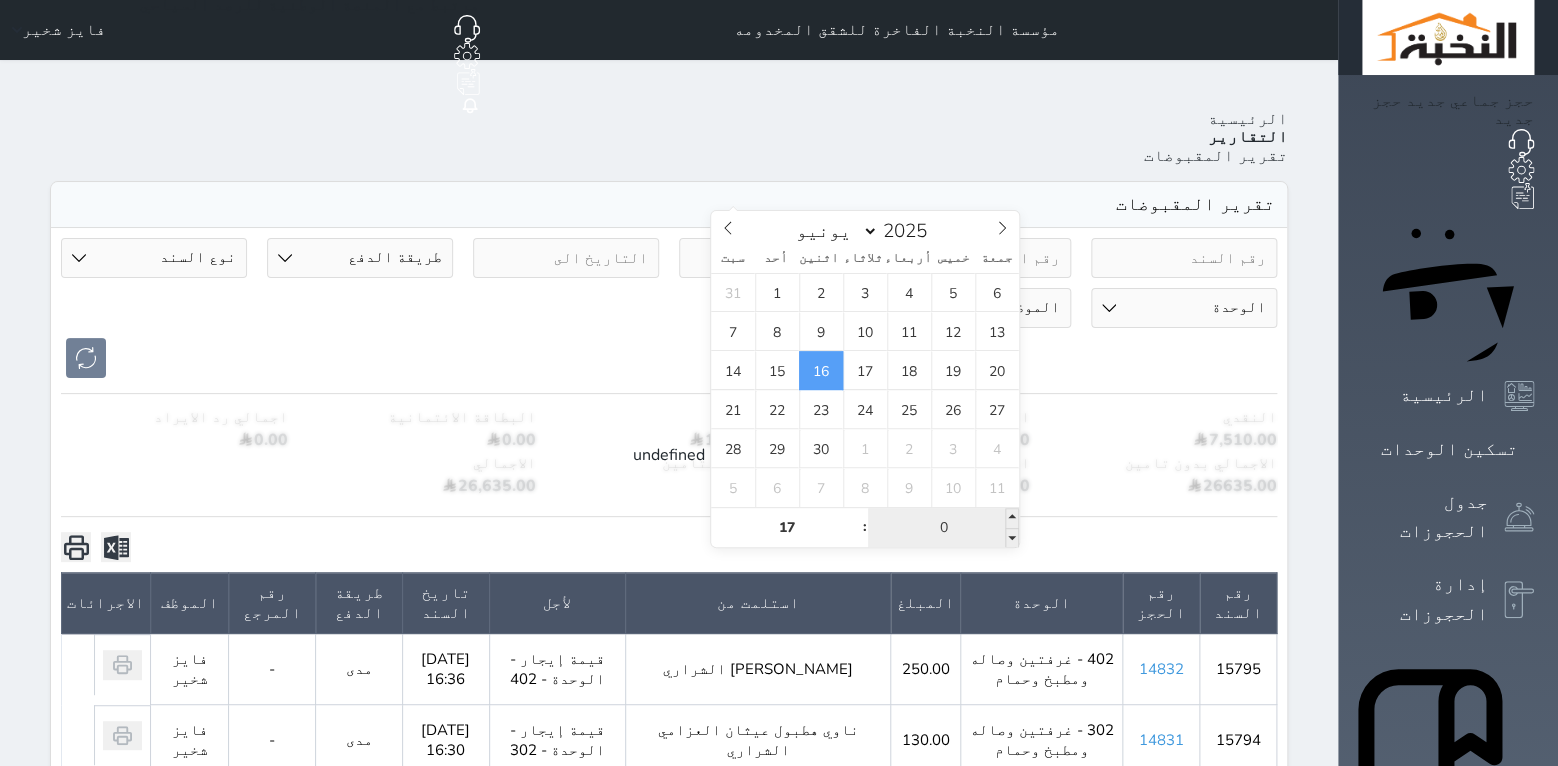 type on "00" 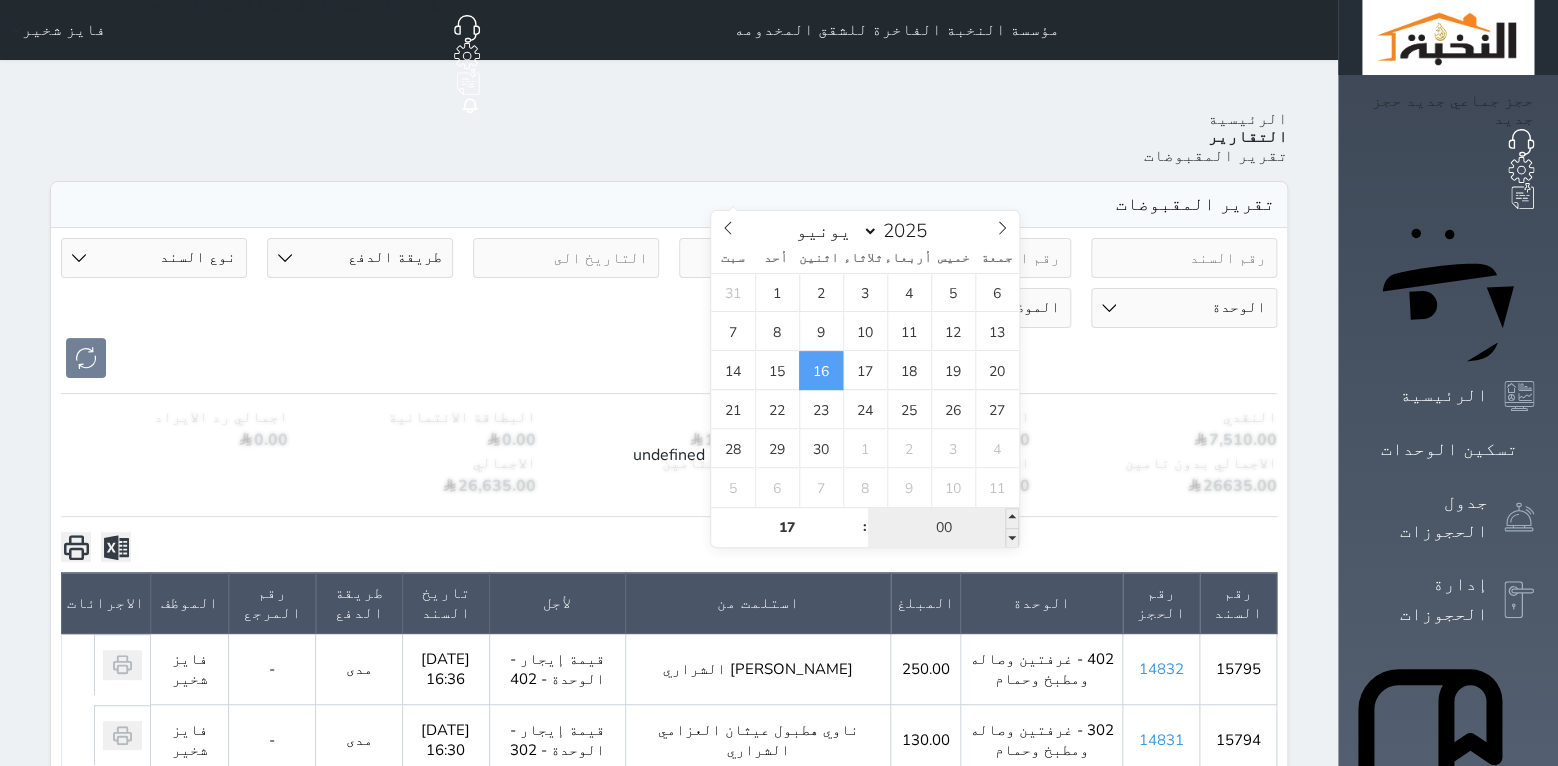 type on "2025-06-16 17:00" 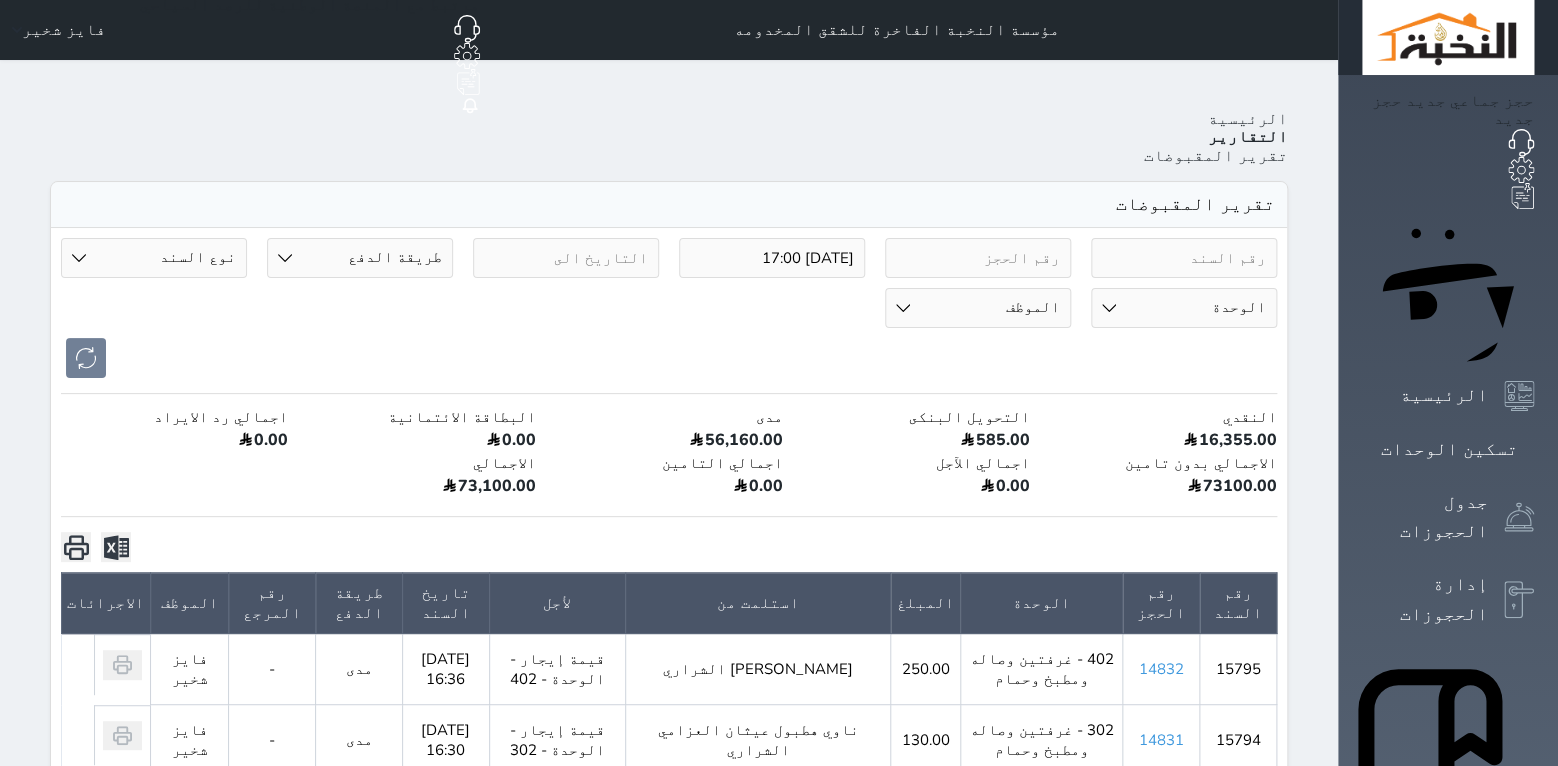click on "طريقة الدفع   دفع نقدى   تحويل بنكى   مدى   بطاقة ائتمان   آجل   رد ايراد" at bounding box center (360, 258) 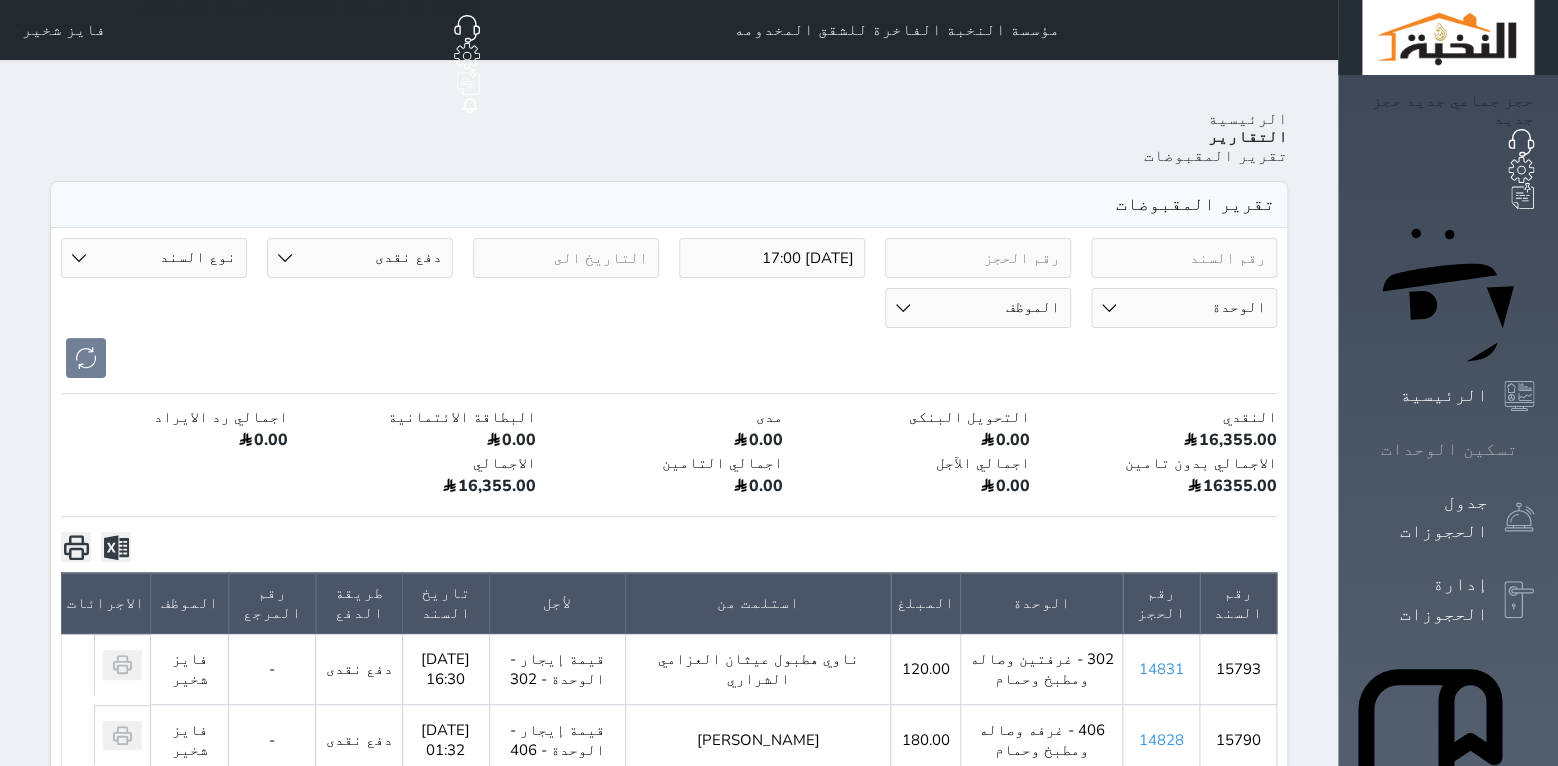 click 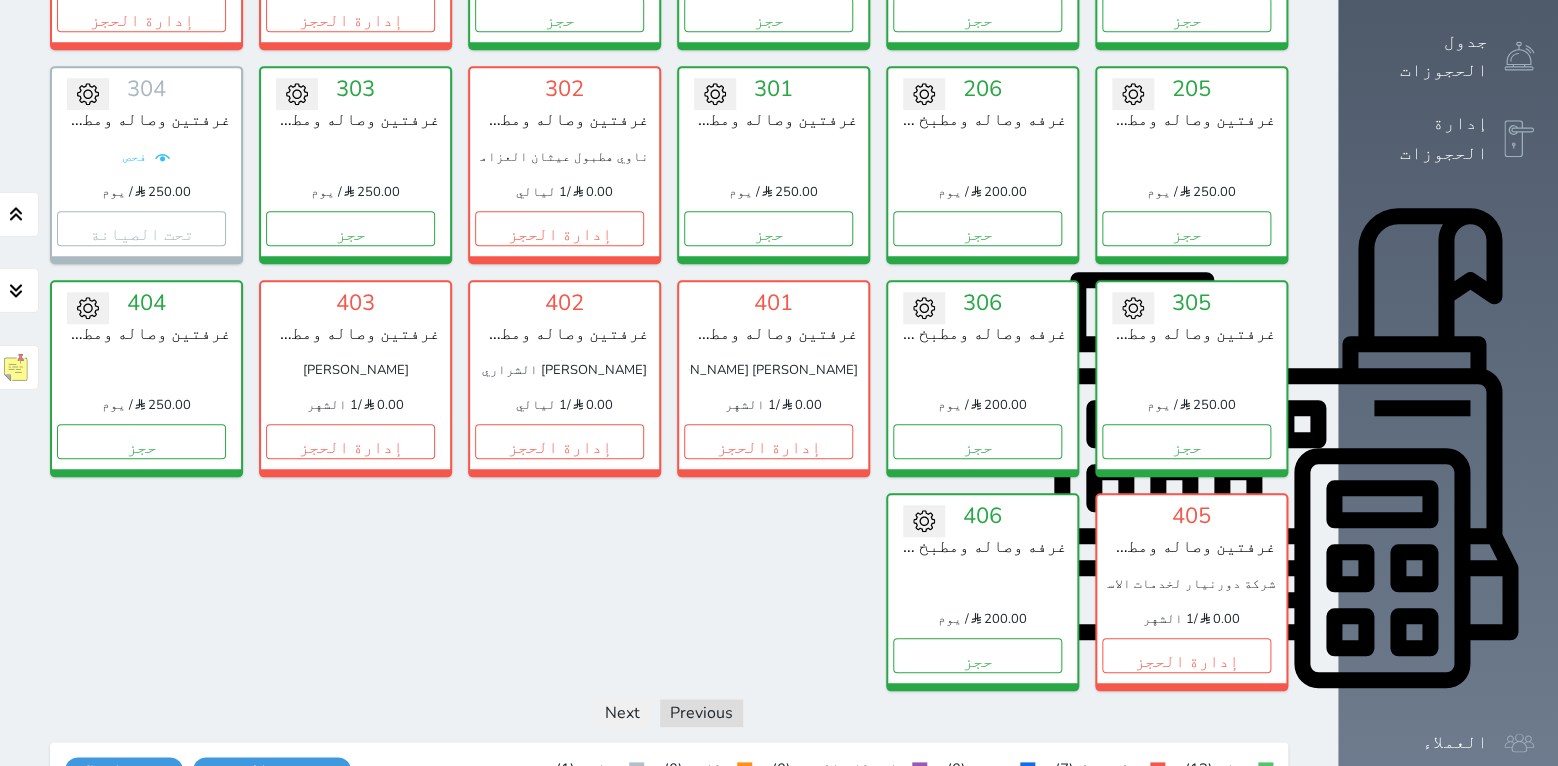 scroll, scrollTop: 560, scrollLeft: 0, axis: vertical 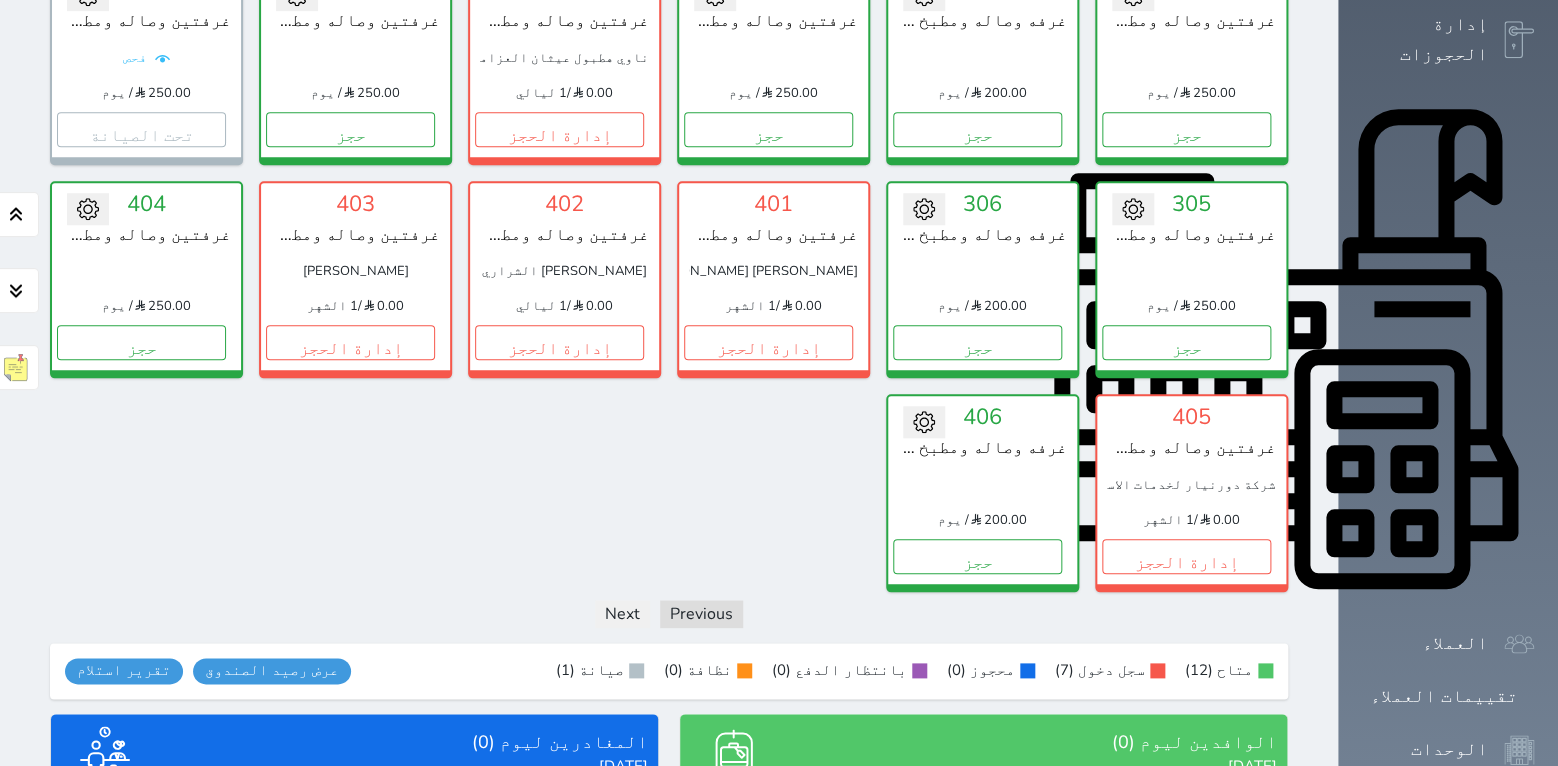 click on "عرض المغادرين" at bounding box center (355, 933) 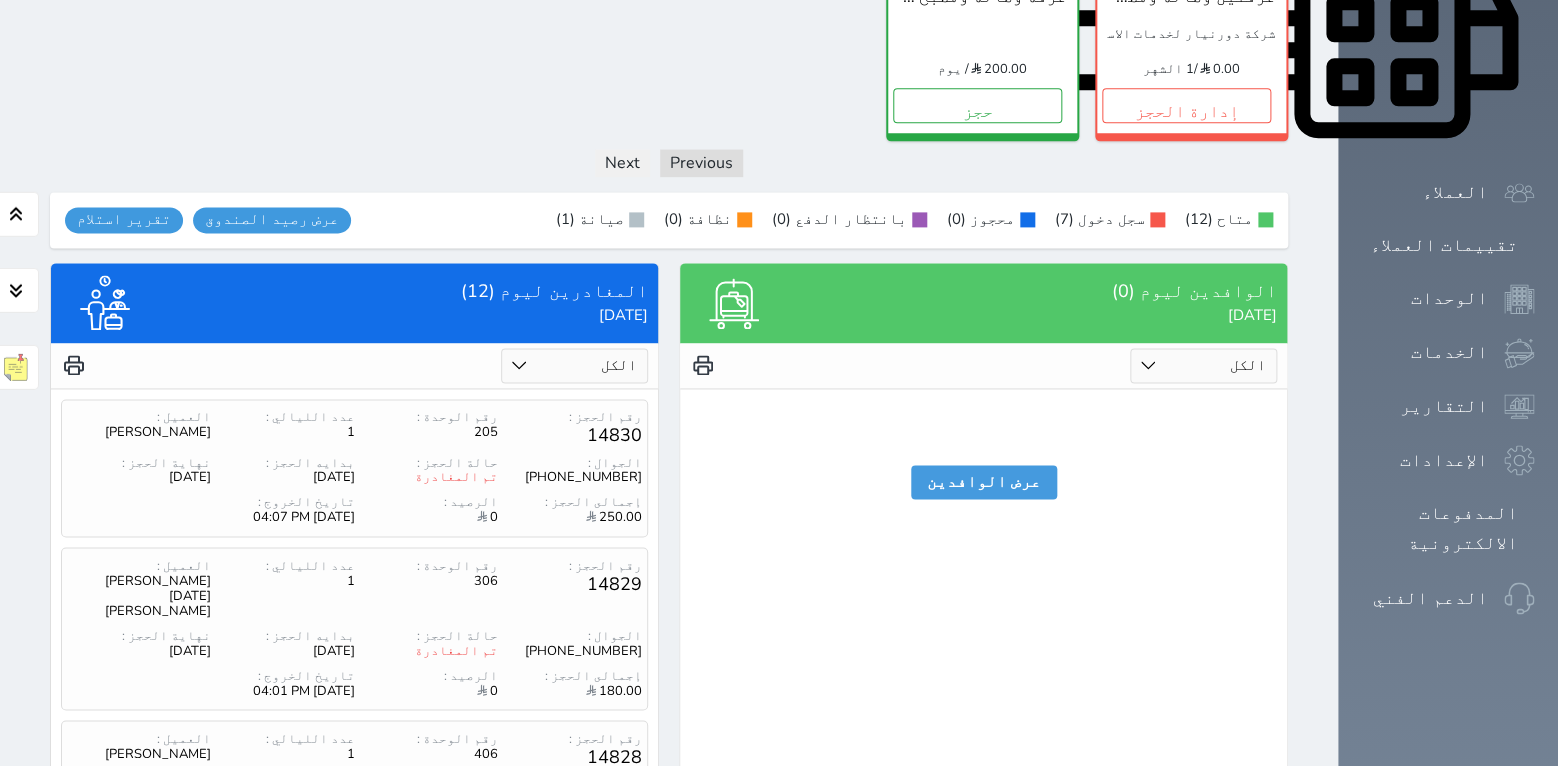 scroll, scrollTop: 1080, scrollLeft: 0, axis: vertical 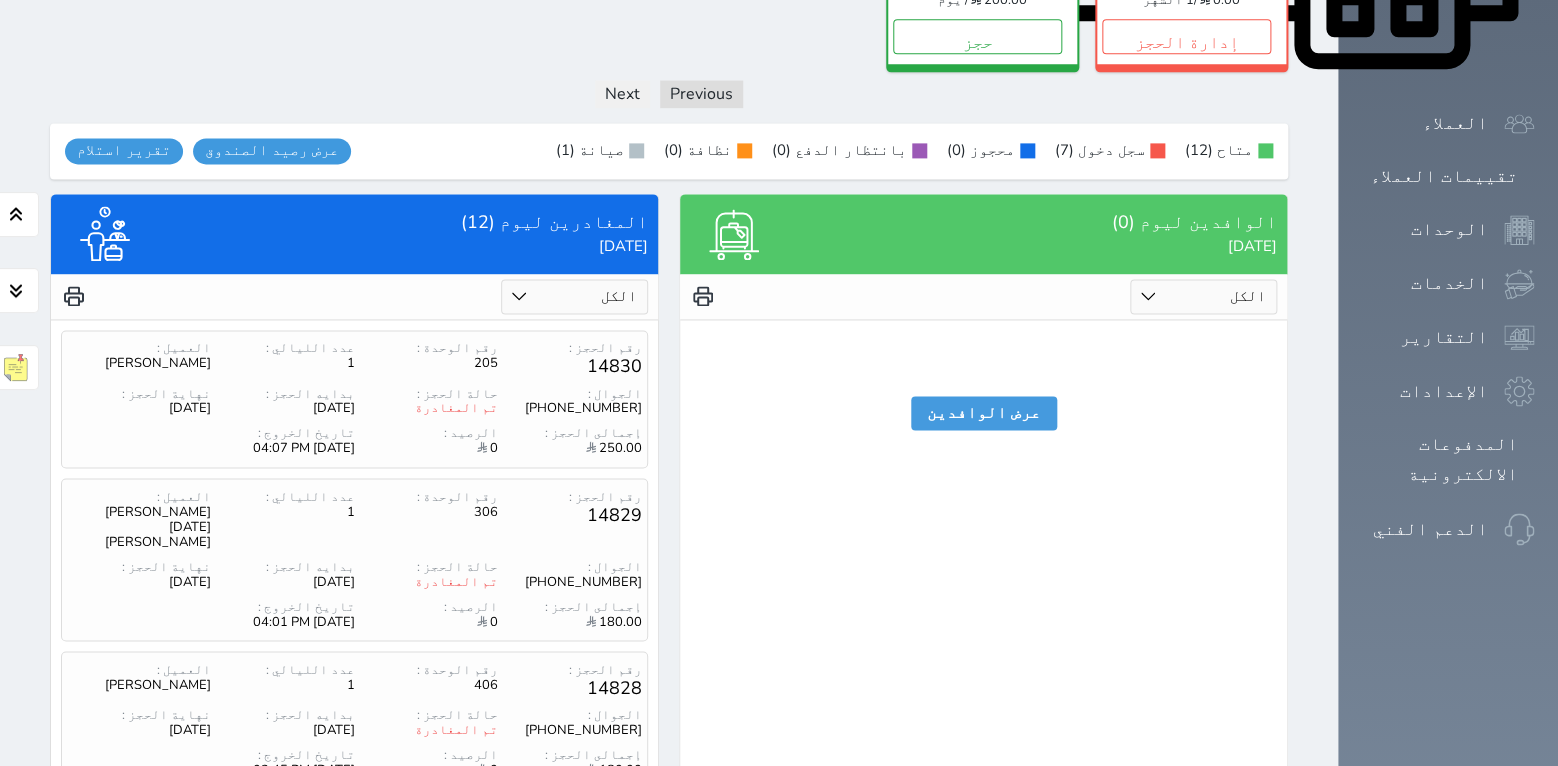 click on "2" at bounding box center (354, 978) 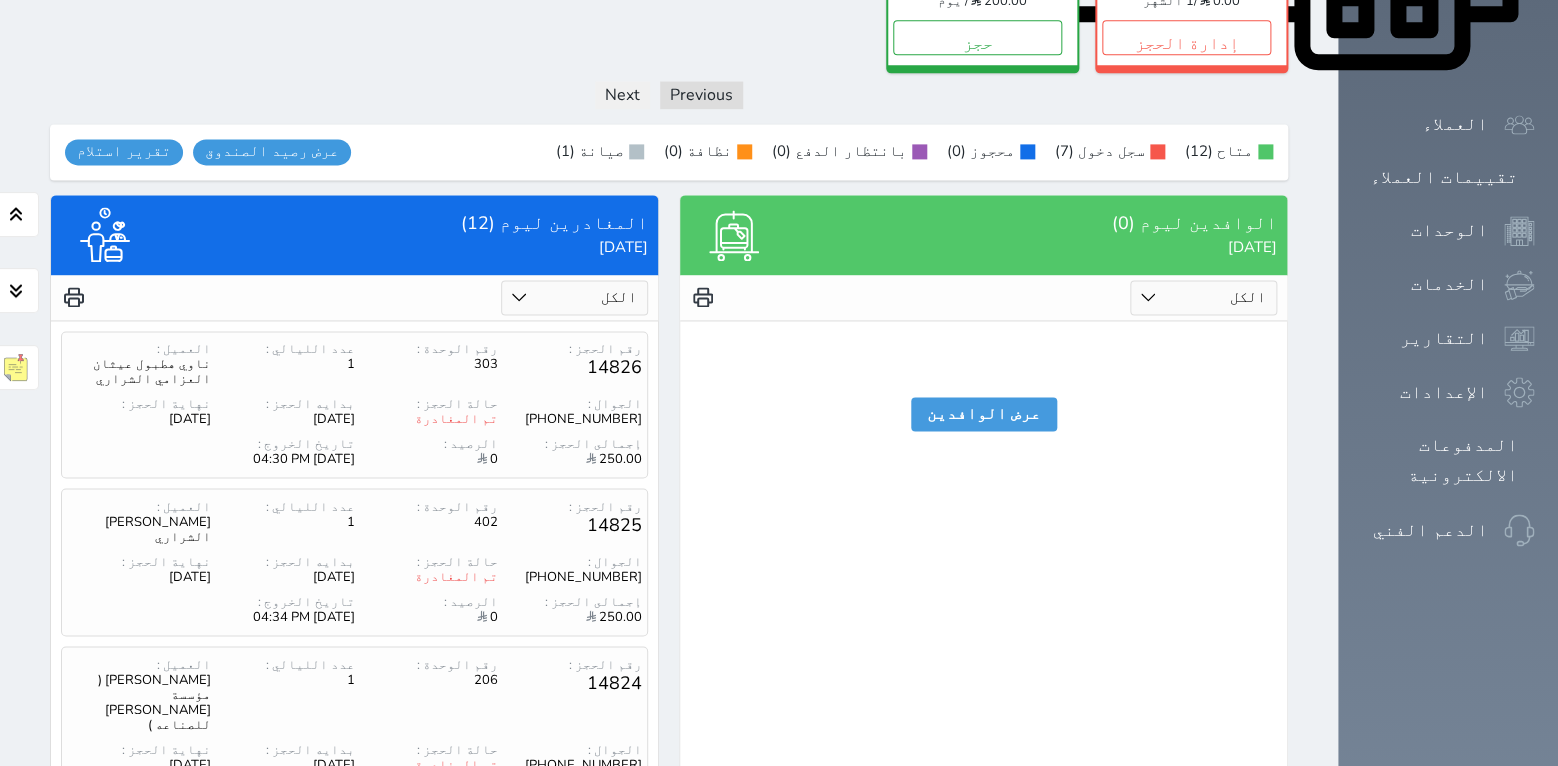 scroll, scrollTop: 1080, scrollLeft: 0, axis: vertical 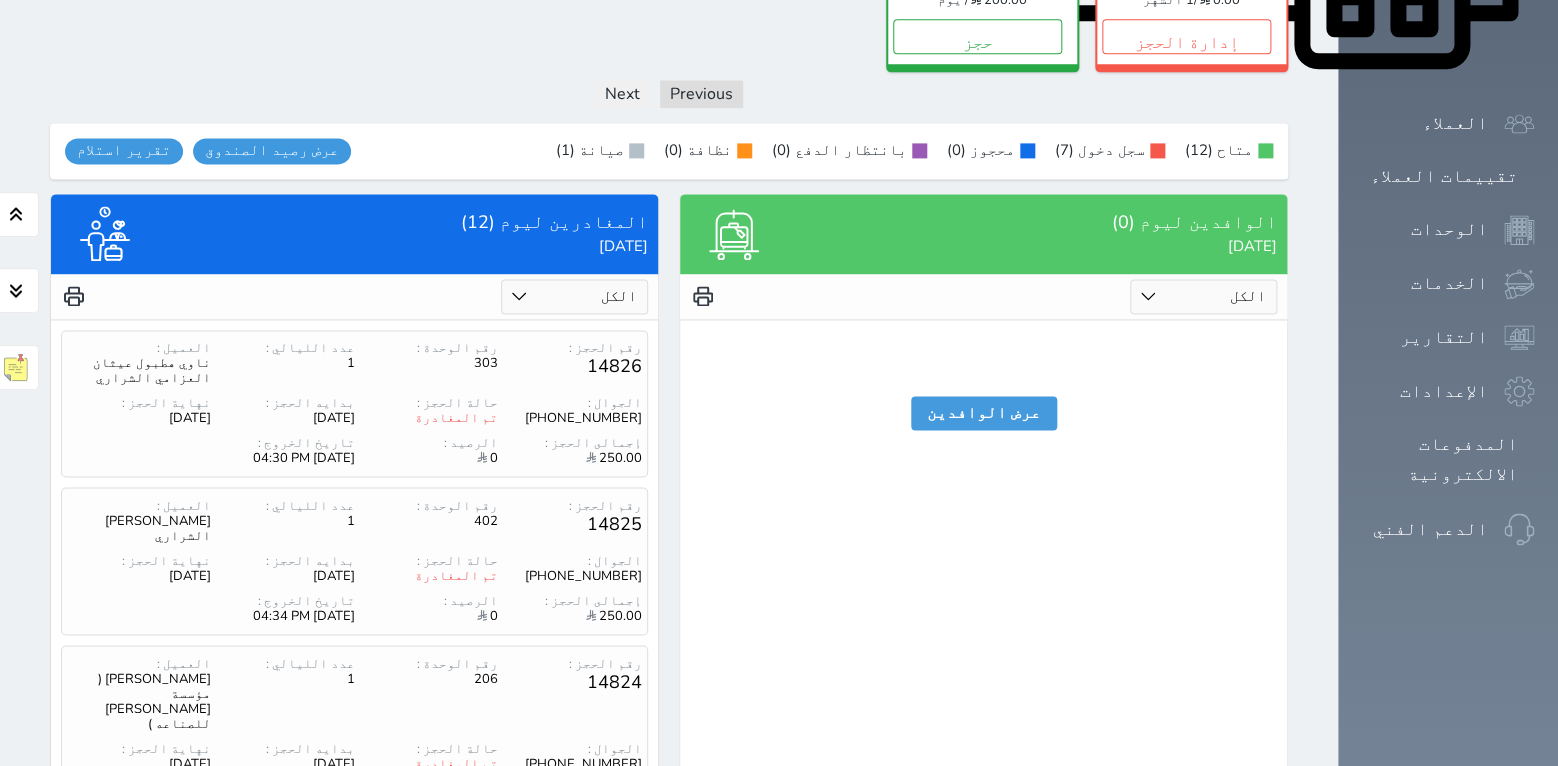 click on "3" at bounding box center (320, 1011) 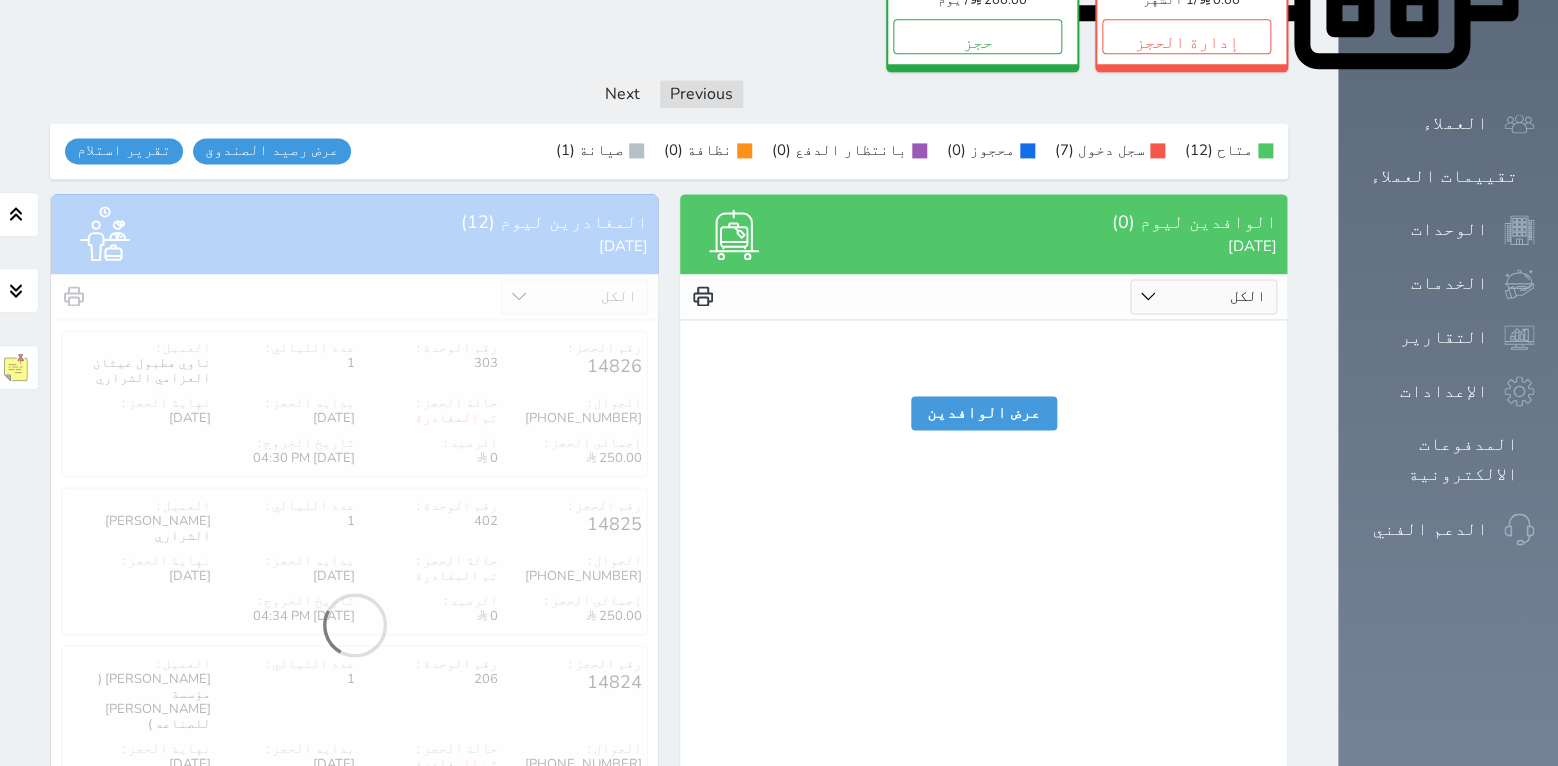 scroll, scrollTop: 1070, scrollLeft: 0, axis: vertical 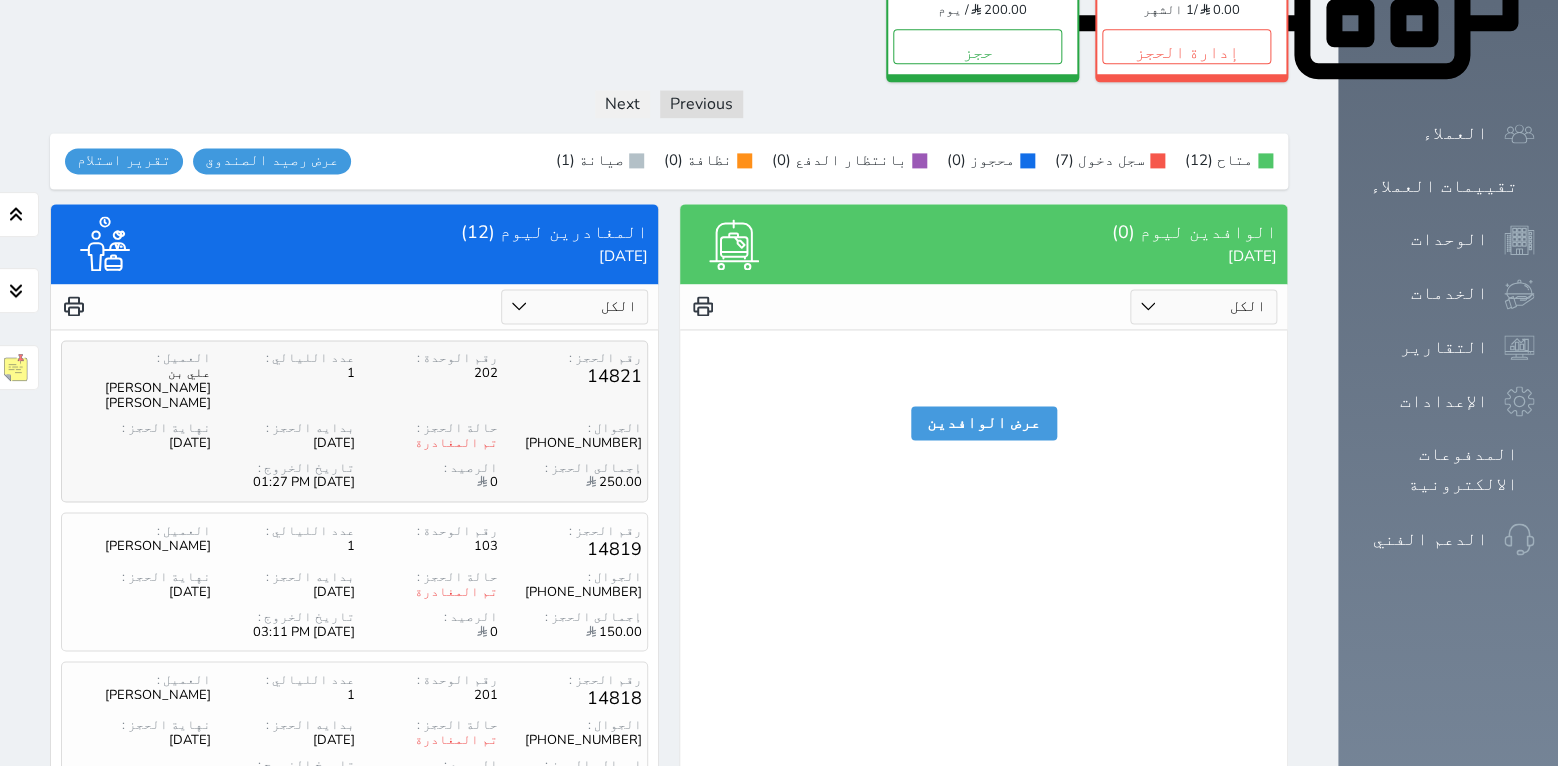 click on "حالة الحجز :" at bounding box center [427, 428] 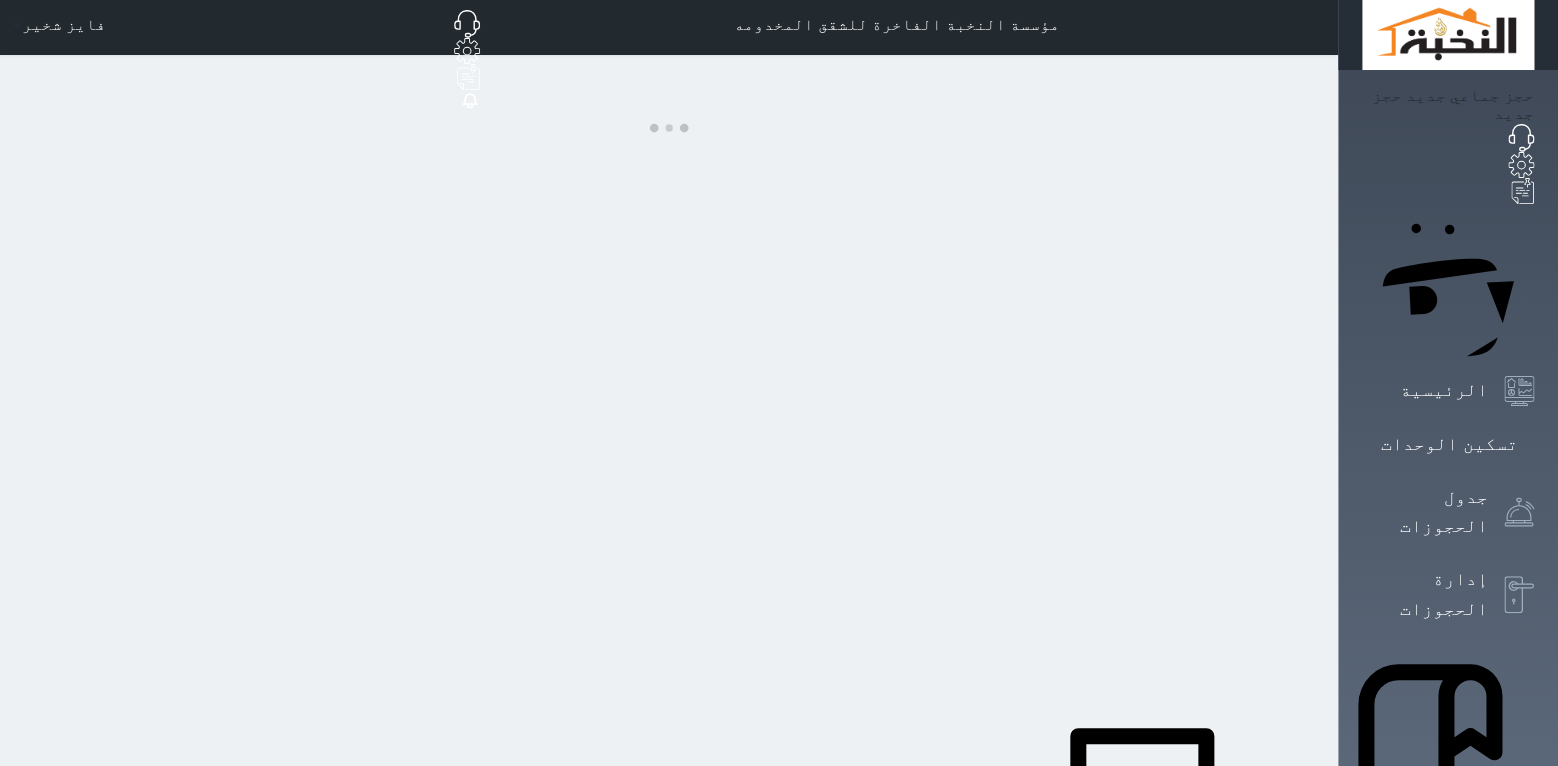 scroll, scrollTop: 0, scrollLeft: 0, axis: both 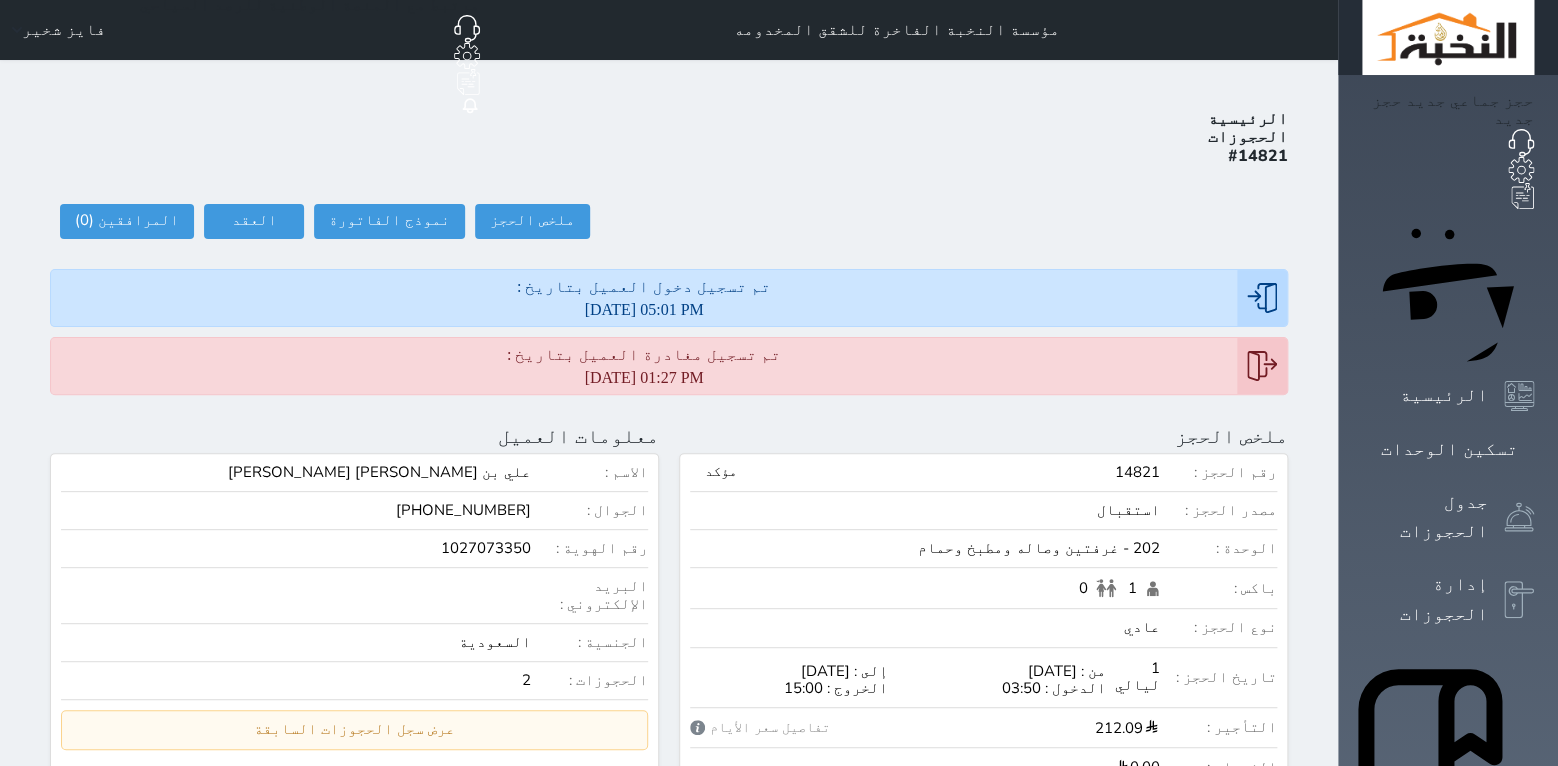 click on "تم تسجيل مغادرة العميل بتاريخ :  2025-07-11 01:27 PM" at bounding box center [644, 366] 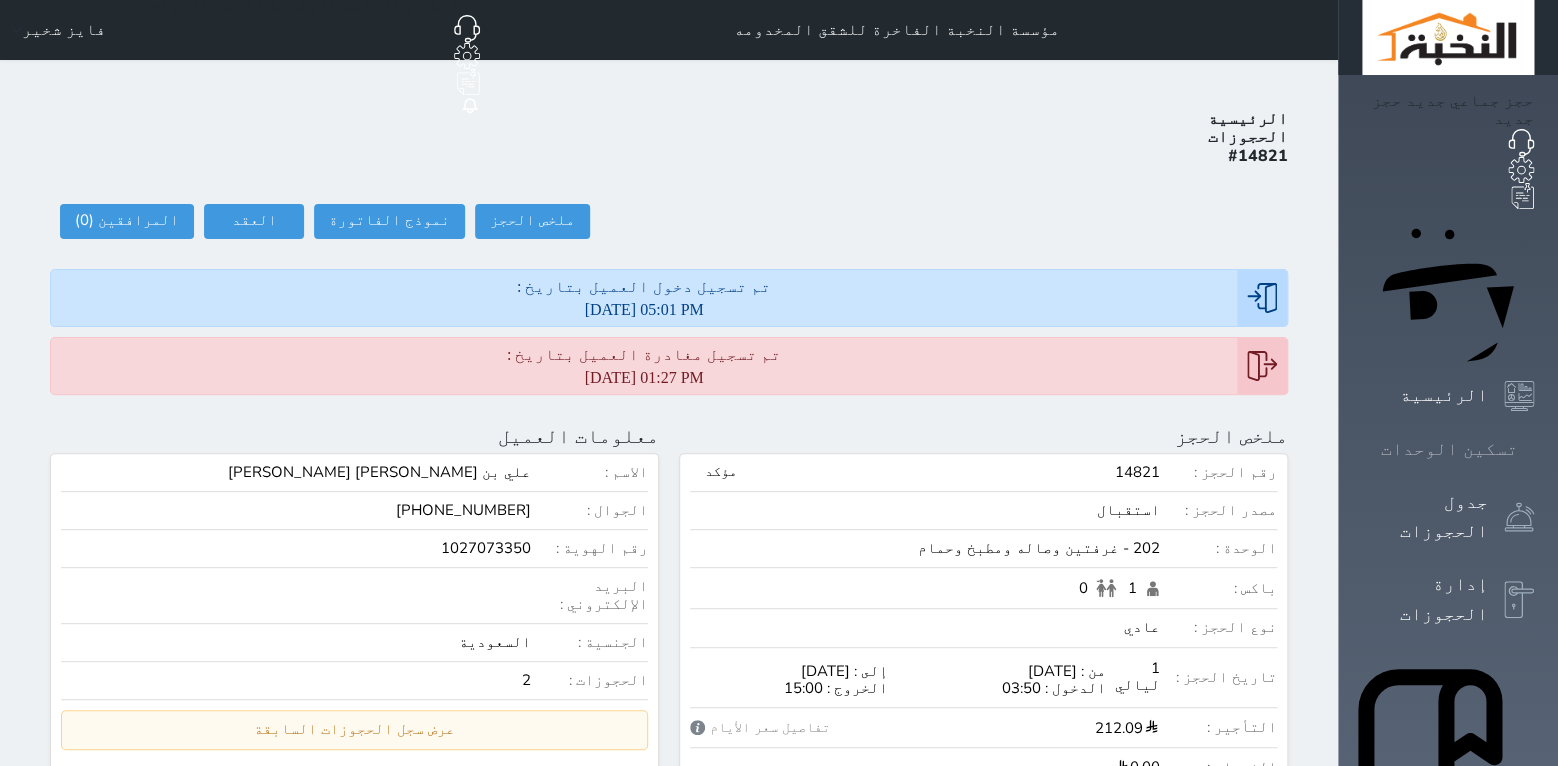 click 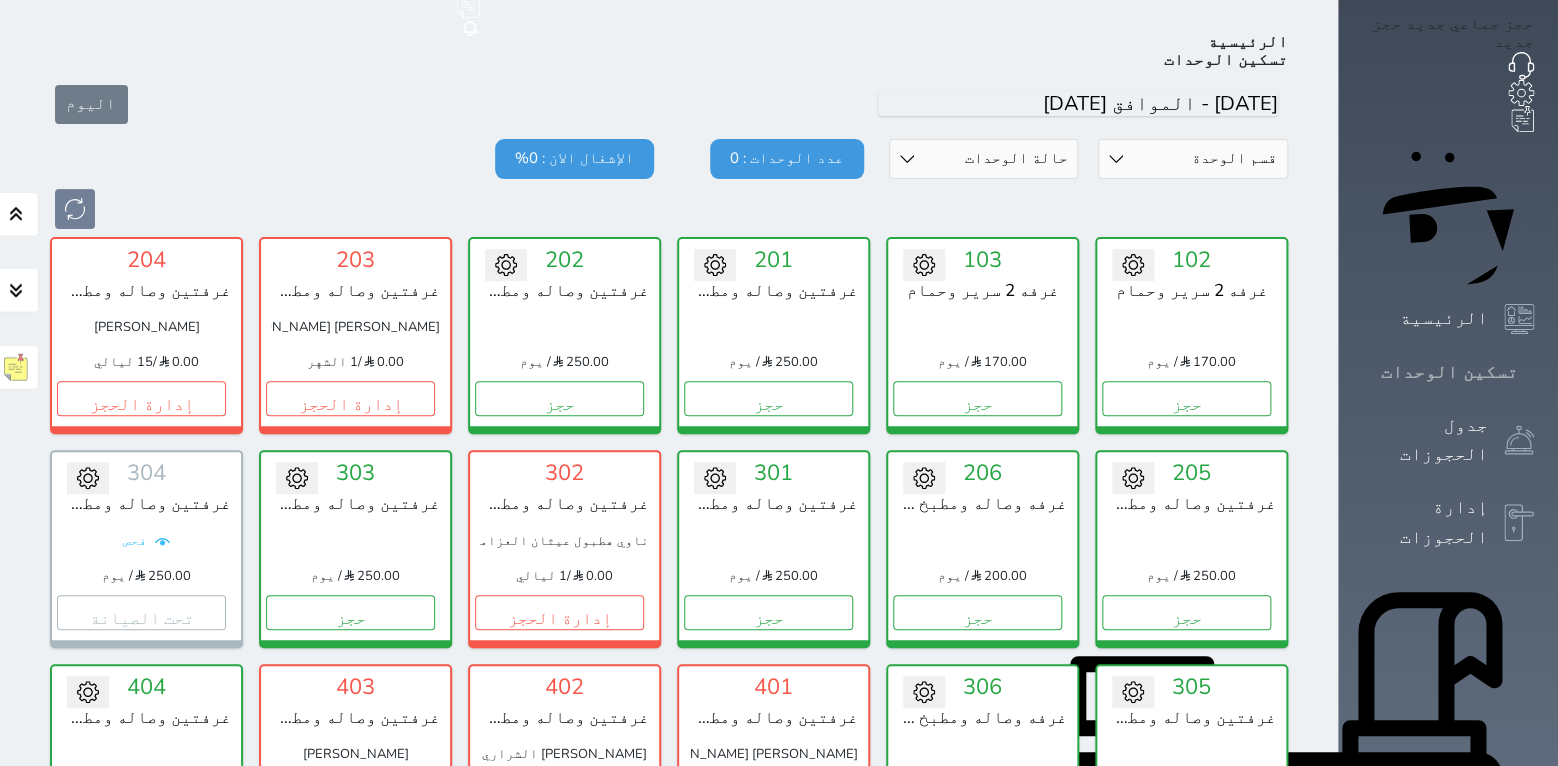 scroll, scrollTop: 78, scrollLeft: 0, axis: vertical 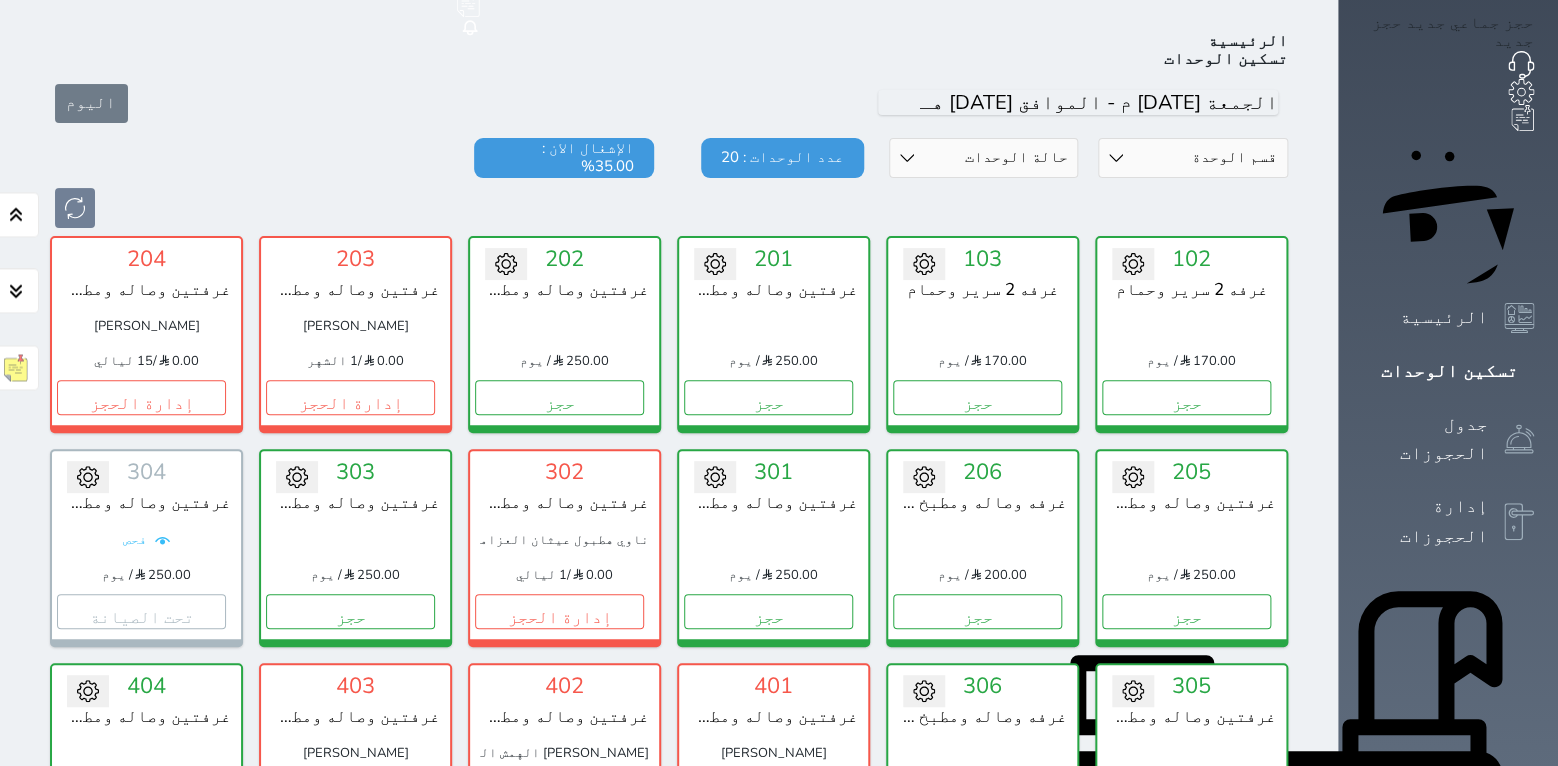 click on "حالة الوحدات متاح تحت التنظيف تحت الصيانة سجل دخول  لم يتم تسجيل الدخول" at bounding box center (984, 158) 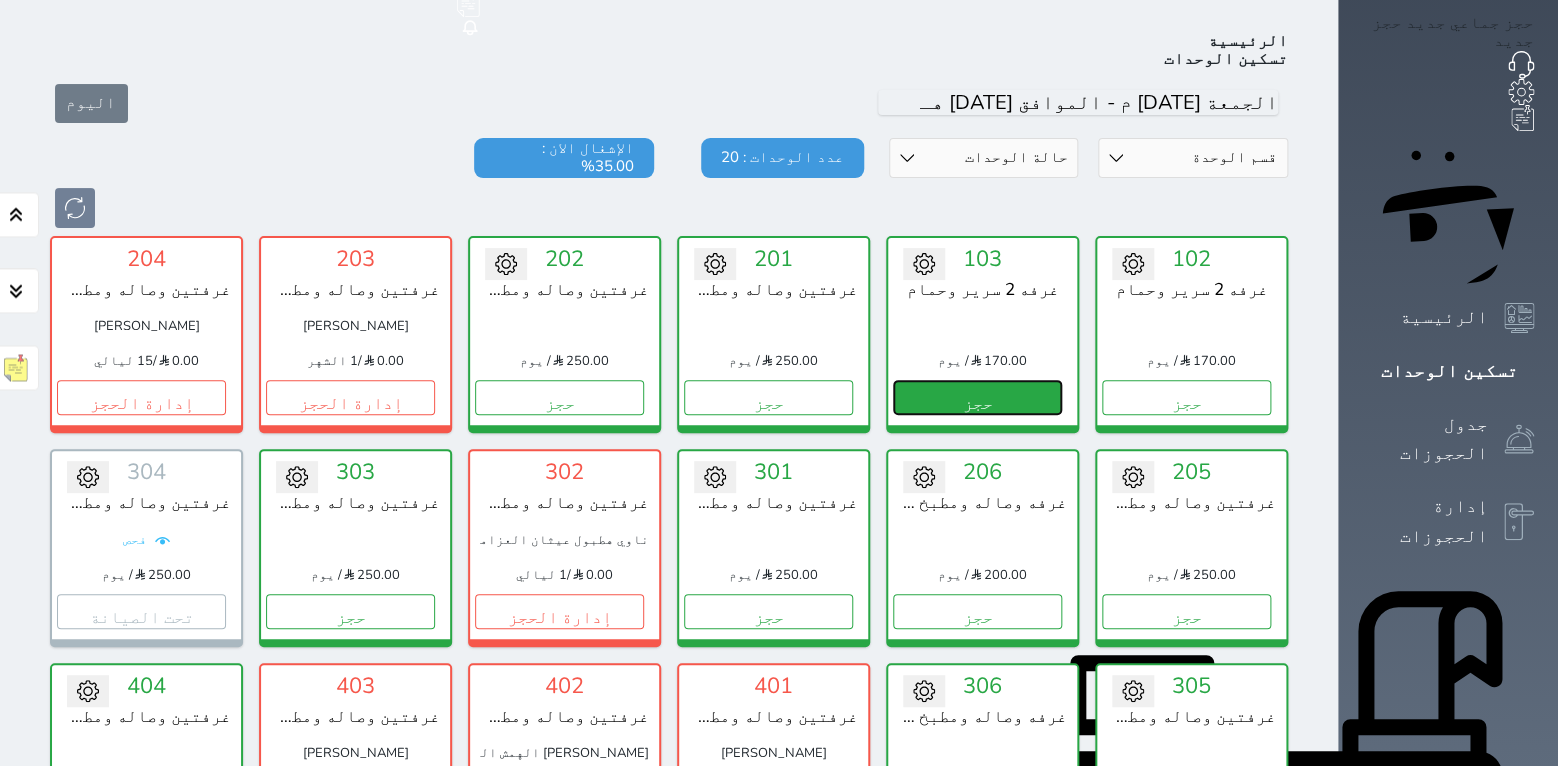 click on "حجز" at bounding box center (977, 397) 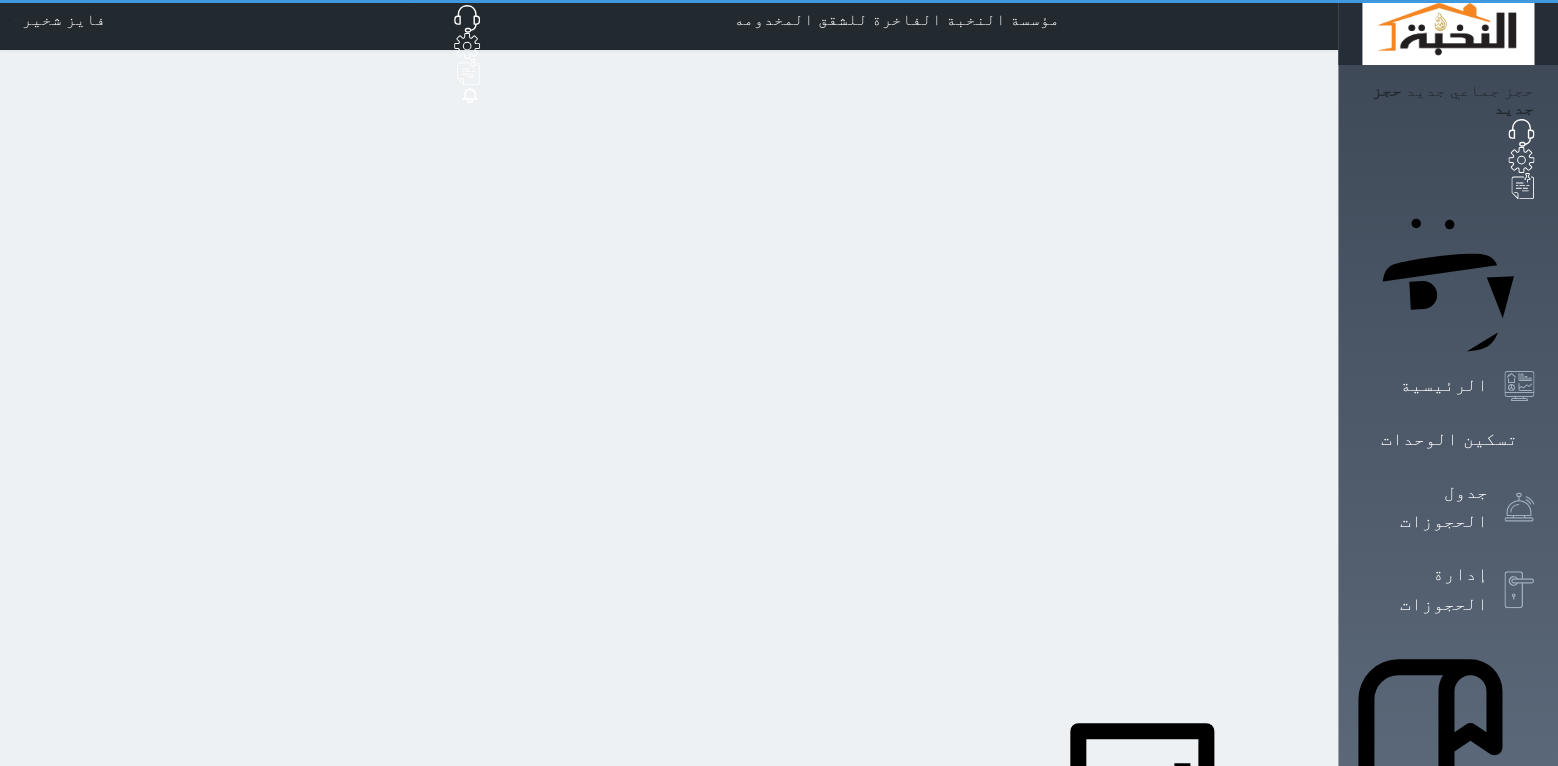 scroll, scrollTop: 0, scrollLeft: 0, axis: both 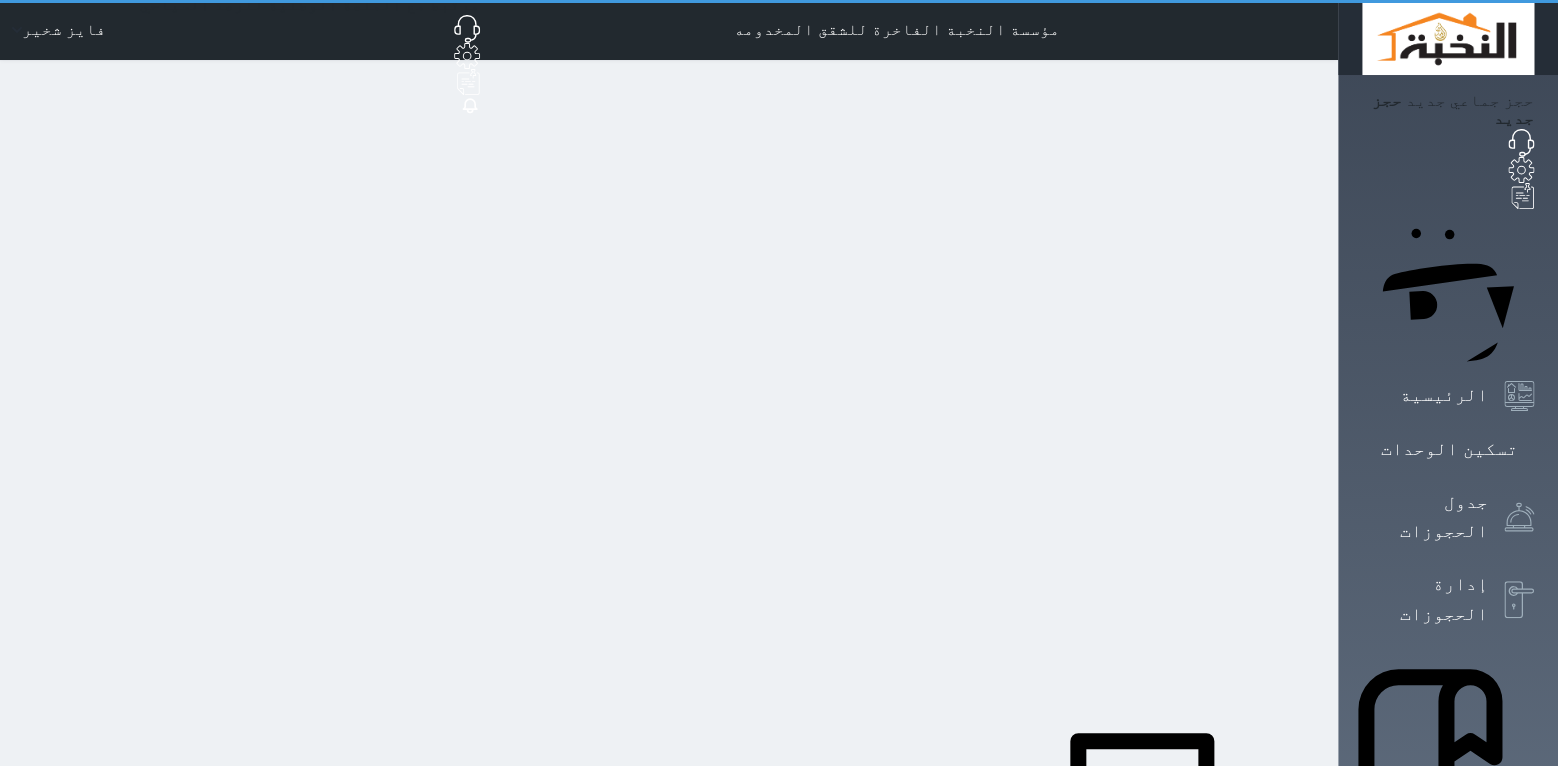 select on "1" 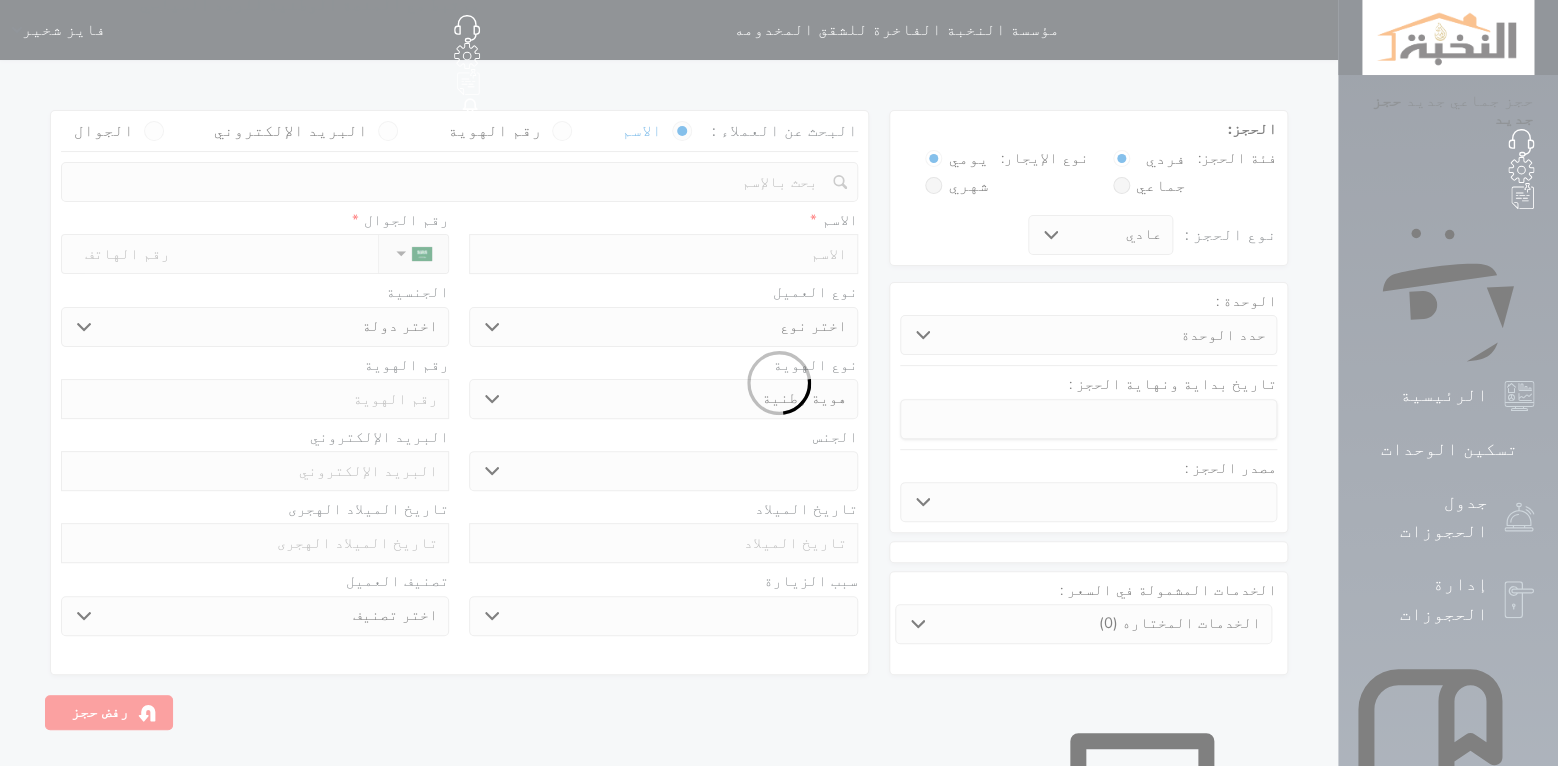 select 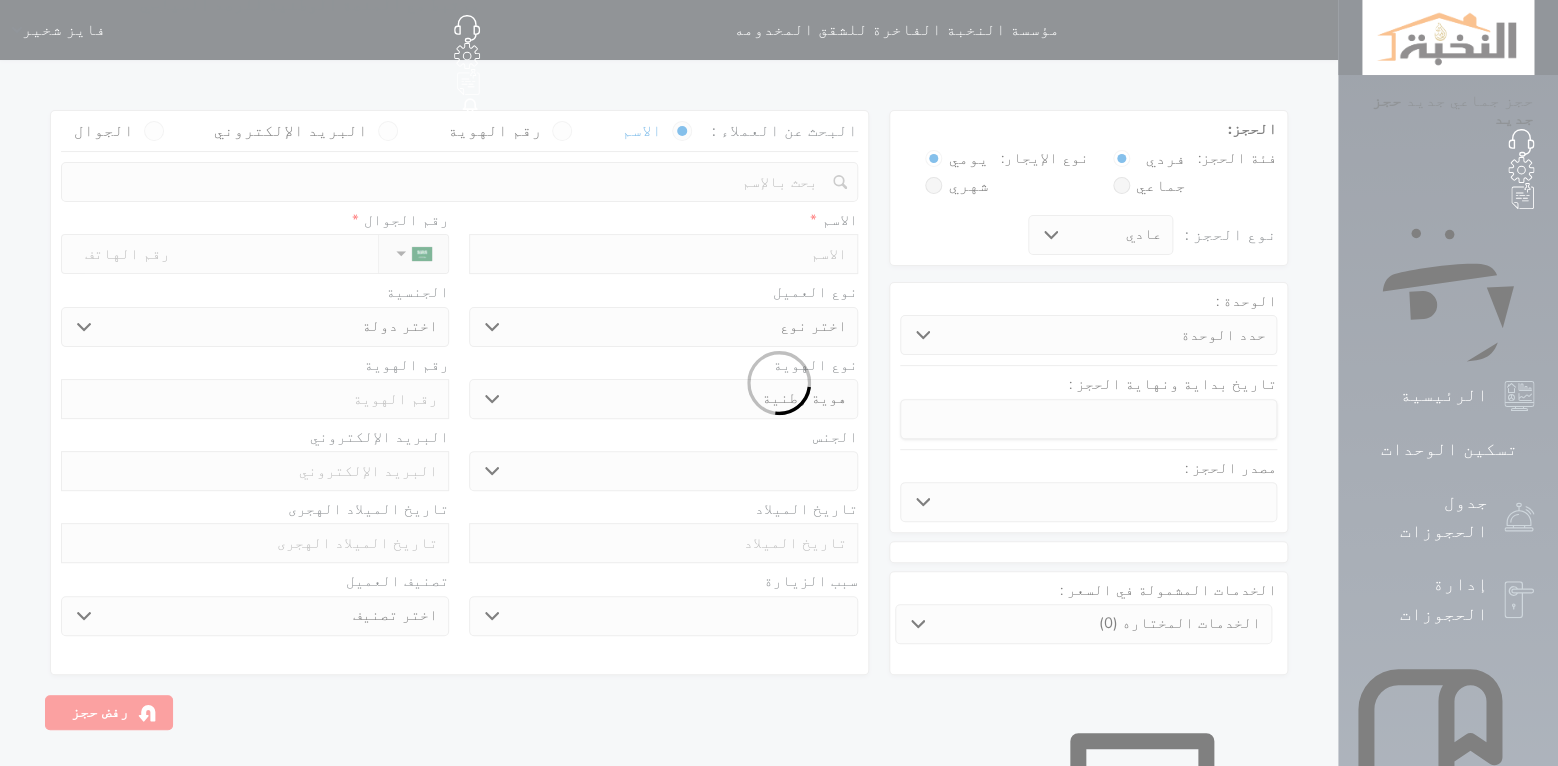 select 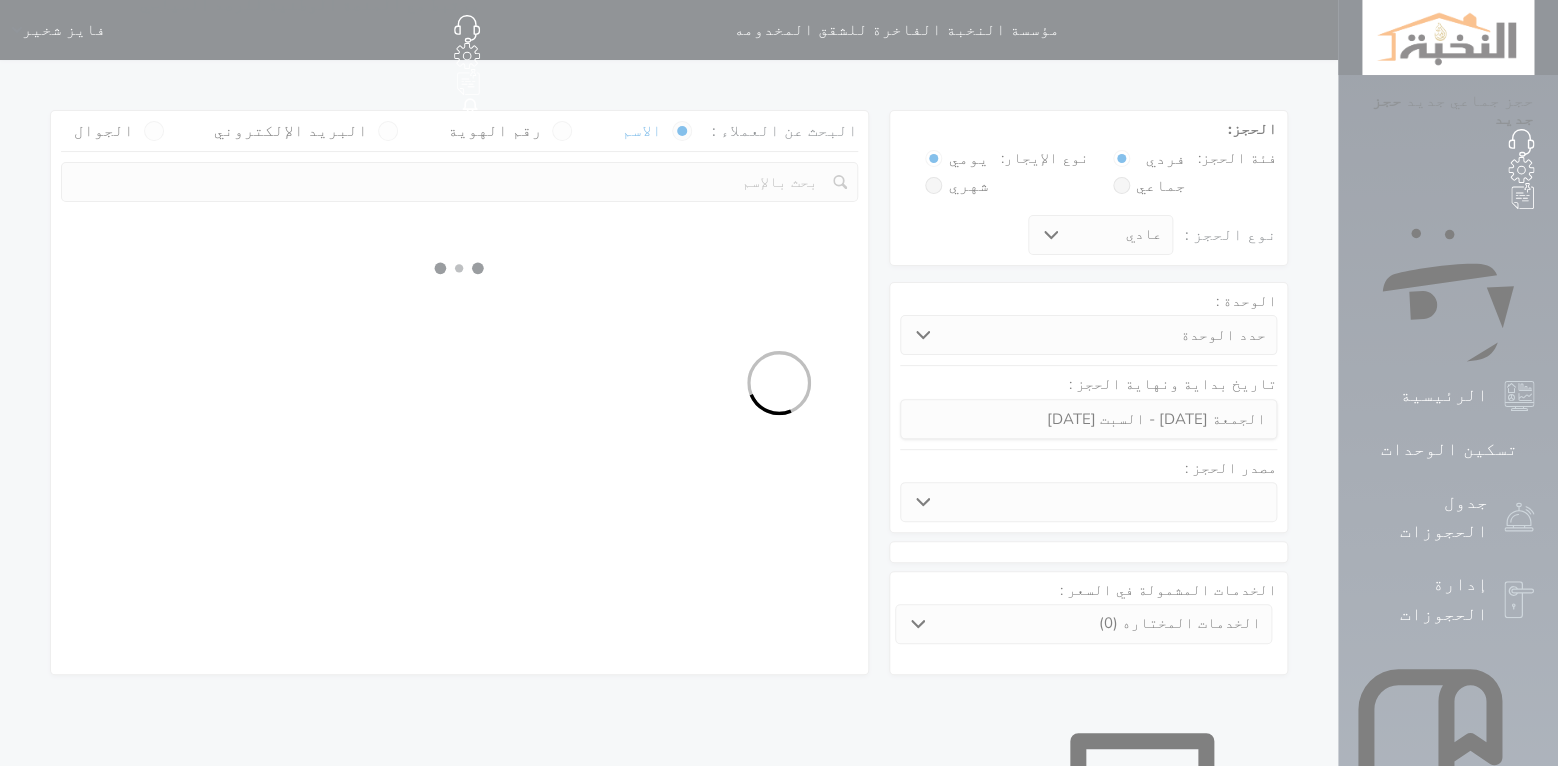 select 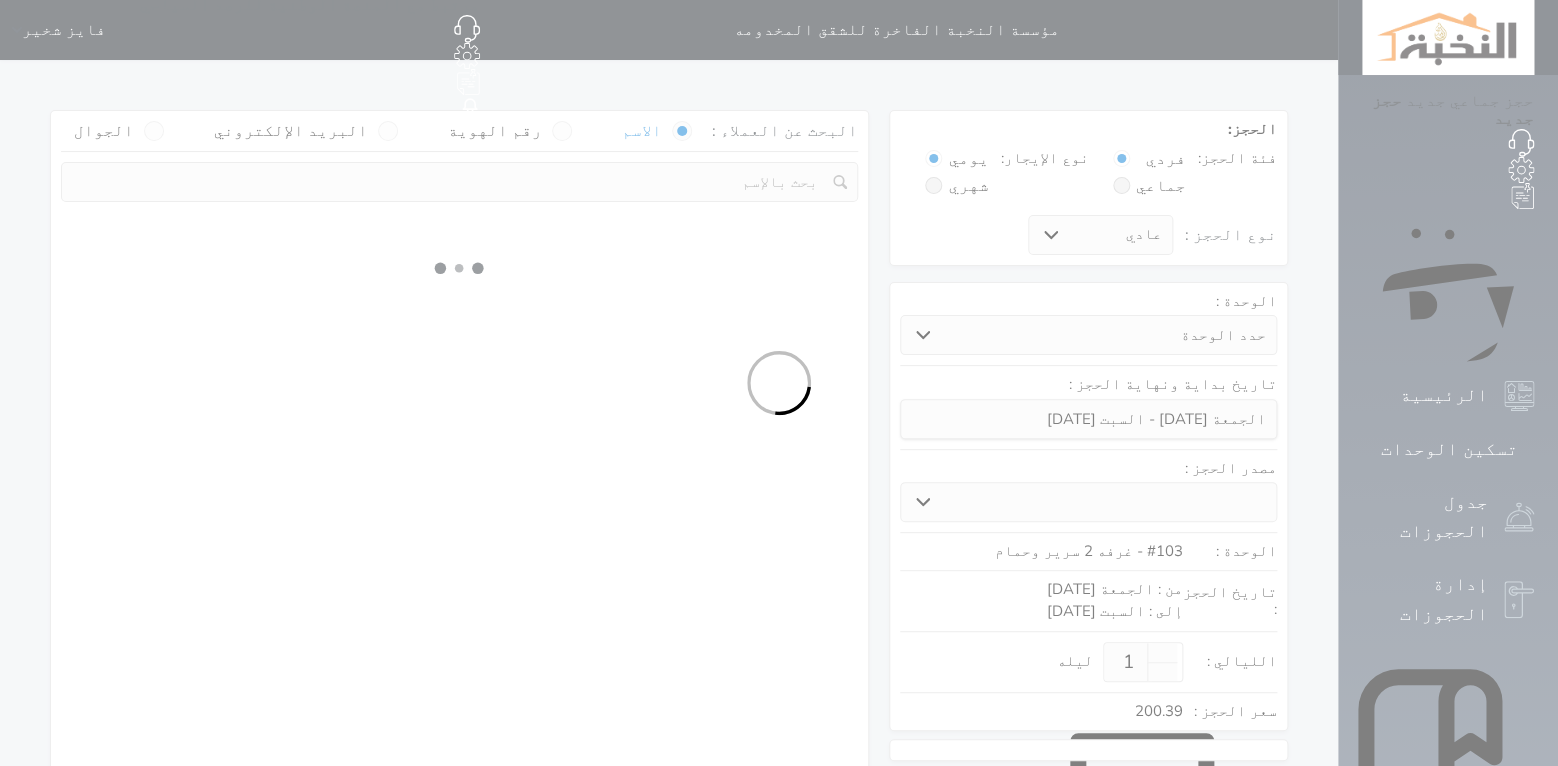 select on "1" 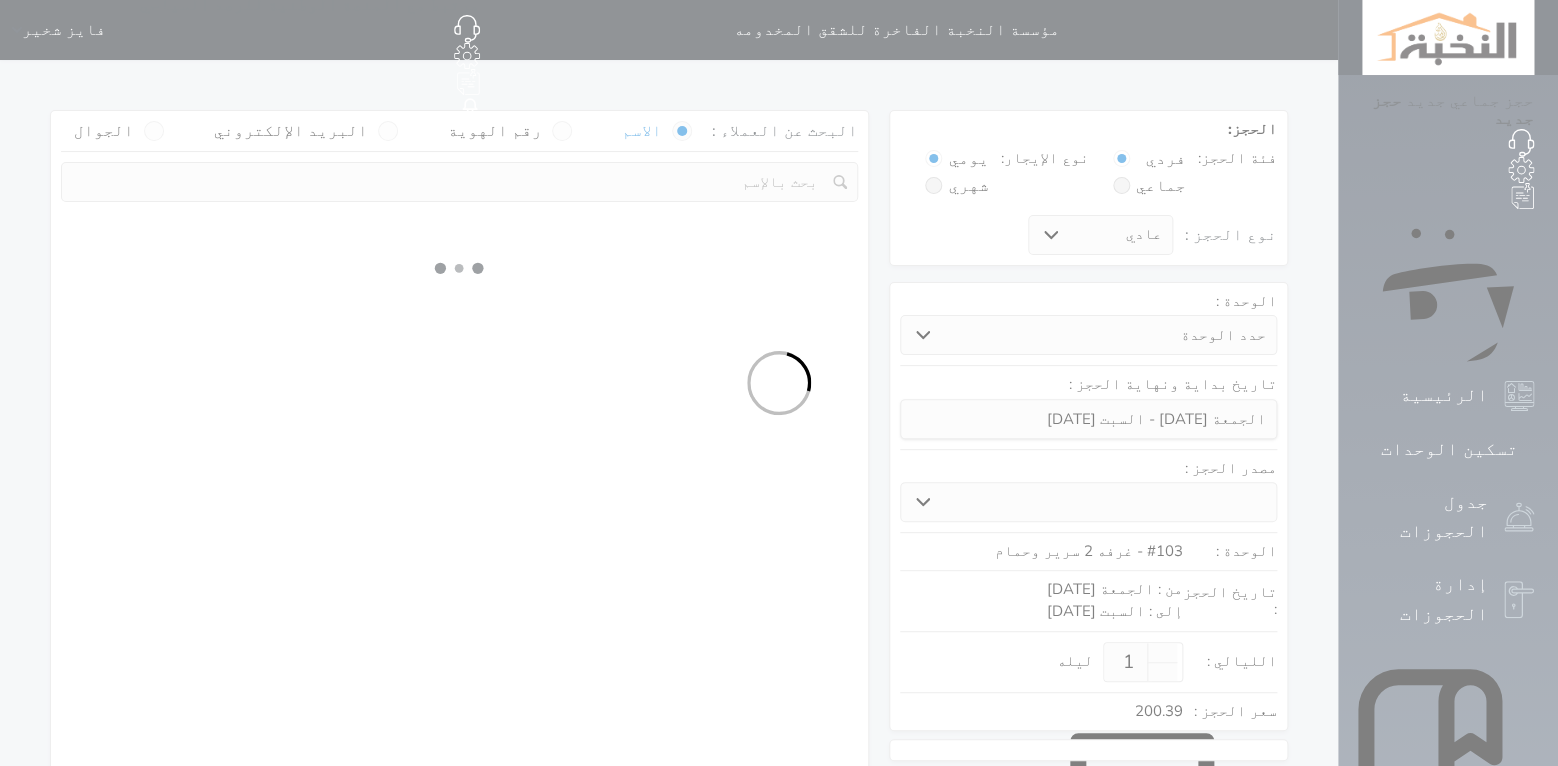 select on "113" 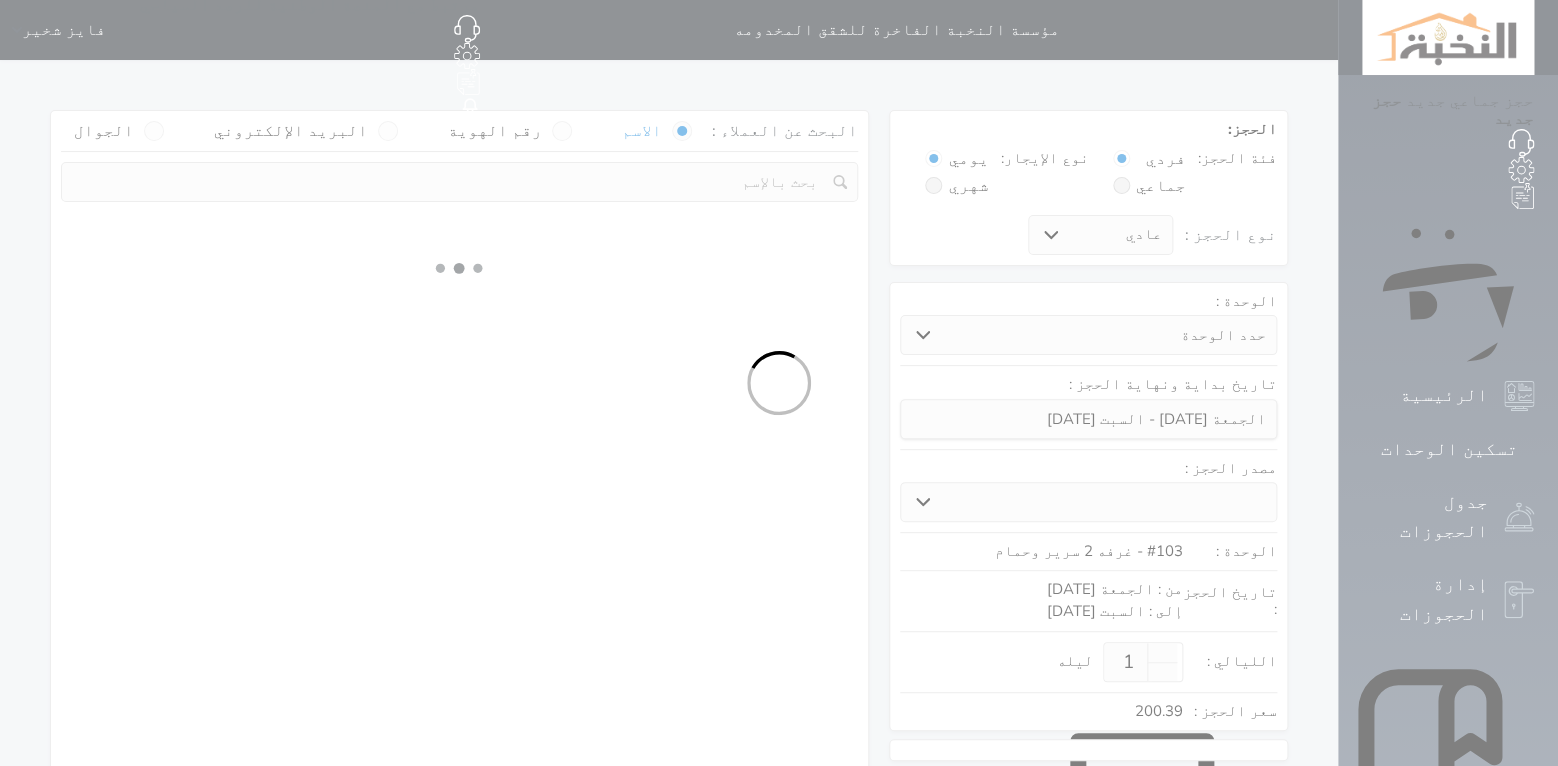 select on "1" 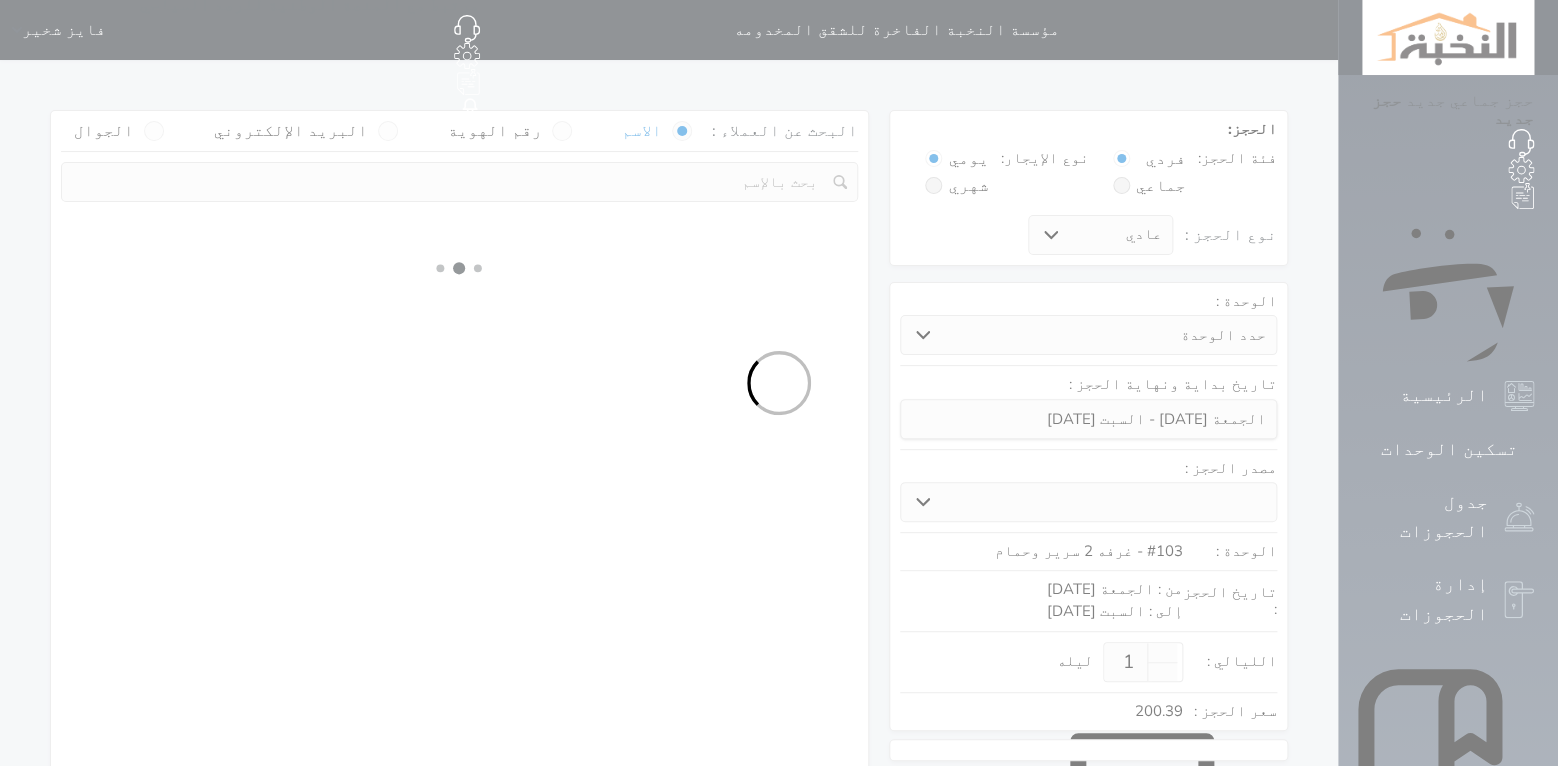 select 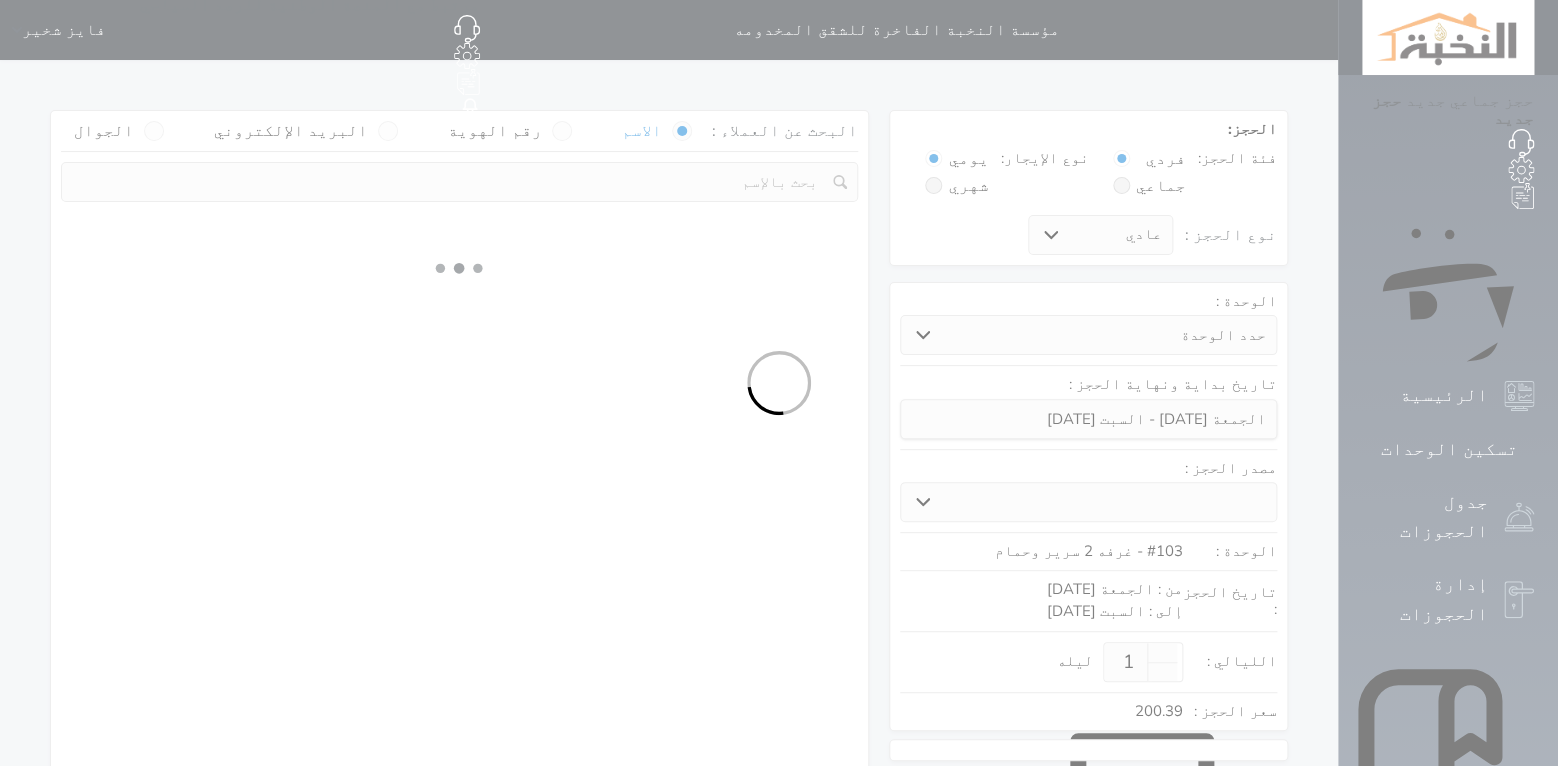 select on "7" 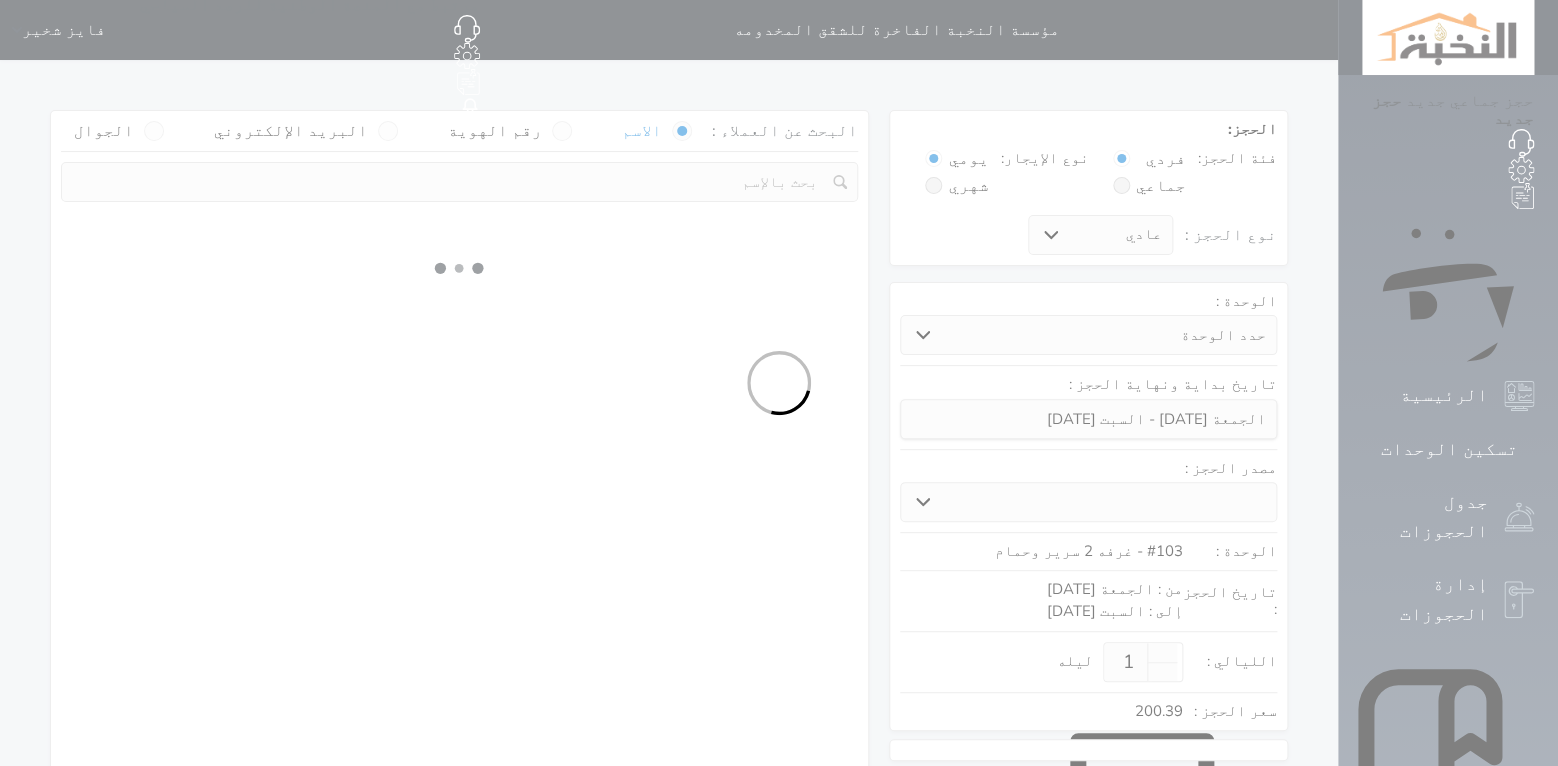 select 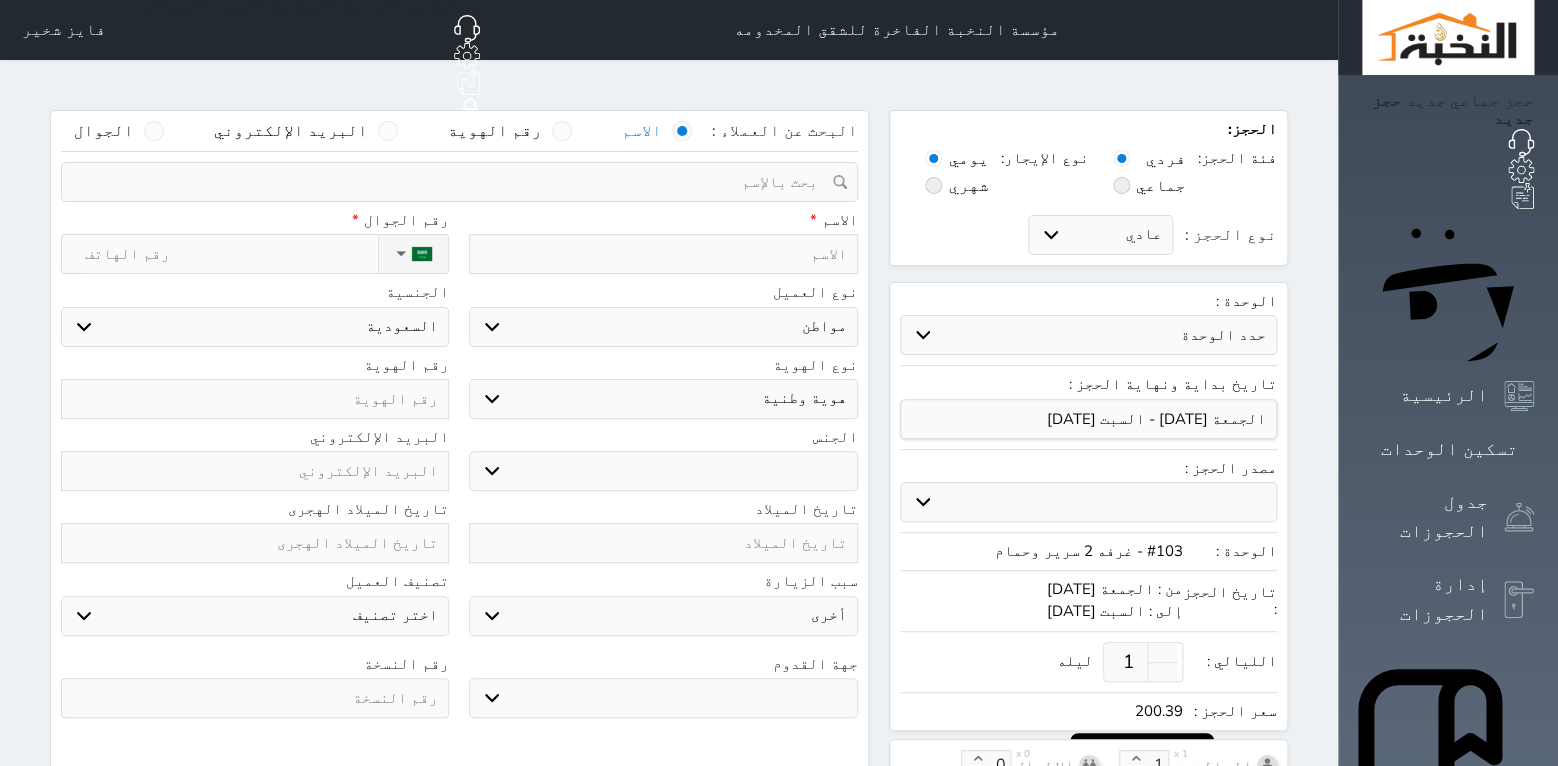 select 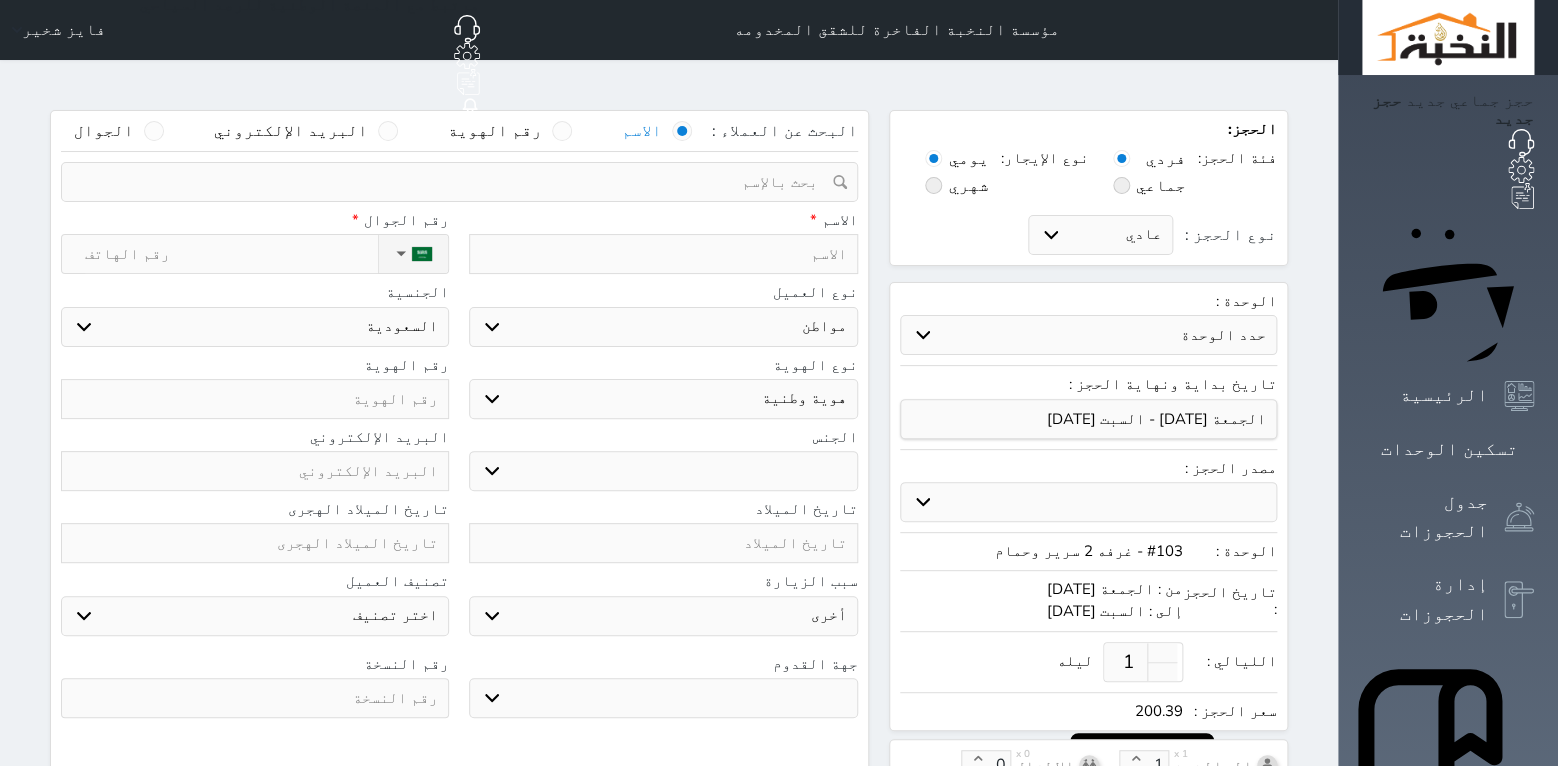 select 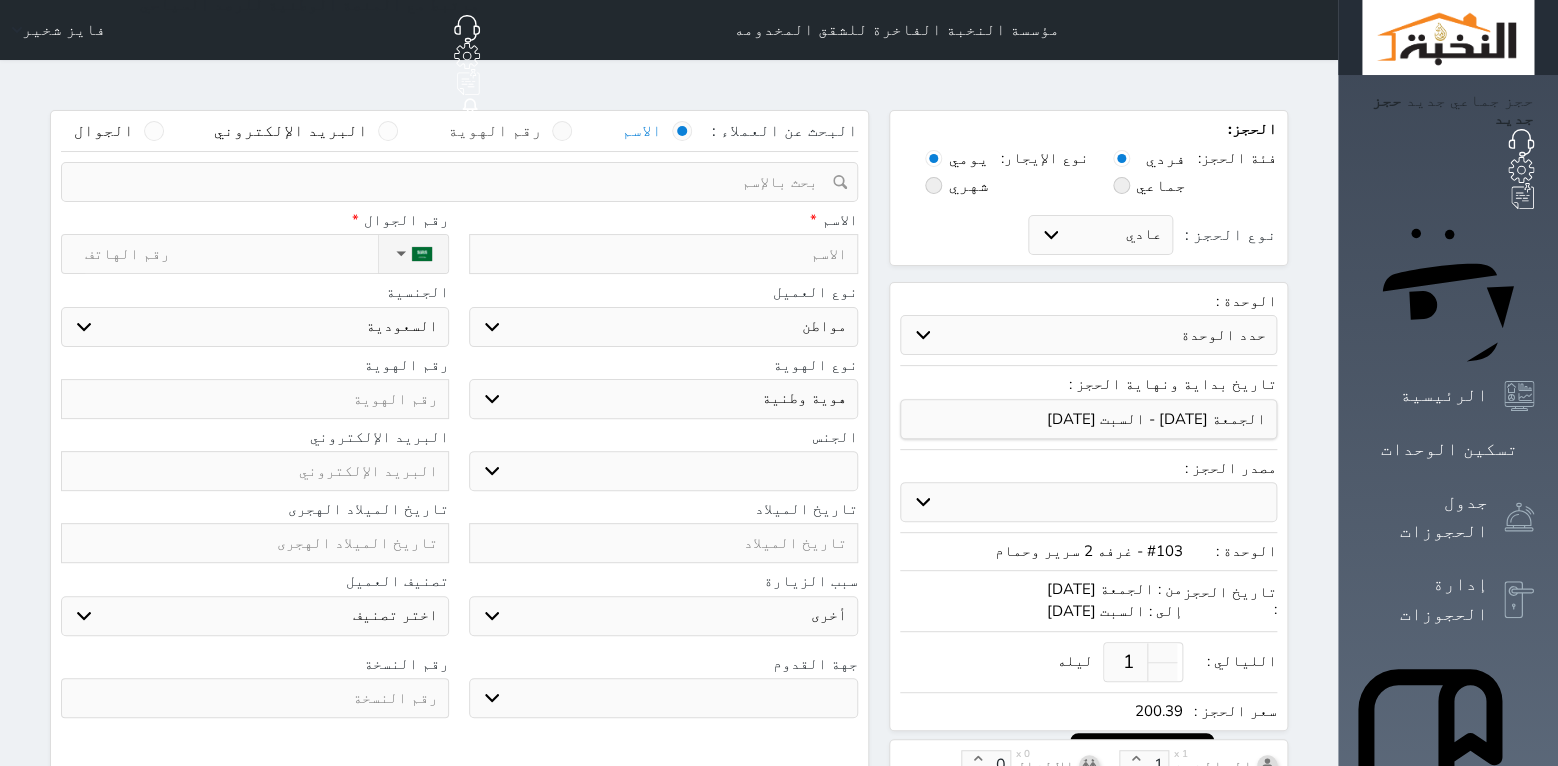 click at bounding box center (562, 131) 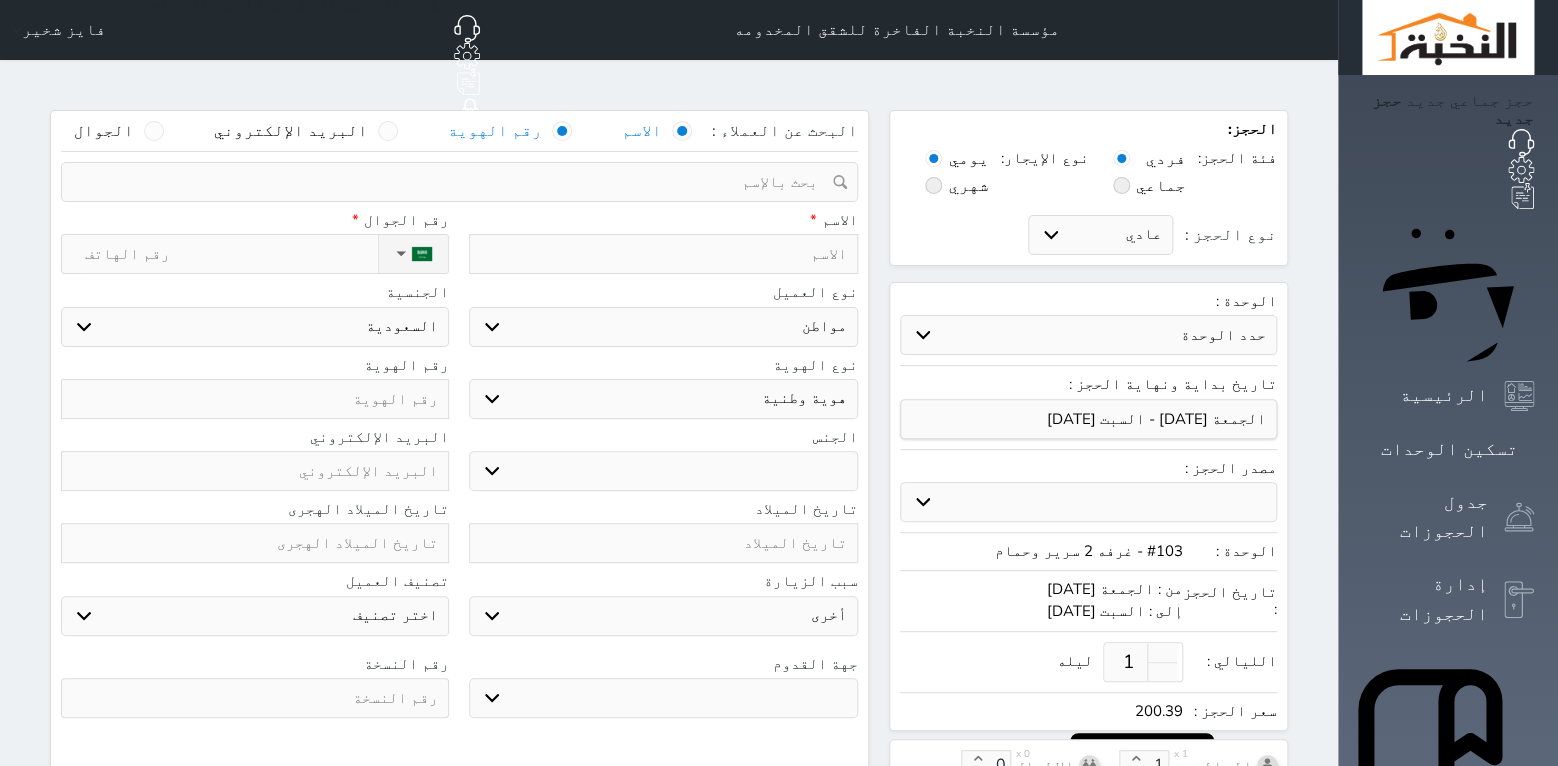 select 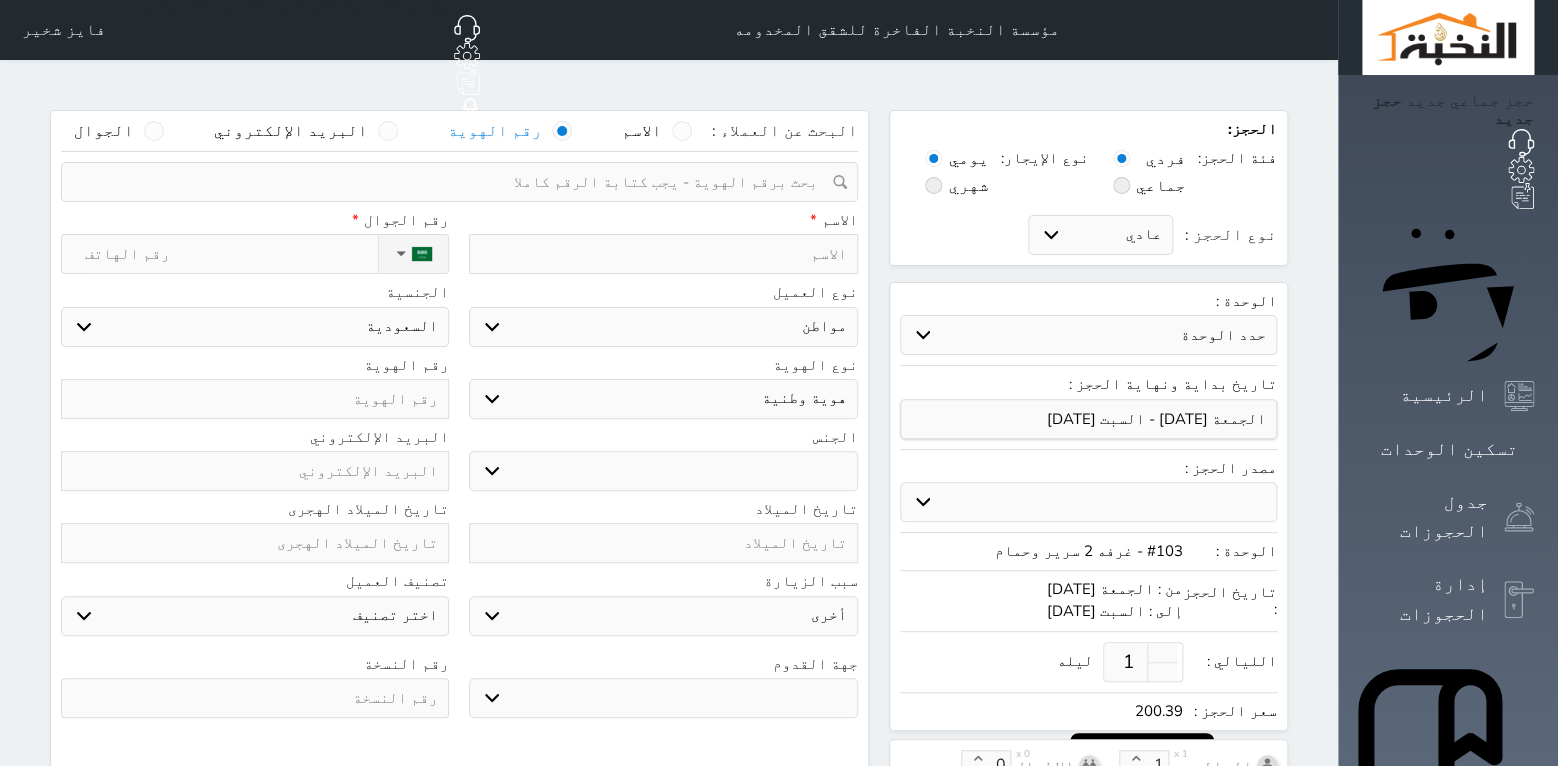 click at bounding box center [452, 182] 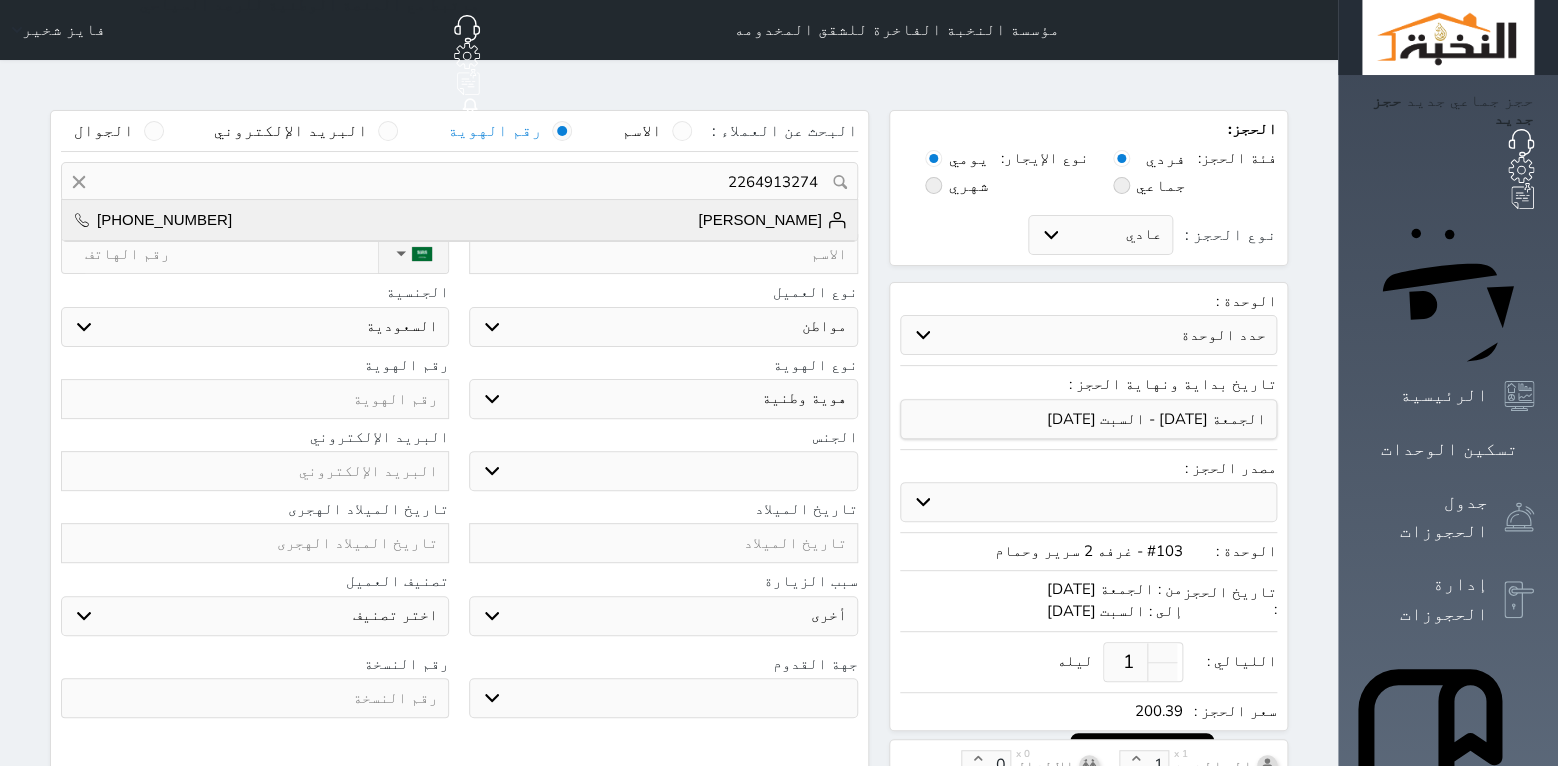 click on "ناصر اسعد الصالح" at bounding box center (772, 220) 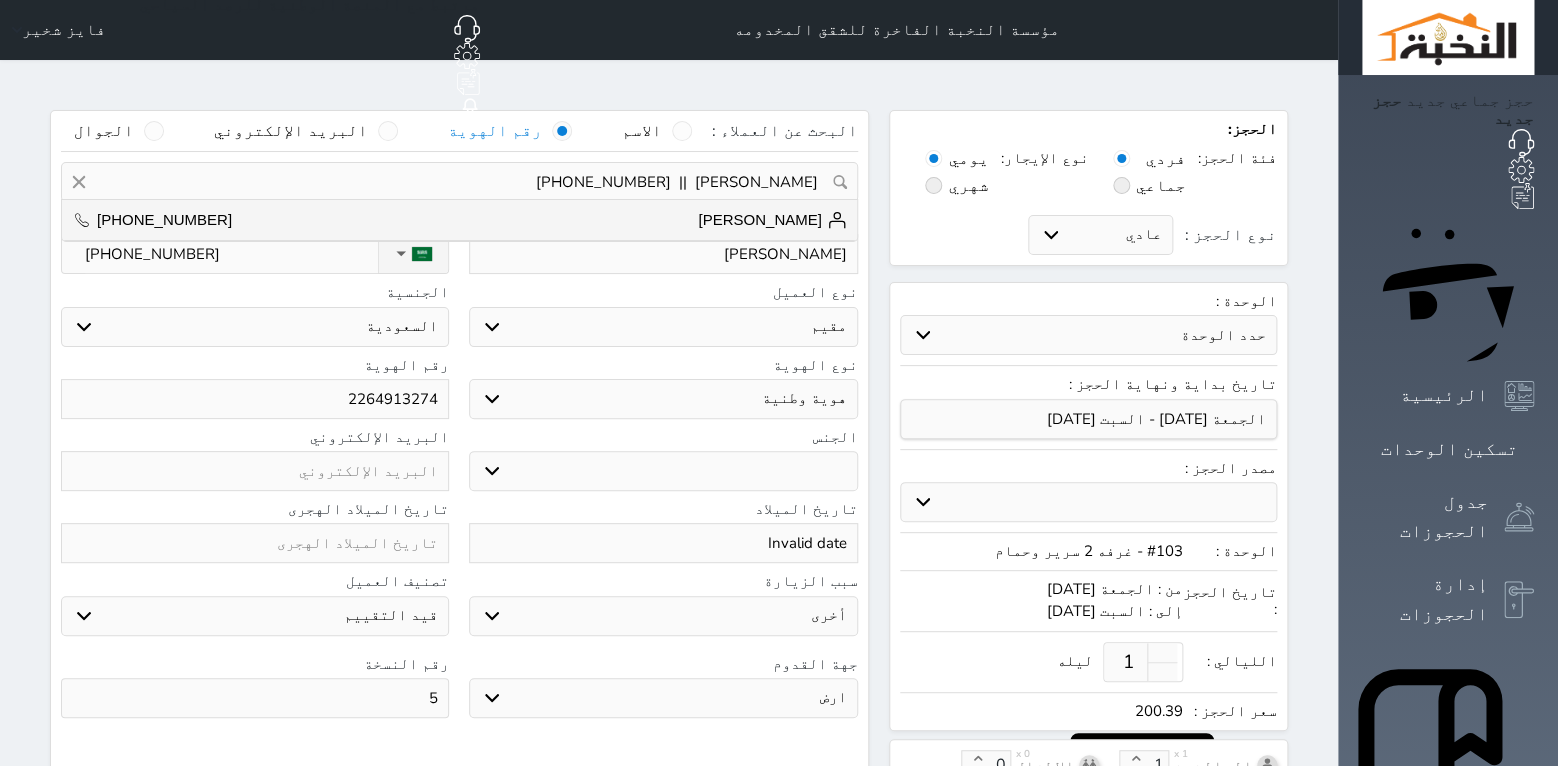 select on "104" 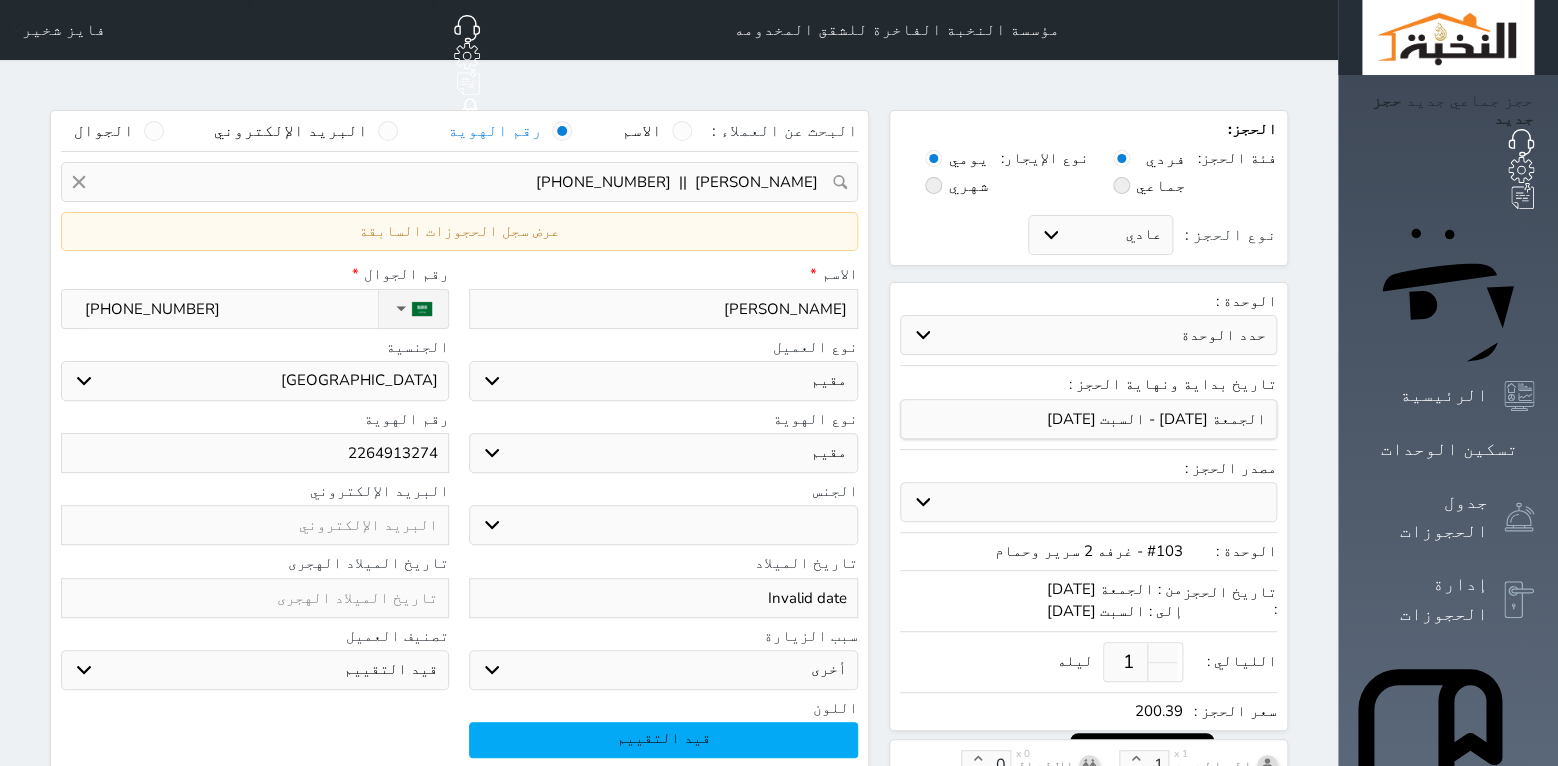 click on "2264913274" at bounding box center (255, 453) 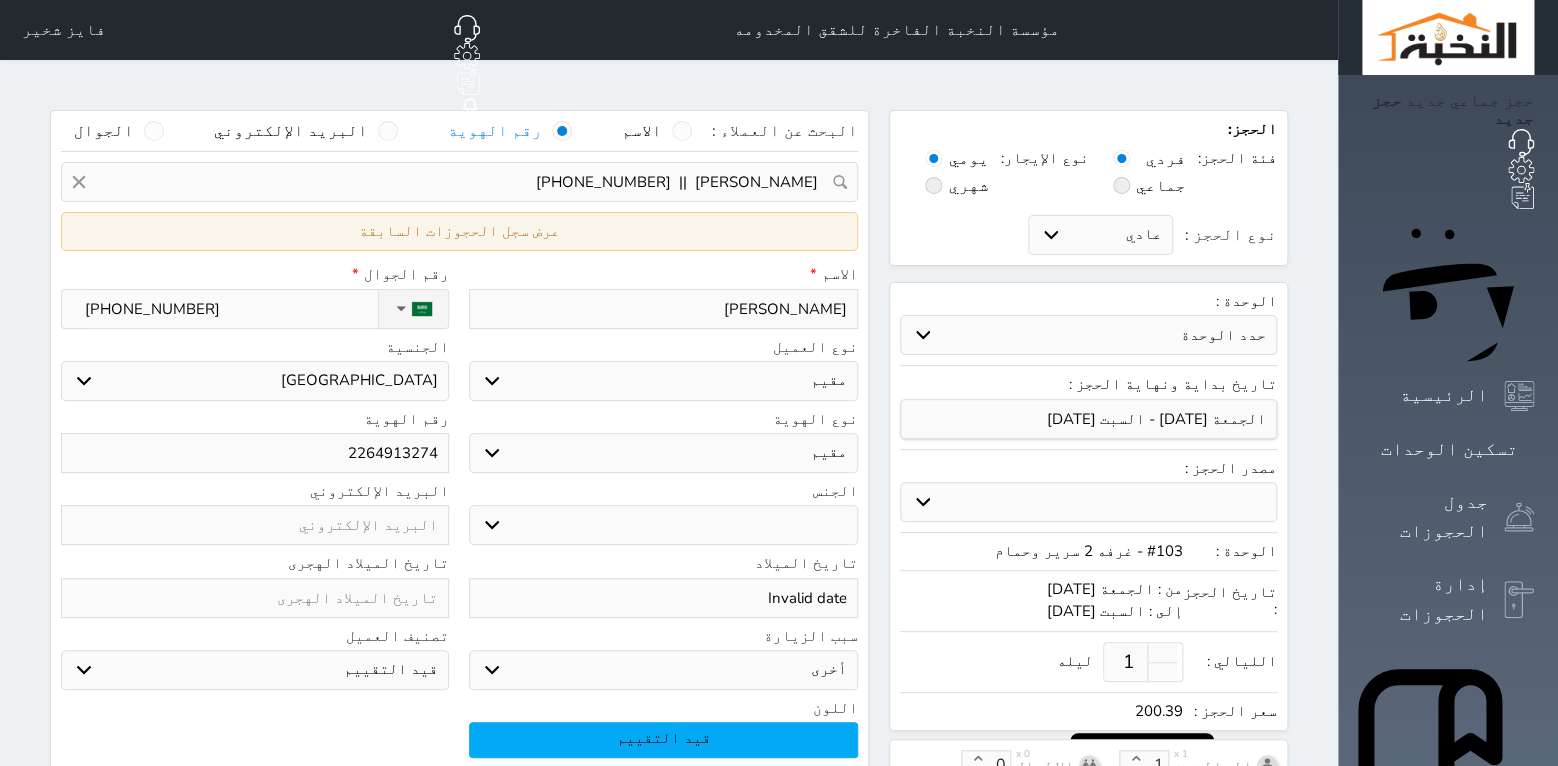 click on "عرض سجل الحجوزات السابقة" at bounding box center (459, 231) 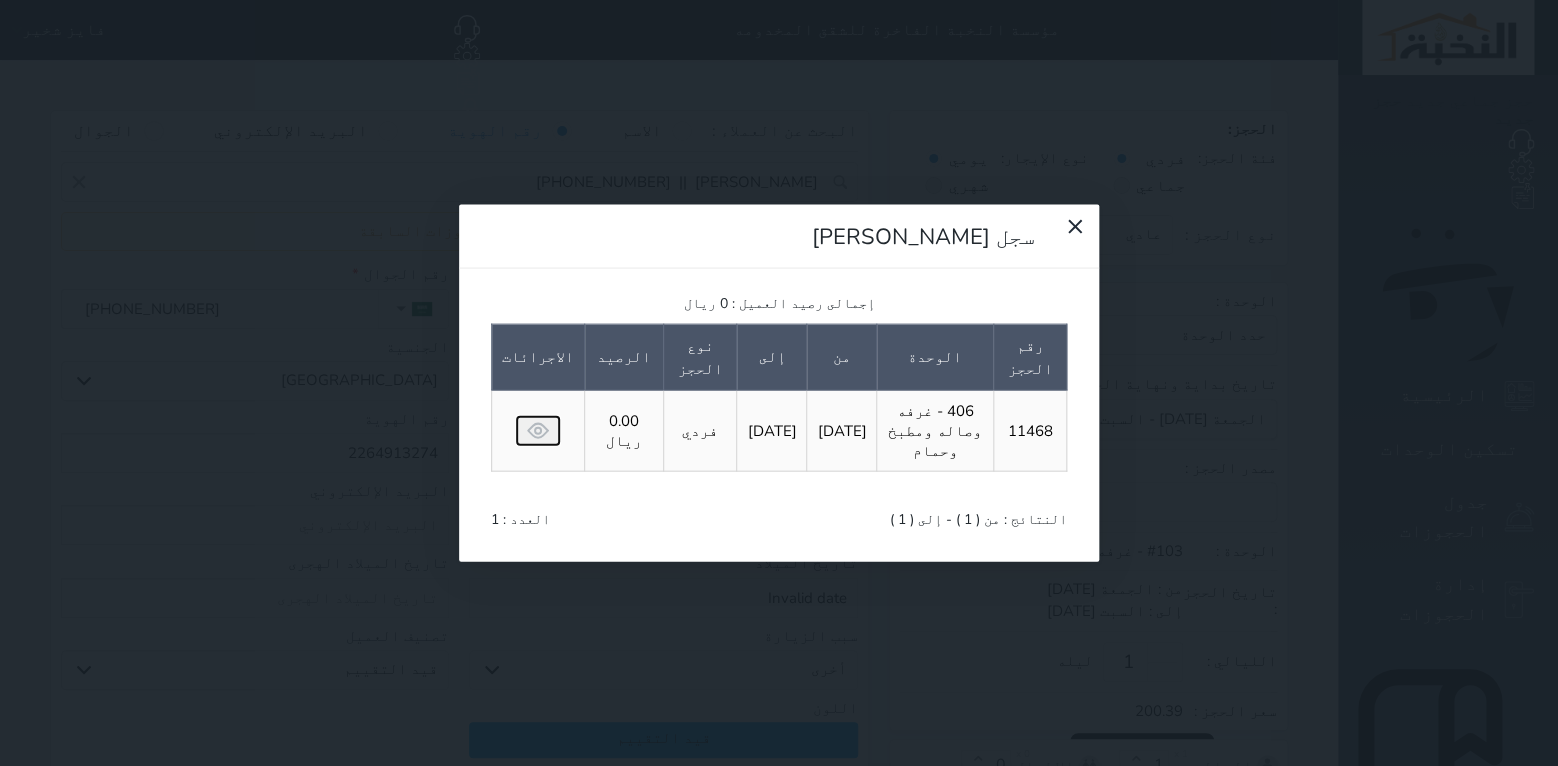 drag, startPoint x: 498, startPoint y: 218, endPoint x: 495, endPoint y: 201, distance: 17.262676 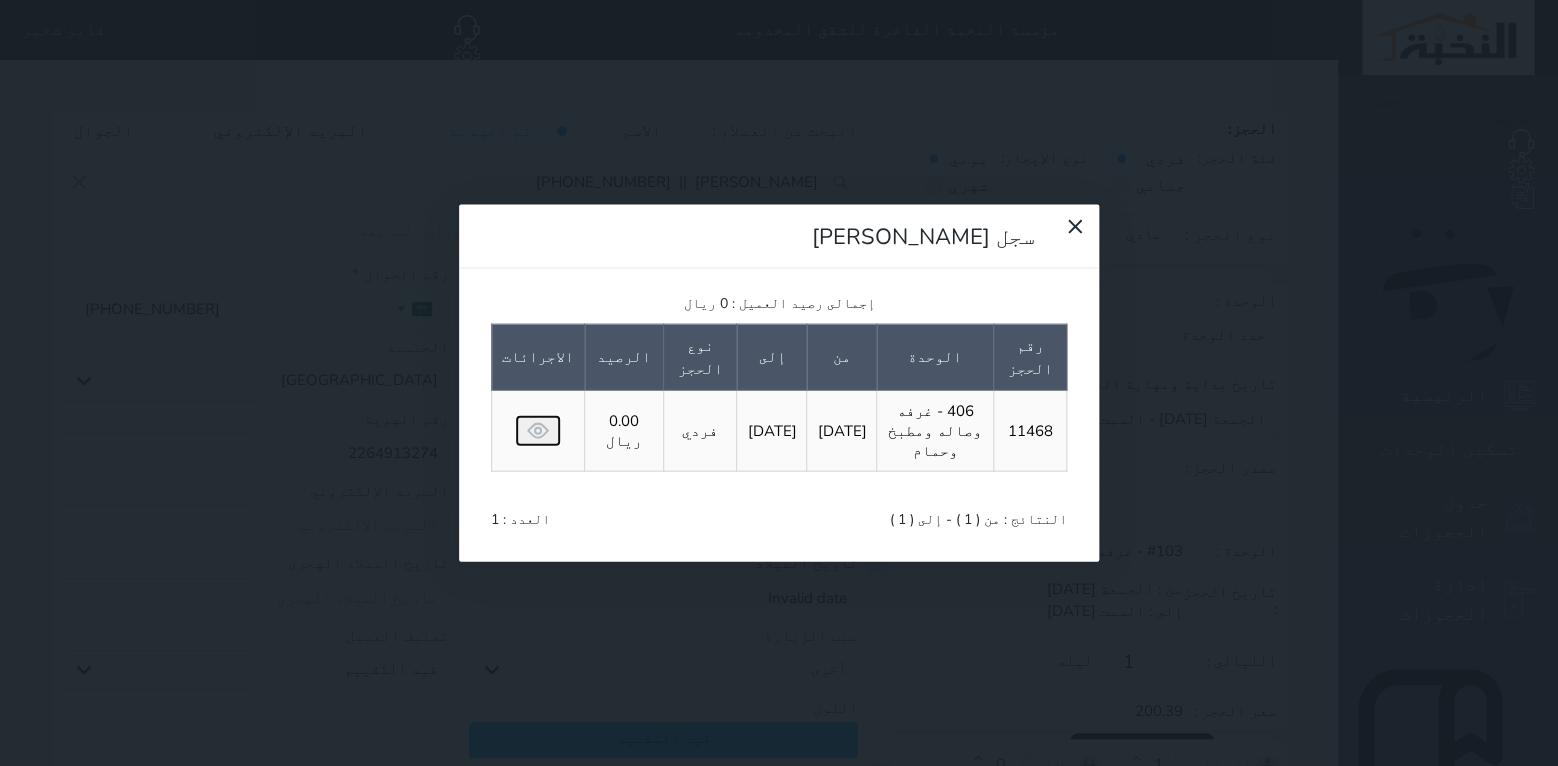 click 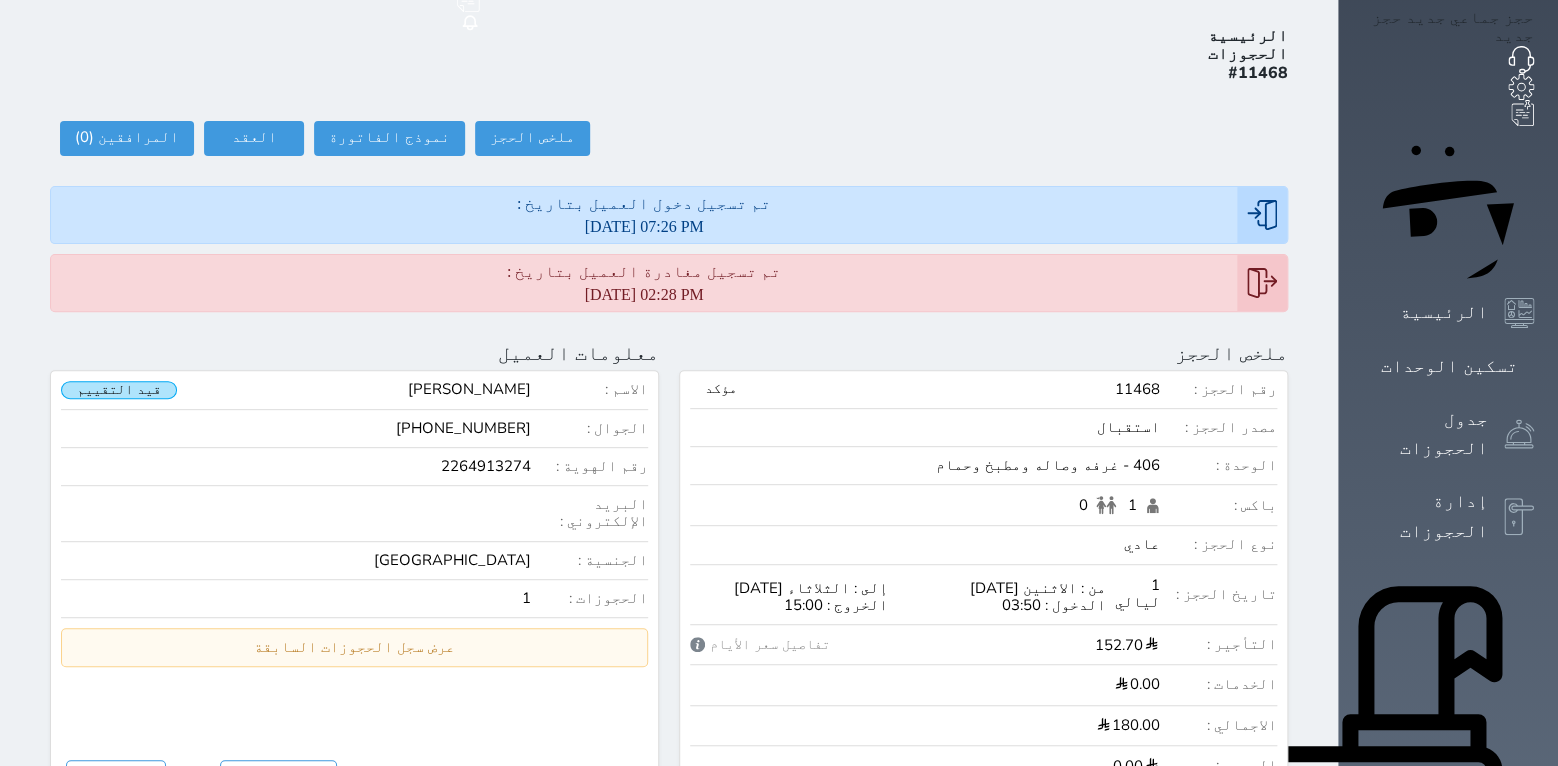 scroll, scrollTop: 130, scrollLeft: 0, axis: vertical 